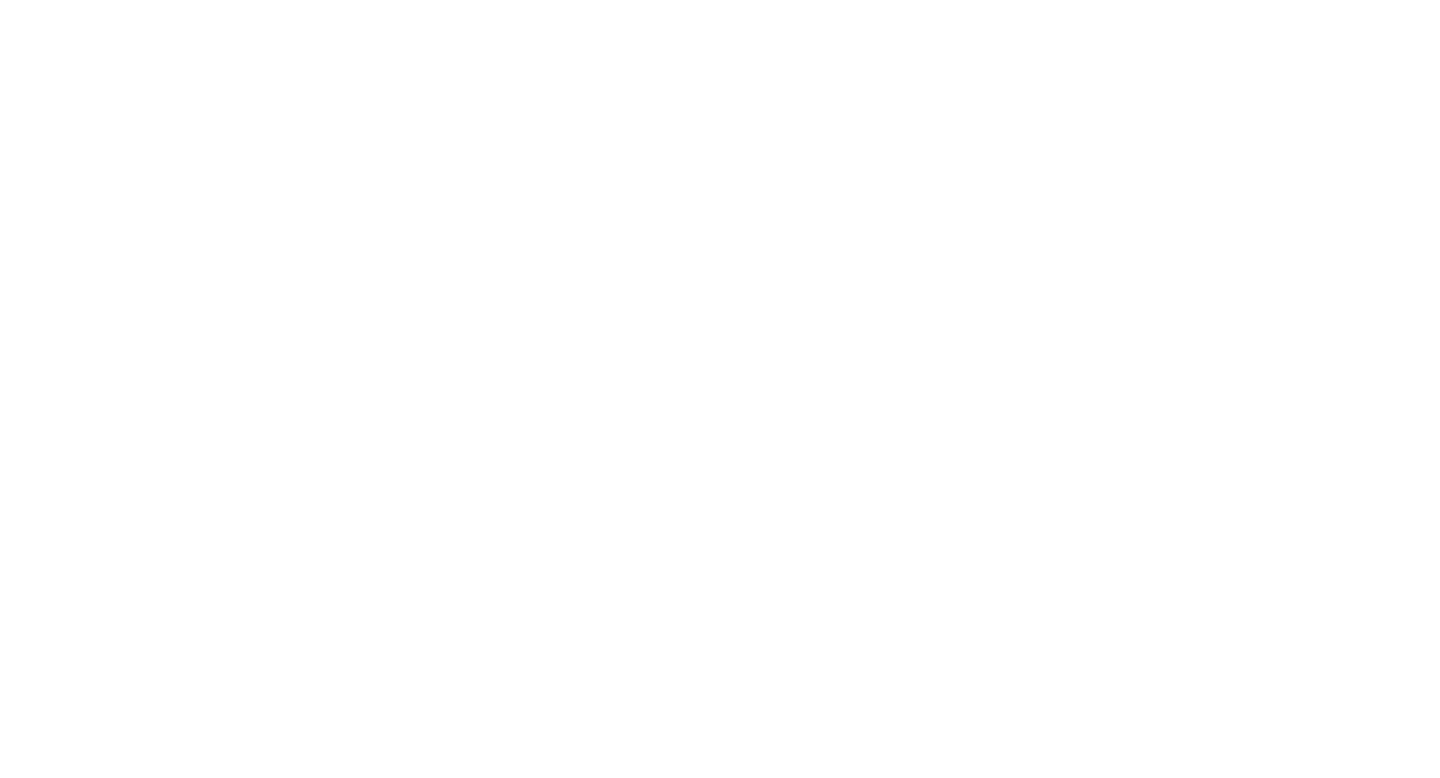 scroll, scrollTop: 0, scrollLeft: 0, axis: both 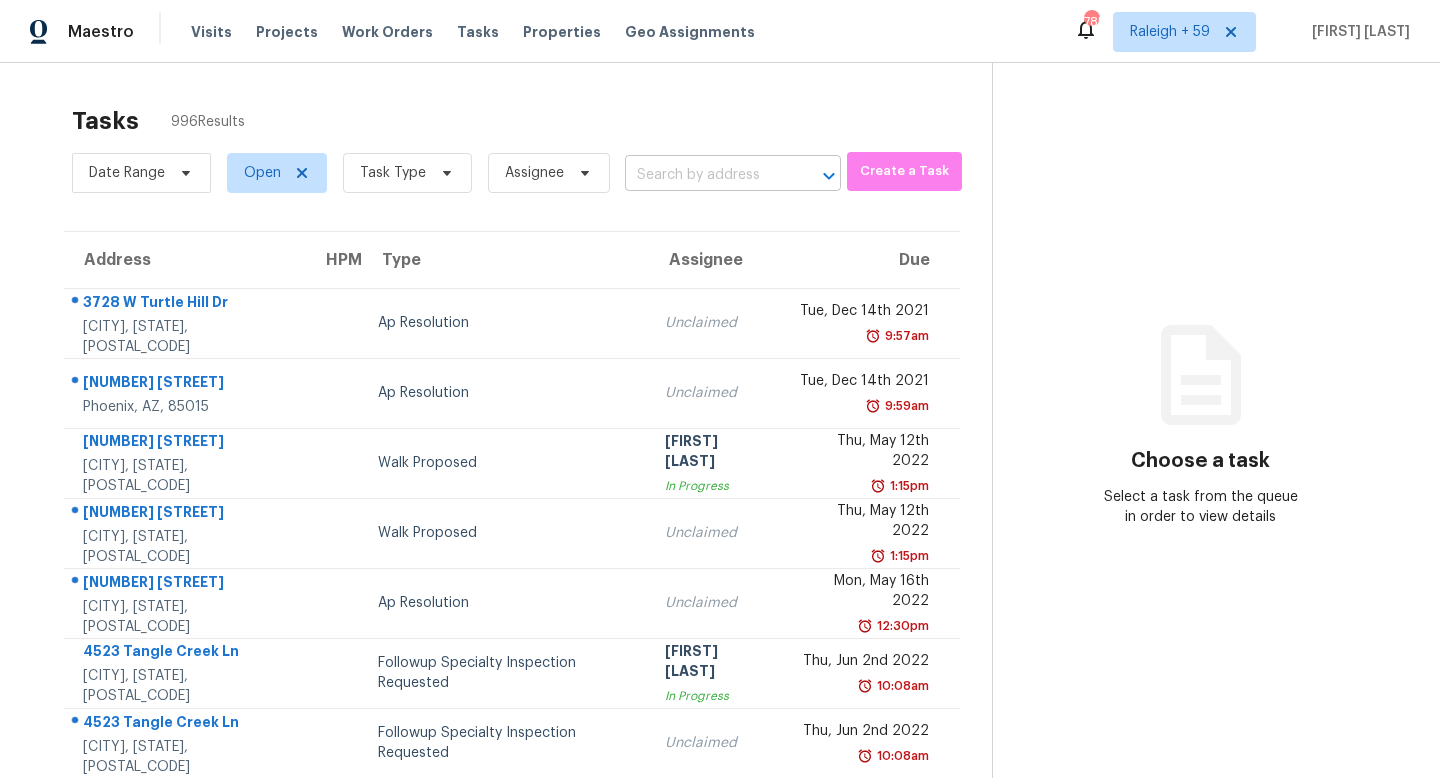 click at bounding box center (705, 175) 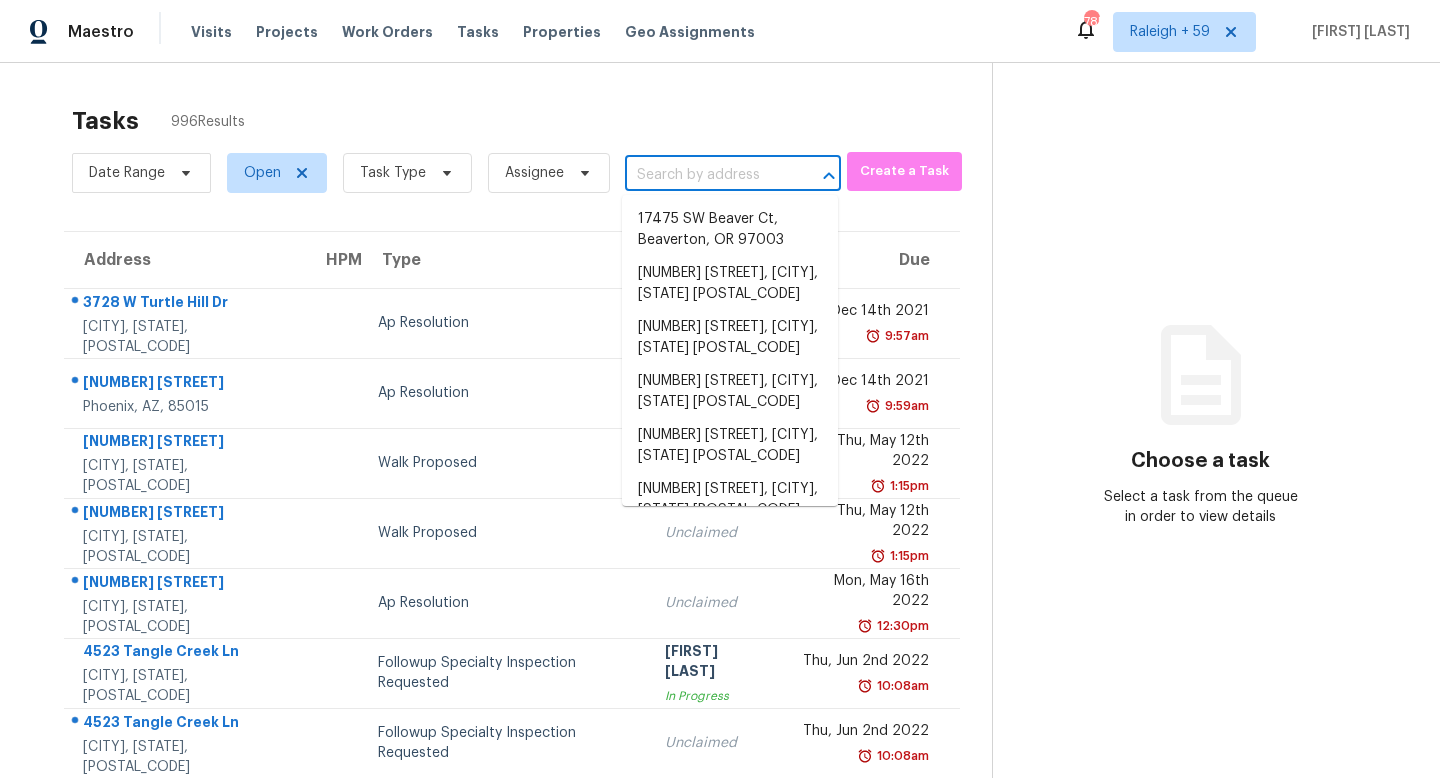 paste on "[NUMBER] [STREET], [CITY], [STATE] [POSTAL_CODE]" 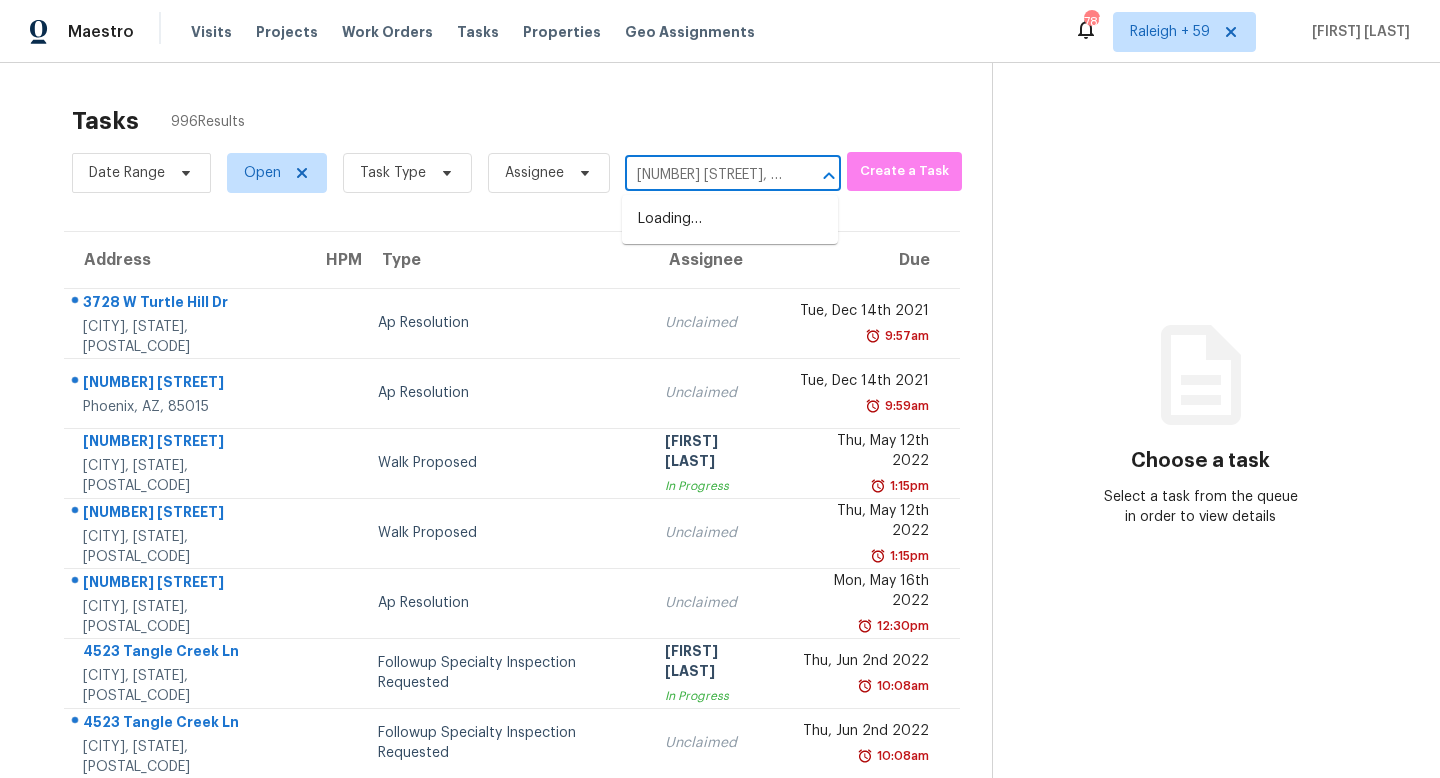 scroll, scrollTop: 0, scrollLeft: 129, axis: horizontal 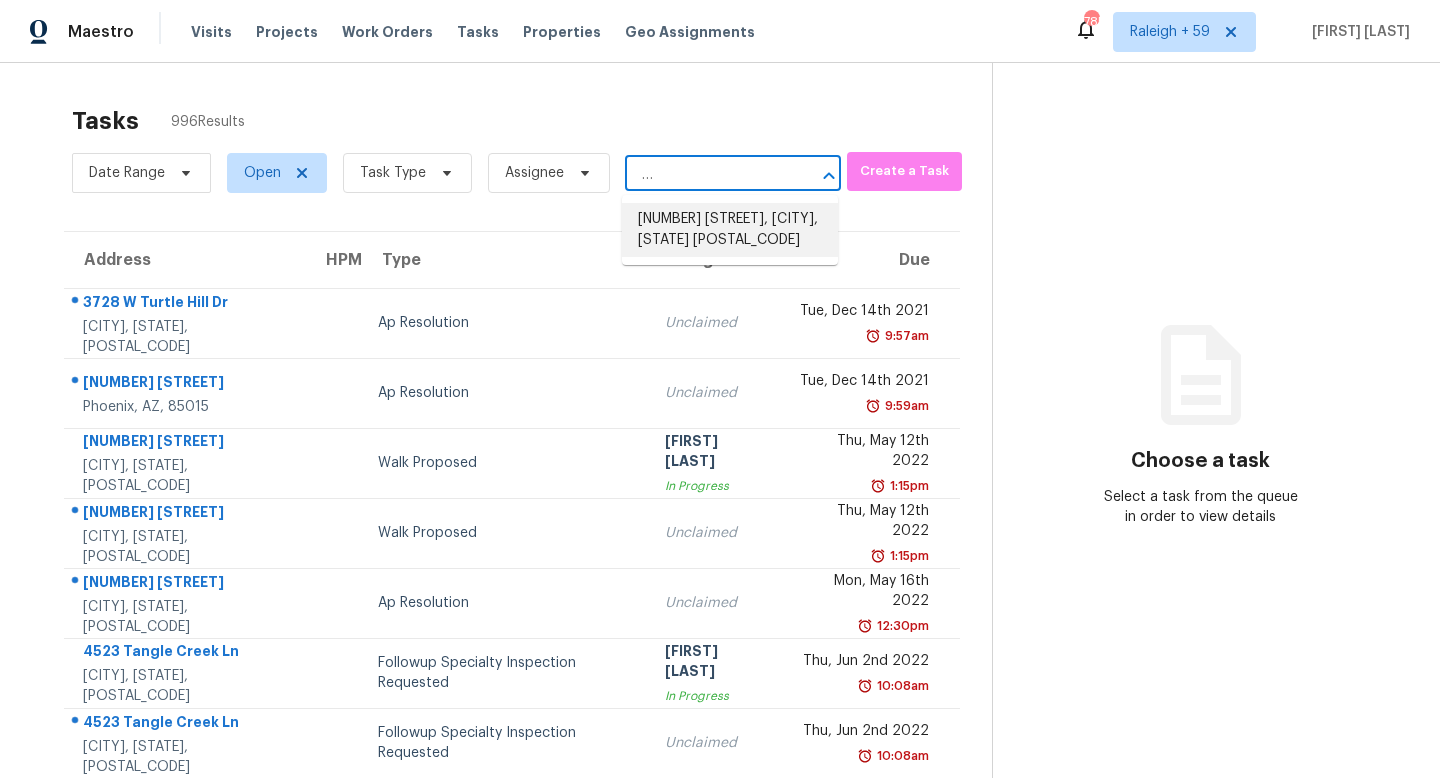 click on "[NUMBER] [STREET], [CITY], [STATE] [POSTAL_CODE]" at bounding box center [730, 230] 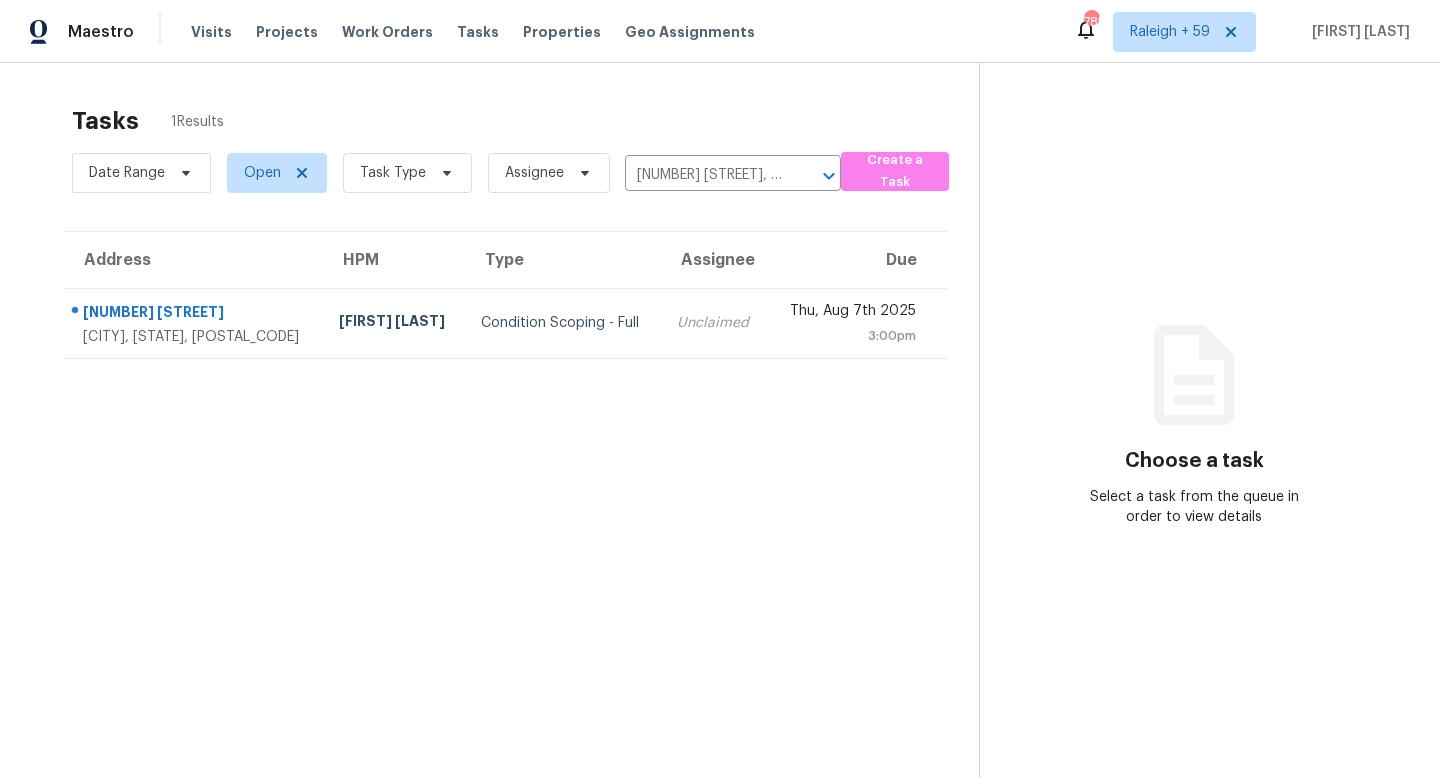 click on "Unclaimed" at bounding box center (714, 323) 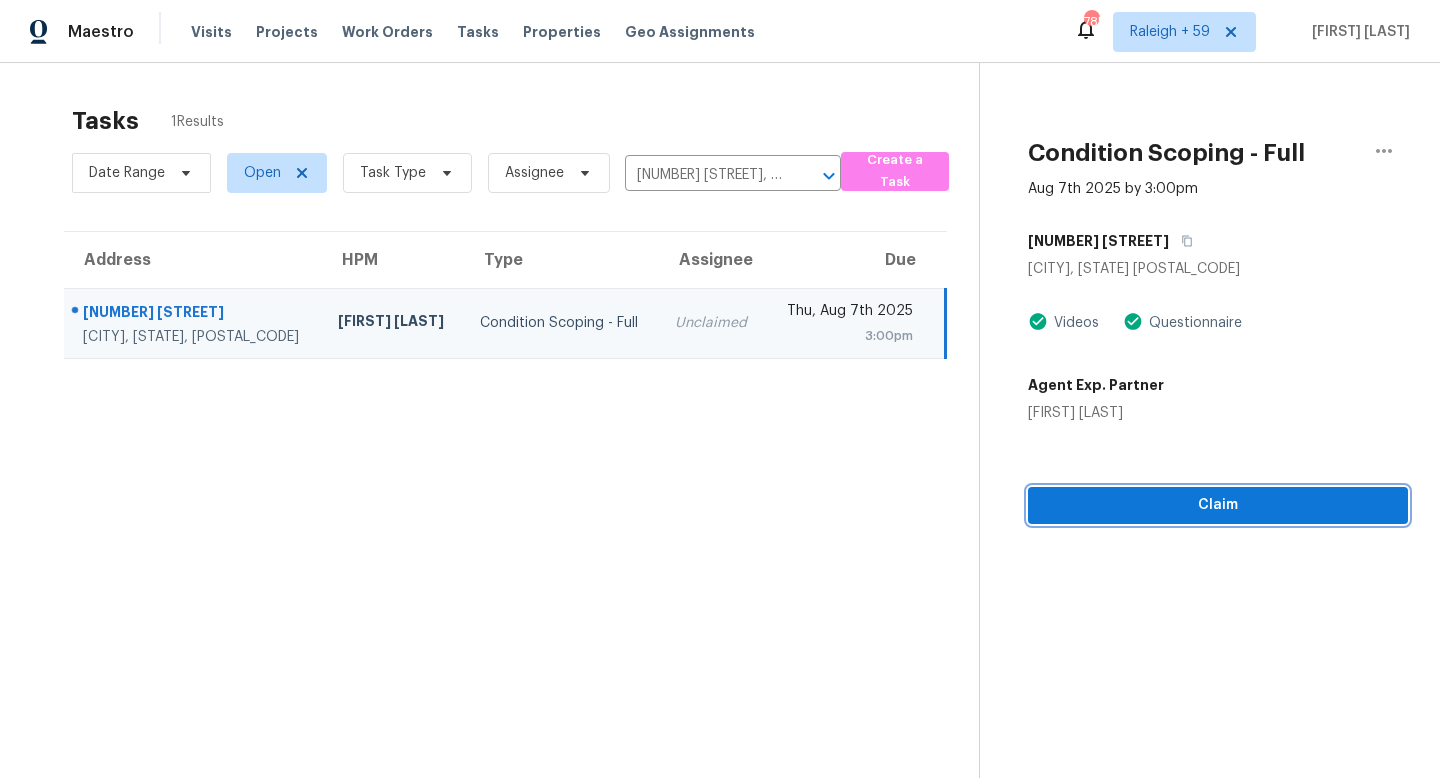 click on "Claim" at bounding box center (1218, 505) 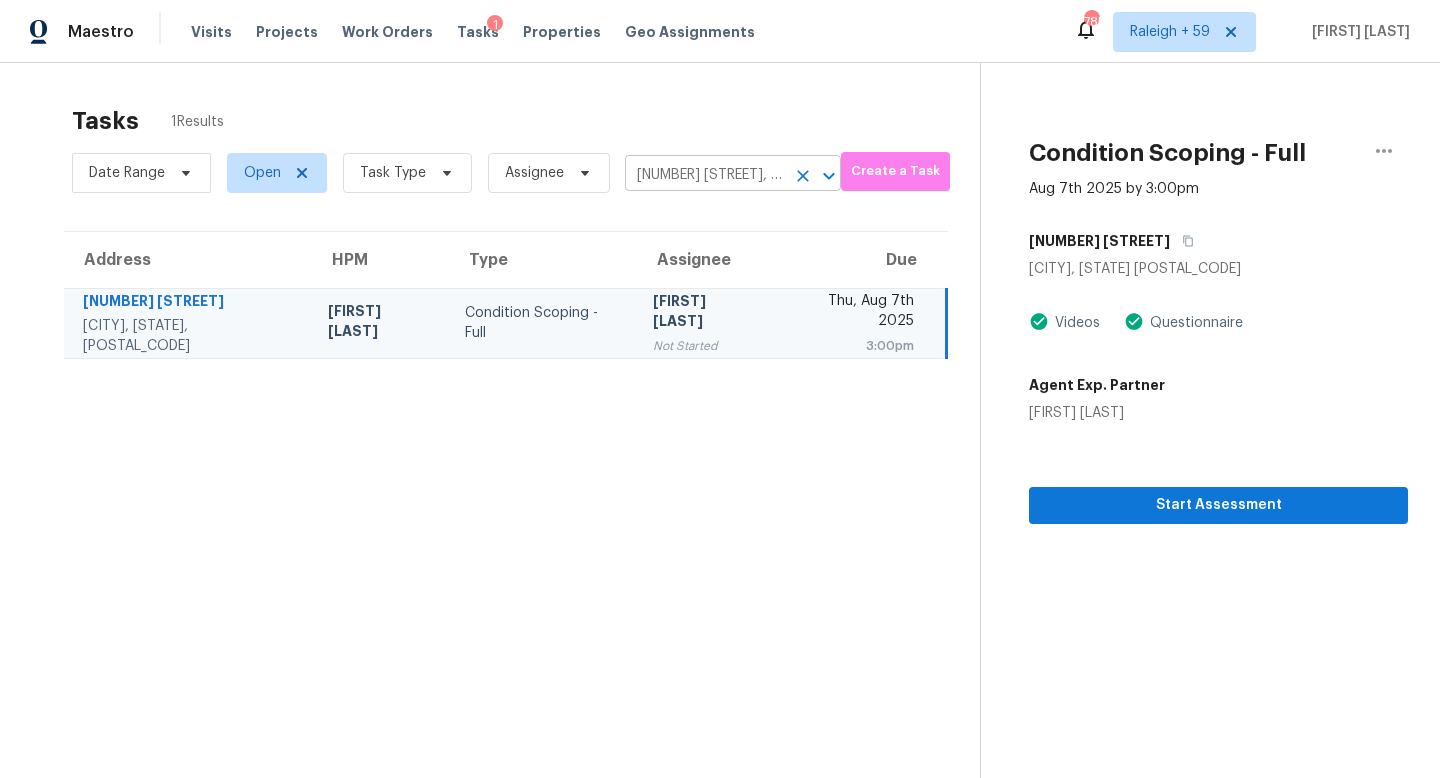 click on "[NUMBER] [STREET], [CITY], [STATE] [POSTAL_CODE]" at bounding box center [705, 175] 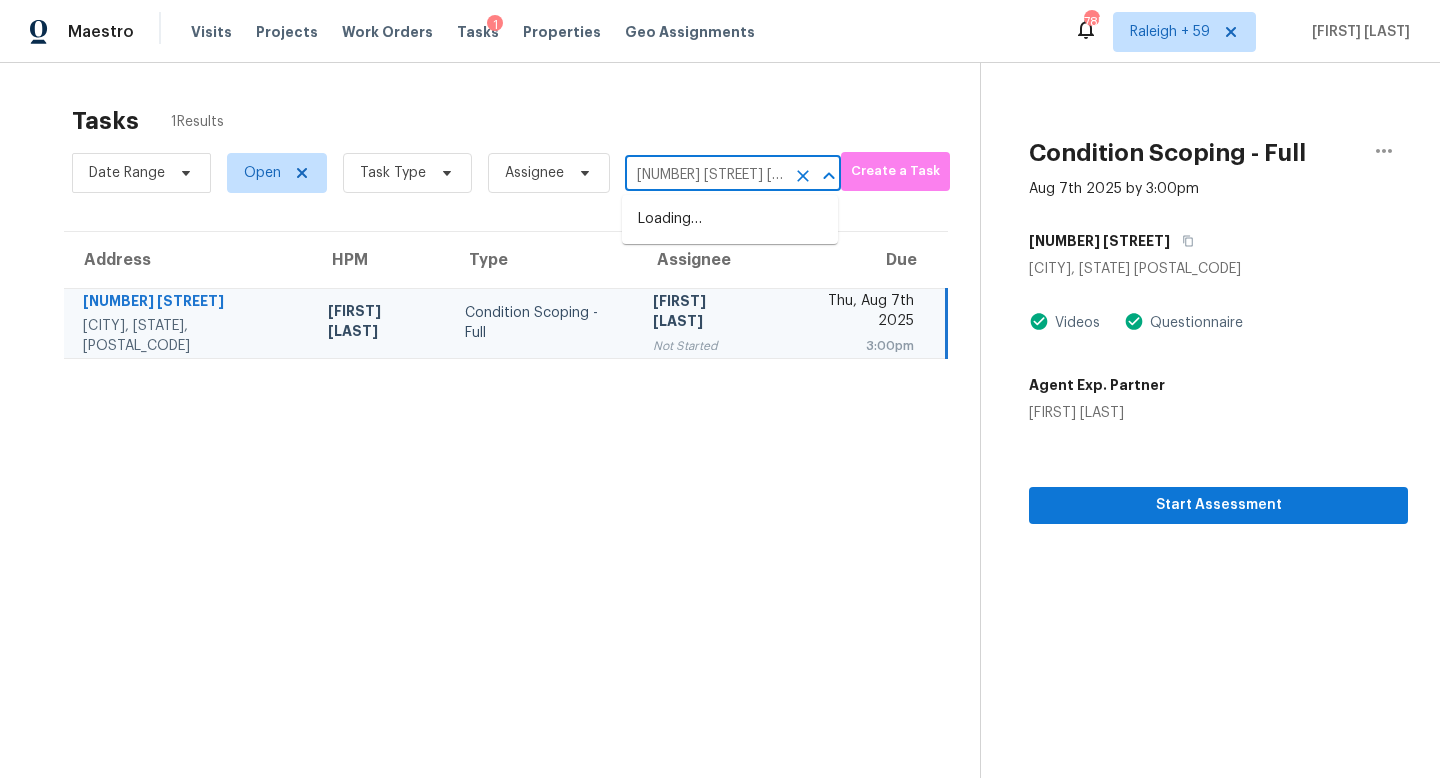 scroll, scrollTop: 0, scrollLeft: 116, axis: horizontal 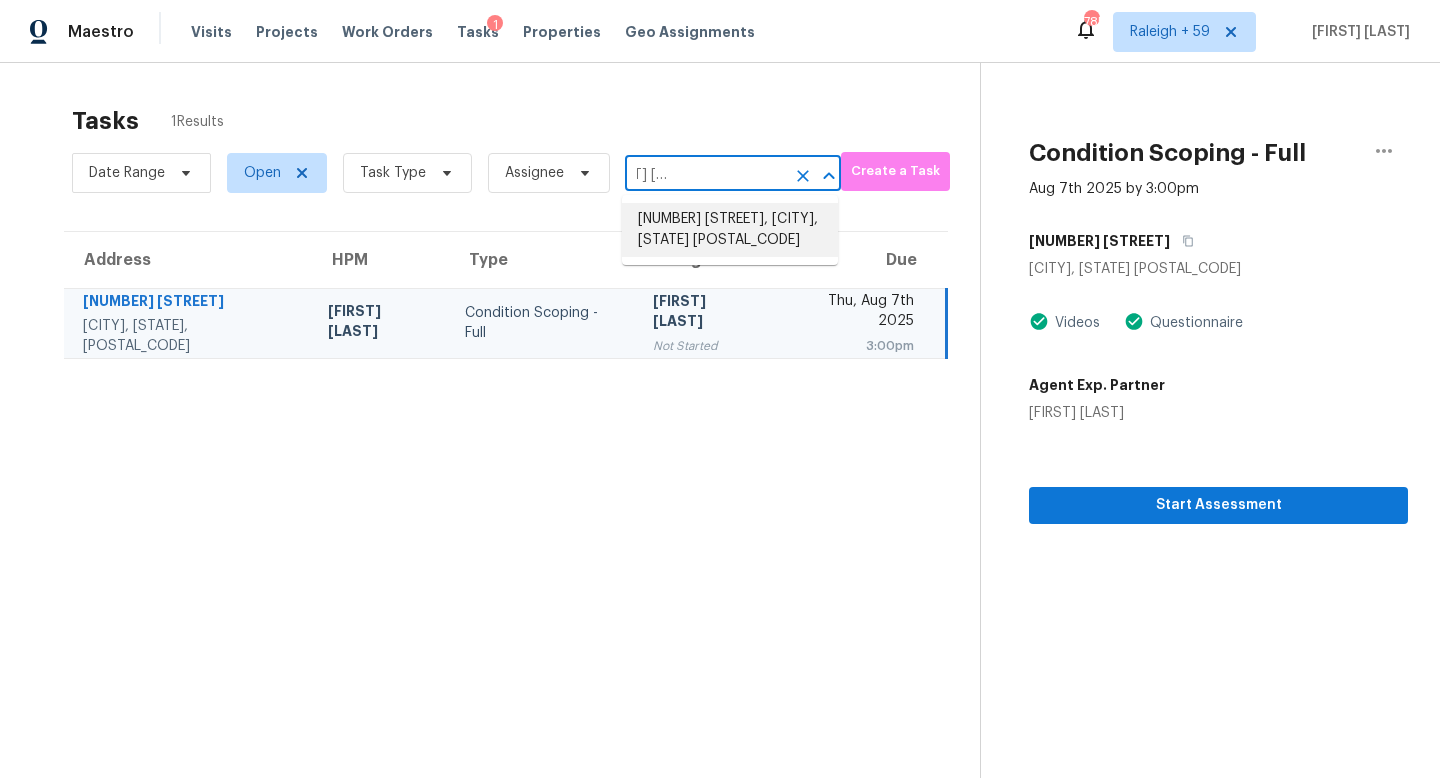 drag, startPoint x: 726, startPoint y: 220, endPoint x: 719, endPoint y: 230, distance: 12.206555 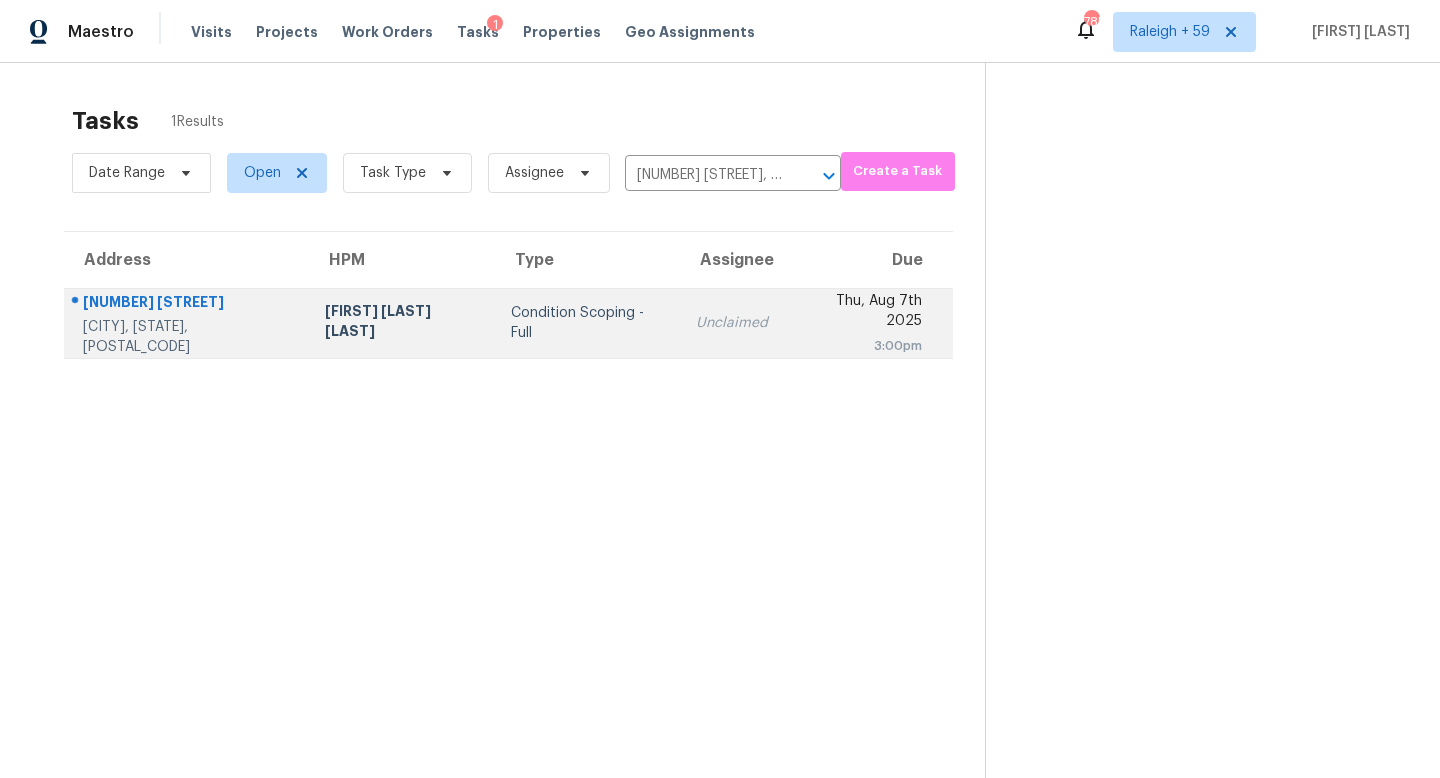 click on "Unclaimed" at bounding box center (732, 323) 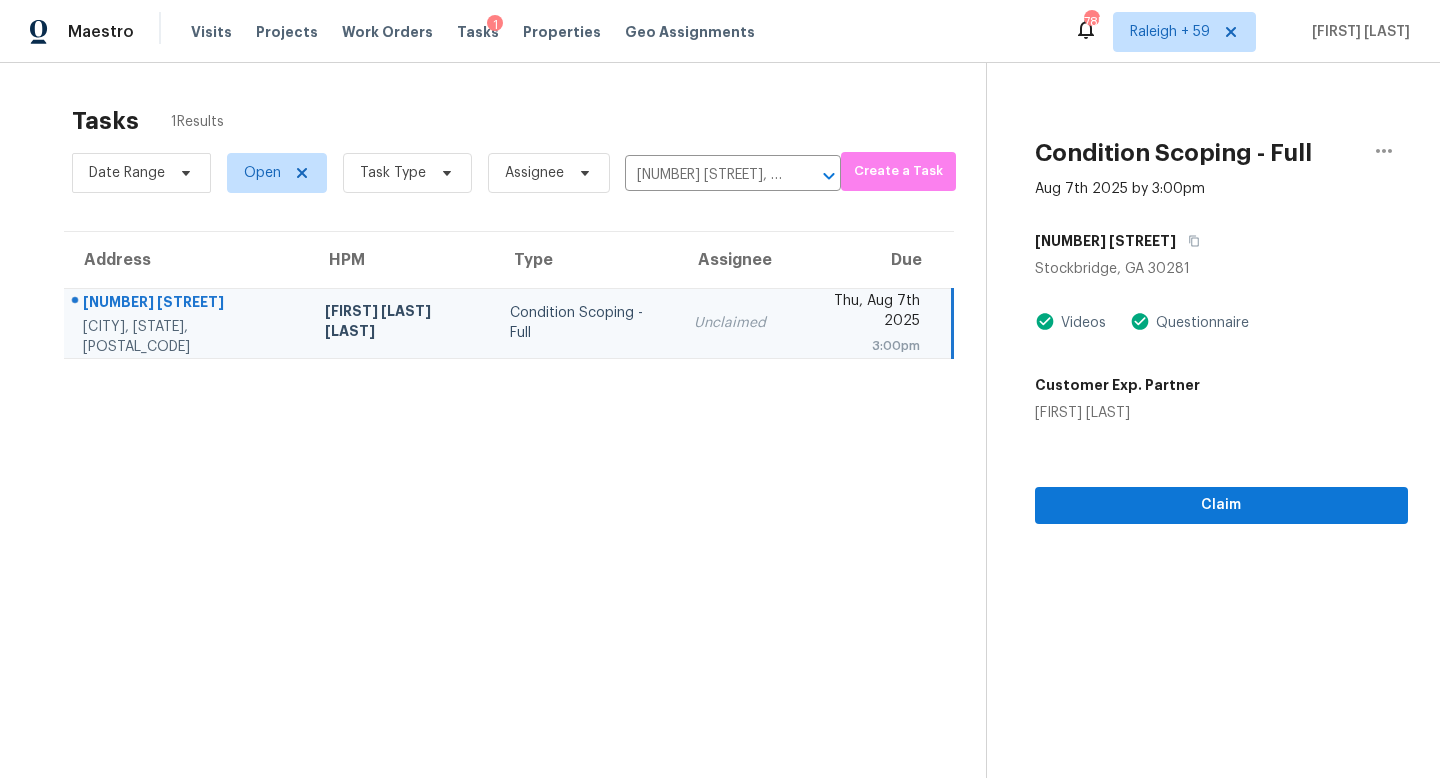 click on "Condition Scoping - Full Aug 7th 2025 by 3:00pm [NUMBER] [STREET] [CITY], [STATE] [POSTAL_CODE] Videos Questionnaire Customer Exp. Partner Dennis Greco Claim" at bounding box center [1197, 452] 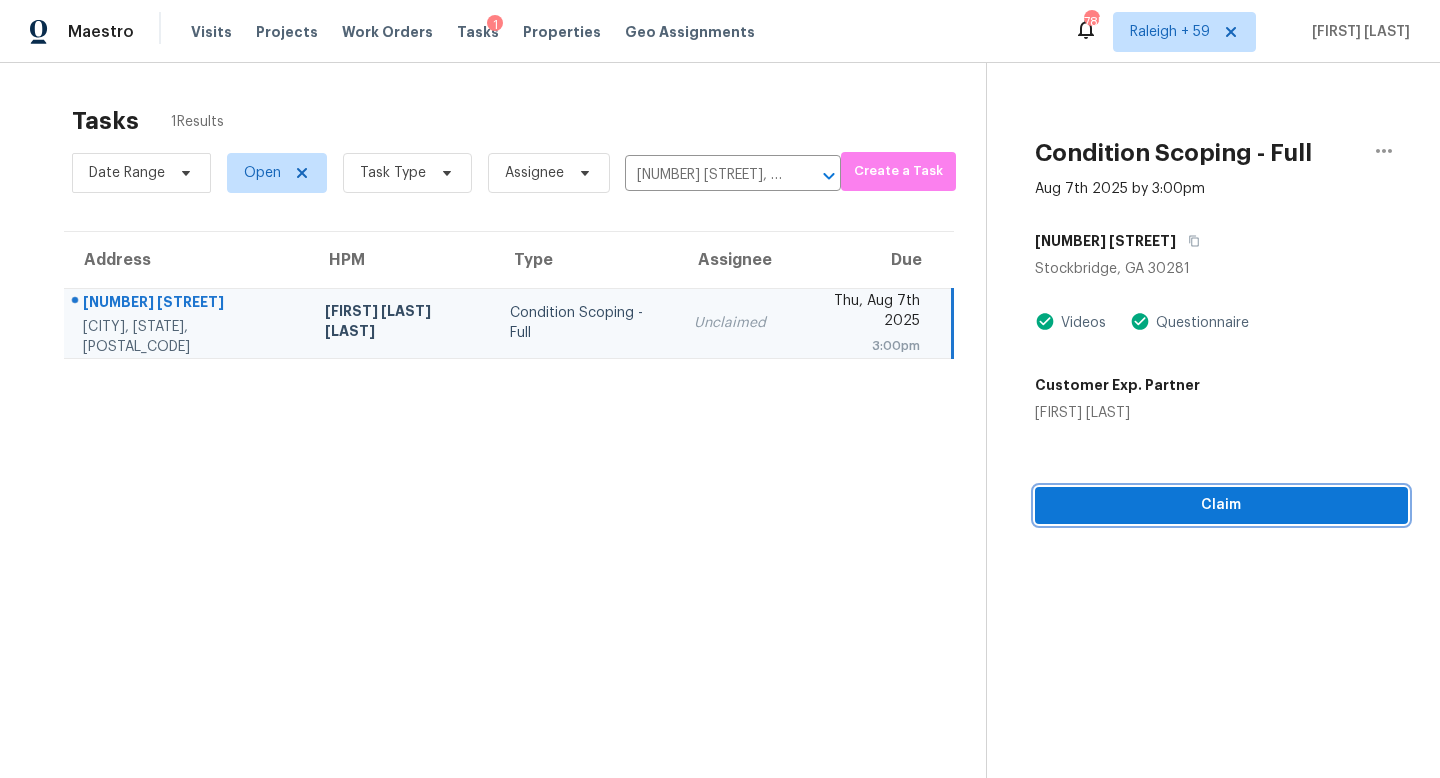 click on "Claim" at bounding box center [1221, 505] 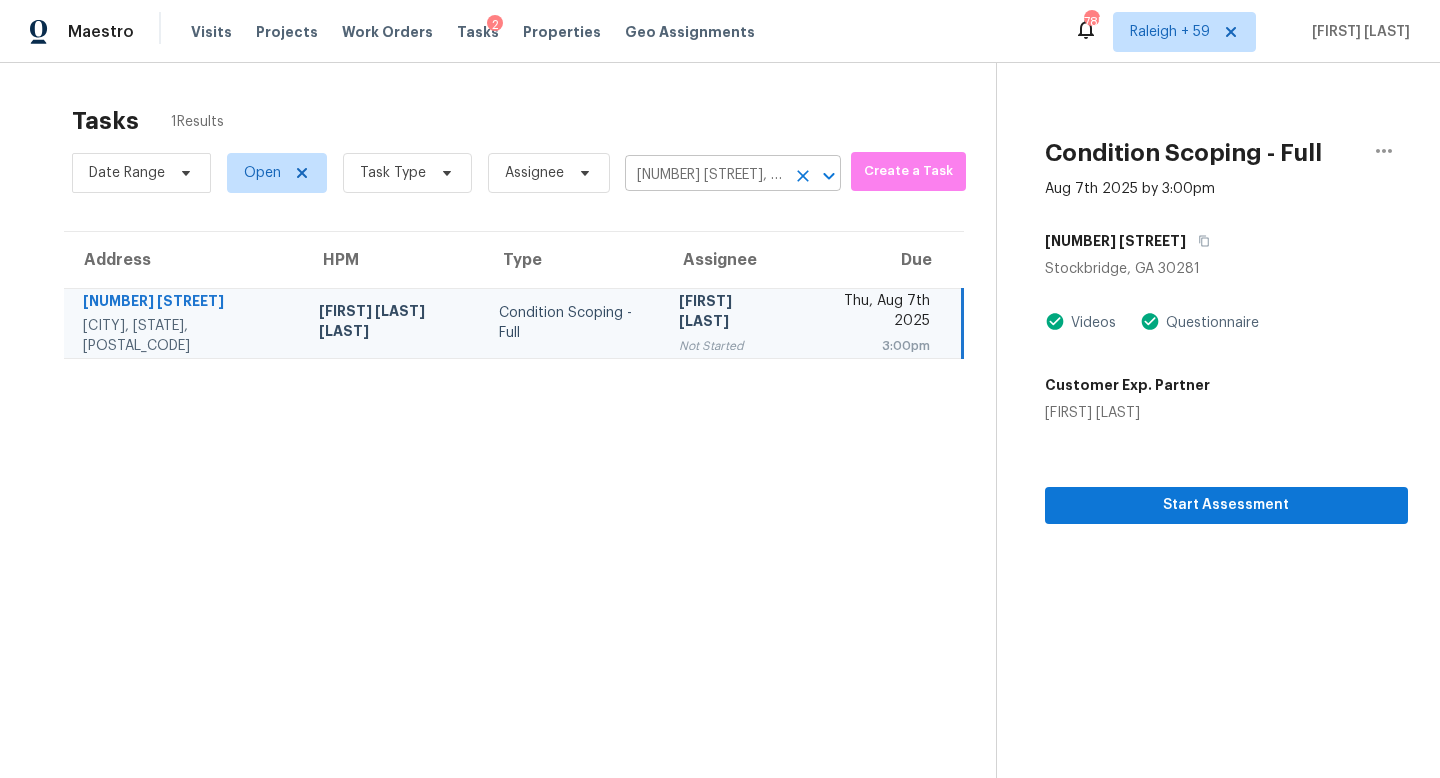 click on "[NUMBER] [STREET], [CITY], [STATE] [POSTAL_CODE]" at bounding box center (705, 175) 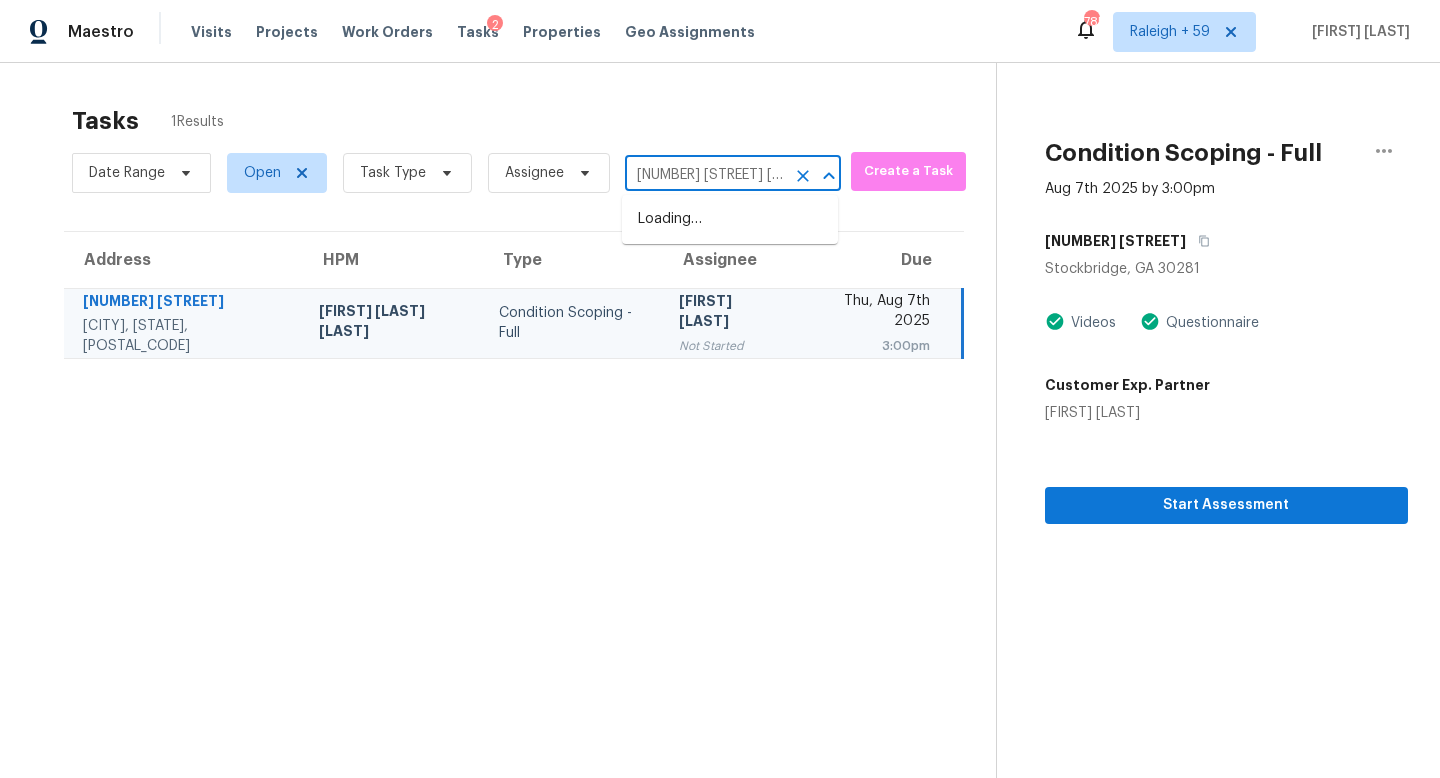 scroll, scrollTop: 0, scrollLeft: 127, axis: horizontal 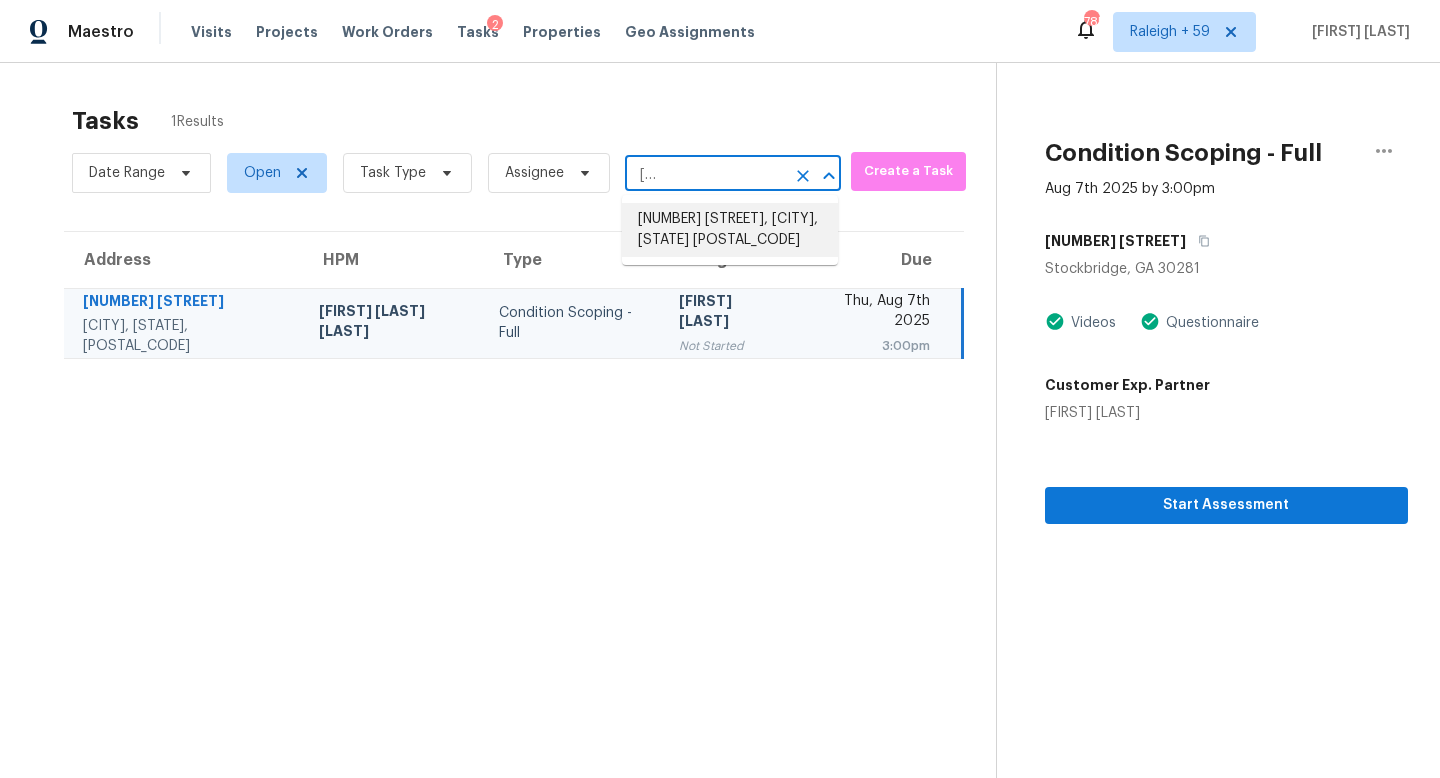 click on "[NUMBER] [STREET], [CITY], [STATE] [POSTAL_CODE]" at bounding box center (730, 230) 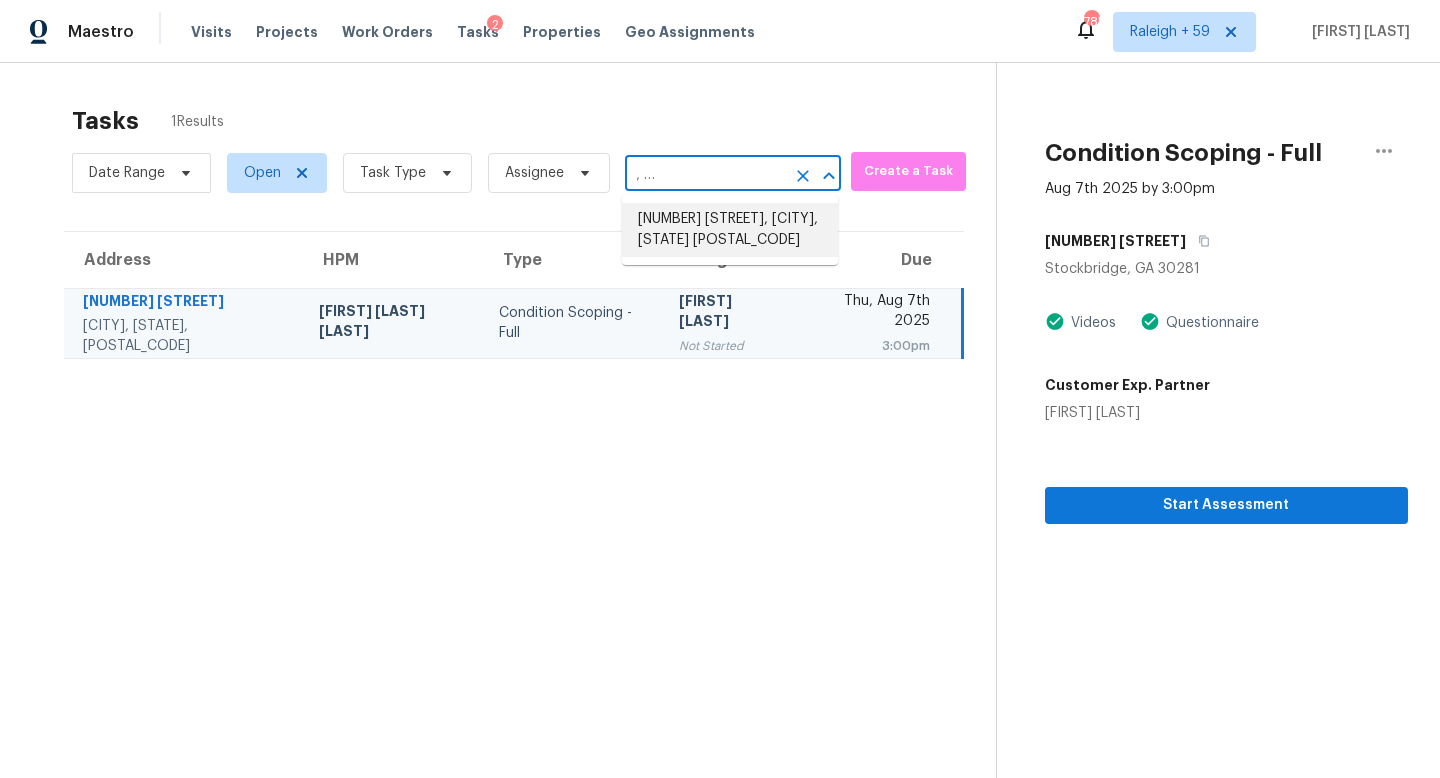 scroll, scrollTop: 0, scrollLeft: 0, axis: both 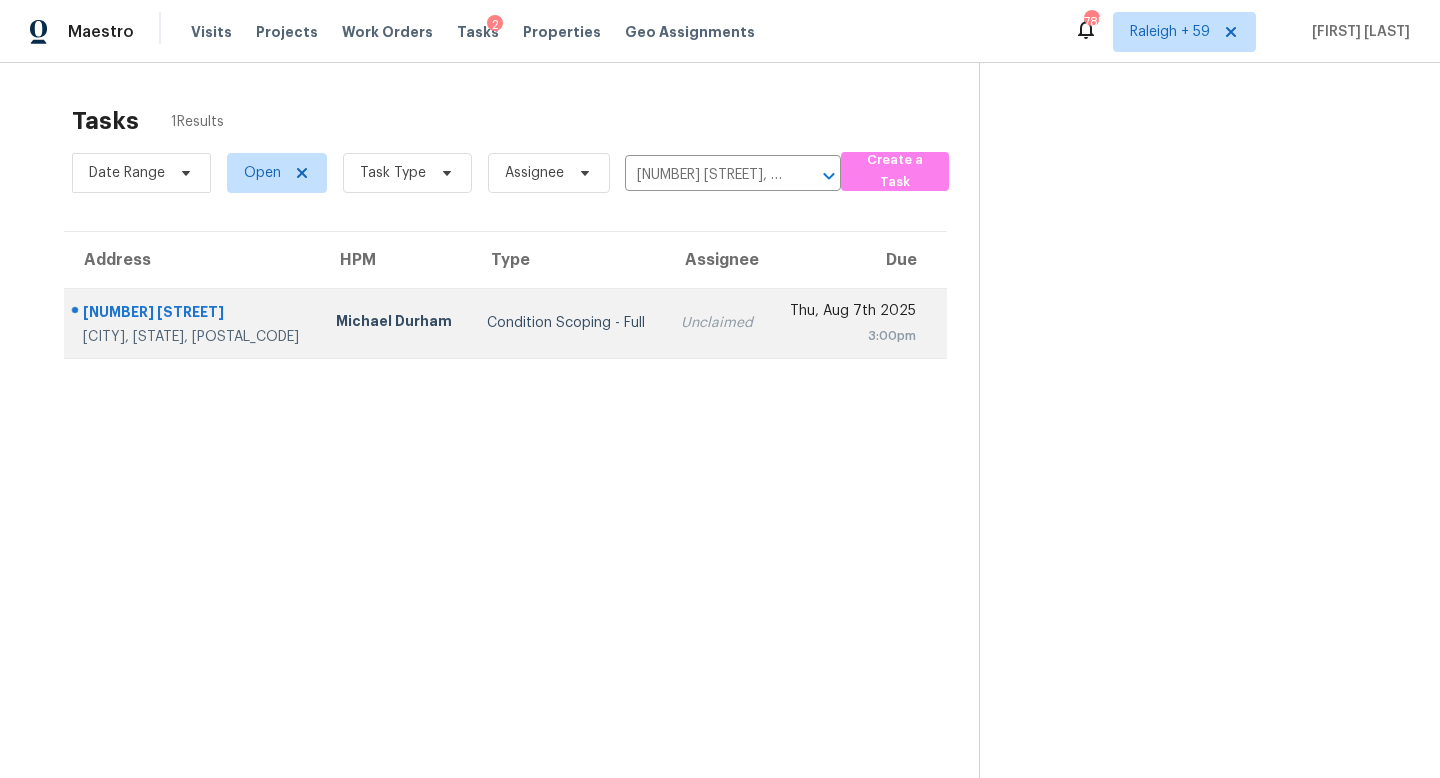 click on "Unclaimed" at bounding box center (718, 323) 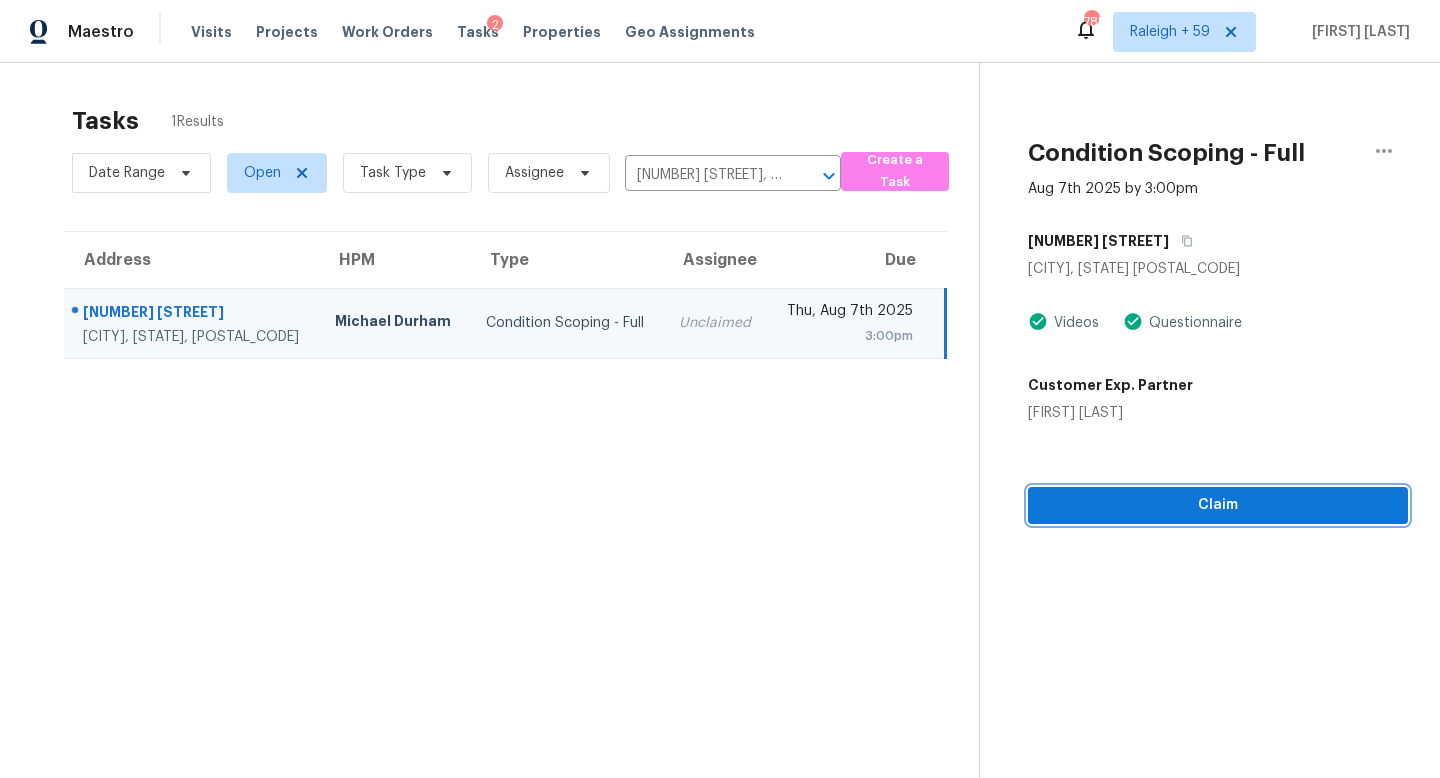 click on "Claim" at bounding box center [1218, 505] 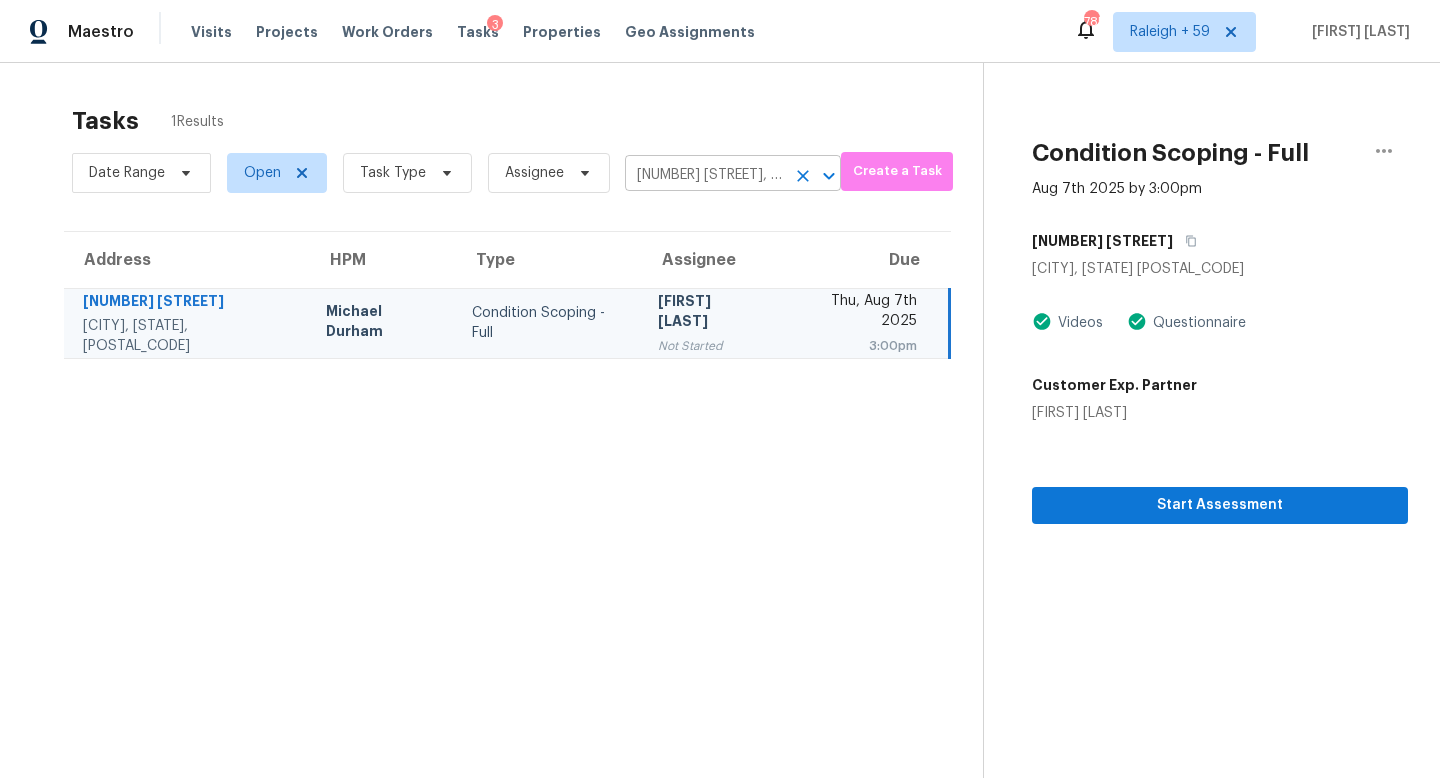 click on "[NUMBER] [STREET], [CITY], [STATE] [POSTAL_CODE]" at bounding box center (705, 175) 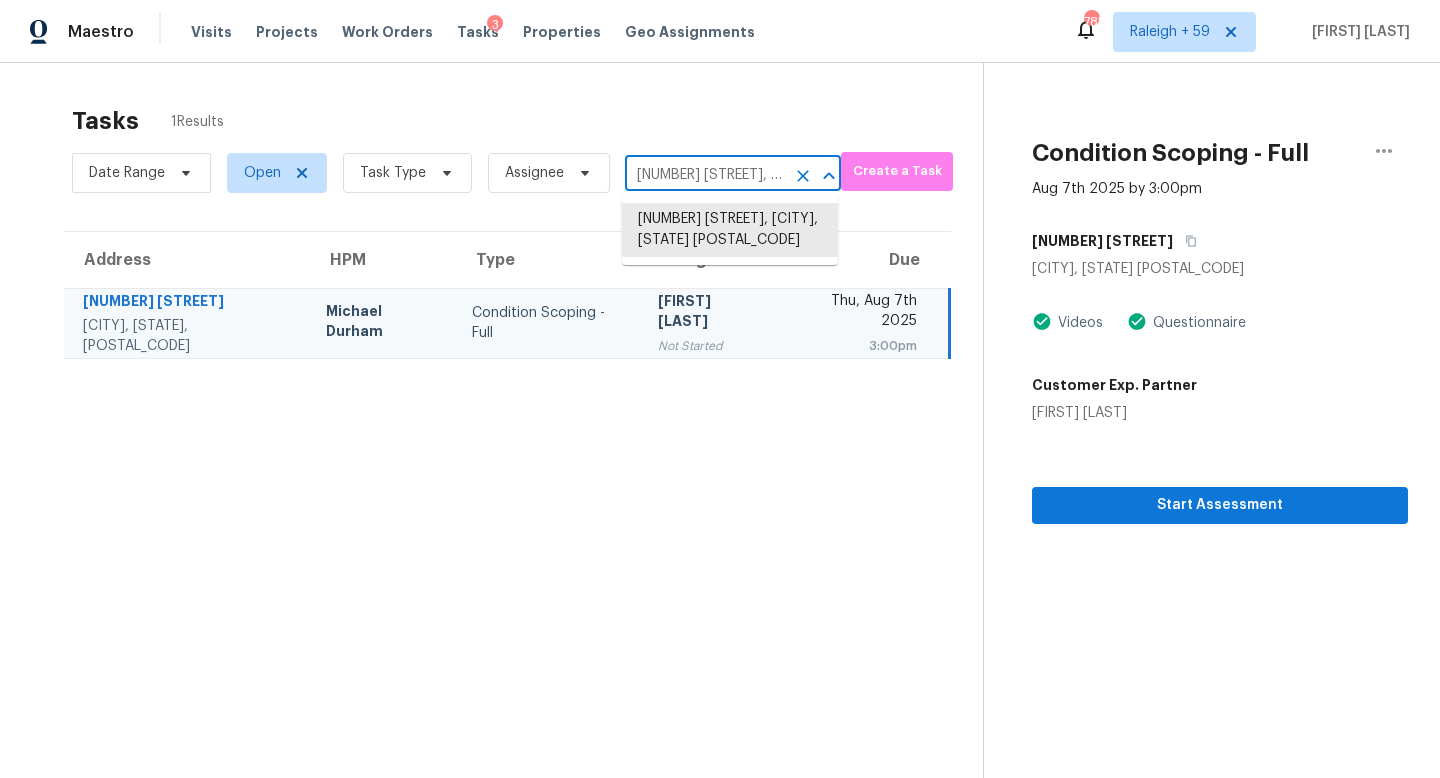 paste on "[NUMBER] [STREET] [CITY], [STATE], [POSTAL_CODE]" 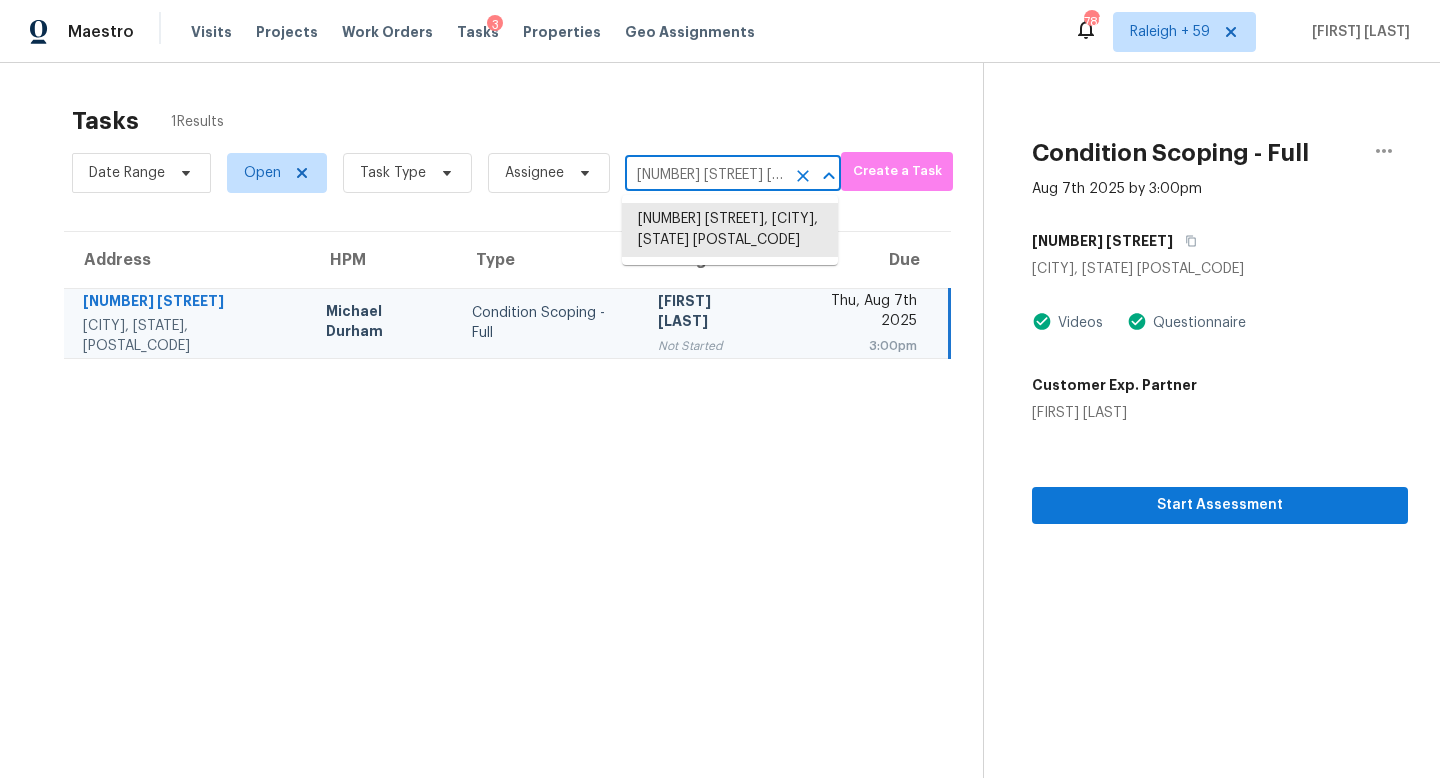 scroll, scrollTop: 0, scrollLeft: 75, axis: horizontal 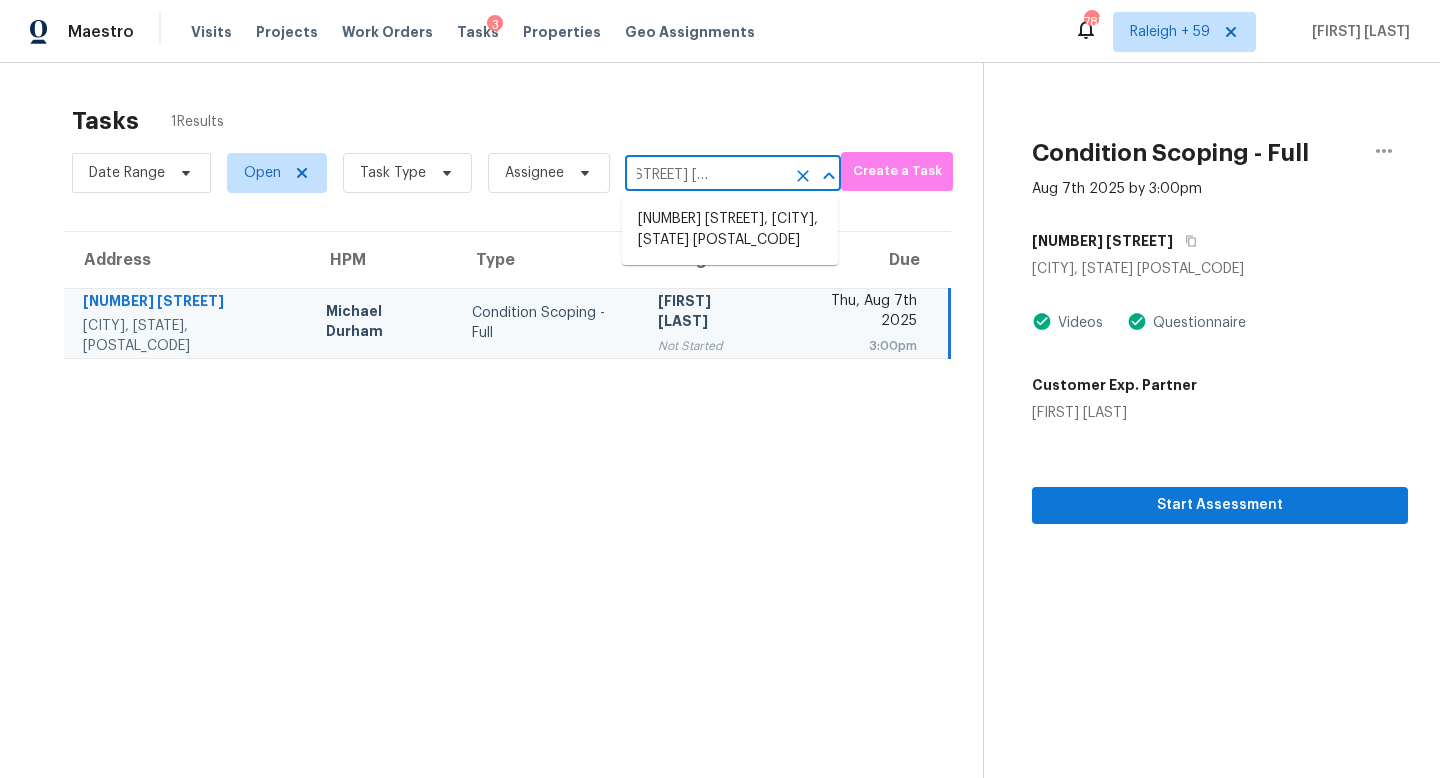 click on "[NUMBER] [STREET], [CITY], [STATE] [POSTAL_CODE]" at bounding box center [730, 230] 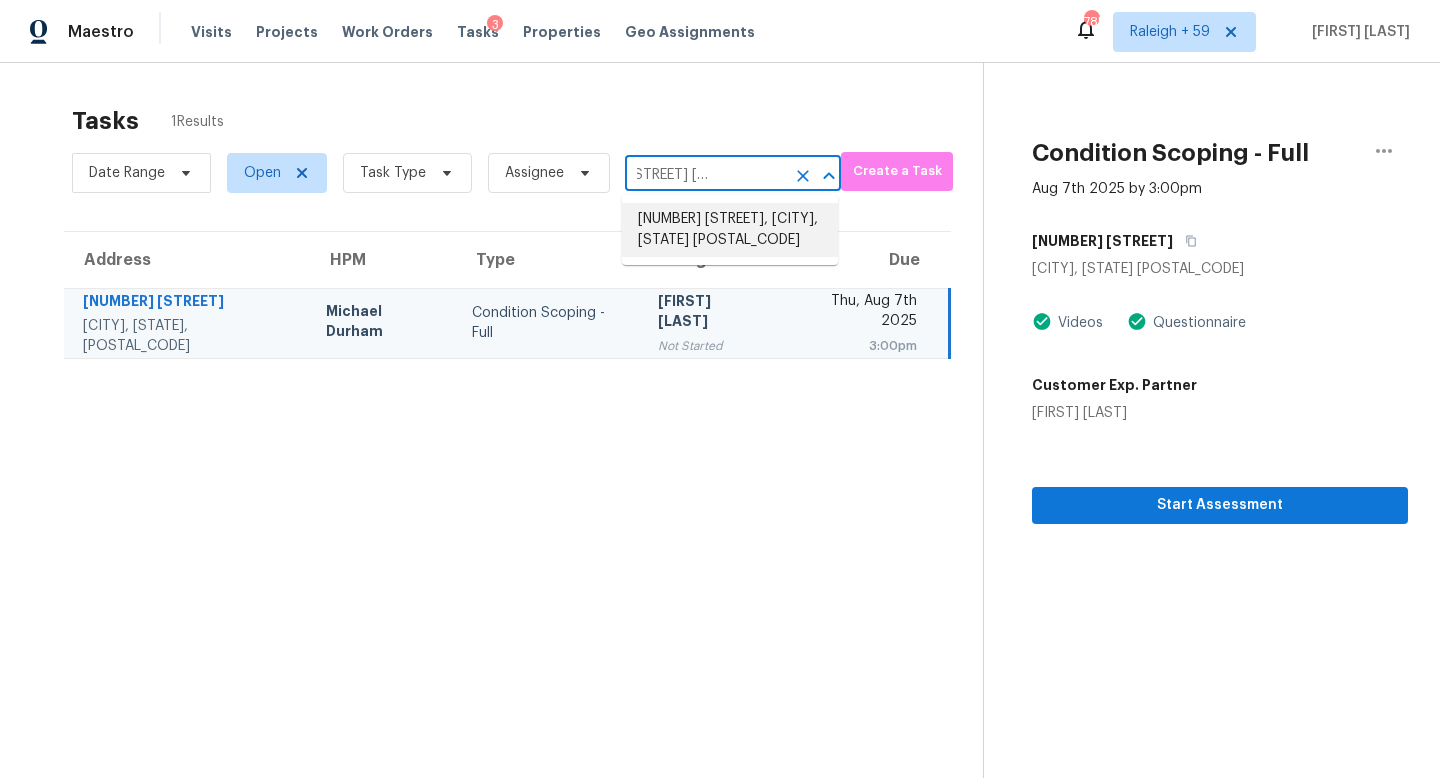 click on "[NUMBER] [STREET], [CITY], [STATE] [POSTAL_CODE]" at bounding box center (730, 230) 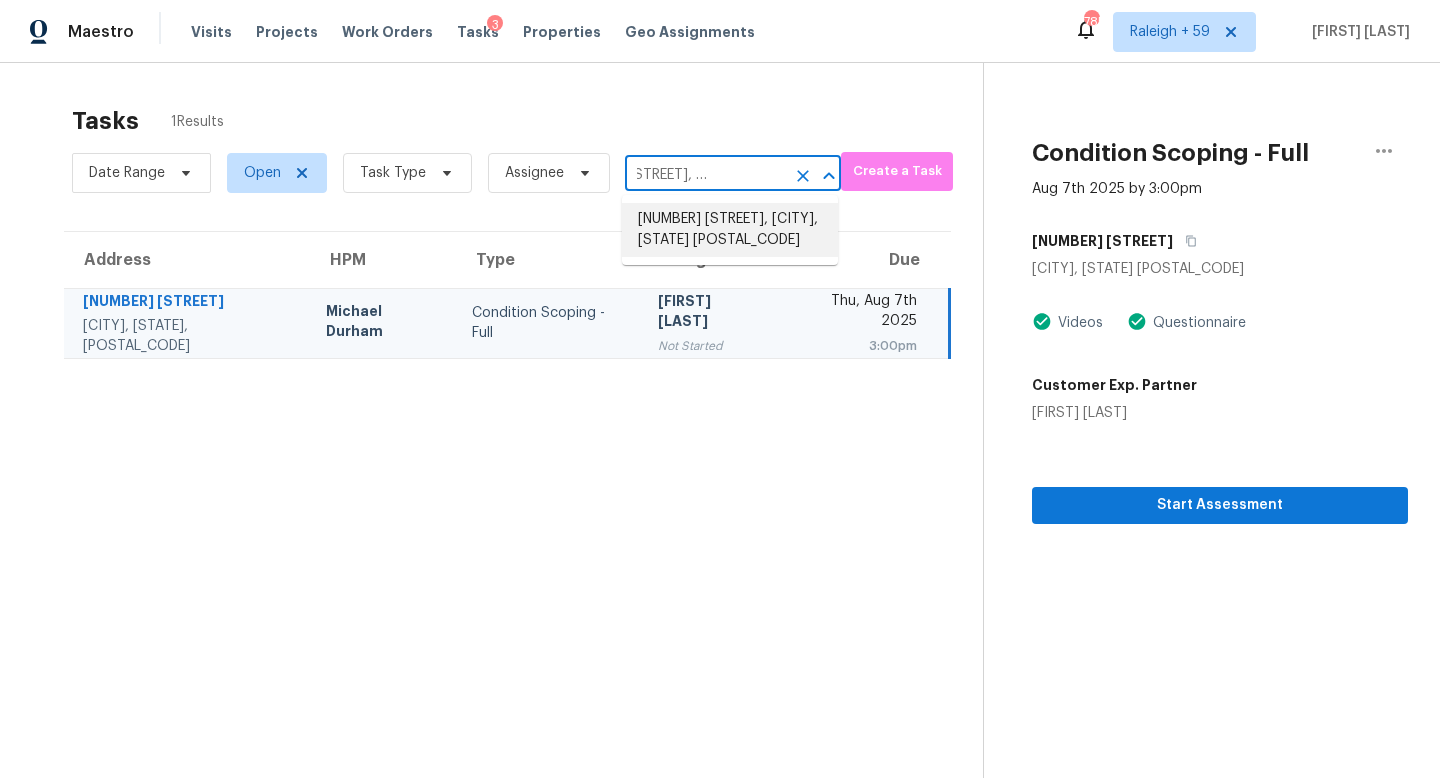 scroll, scrollTop: 0, scrollLeft: 0, axis: both 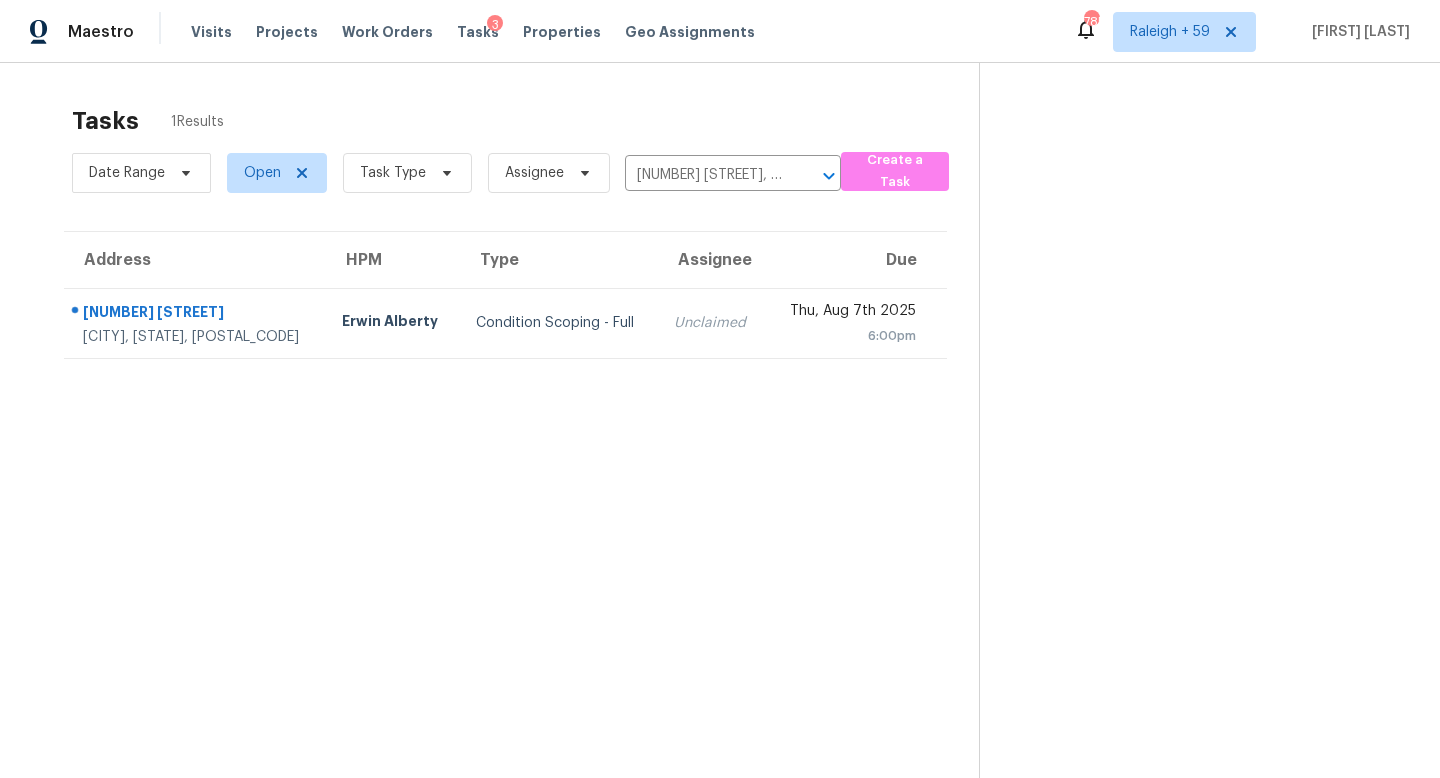 click on "Unclaimed" at bounding box center (712, 323) 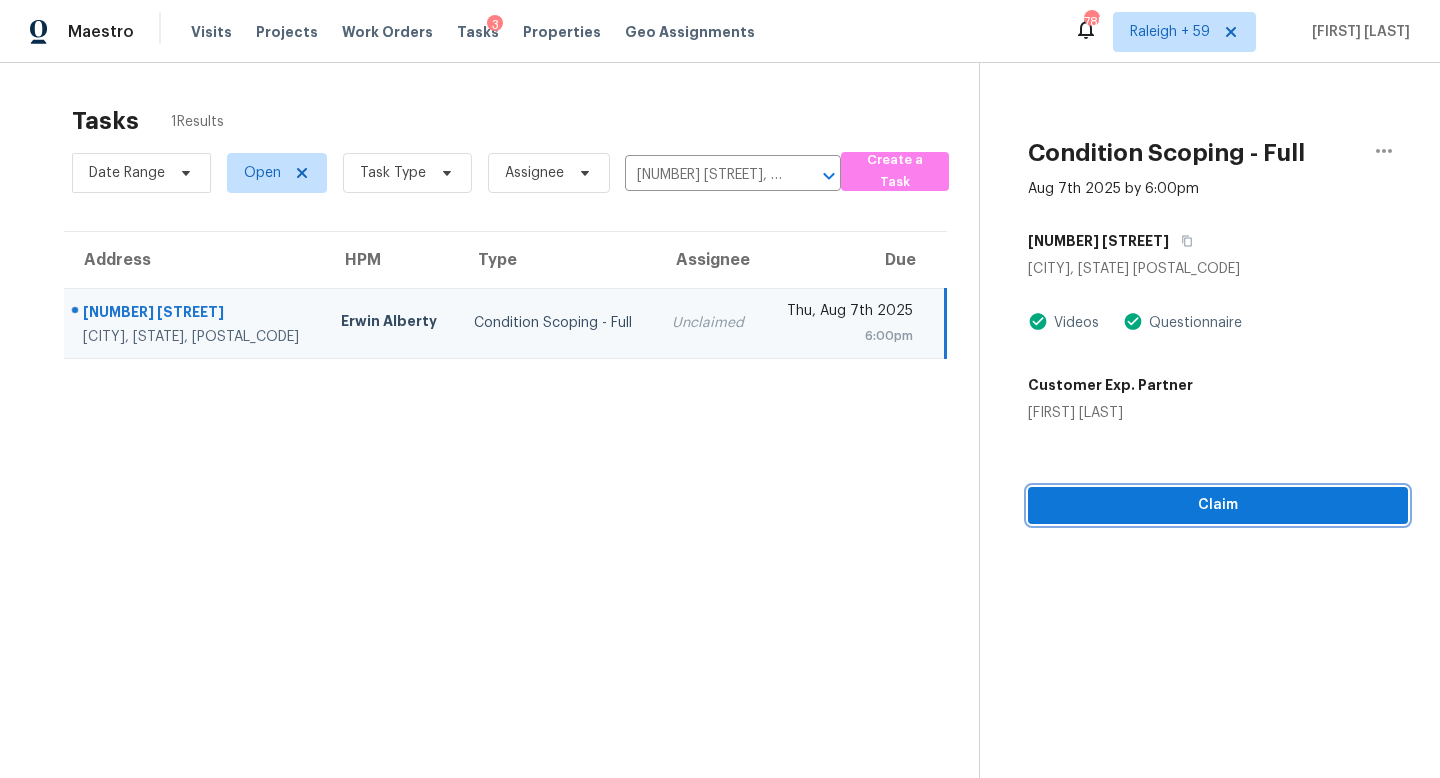 click on "Claim" at bounding box center [1218, 505] 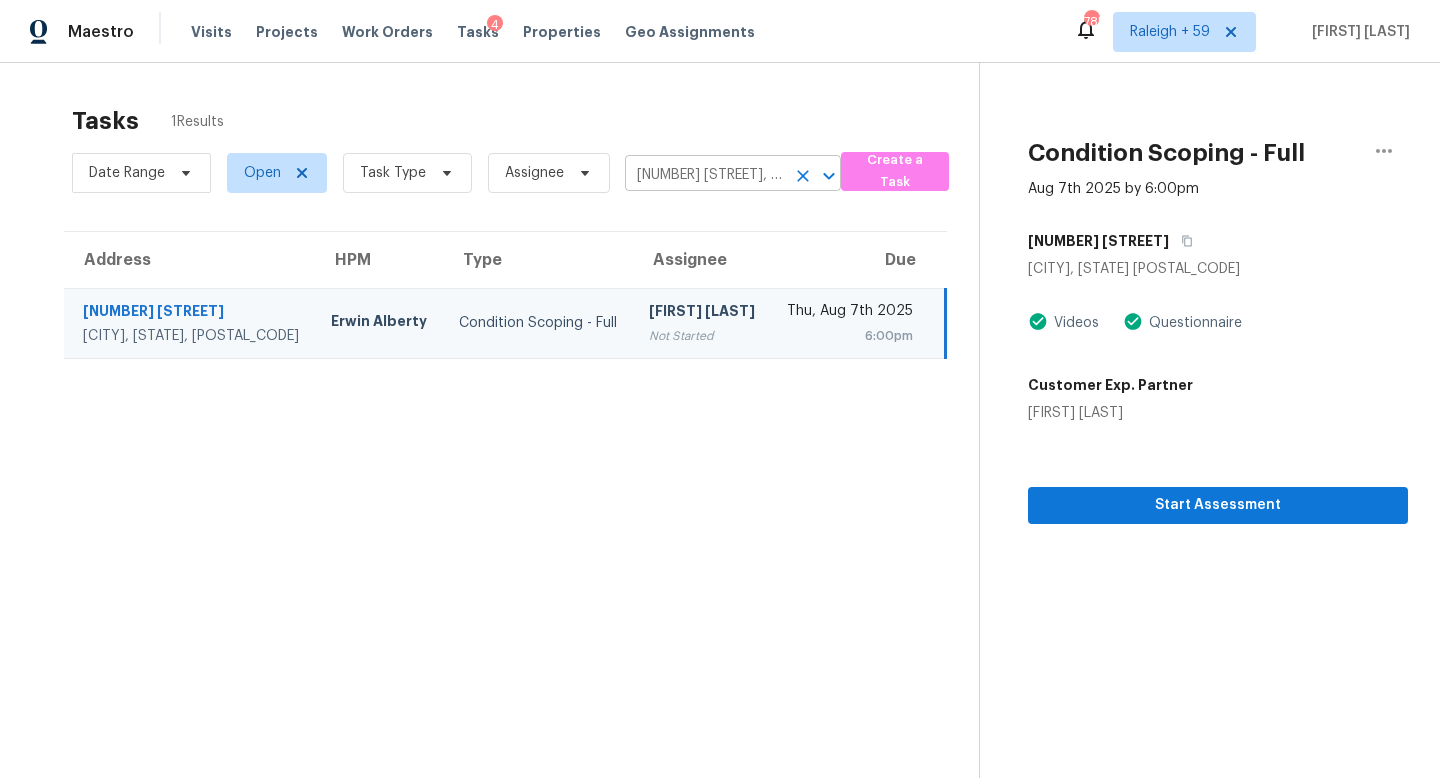 click on "[NUMBER] [STREET], [CITY], [STATE] [POSTAL_CODE]" at bounding box center [705, 175] 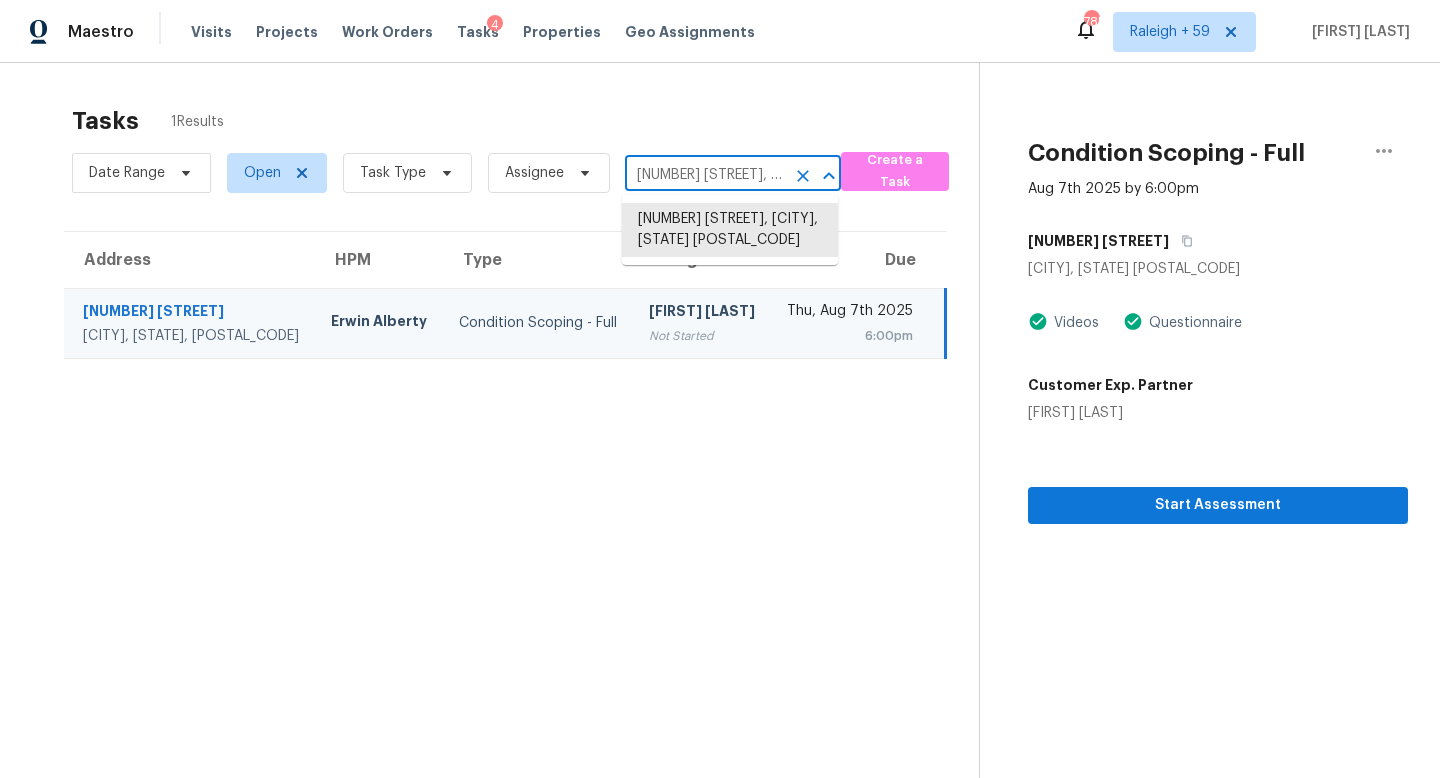 paste on "[NUMBER] [STREET] Unit [NUMBER] [CITY], [STATE], [POSTAL_CODE]" 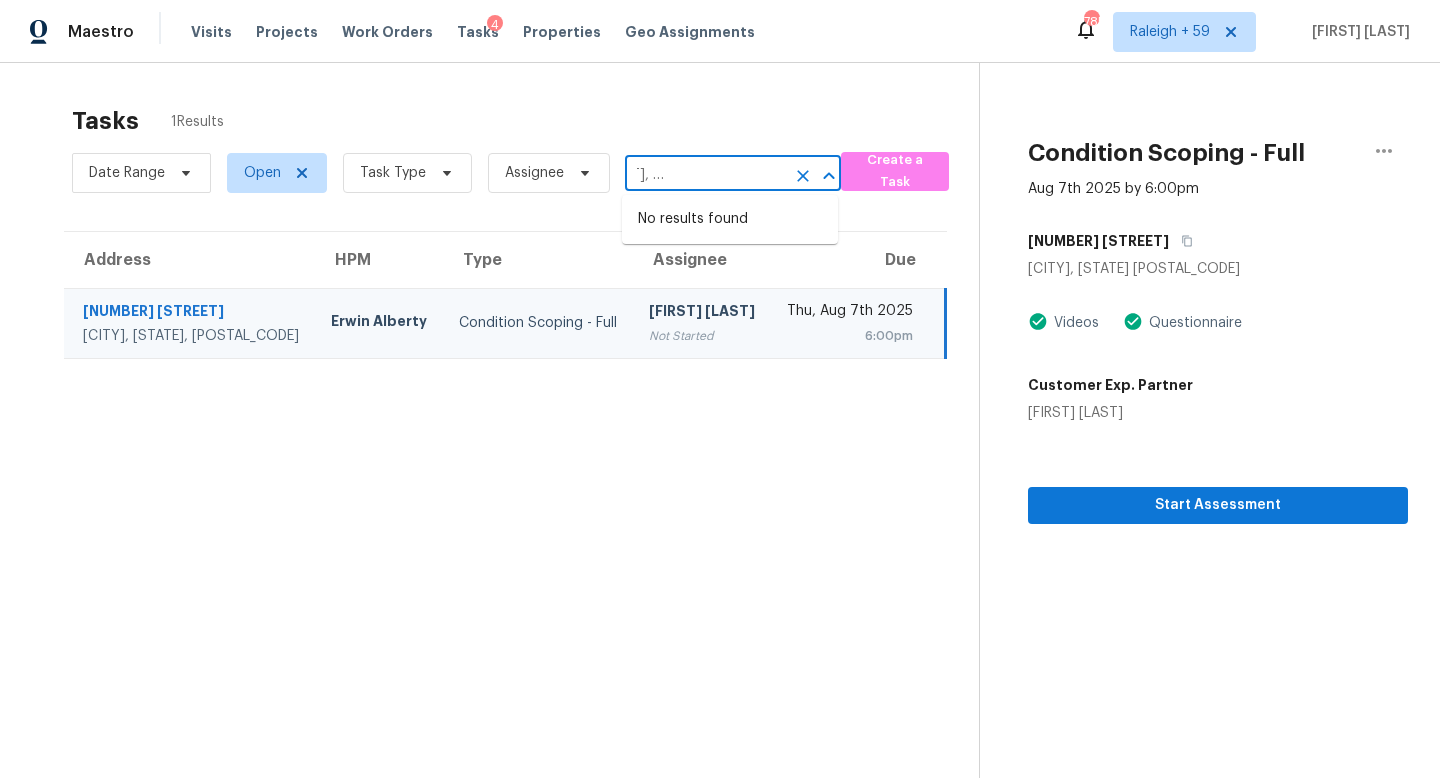 scroll, scrollTop: 0, scrollLeft: 0, axis: both 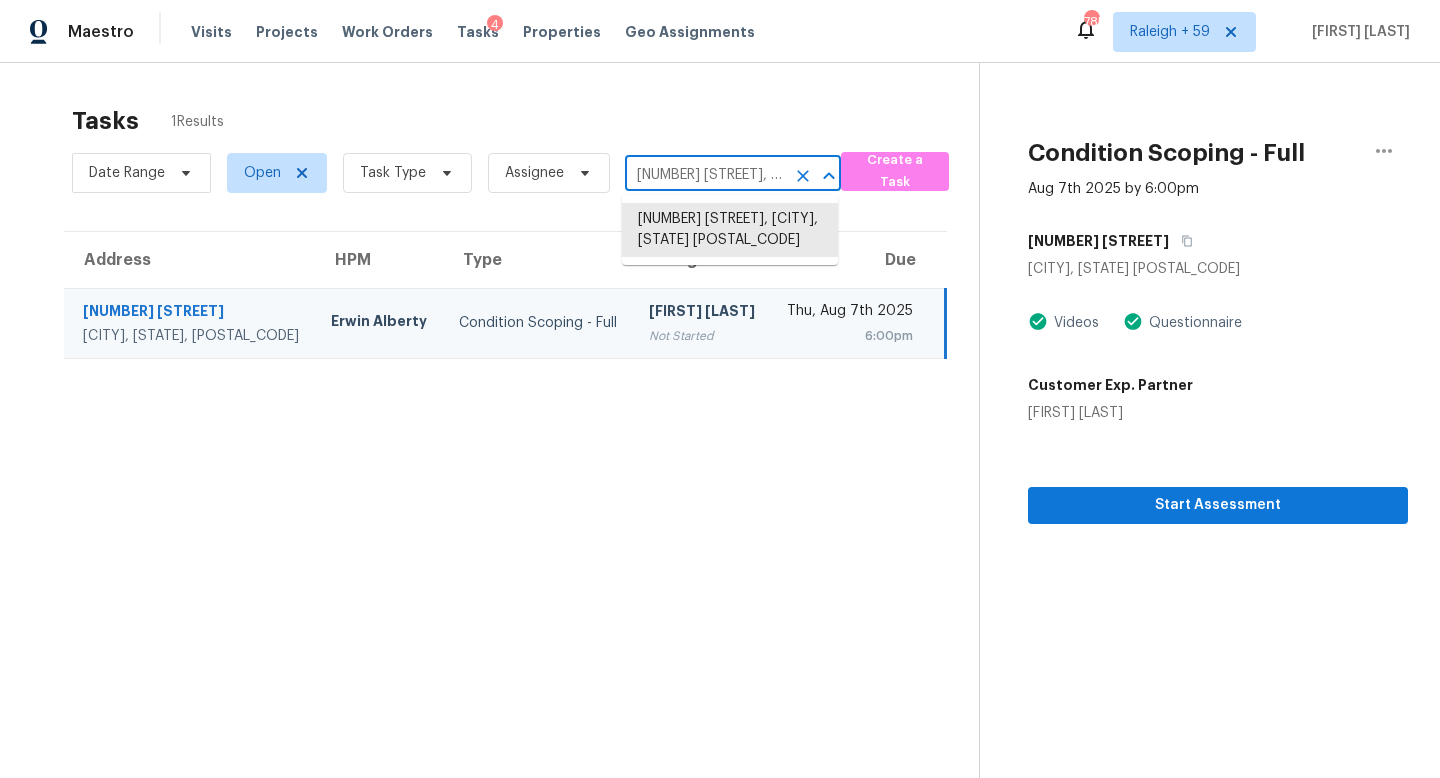 click on "[NUMBER] [STREET], [CITY], [STATE] [POSTAL_CODE]" at bounding box center (705, 175) 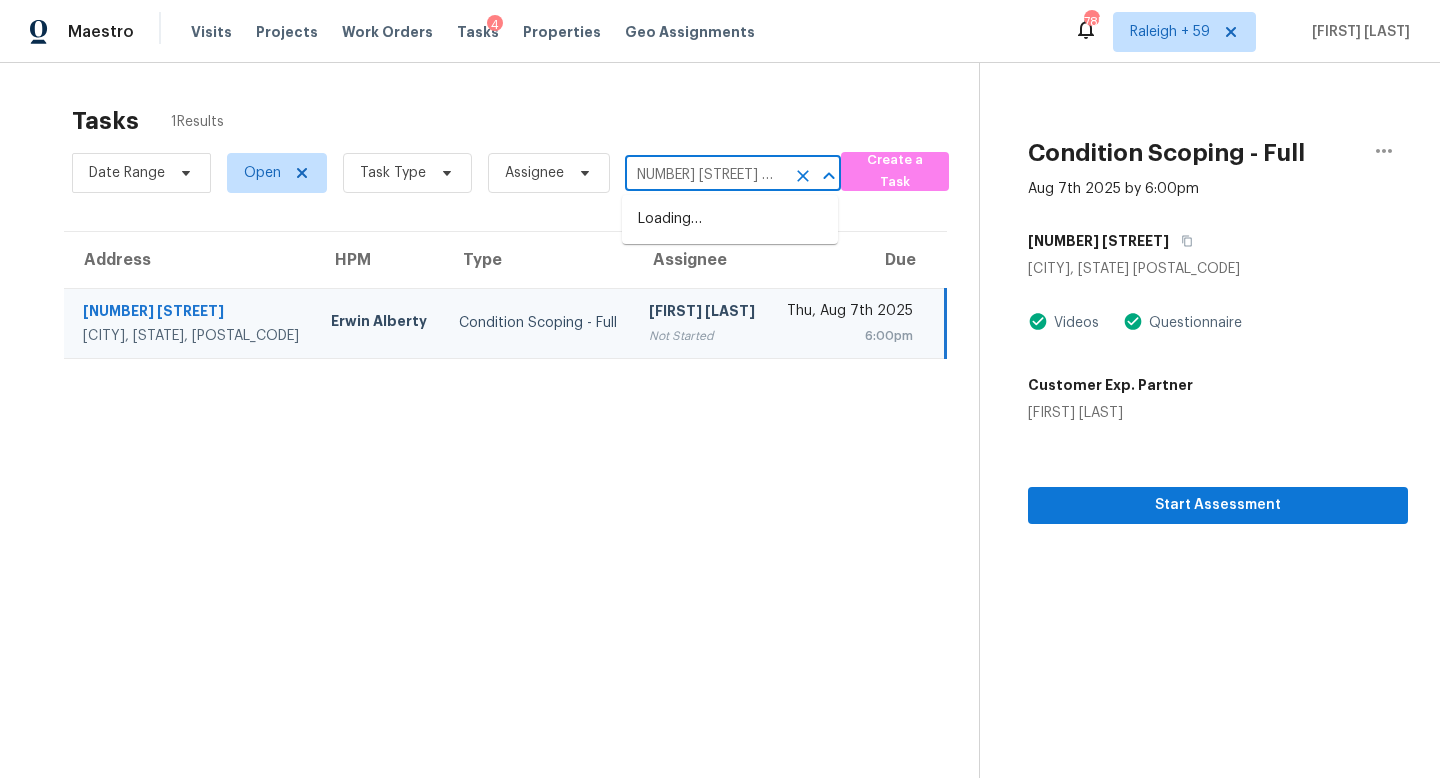 scroll, scrollTop: 0, scrollLeft: 0, axis: both 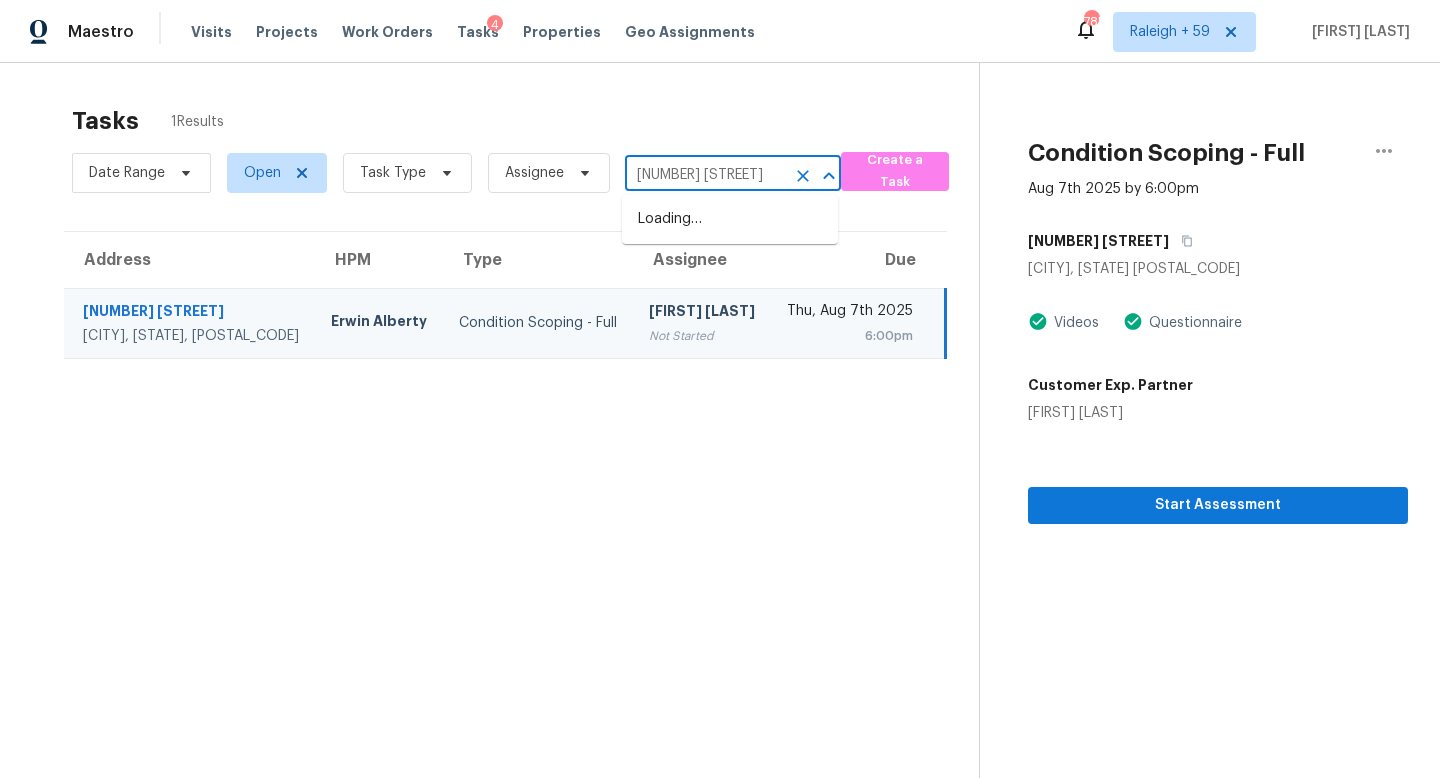 type on "[NUMBER] [STREET]" 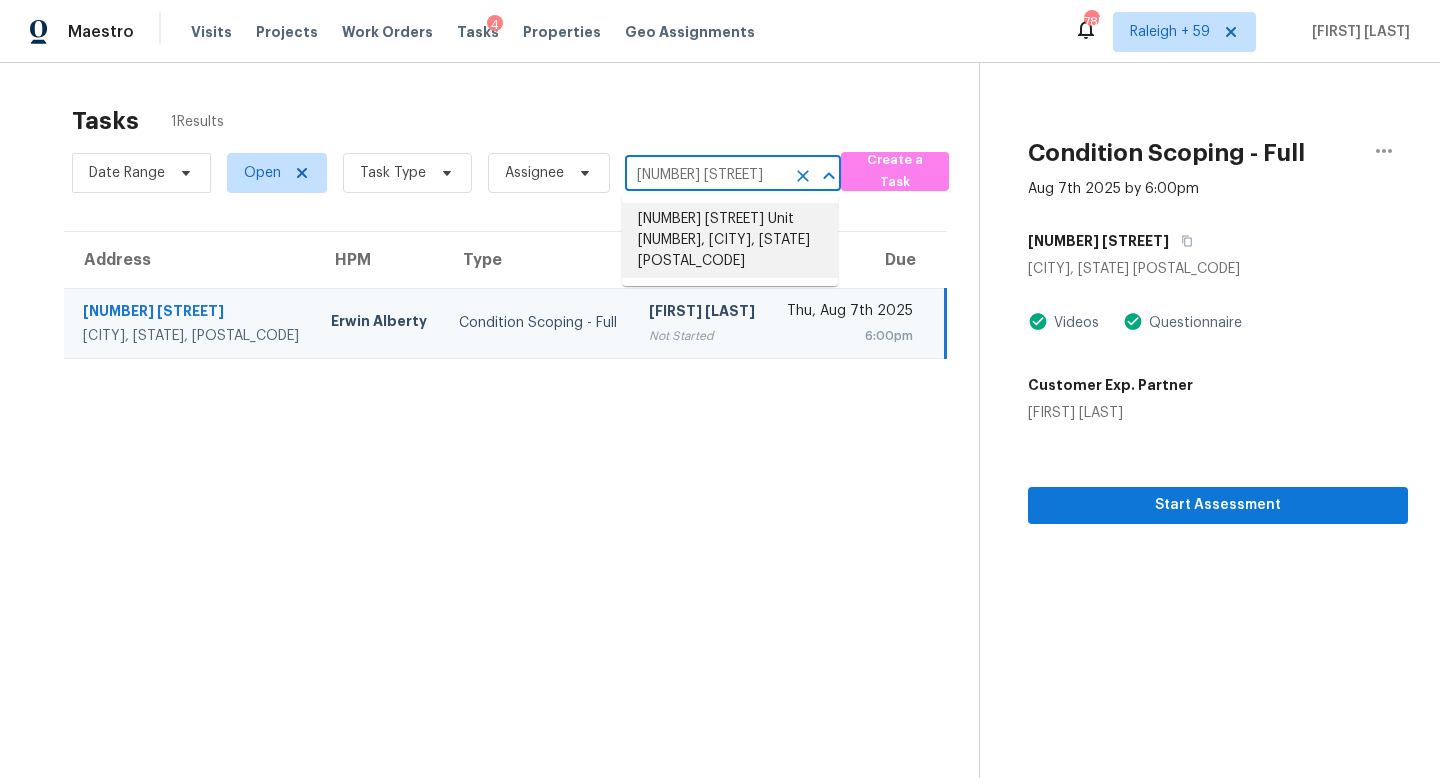 click on "[NUMBER] [STREET] Unit [NUMBER], [CITY], [STATE] [POSTAL_CODE]" at bounding box center [730, 240] 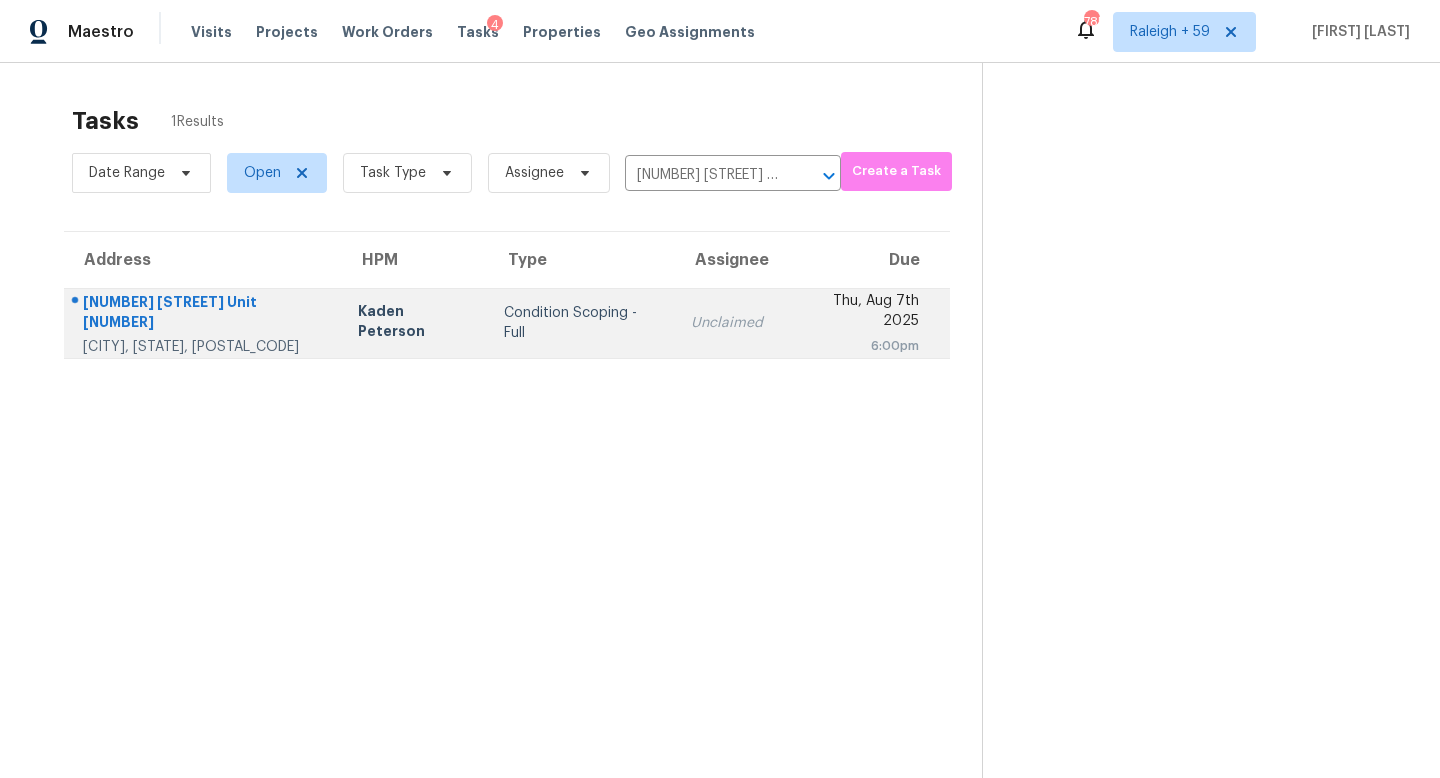 click on "Unclaimed" at bounding box center [727, 323] 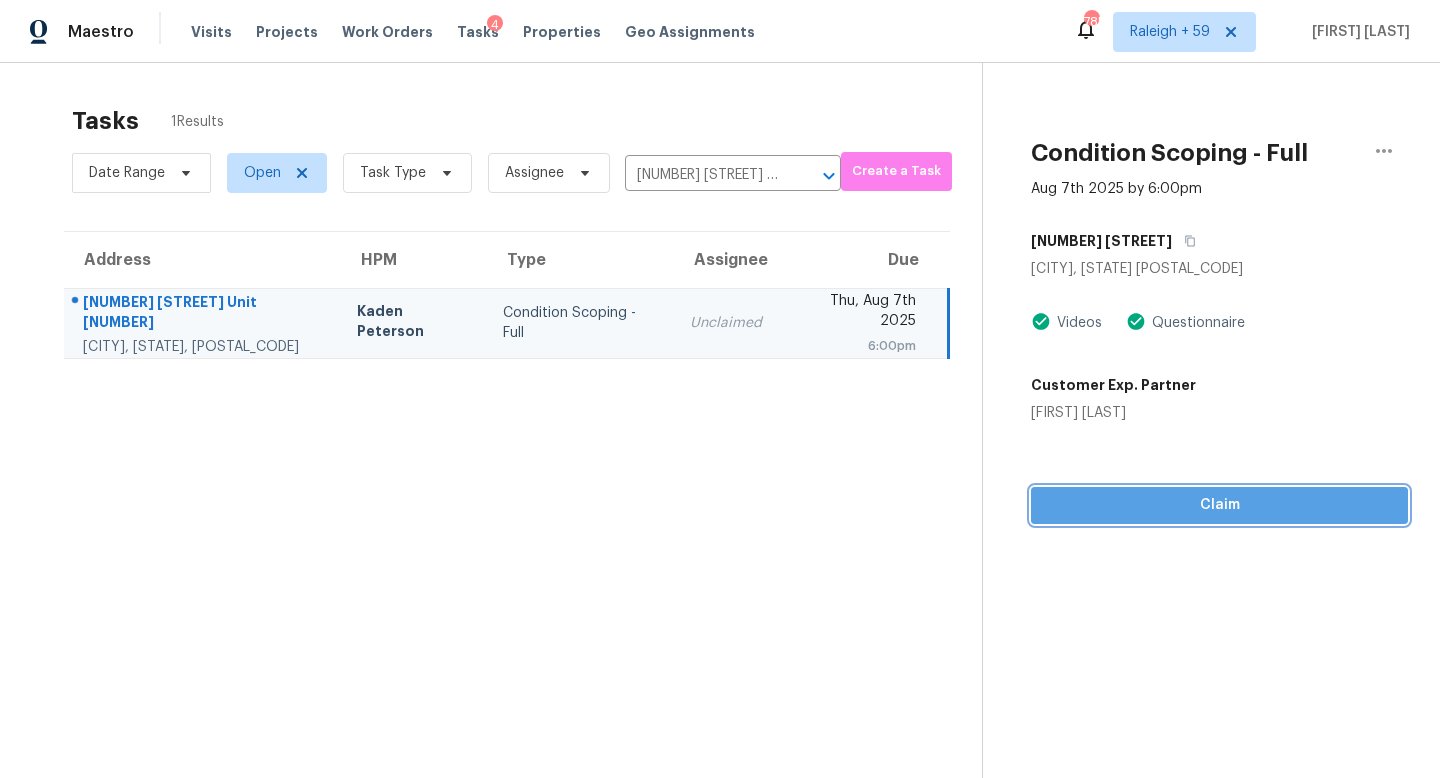 click on "Claim" at bounding box center (1219, 505) 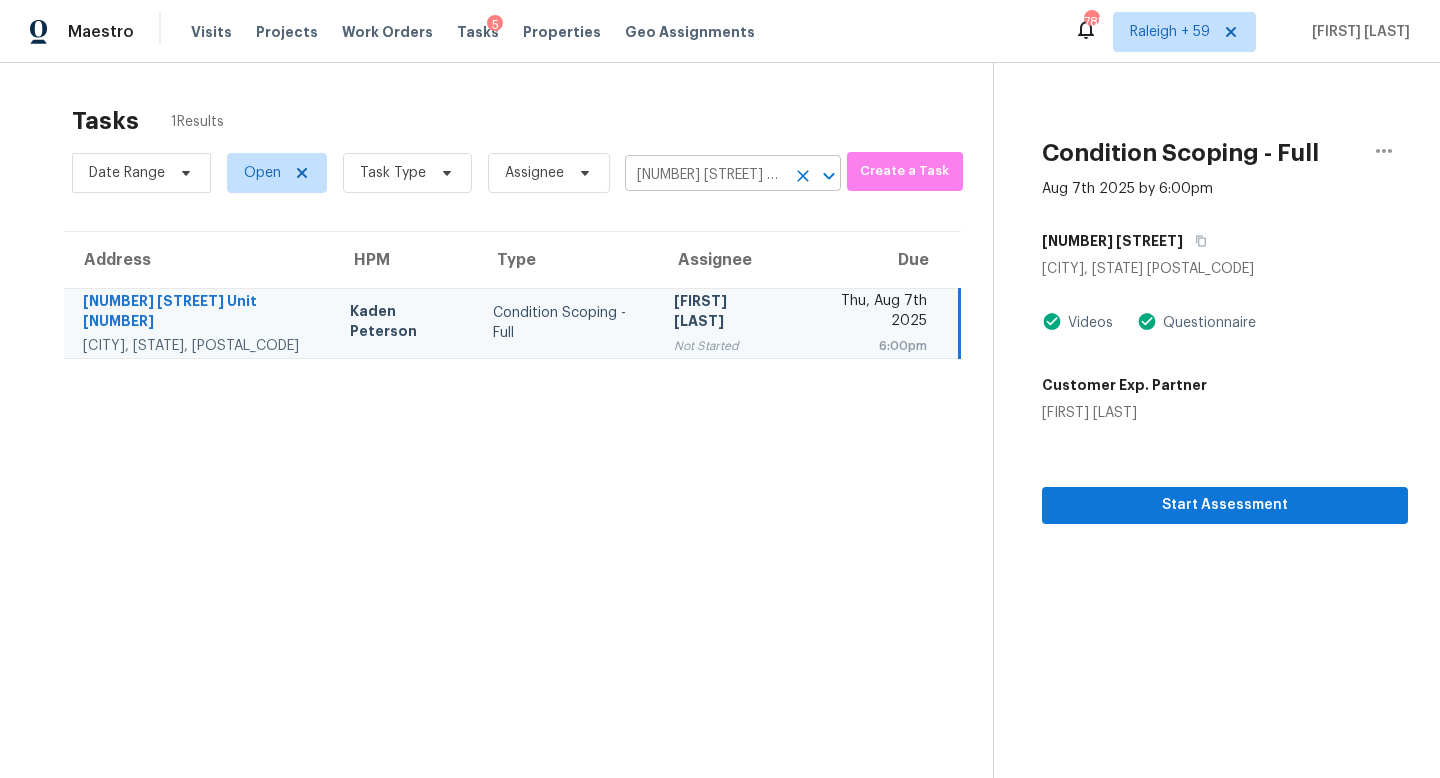 click on "[NUMBER] [STREET] Unit [NUMBER], [CITY], [STATE] [POSTAL_CODE]" at bounding box center (705, 175) 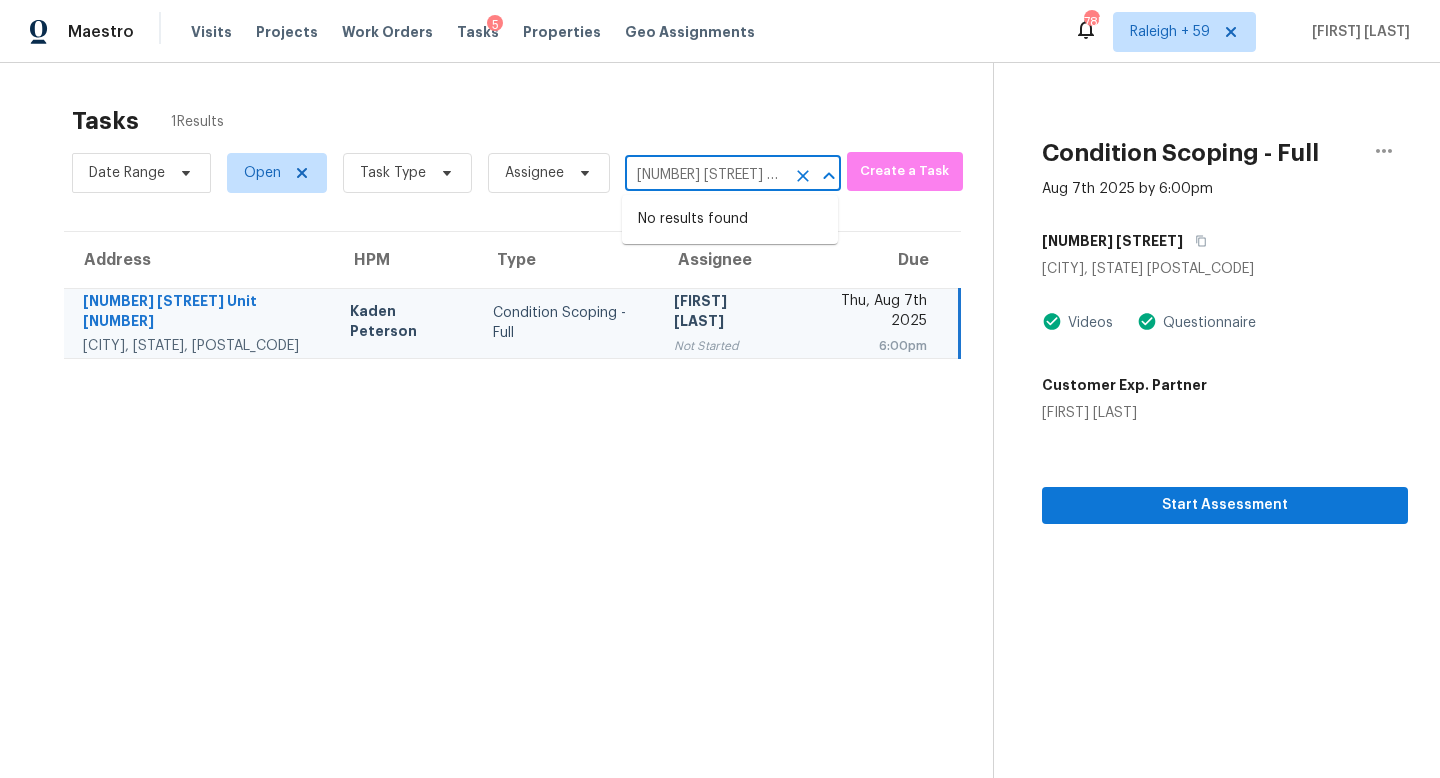 paste on "[NUMBER] [STREET] [CITY], [STATE], [POSTAL_CODE]" 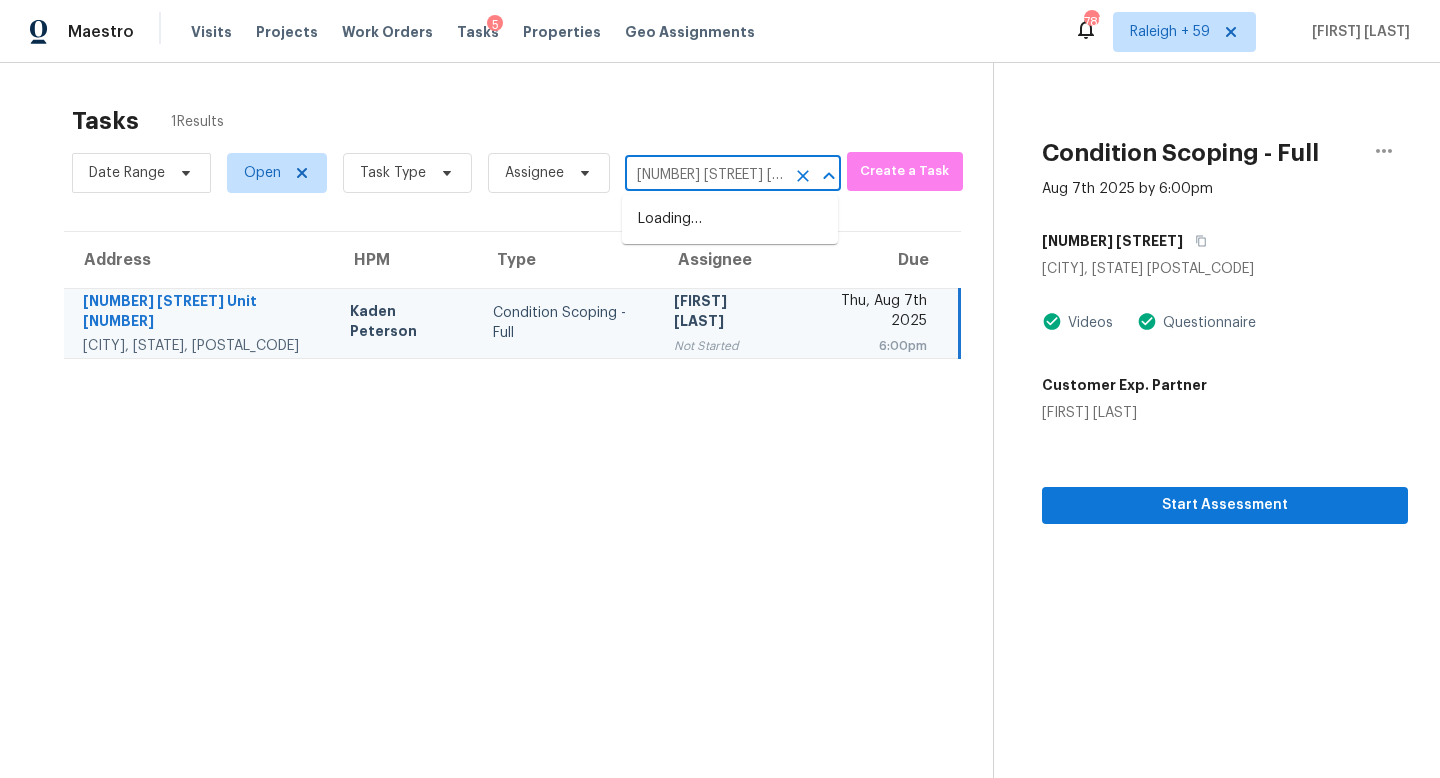 scroll, scrollTop: 0, scrollLeft: 141, axis: horizontal 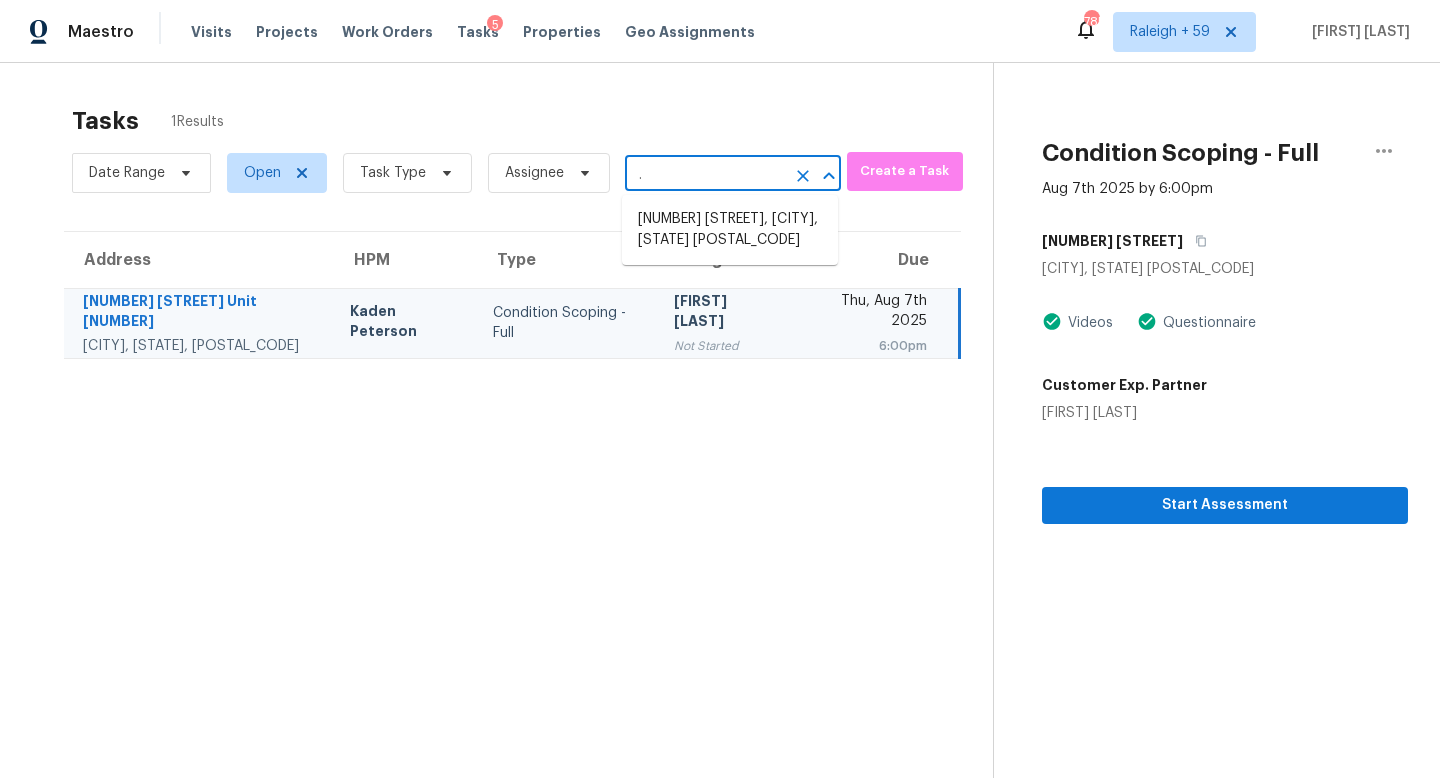 click on "[NUMBER] [STREET], [CITY], [STATE] [POSTAL_CODE]" at bounding box center [730, 230] 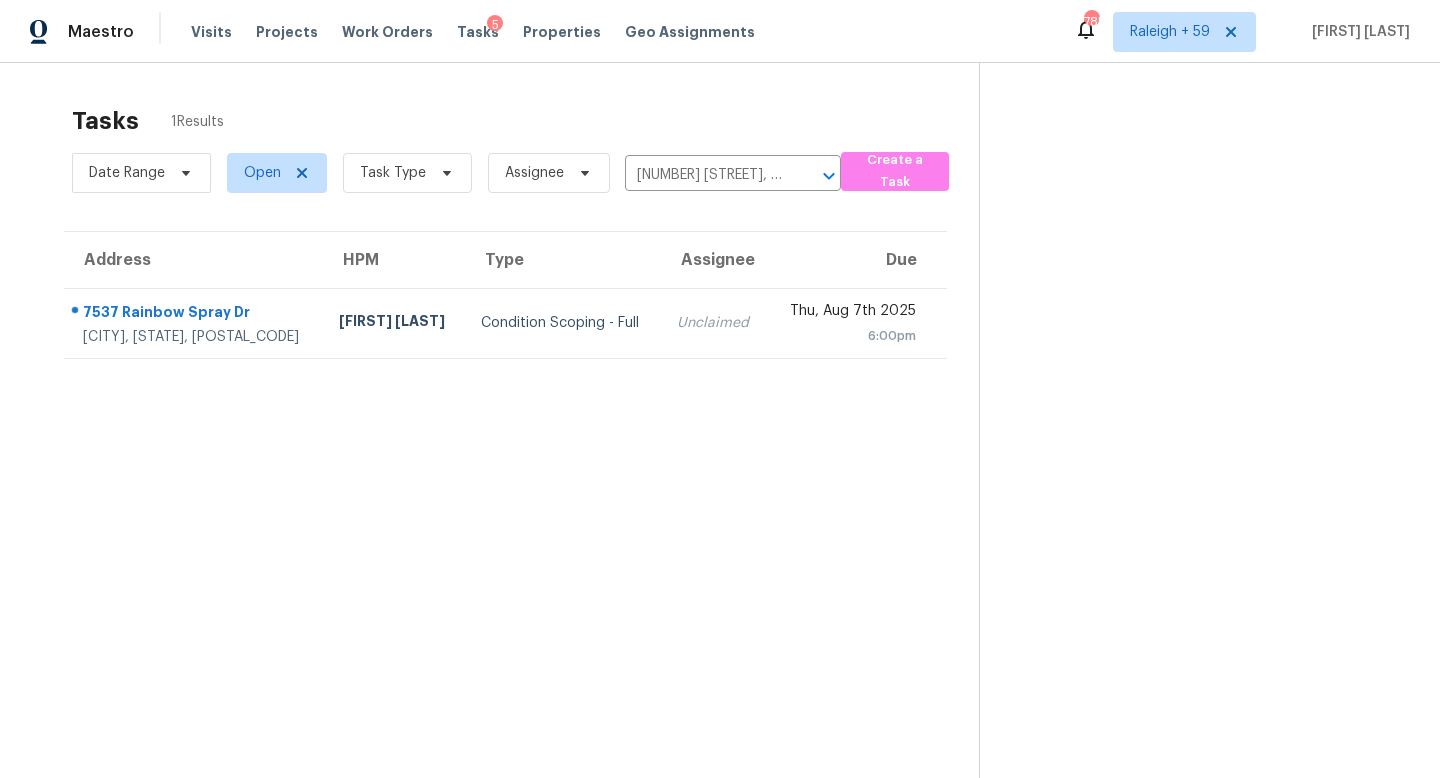 click on "Unclaimed" at bounding box center (714, 323) 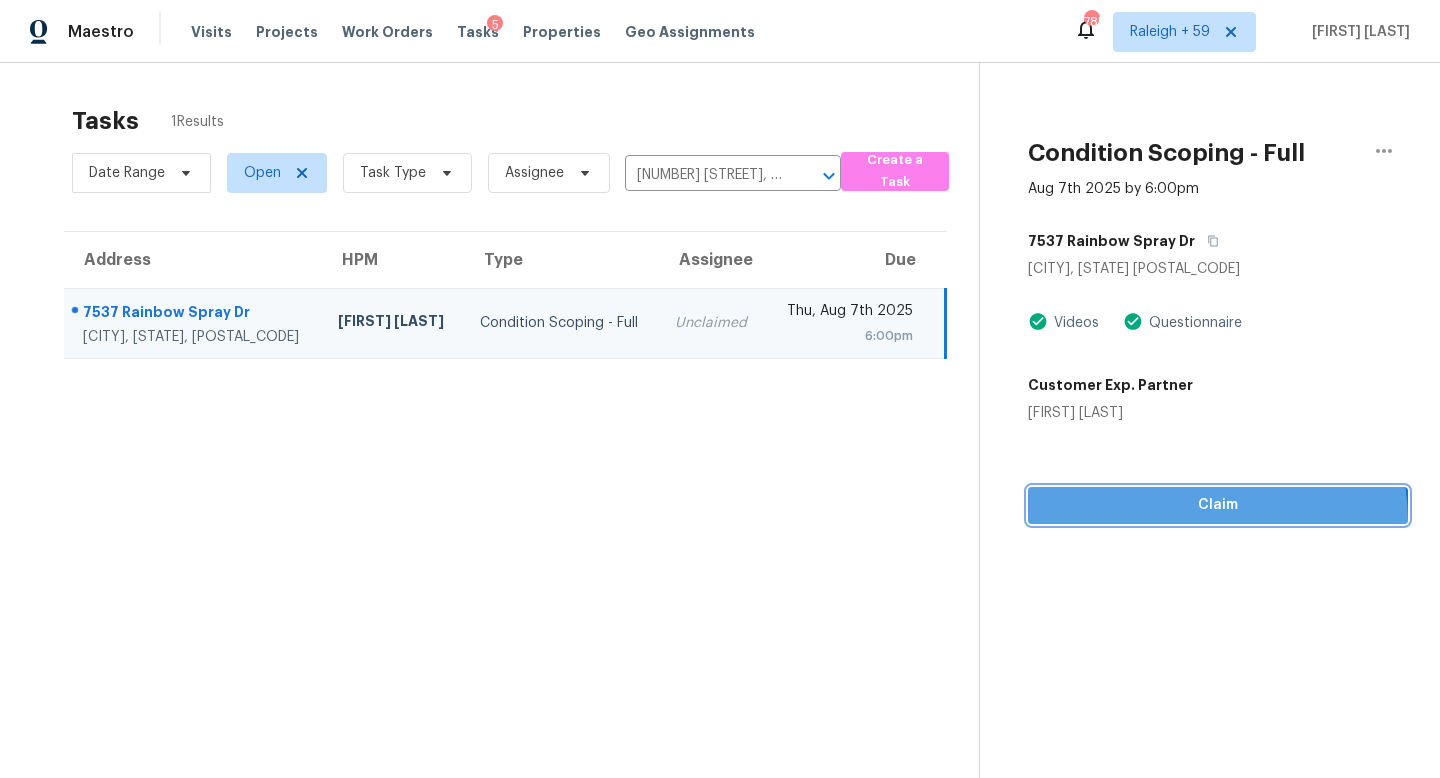 click on "Claim" at bounding box center [1218, 505] 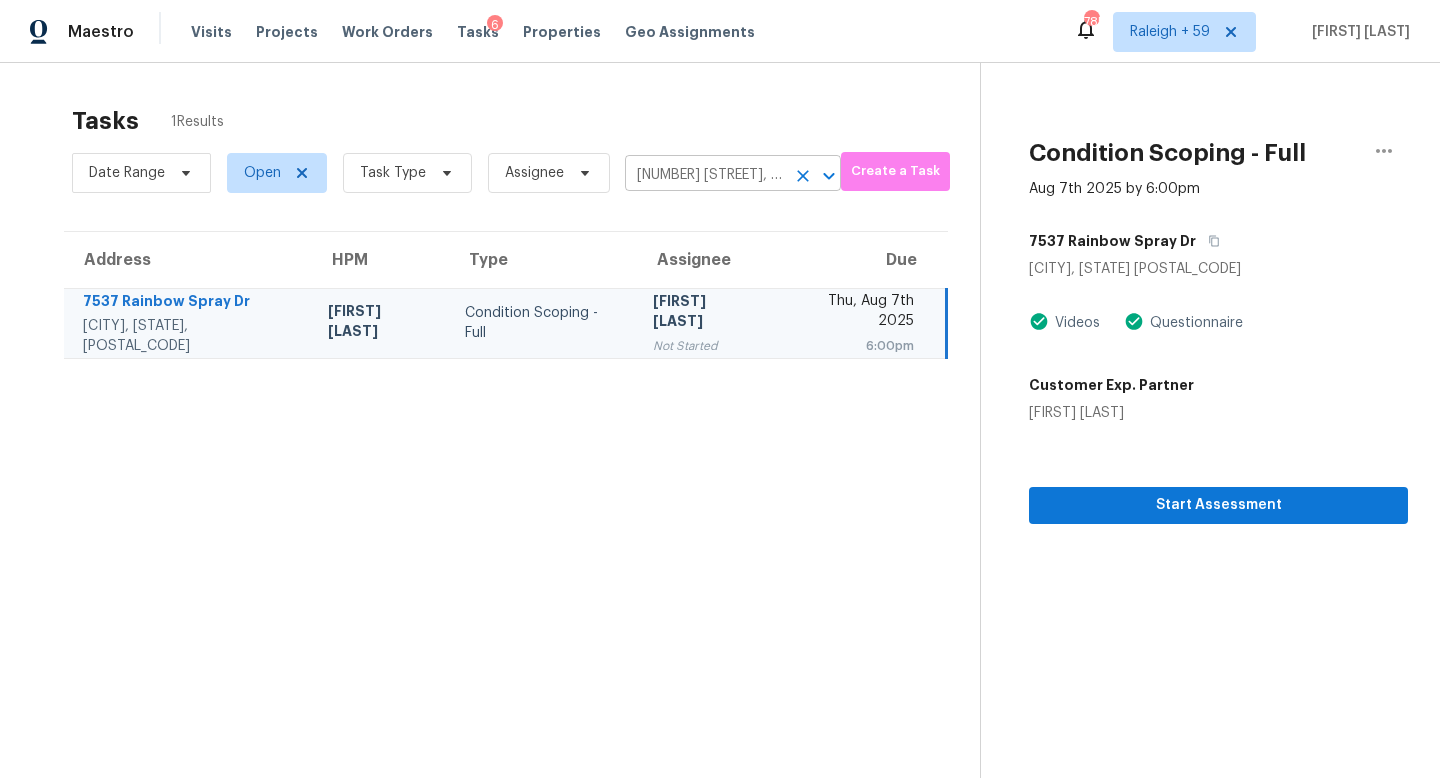 click on "[NUMBER] [STREET], [CITY], [STATE] [POSTAL_CODE]" at bounding box center (705, 175) 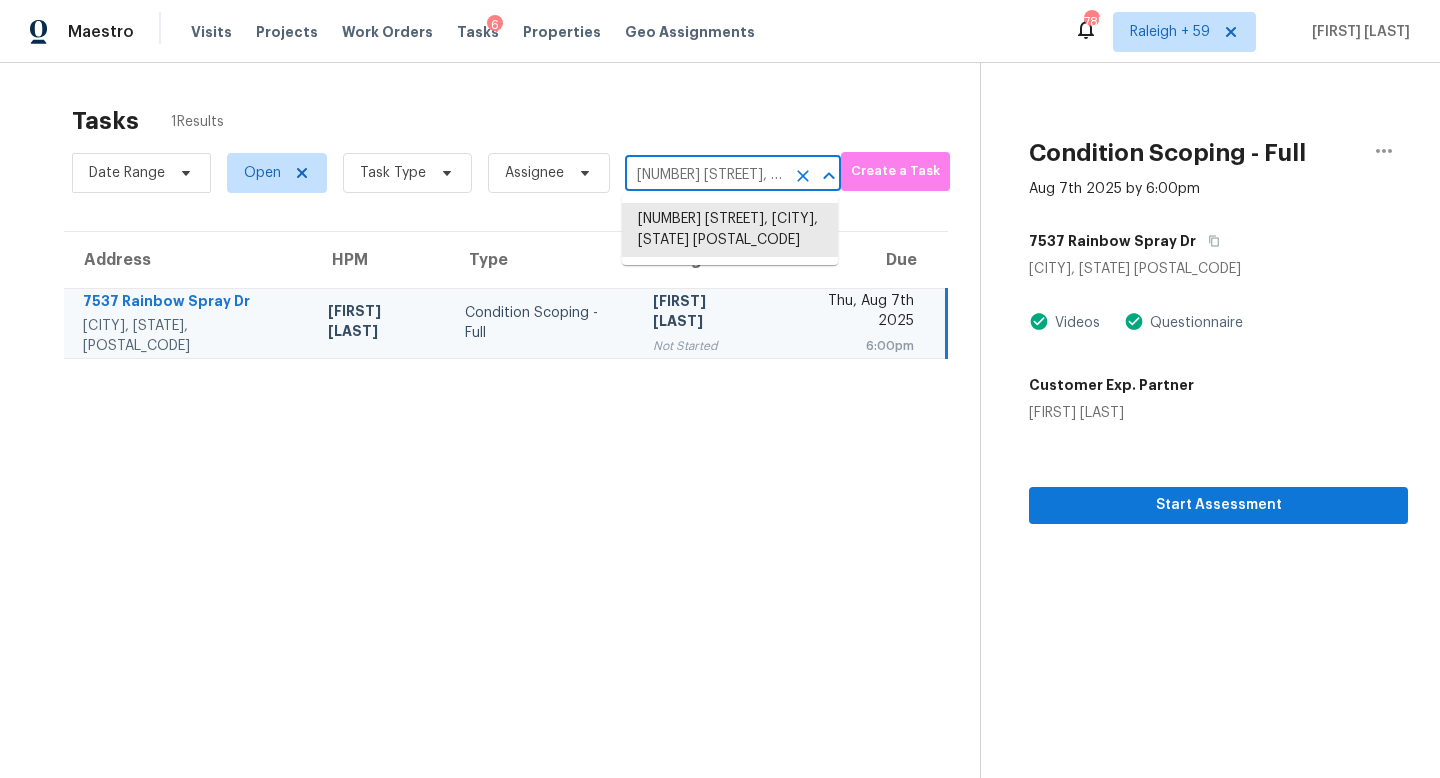 paste on "[NUMBER] [STREET] [CITY], [STATE], [POSTAL_CODE]" 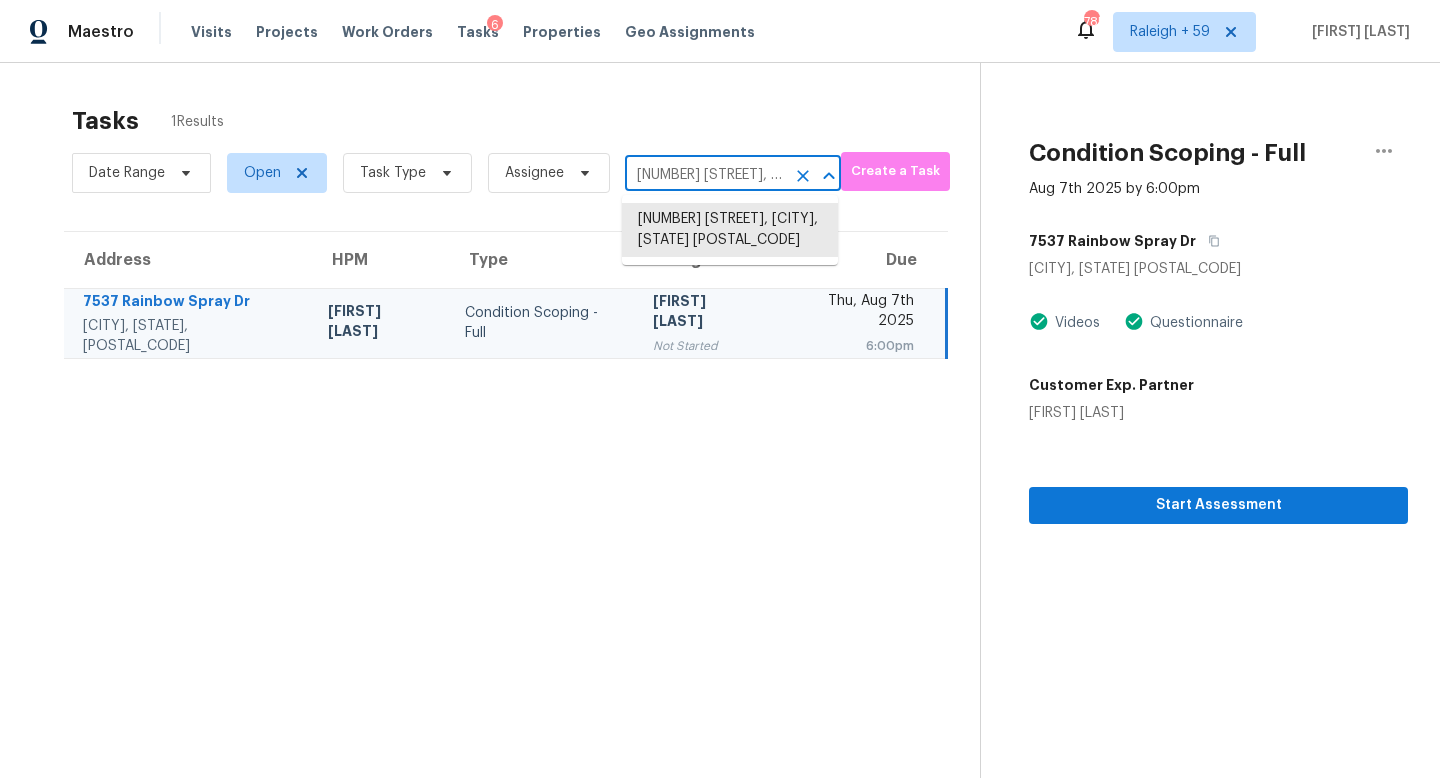 scroll, scrollTop: 0, scrollLeft: 89, axis: horizontal 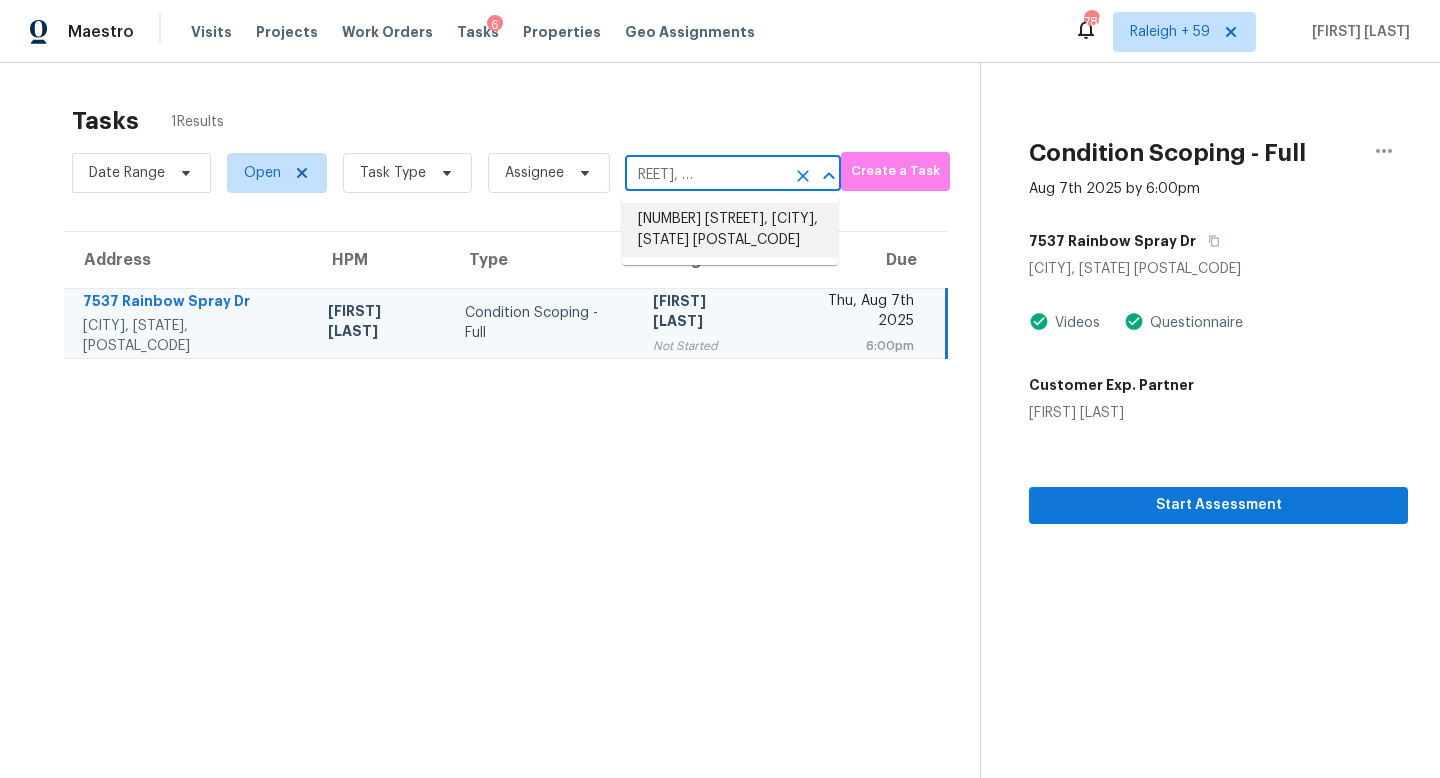 click on "[NUMBER] [STREET], [CITY], [STATE] [POSTAL_CODE]" at bounding box center (730, 230) 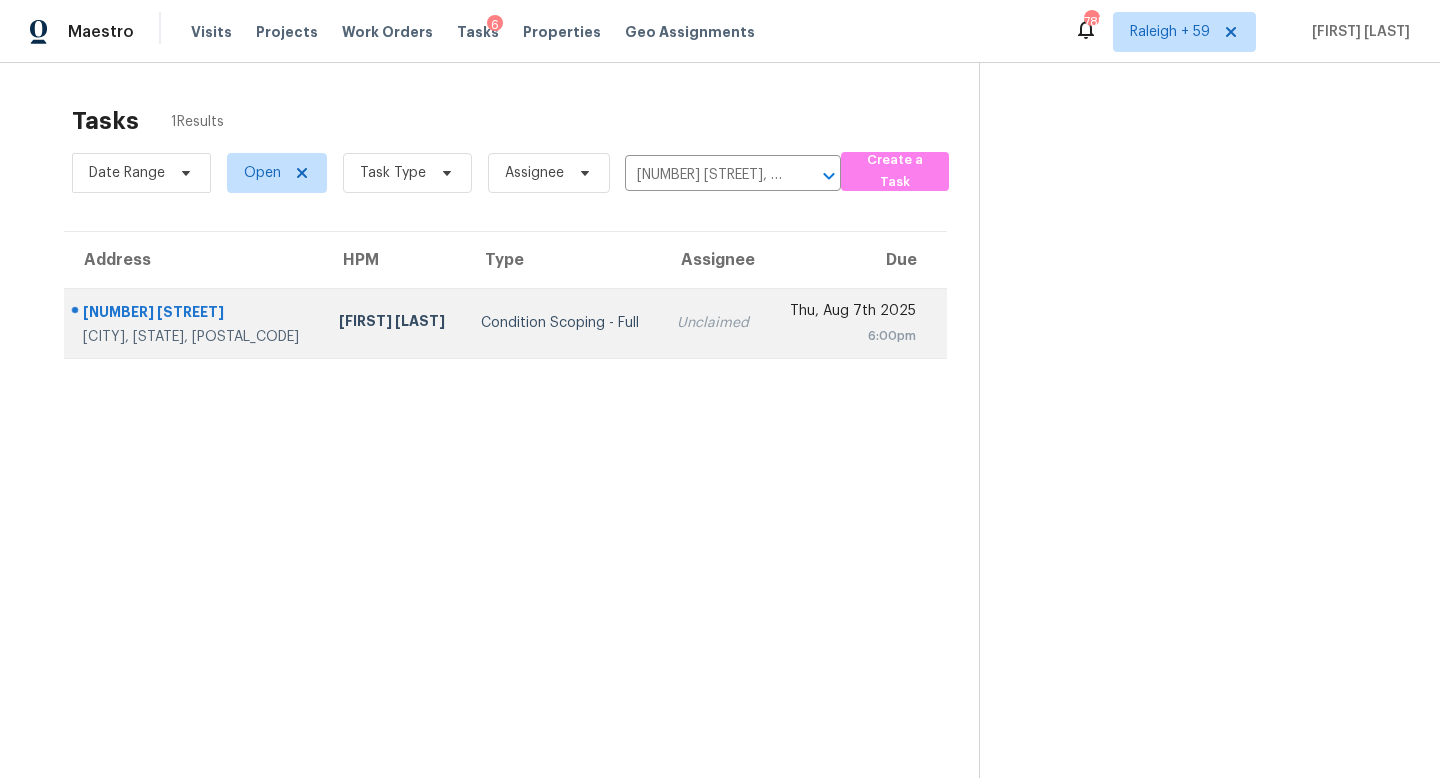 click on "Unclaimed" at bounding box center [714, 323] 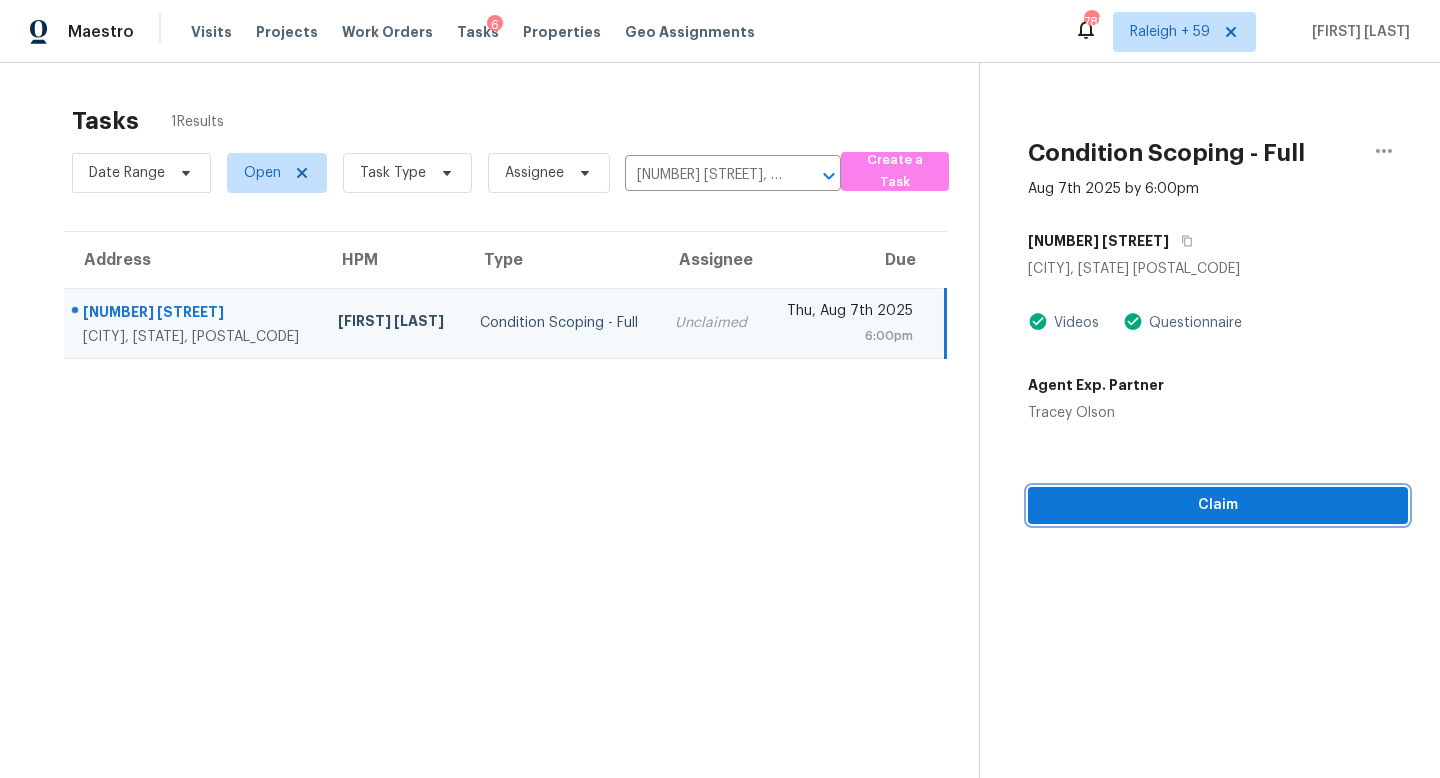 click on "Claim" at bounding box center (1218, 505) 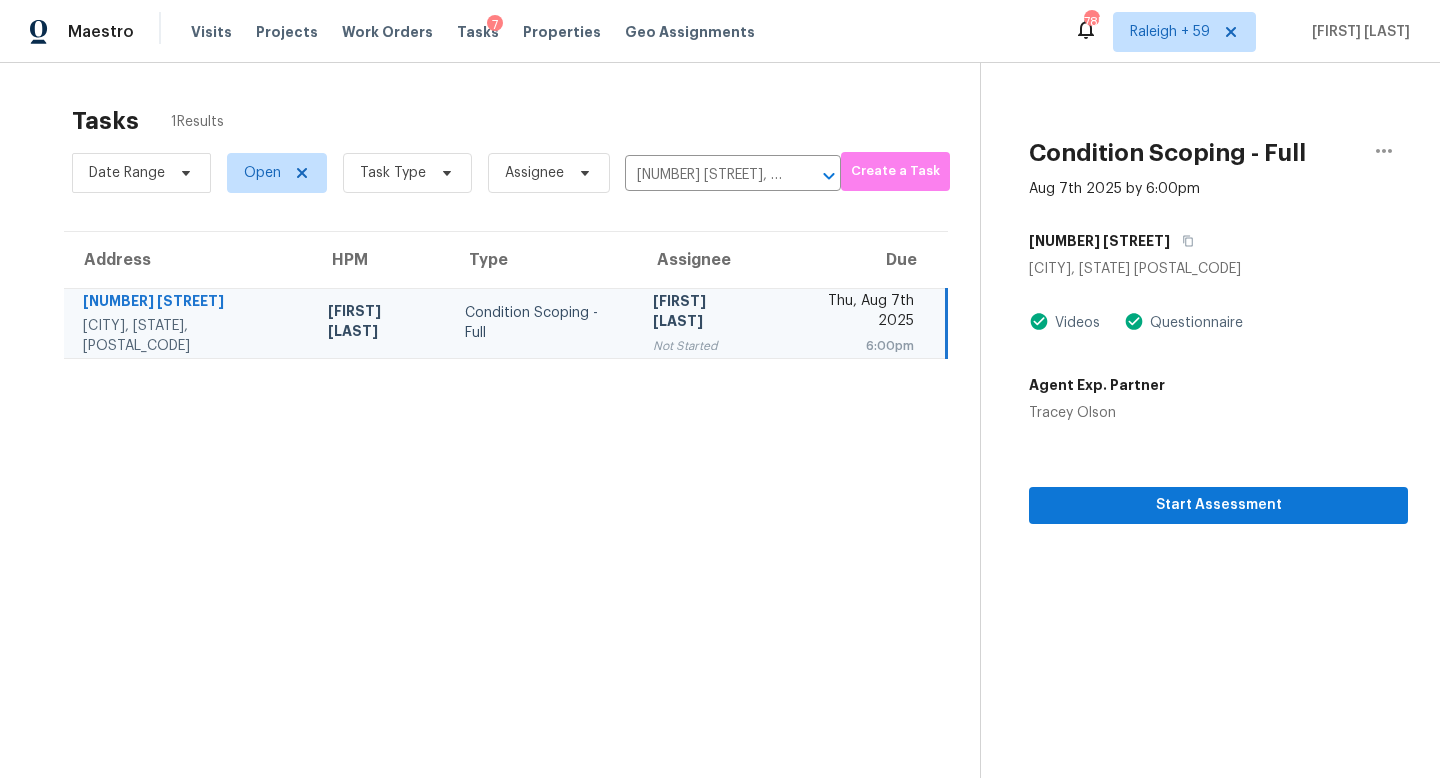 click on "Date Range Open Task Type Assignee [NUMBER] [STREET], [CITY], [STATE] [POSTAL_CODE] ​" at bounding box center (456, 173) 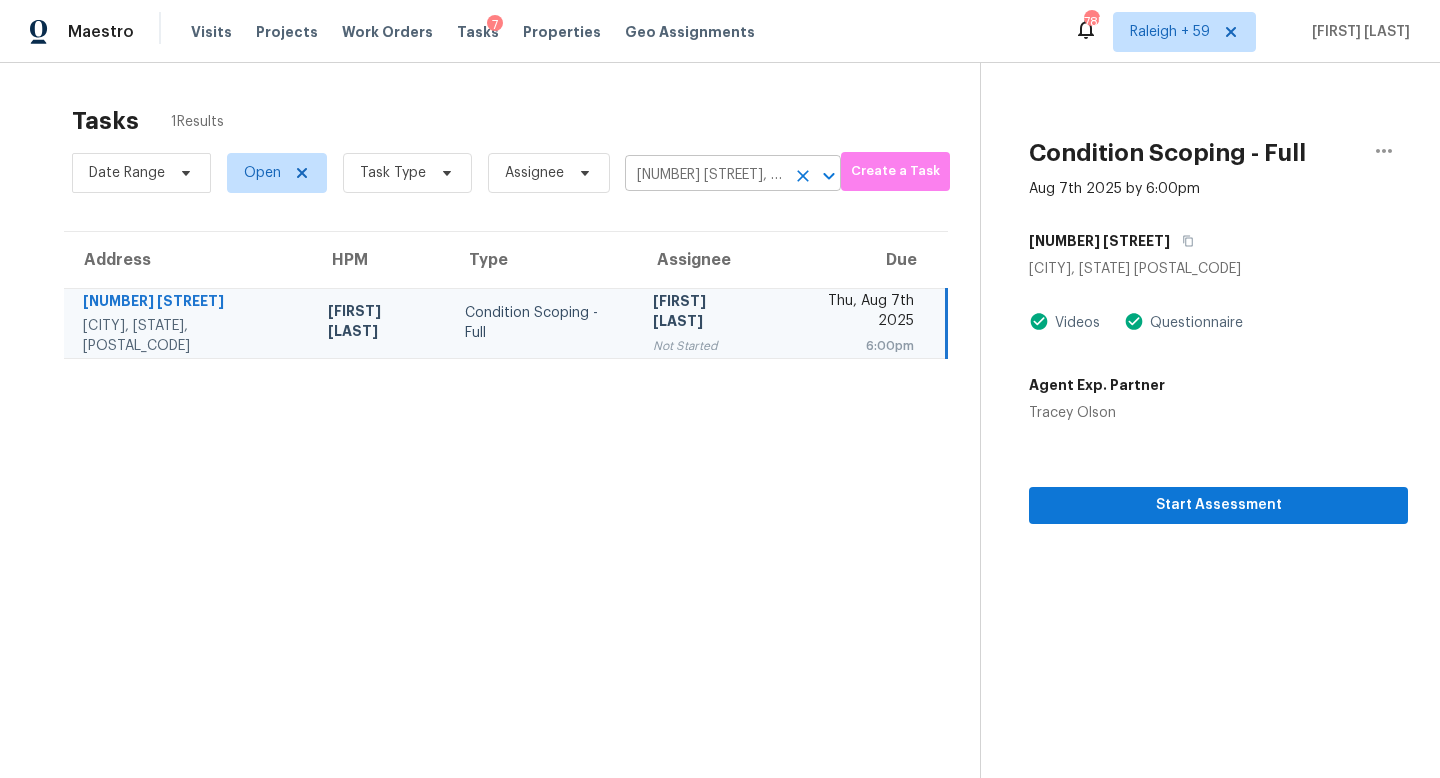 click on "[NUMBER] [STREET], [CITY], [STATE] [POSTAL_CODE]" at bounding box center [705, 175] 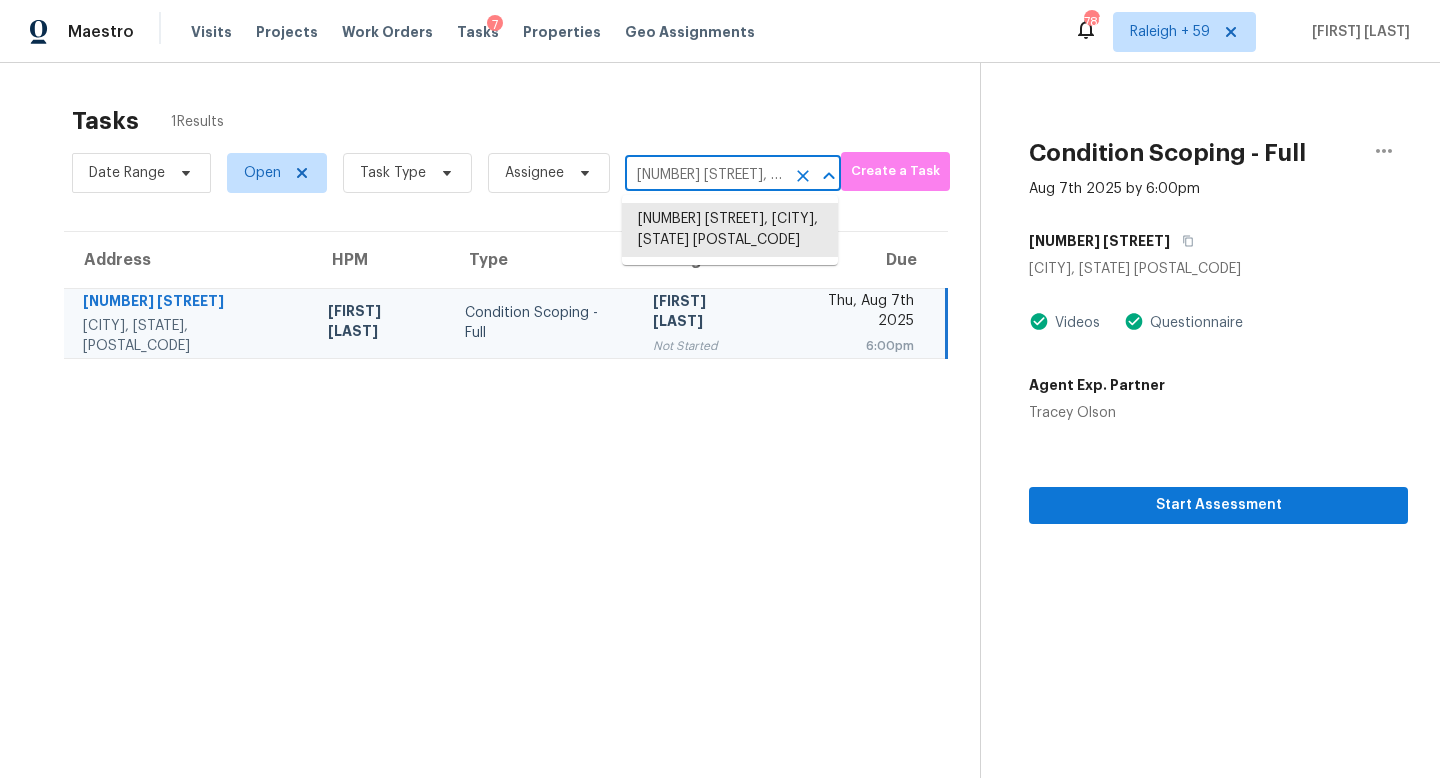 paste on "[NUMBER] [STREET] [CITY], [STATE], [POSTAL_CODE]" 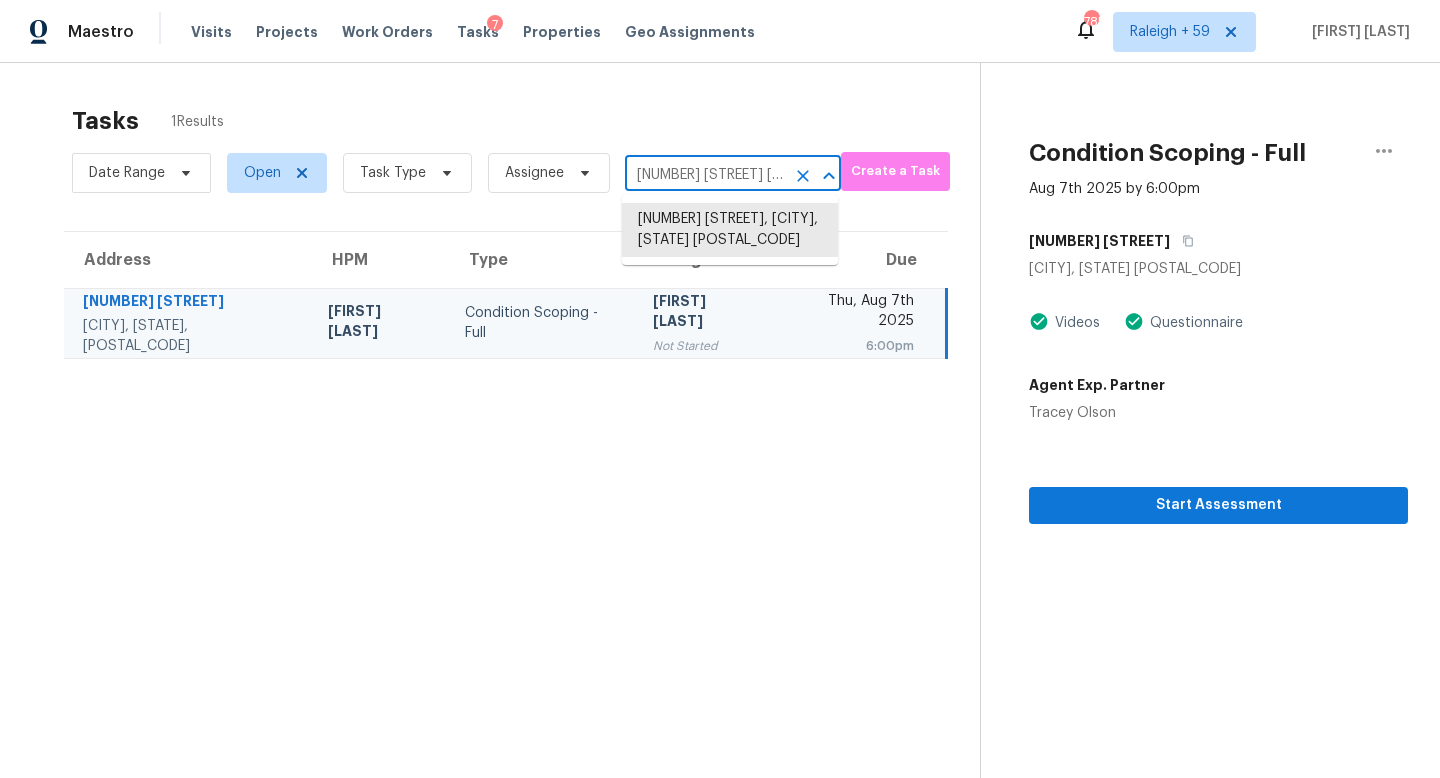 scroll, scrollTop: 0, scrollLeft: 105, axis: horizontal 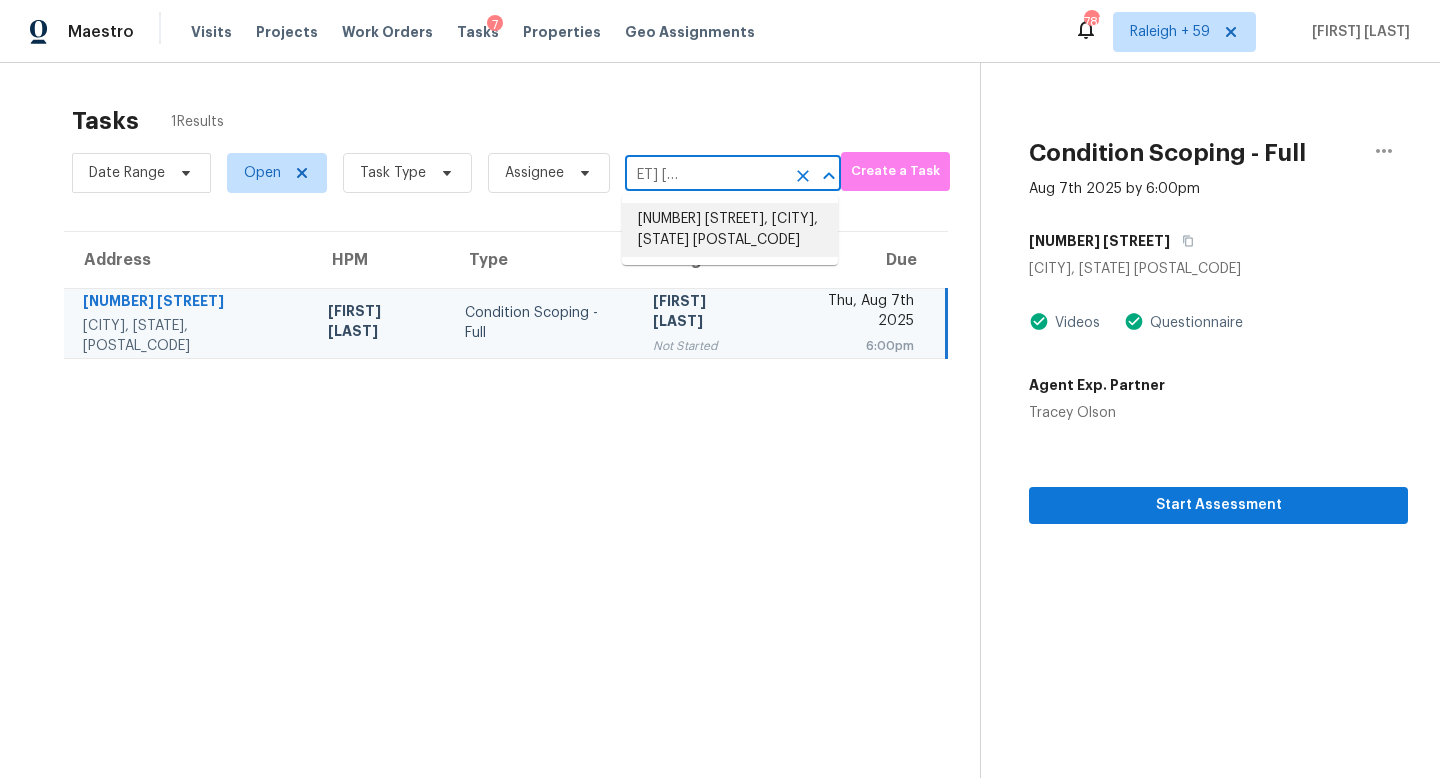 click on "[NUMBER] [STREET], [CITY], [STATE] [POSTAL_CODE]" at bounding box center (730, 230) 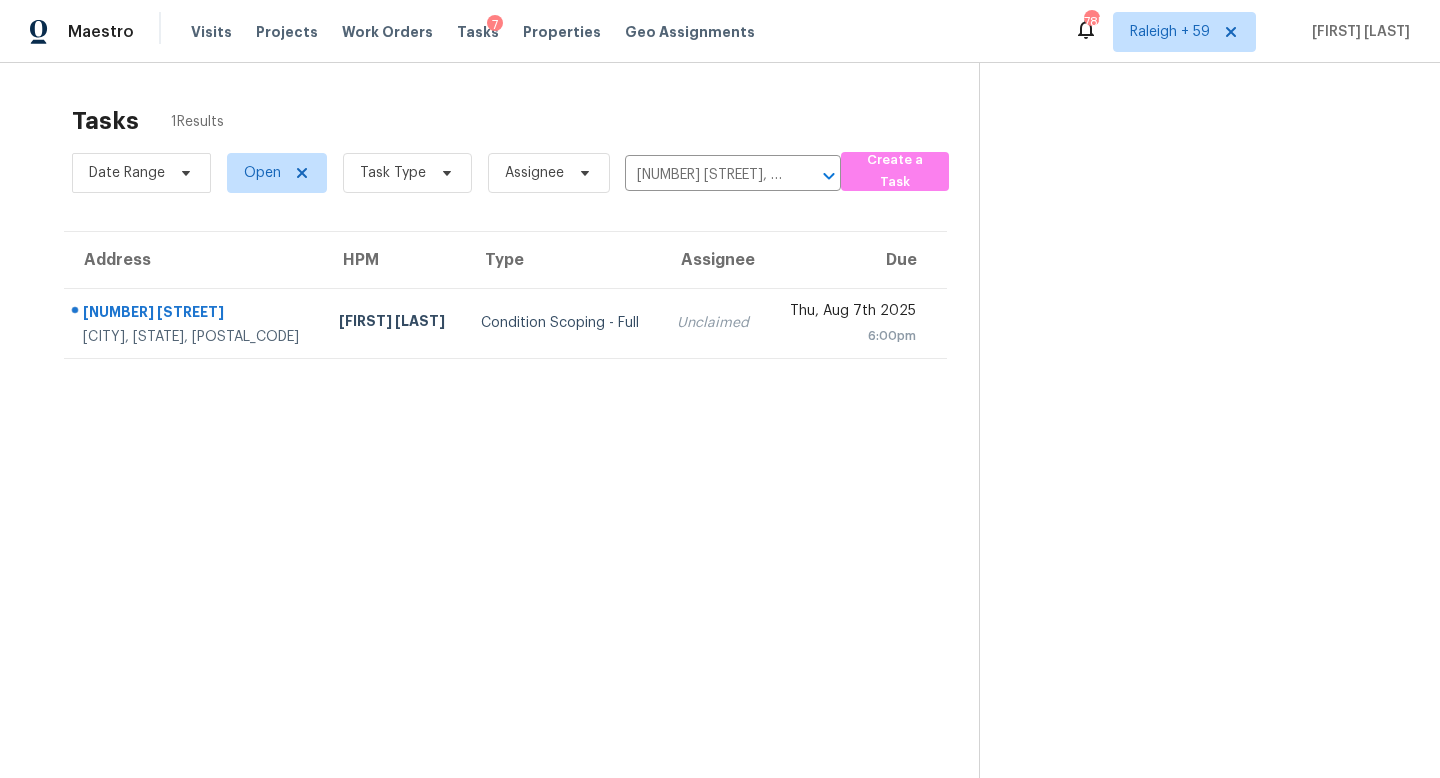click on "Unclaimed" at bounding box center [714, 323] 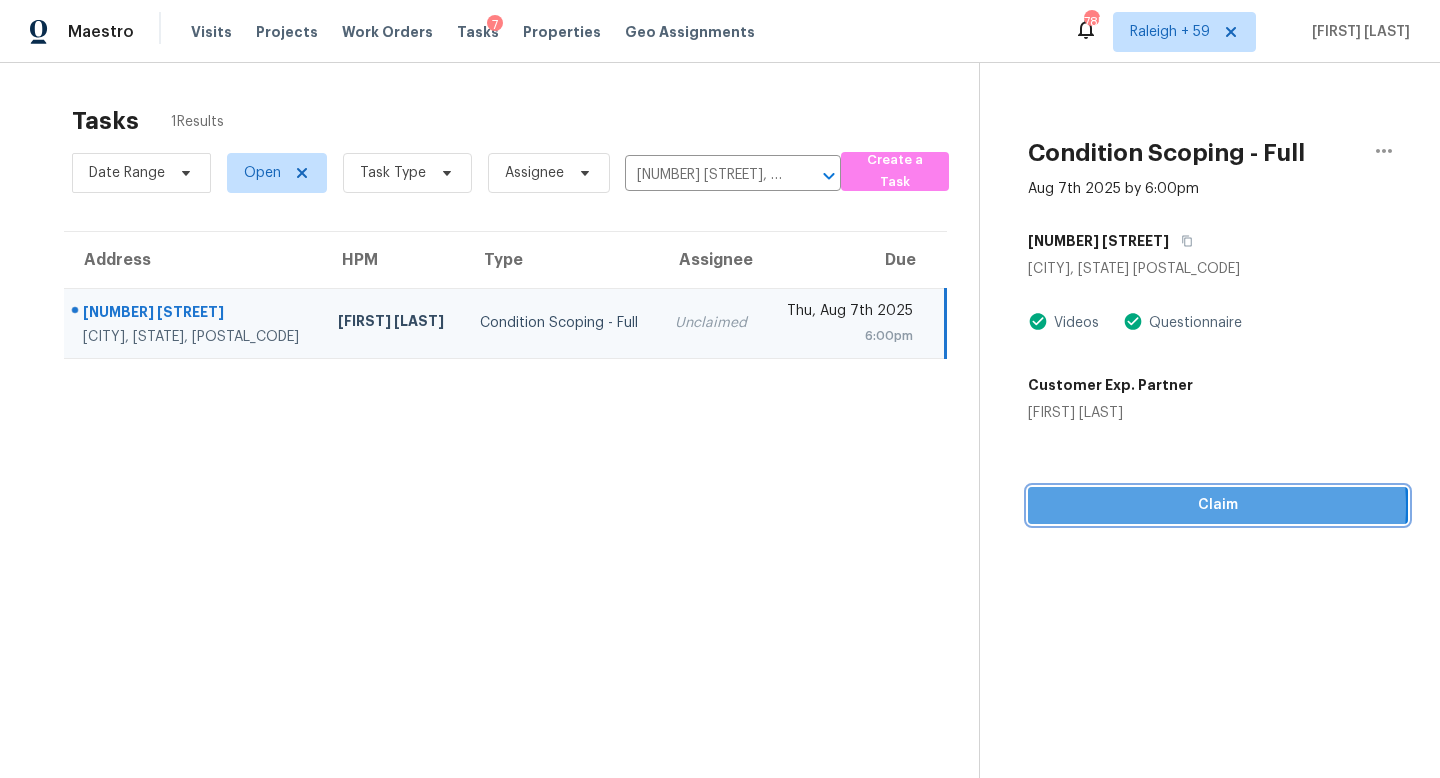 click on "Claim" at bounding box center [1218, 505] 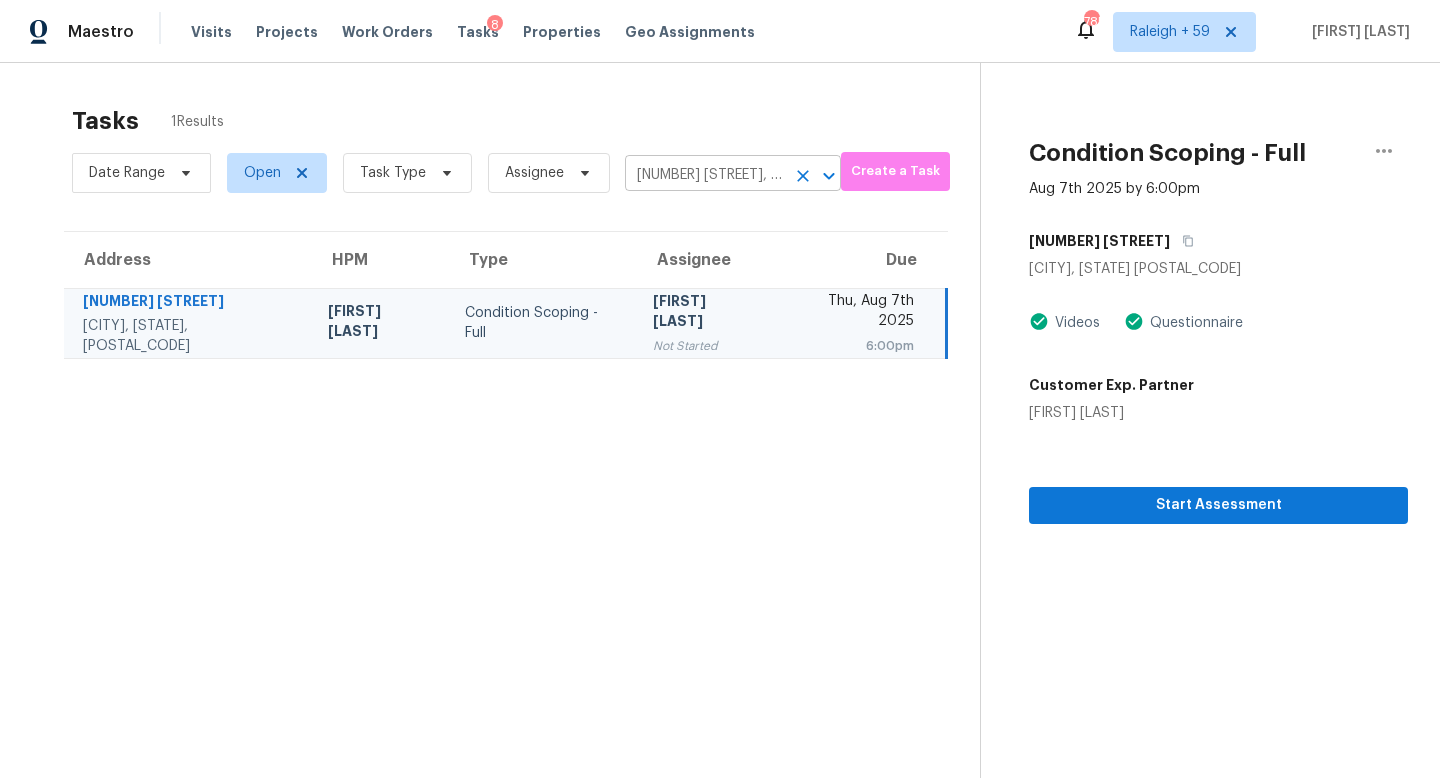 click on "[NUMBER] [STREET], [CITY], [STATE] [POSTAL_CODE]" at bounding box center (705, 175) 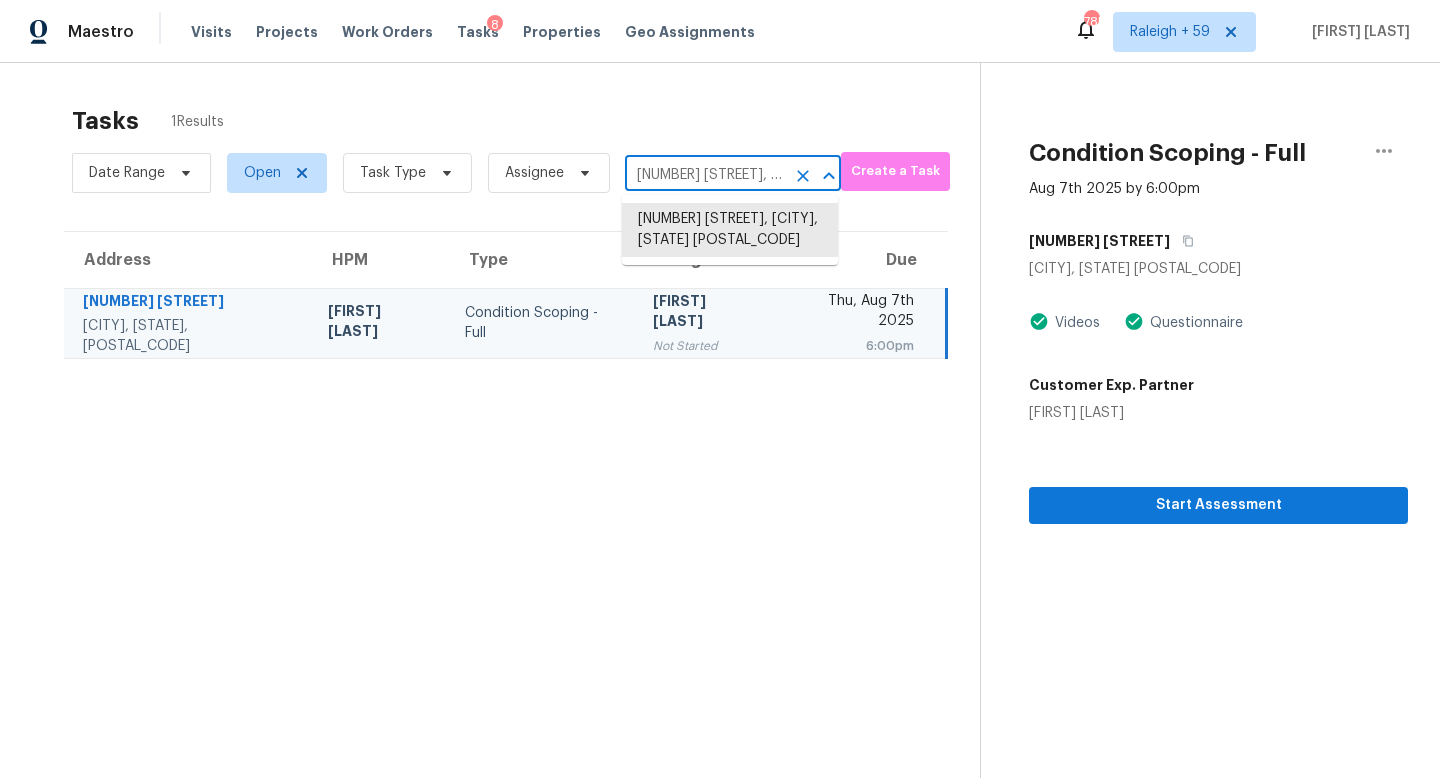 paste on "[NUMBER] [STREET] [CITY], [STATE], [POSTAL_CODE]" 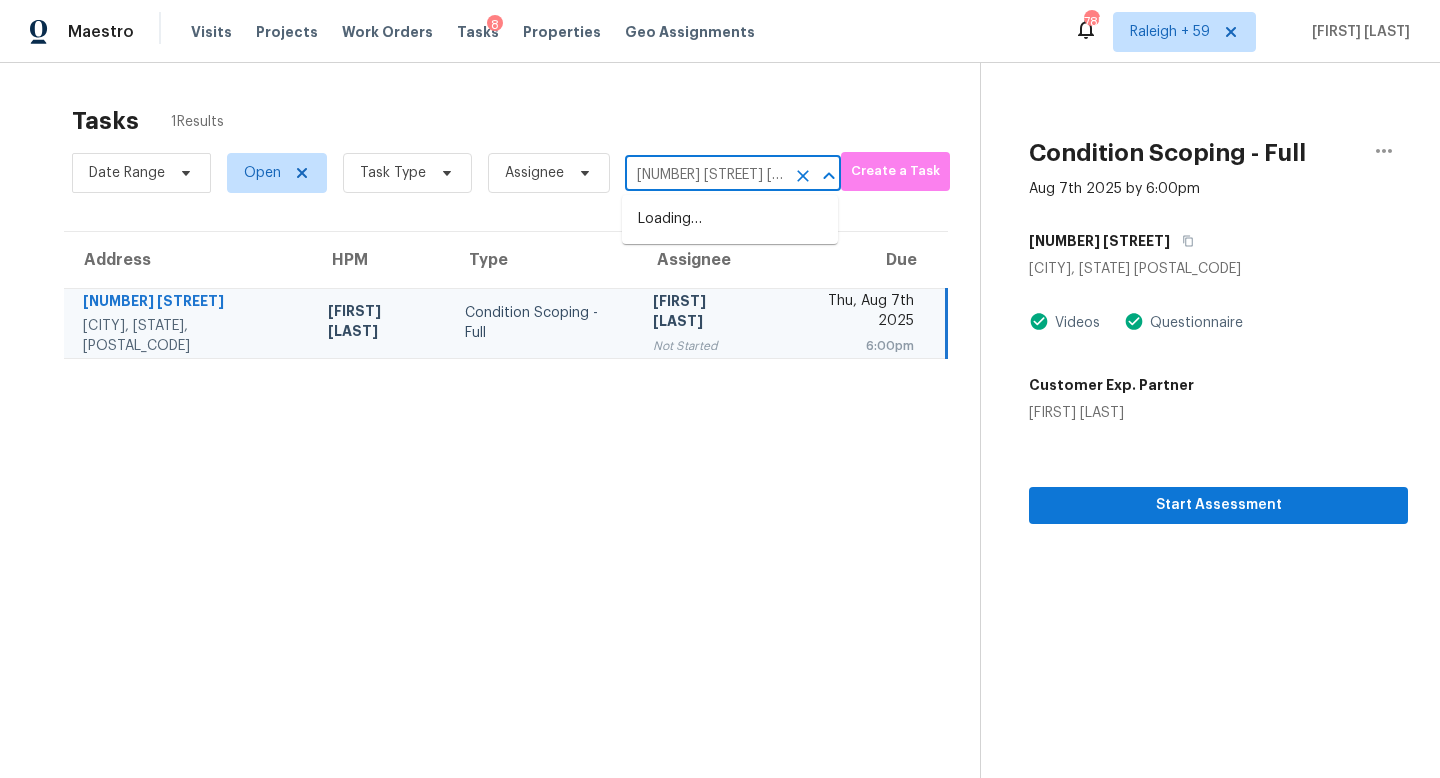 scroll, scrollTop: 0, scrollLeft: 105, axis: horizontal 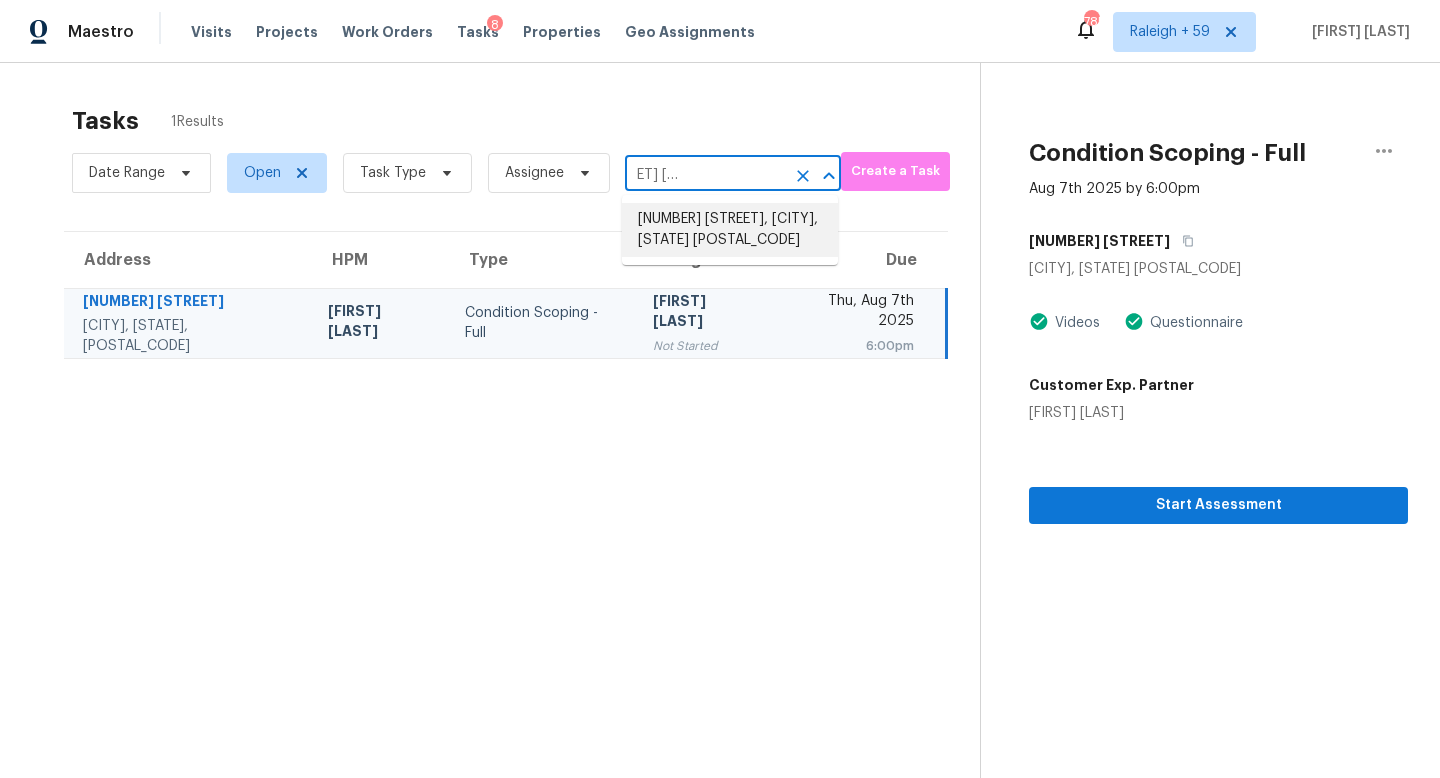 click on "[NUMBER] [STREET], [CITY], [STATE] [POSTAL_CODE]" at bounding box center [730, 230] 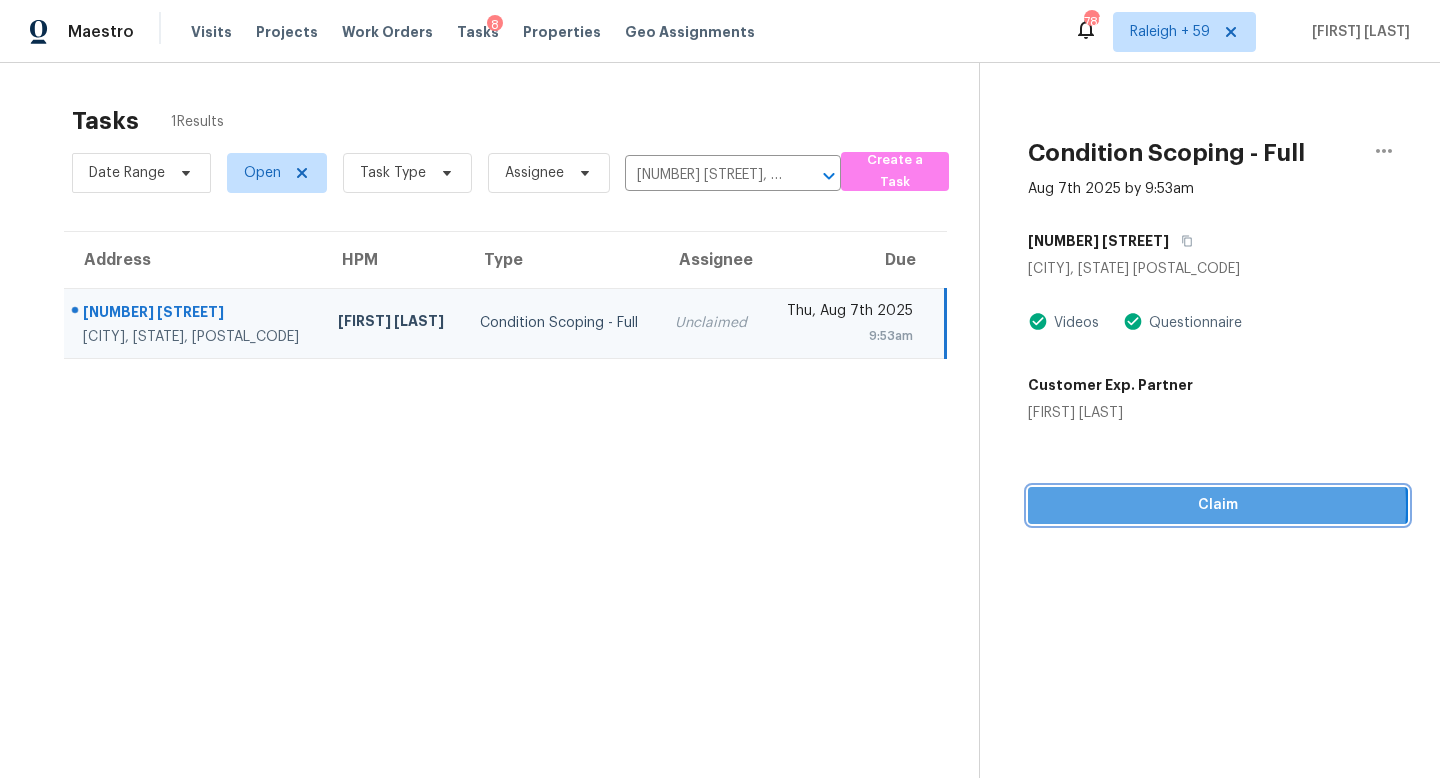 click on "Claim" at bounding box center [1218, 505] 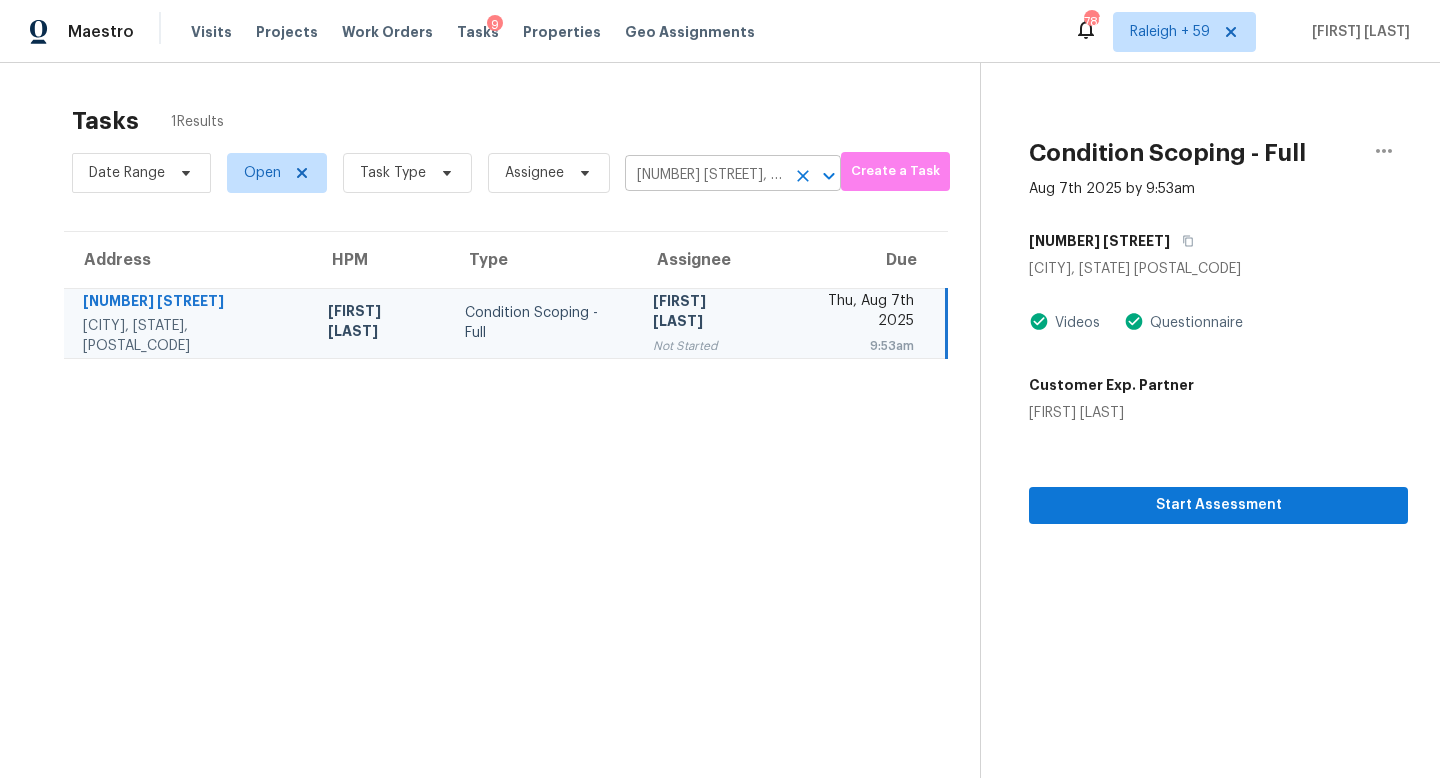 click on "[NUMBER] [STREET], [CITY], [STATE] [POSTAL_CODE]" at bounding box center (705, 175) 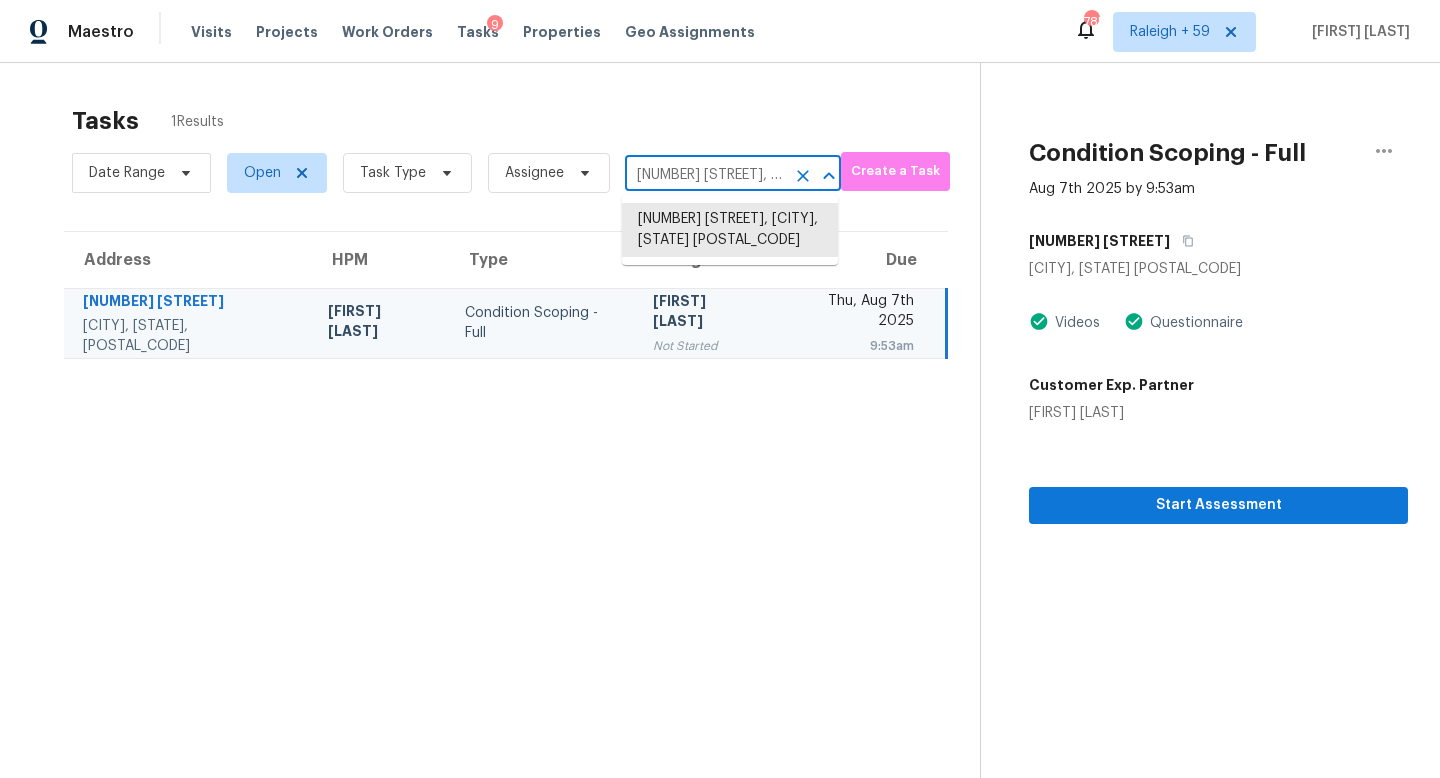 paste on "[NUMBER] [STREET] [CITY], [STATE], [POSTAL_CODE]" 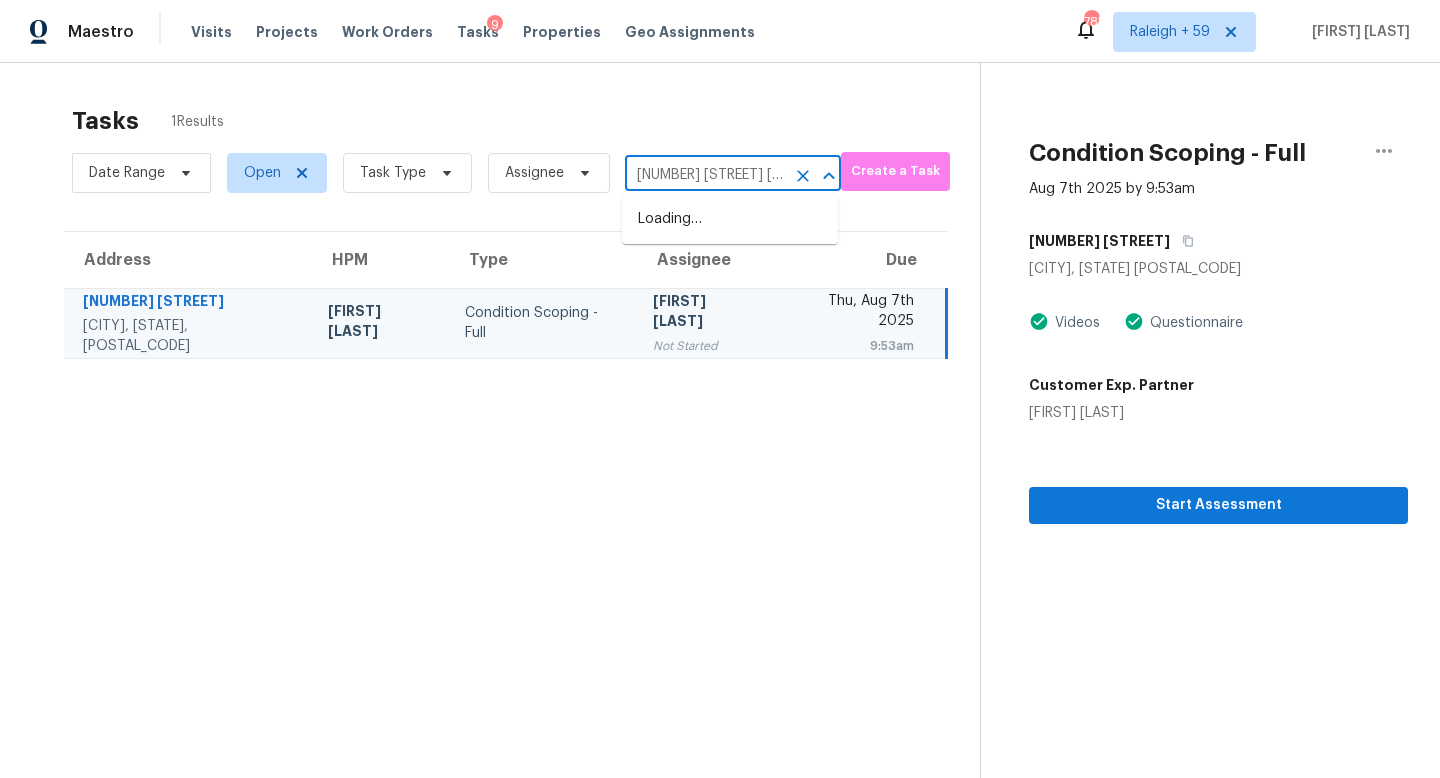 scroll, scrollTop: 0, scrollLeft: 144, axis: horizontal 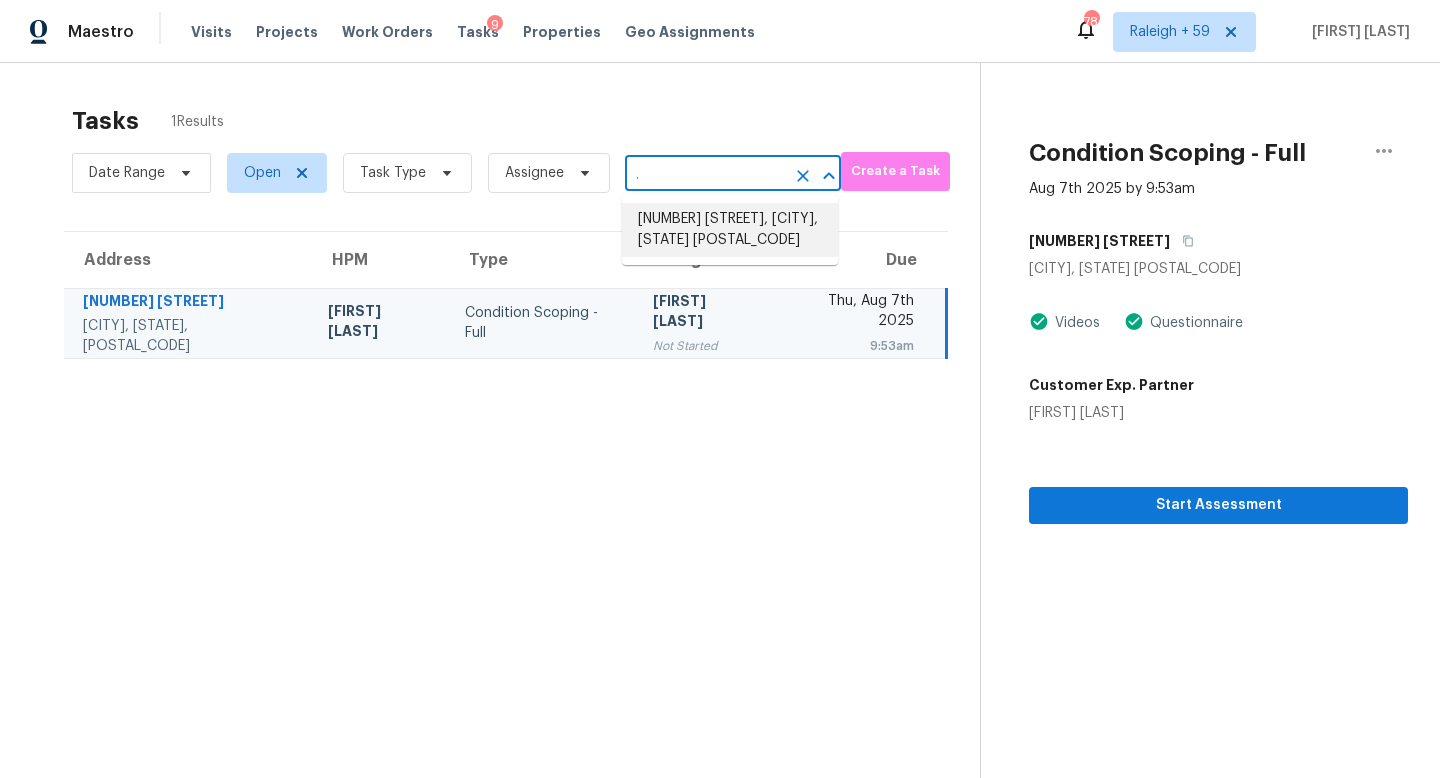 click on "[NUMBER] [STREET], [CITY], [STATE] [POSTAL_CODE]" at bounding box center [730, 230] 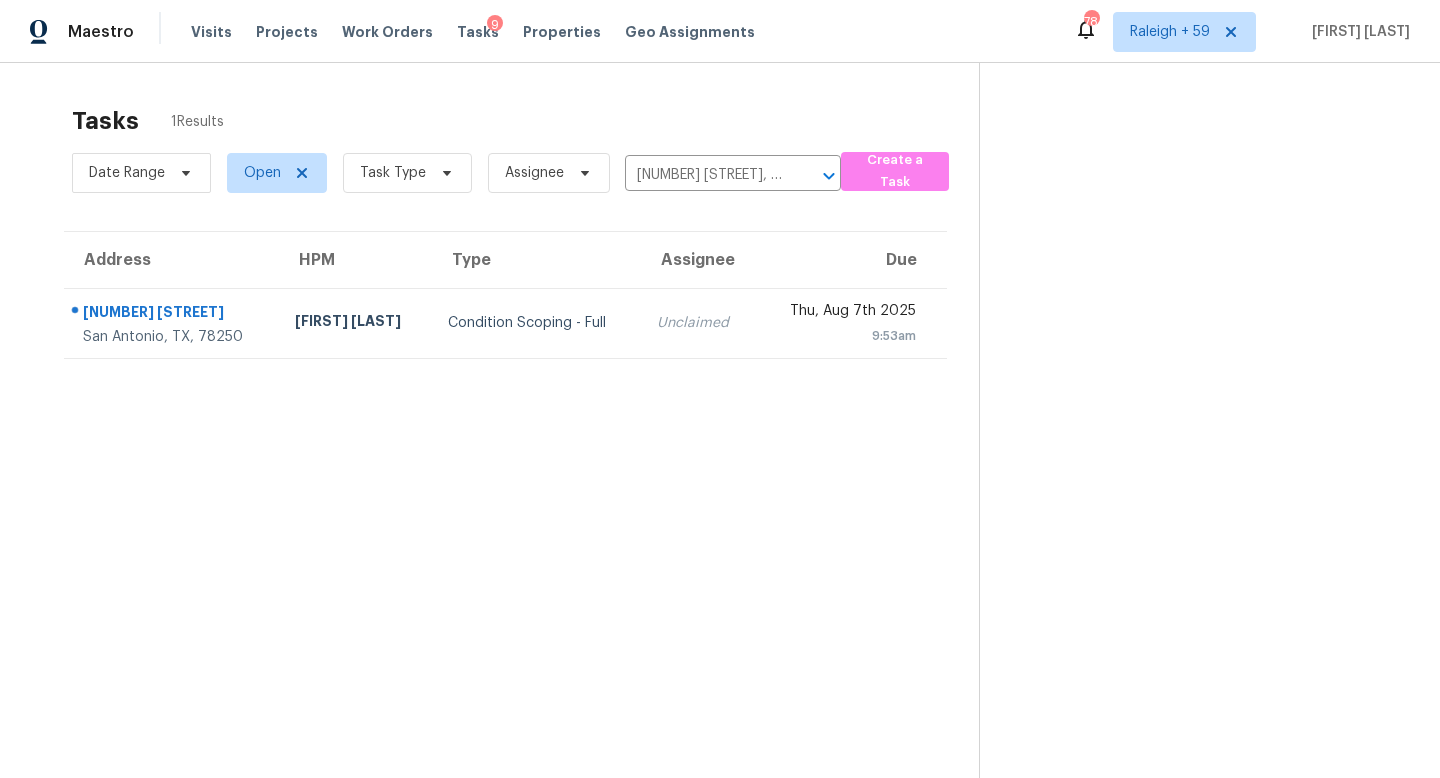 click on "Unclaimed" at bounding box center [698, 323] 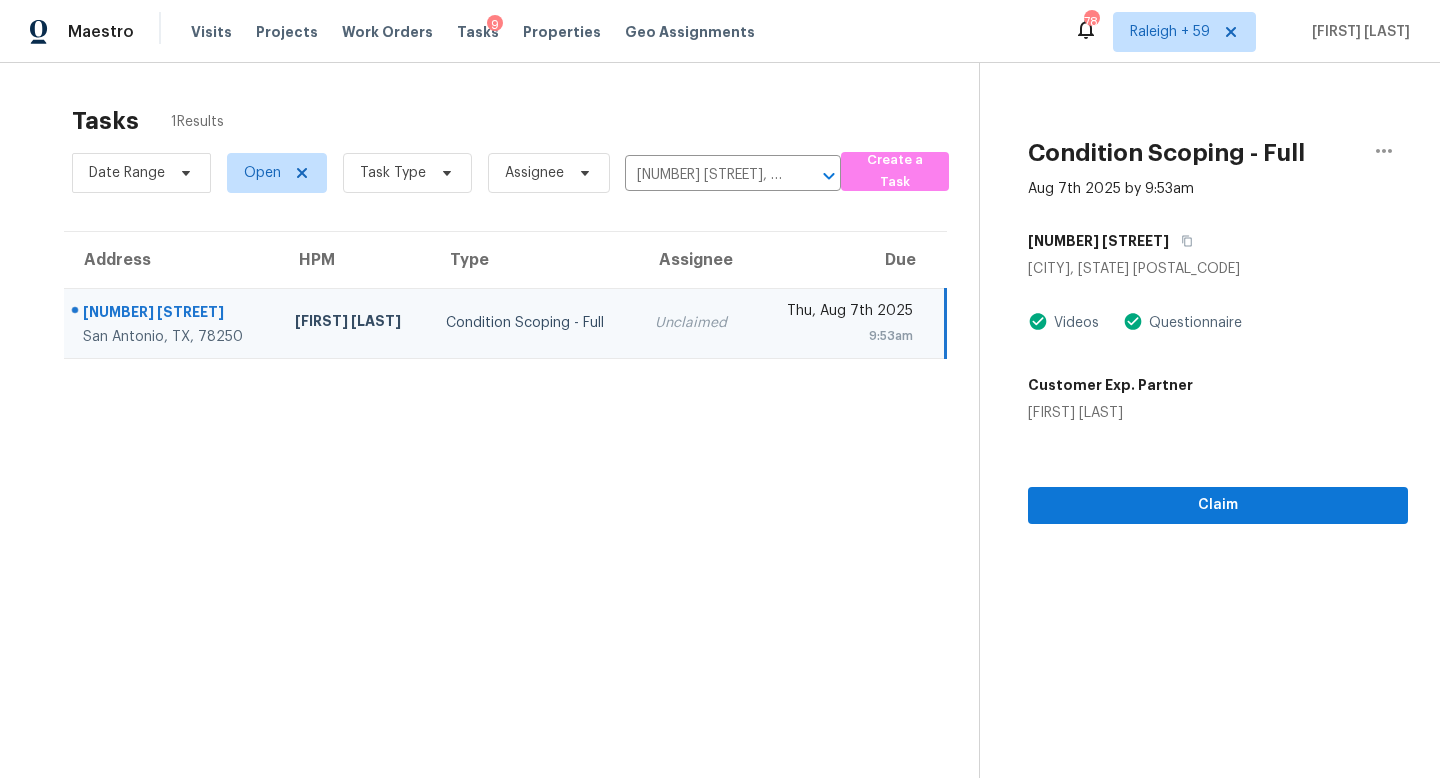 click on "Condition Scoping - Full Aug 7th 2025 by 9:53am [NUMBER] [STREET] [CITY], [STATE] [POSTAL_CODE] Videos Questionnaire Customer Exp. Partner Dennis Greco Claim" at bounding box center [1193, 452] 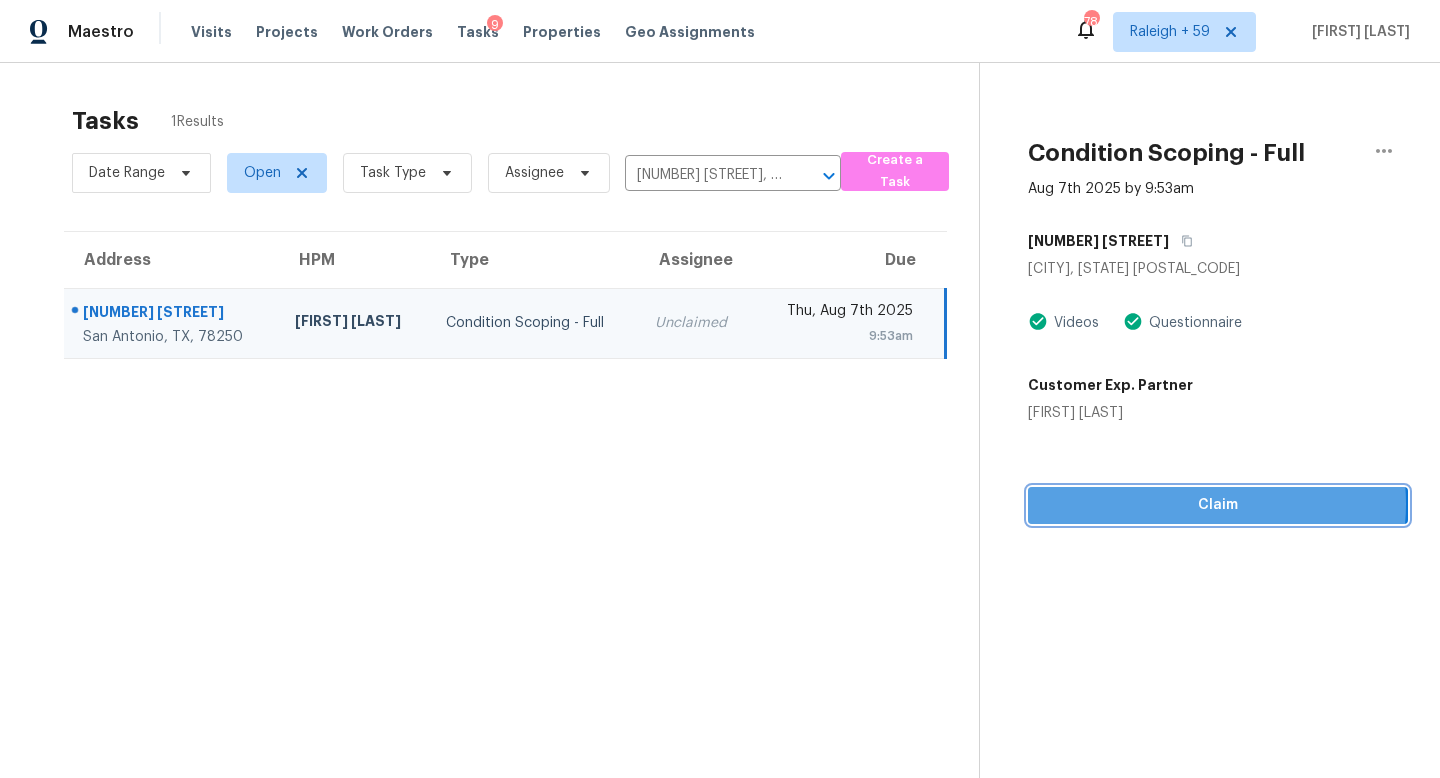 click on "Claim" at bounding box center (1218, 505) 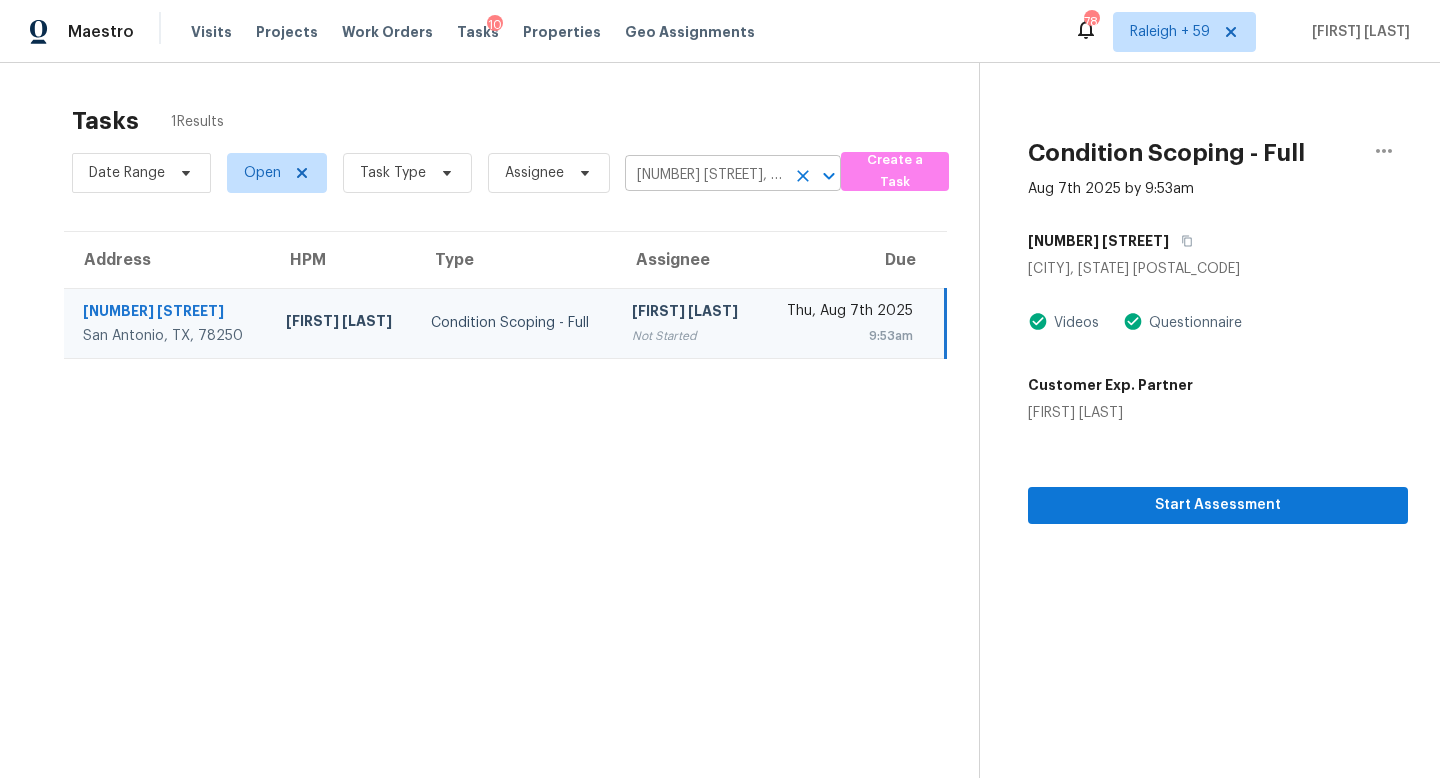 click on "[NUMBER] [STREET], [CITY], [STATE] [POSTAL_CODE]" at bounding box center [705, 175] 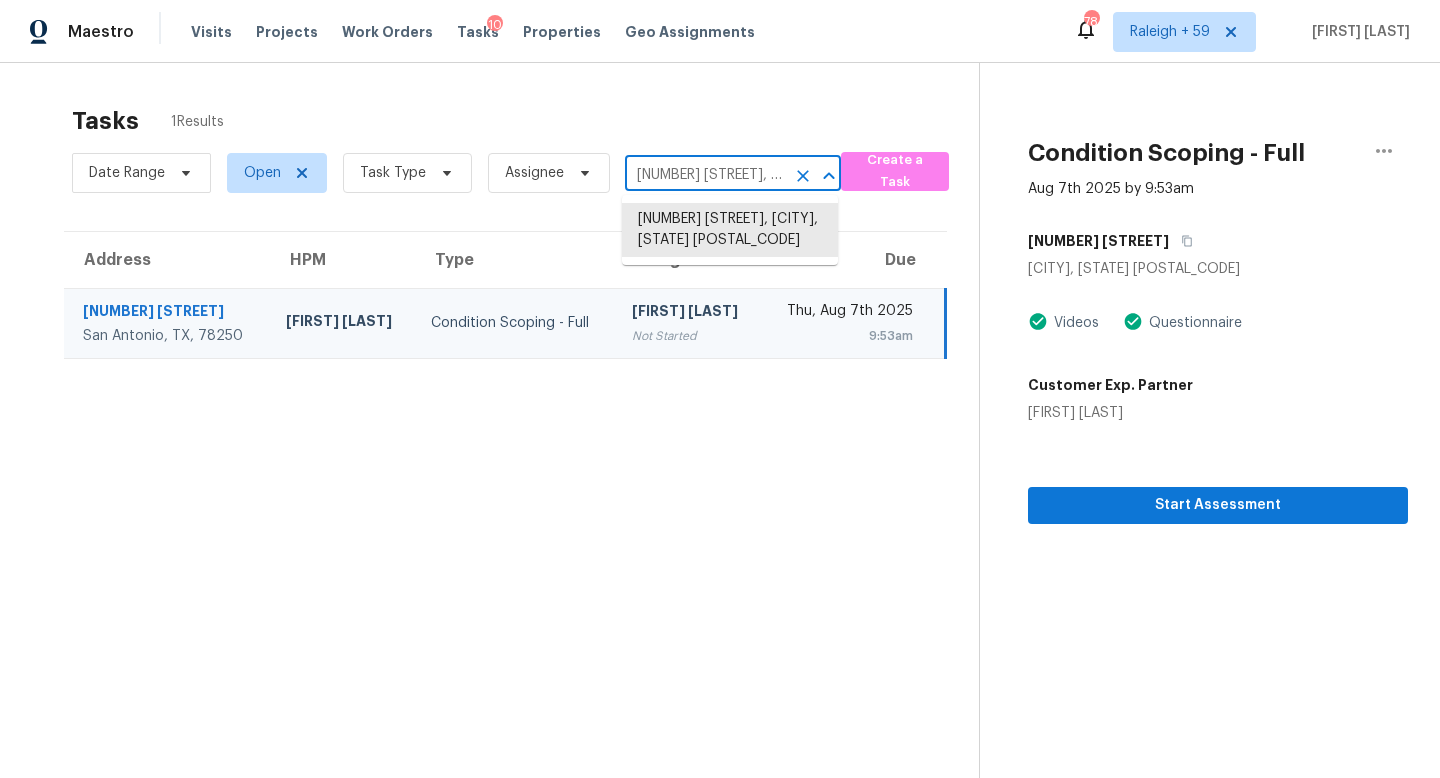 paste on "[NUMBER] [STREET], [CITY], [STATE] [POSTAL_CODE]" 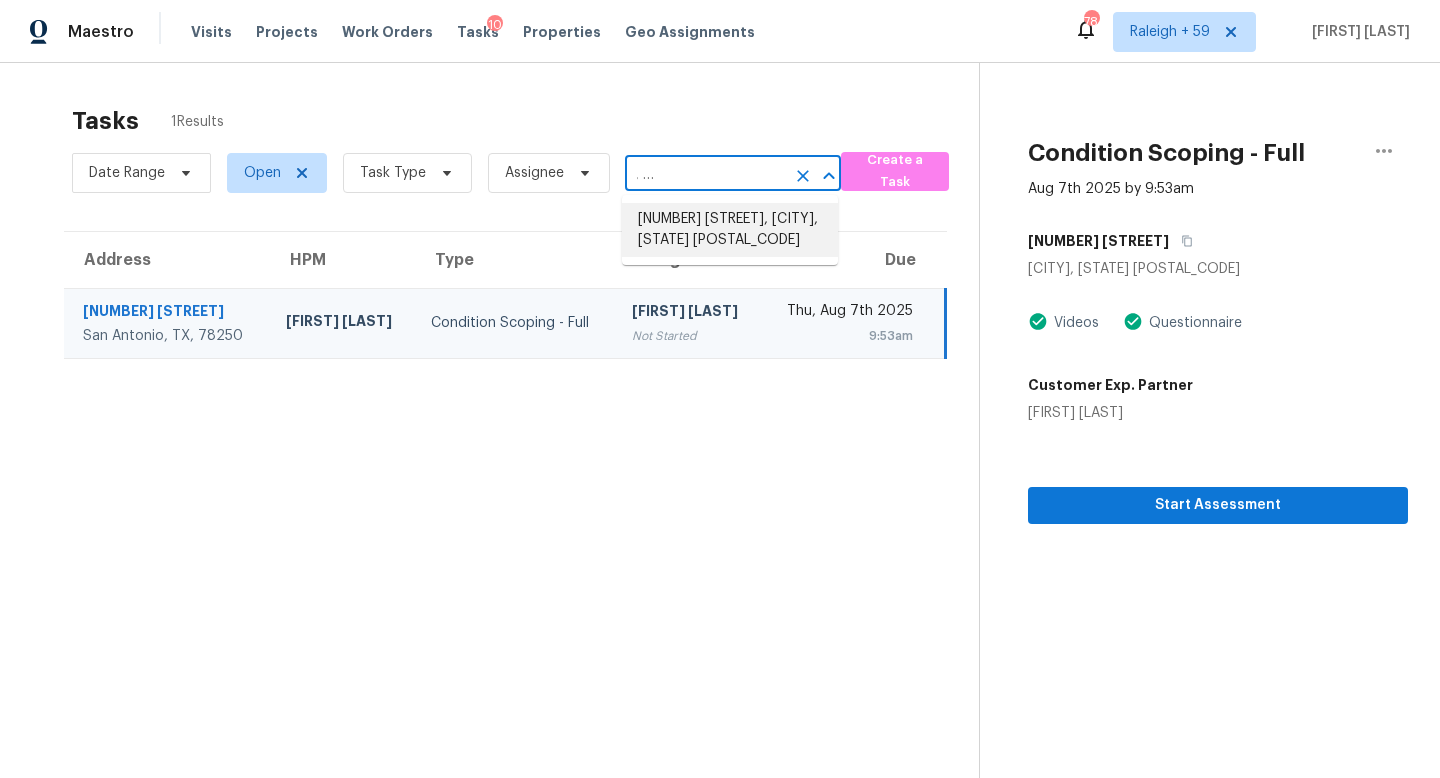 click on "[NUMBER] [STREET], [CITY], [STATE] [POSTAL_CODE]" at bounding box center [730, 230] 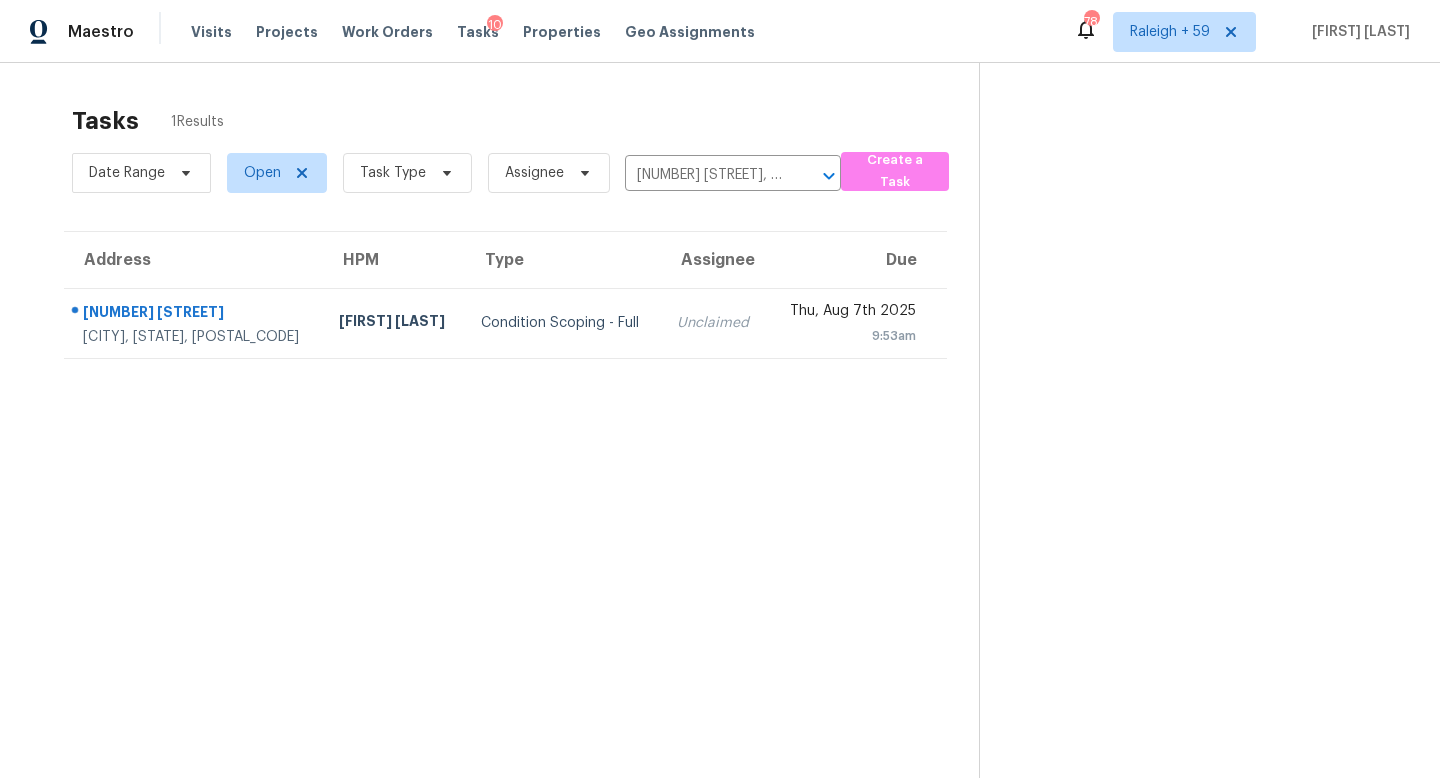 click on "Unclaimed" at bounding box center (714, 323) 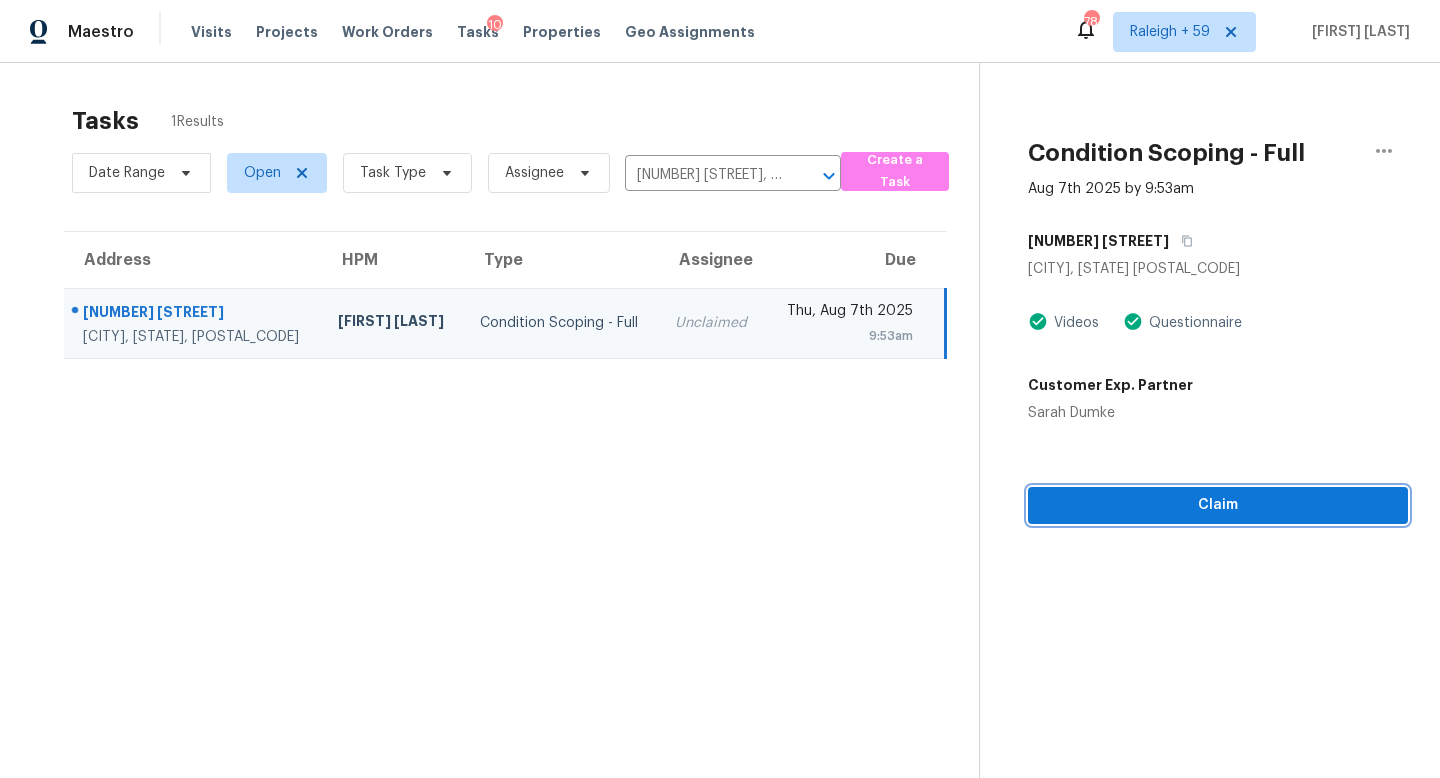 click on "Claim" at bounding box center (1218, 505) 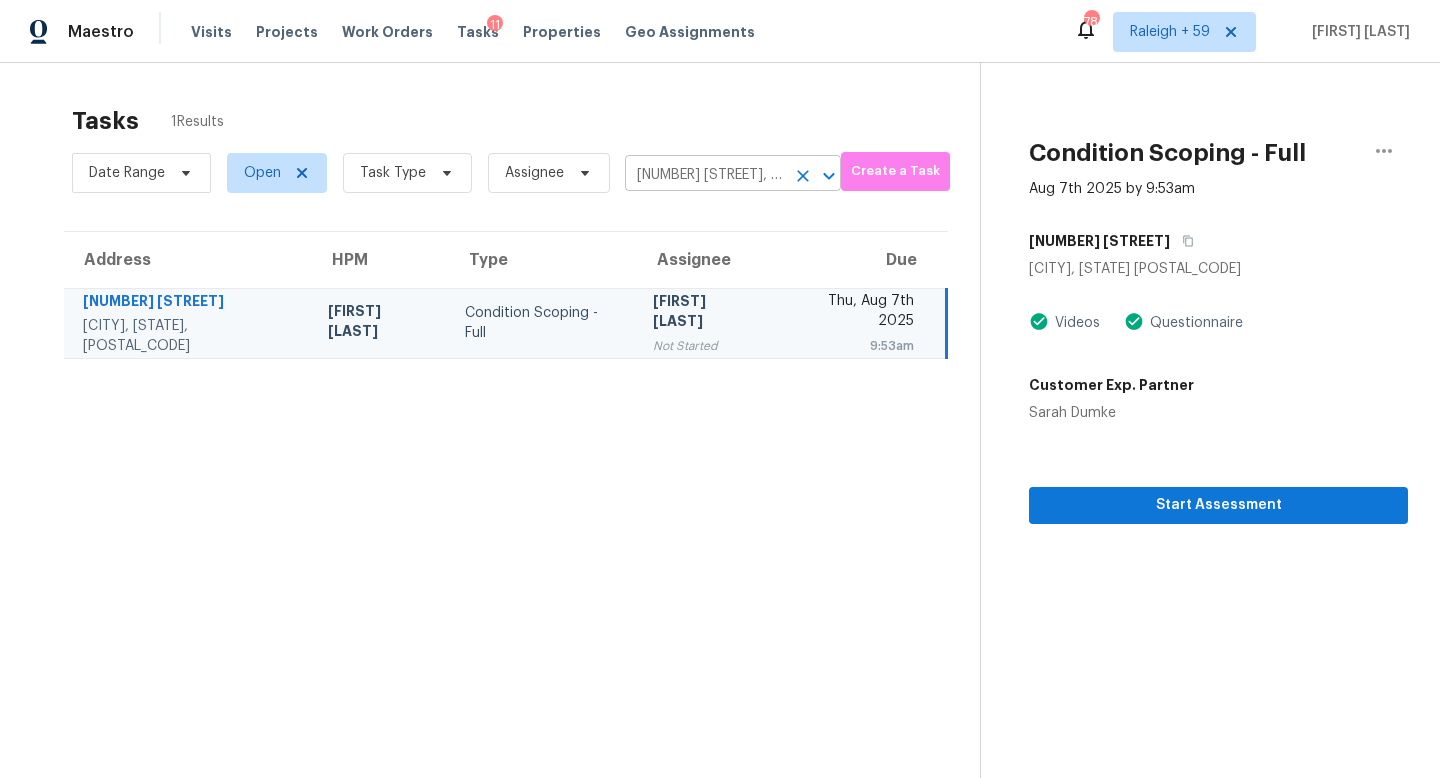 click on "[NUMBER] [STREET], [CITY], [STATE] [POSTAL_CODE]" at bounding box center [705, 175] 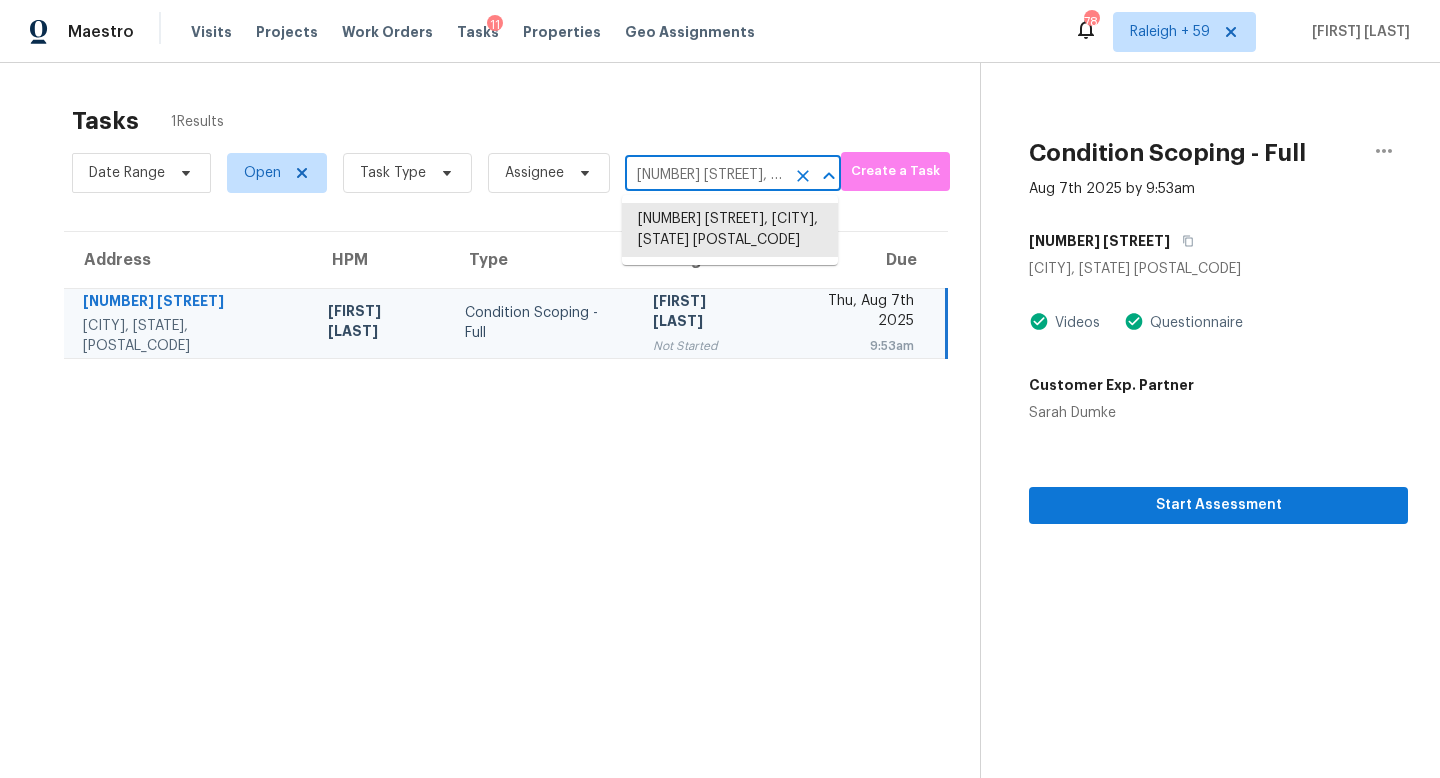 paste on "[NUMBER] [STREET] [CITY], [STATE], [POSTAL_CODE]" 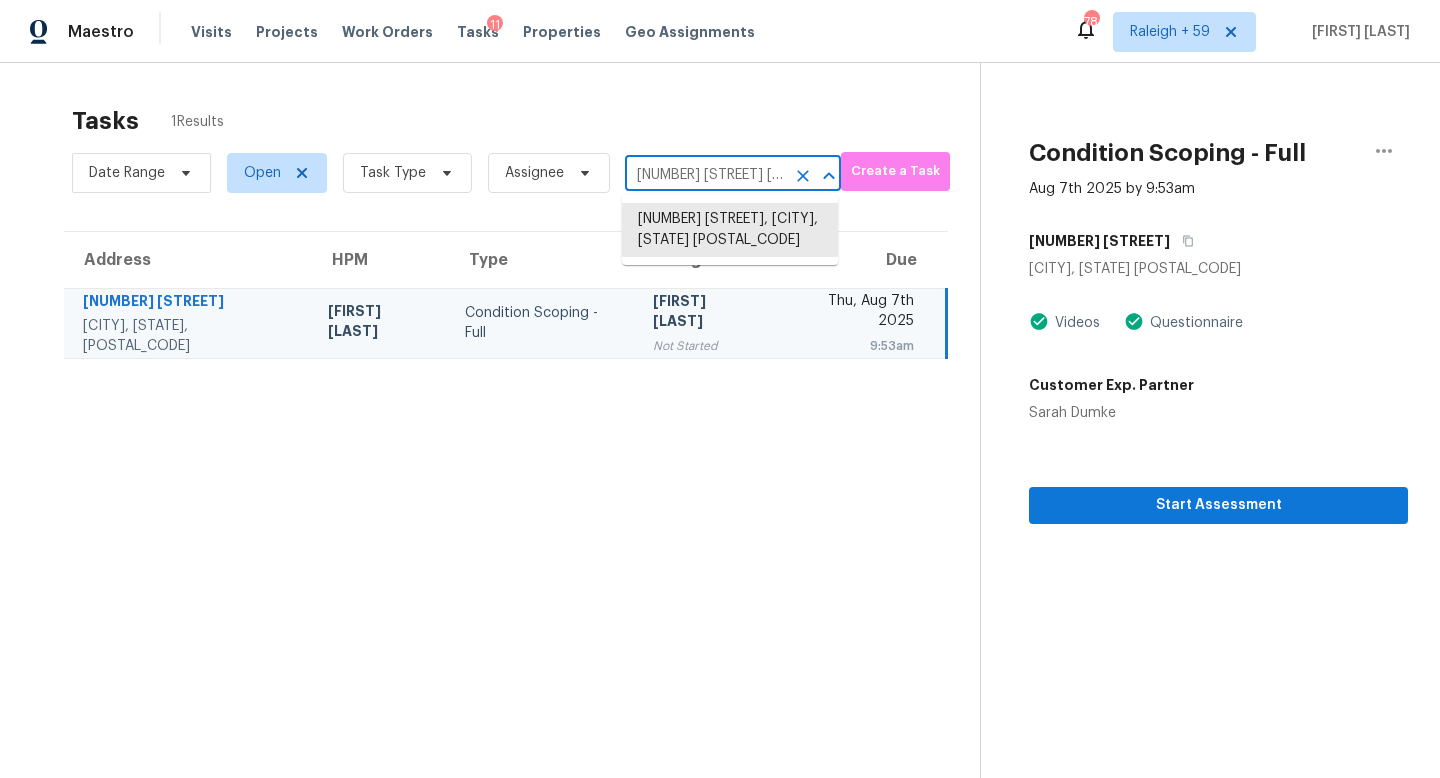 scroll, scrollTop: 0, scrollLeft: 113, axis: horizontal 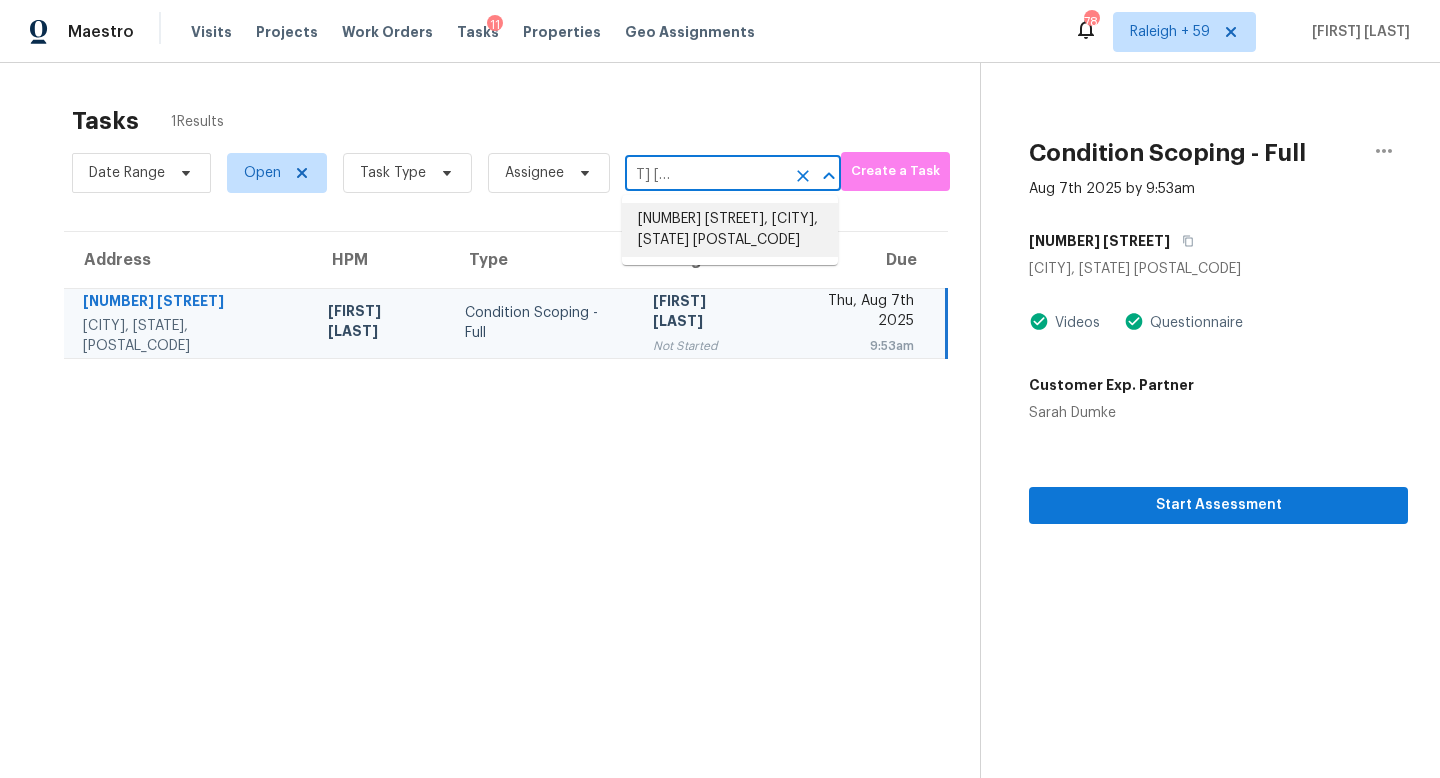 click on "[NUMBER] [STREET], [CITY], [STATE] [POSTAL_CODE]" at bounding box center (730, 230) 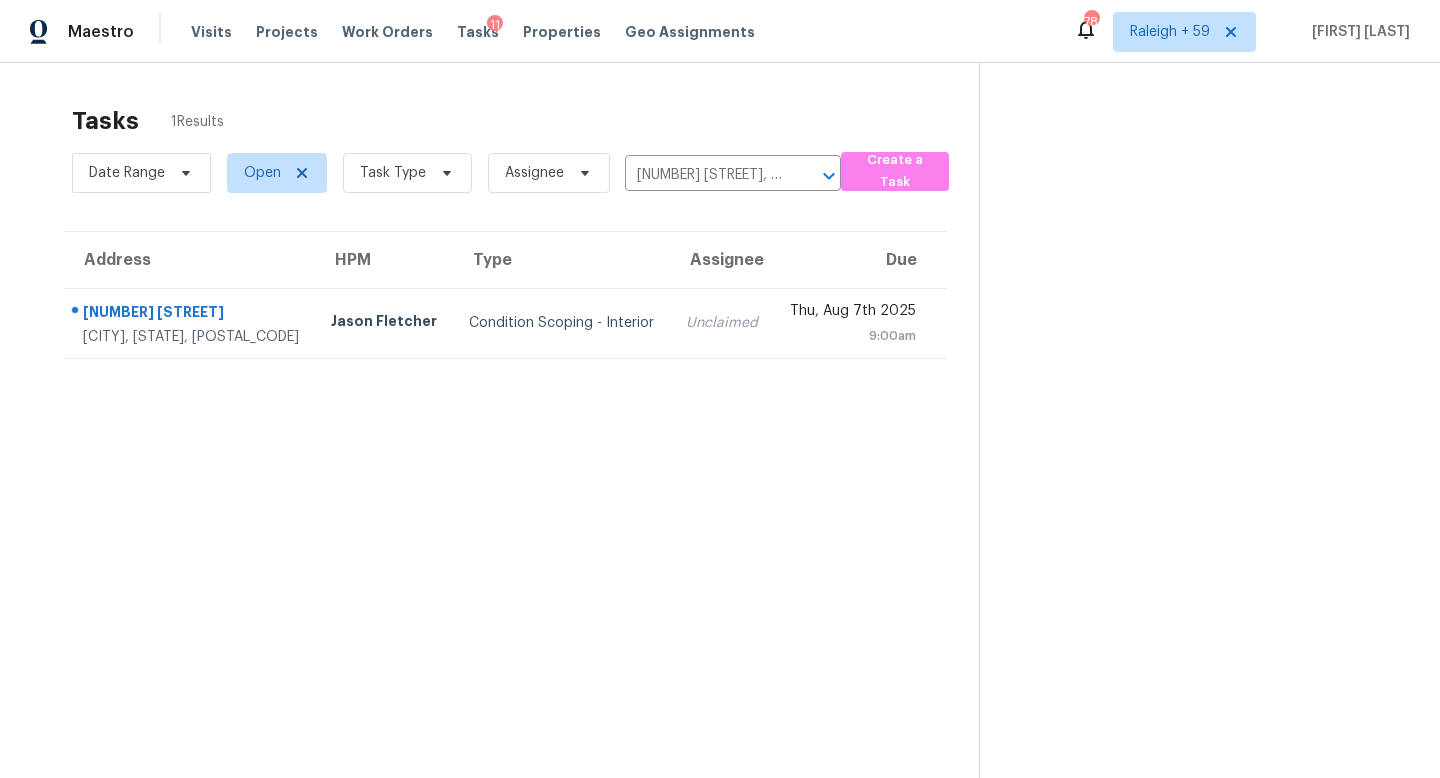 click on "Unclaimed" at bounding box center (722, 323) 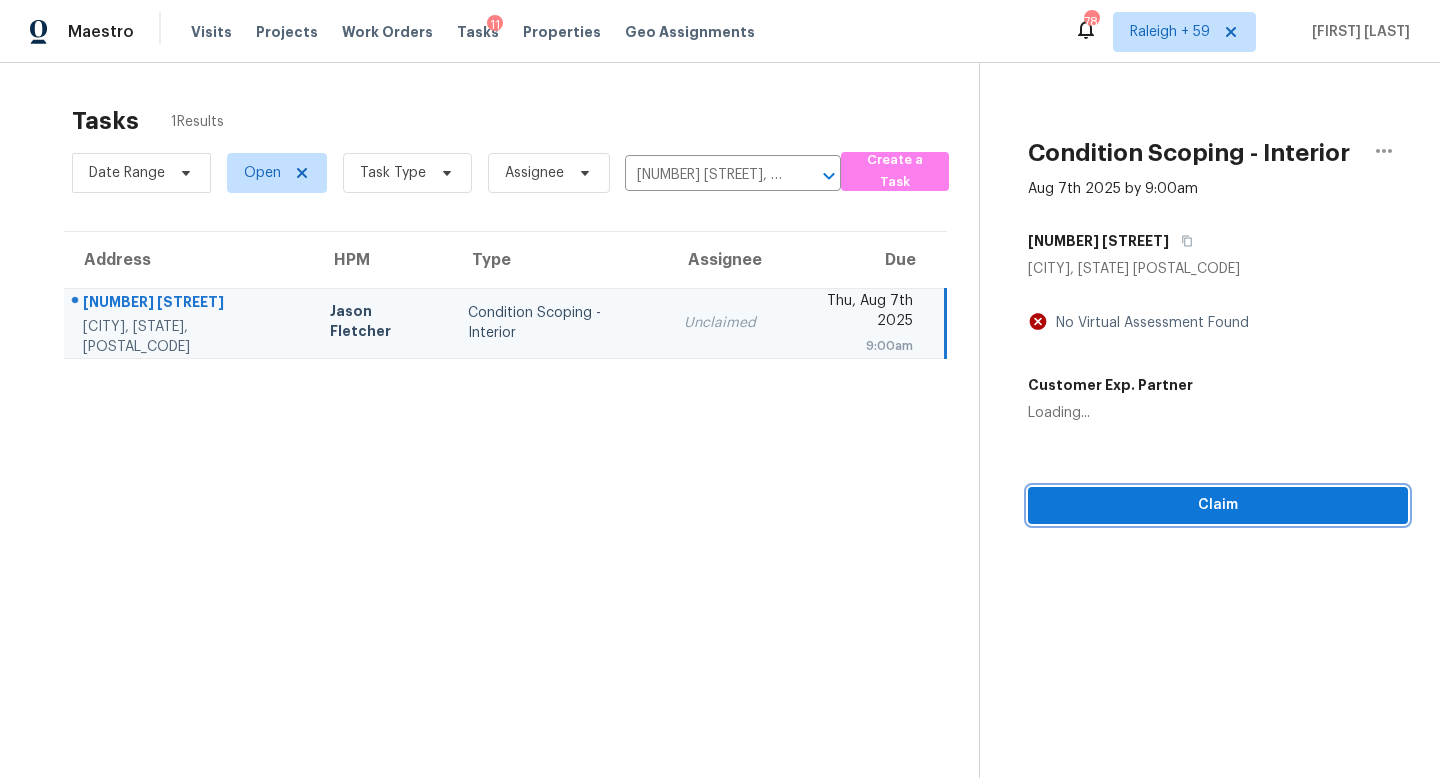 click on "Condition Scoping - Interior Aug 7th 2025 by 9:00am [NUMBER] [STREET] [CITY], [STATE] [POSTAL_CODE] No Virtual Assessment Found Customer Exp. Partner Loading... Claim" at bounding box center (1194, 293) 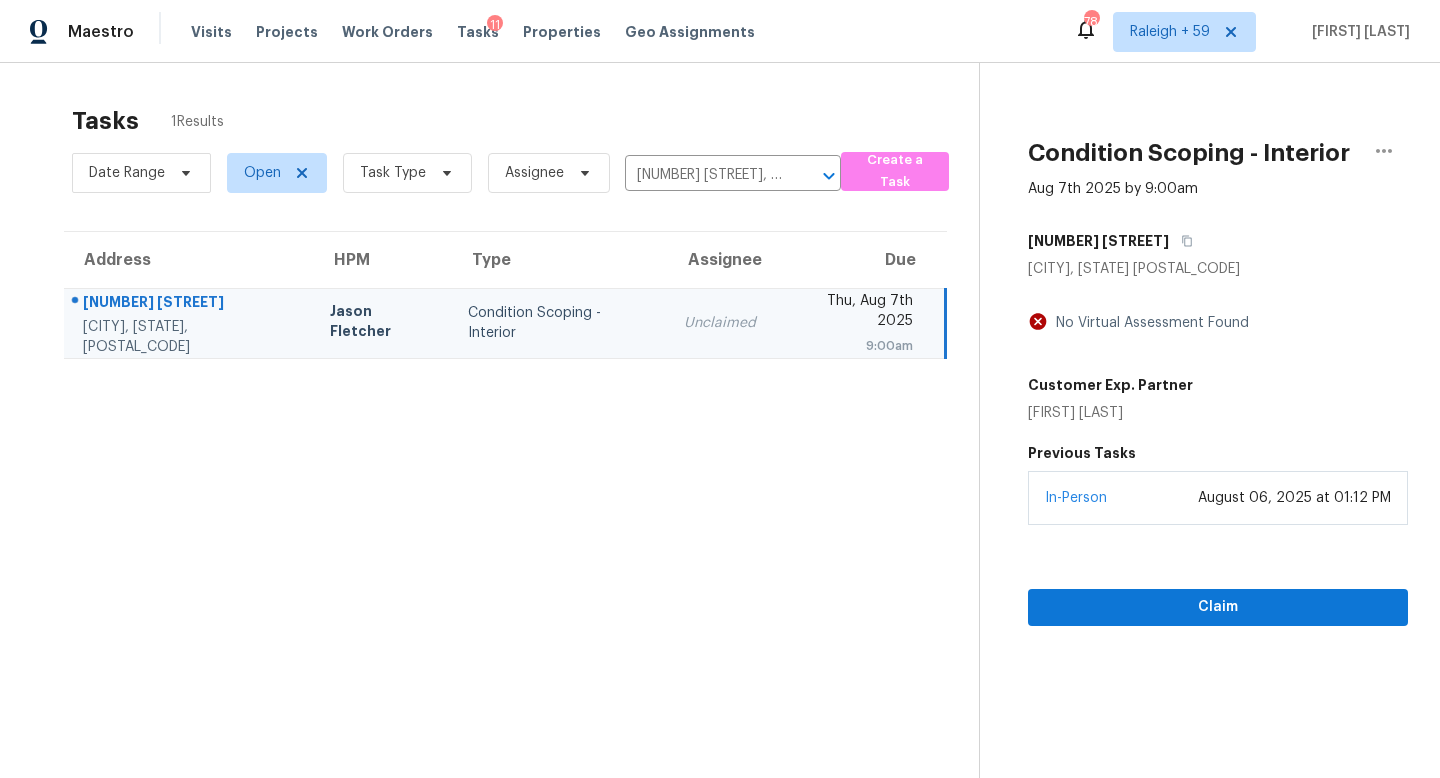 click on "Claim" at bounding box center (1218, 575) 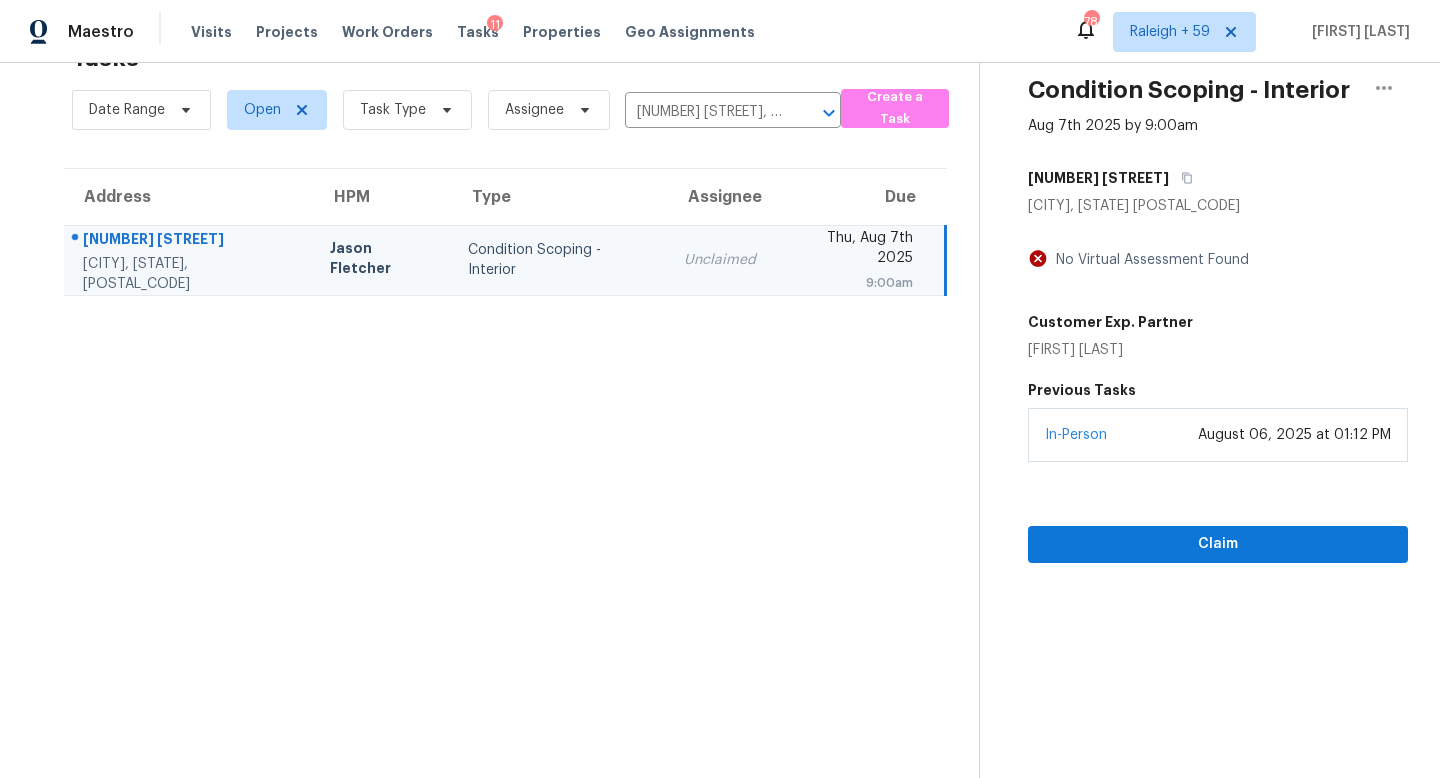 scroll, scrollTop: 78, scrollLeft: 0, axis: vertical 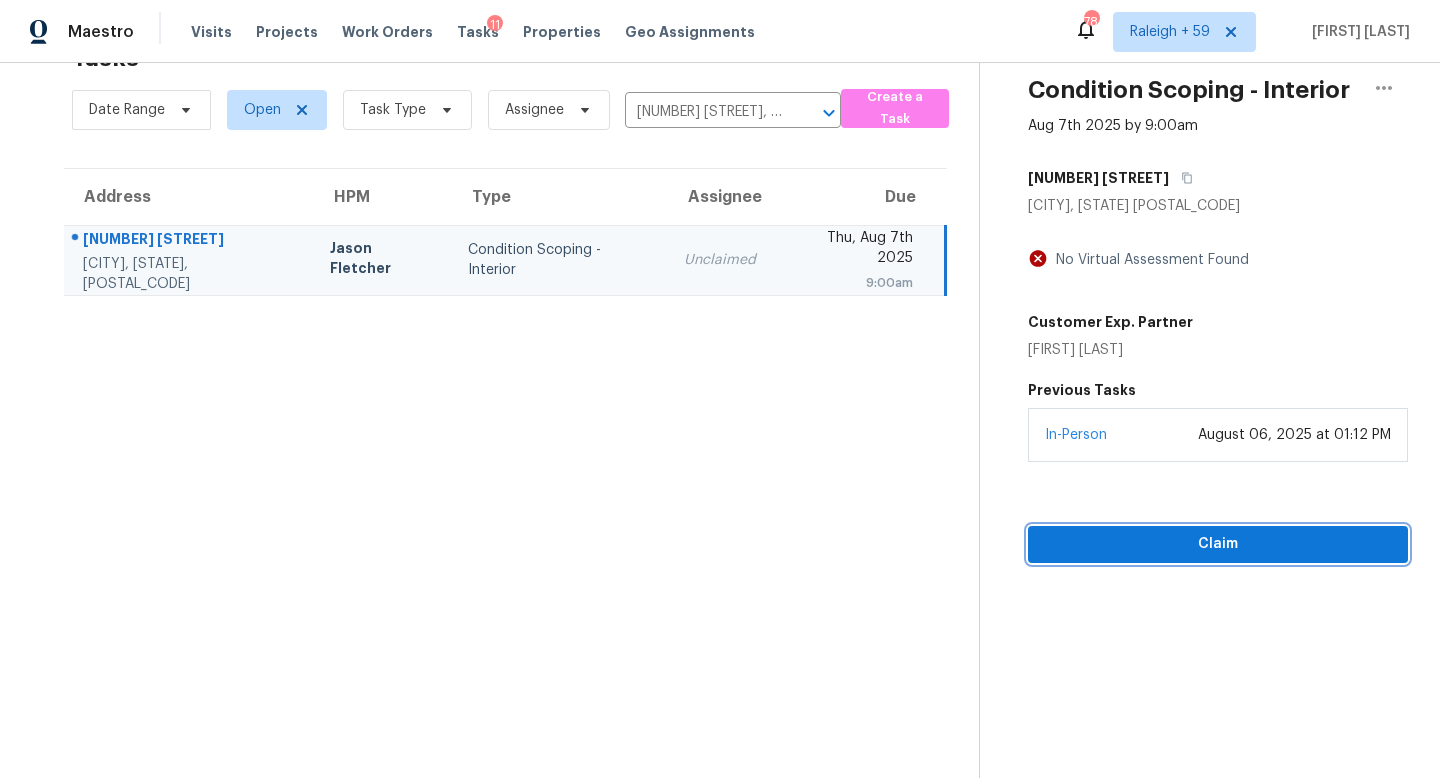 click on "Claim" at bounding box center [1218, 544] 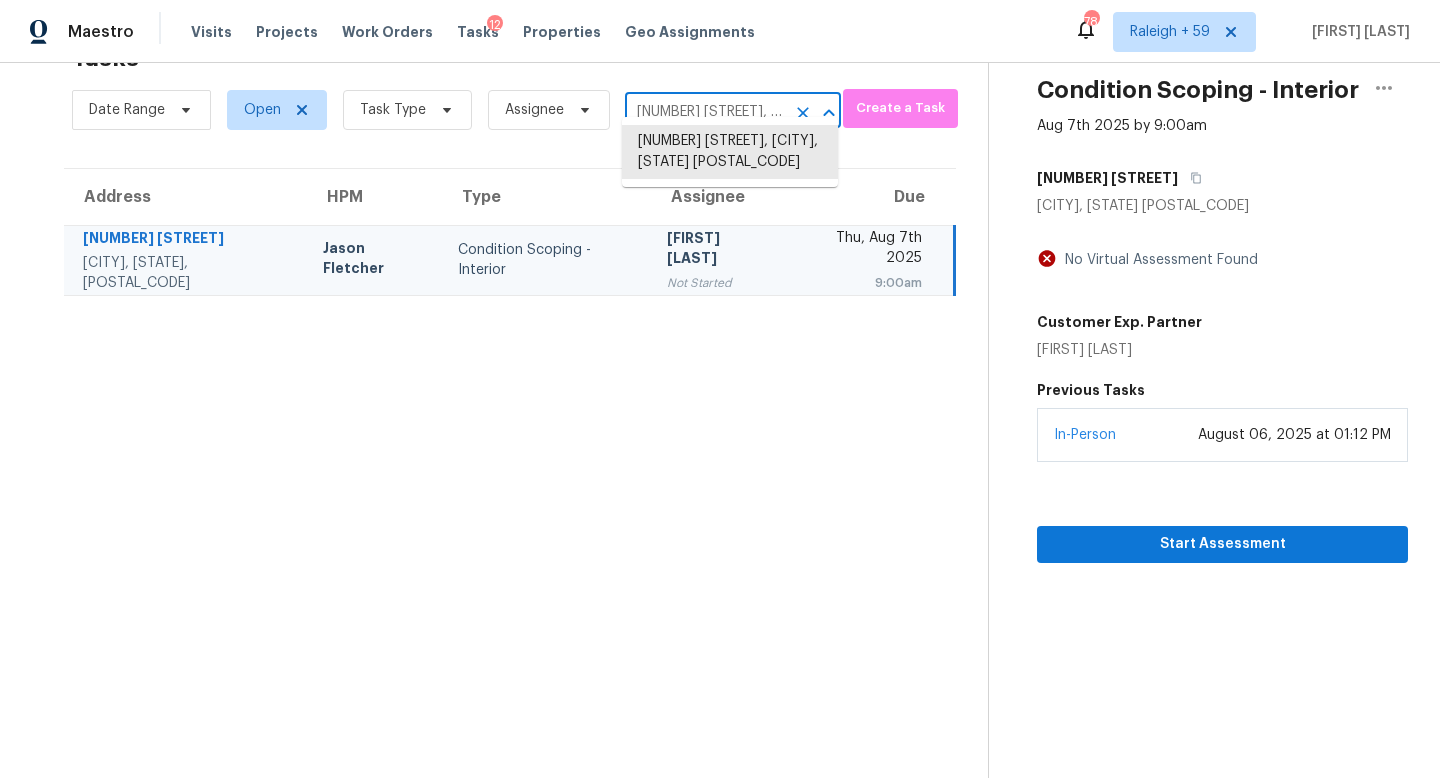 click on "[NUMBER] [STREET], [CITY], [STATE] [POSTAL_CODE]" at bounding box center (705, 112) 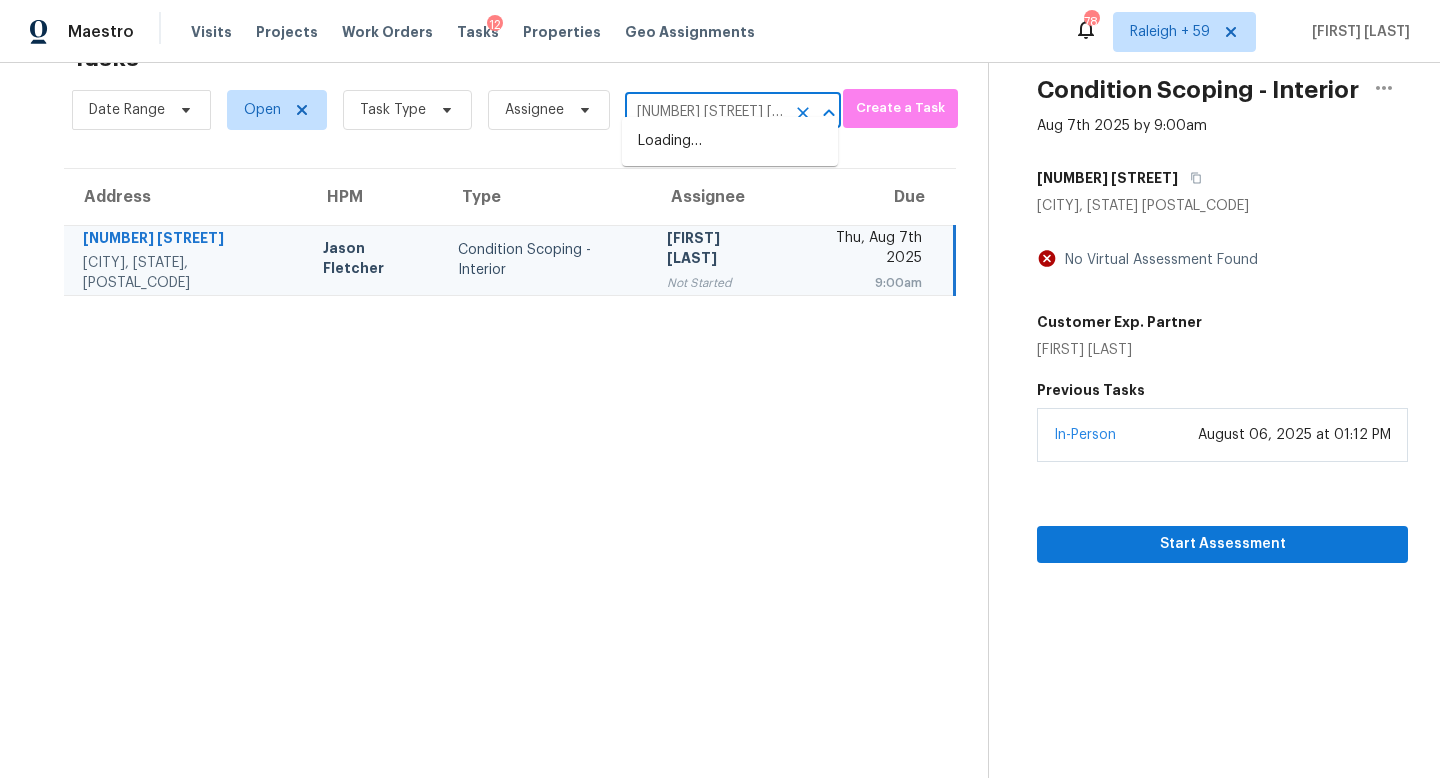 scroll, scrollTop: 0, scrollLeft: 66, axis: horizontal 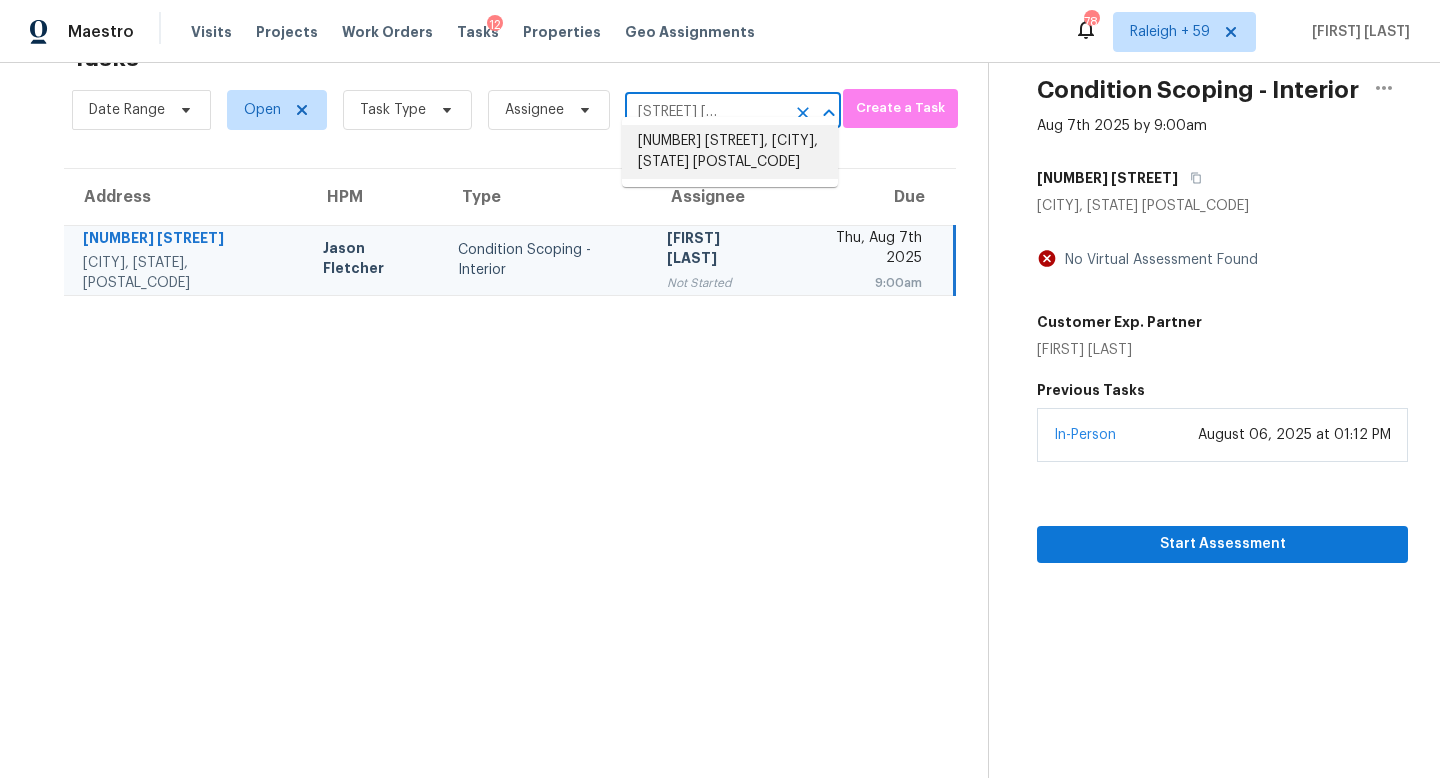 click on "[NUMBER] [STREET], [CITY], [STATE] [POSTAL_CODE]" at bounding box center [730, 152] 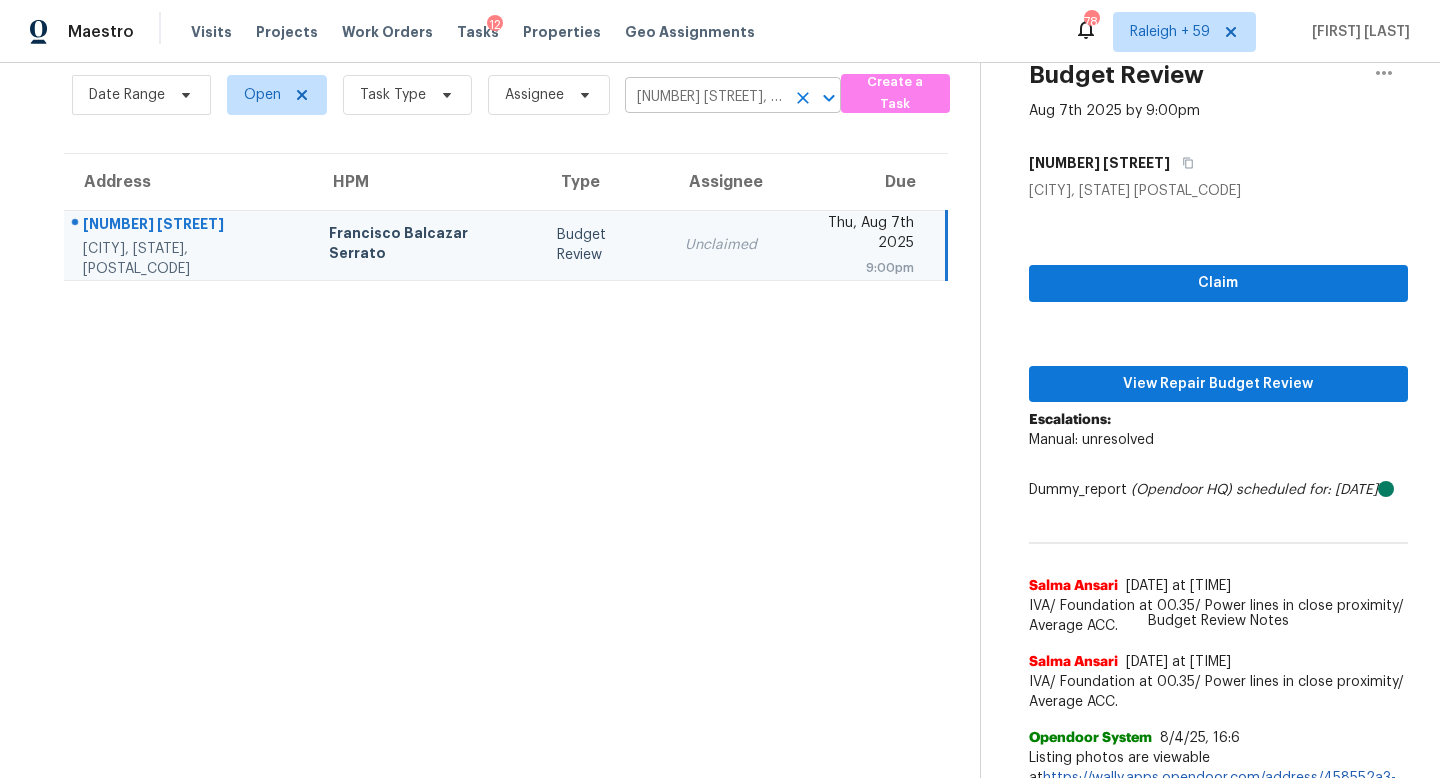 click on "[NUMBER] [STREET], [CITY], [STATE] [POSTAL_CODE]" at bounding box center [705, 97] 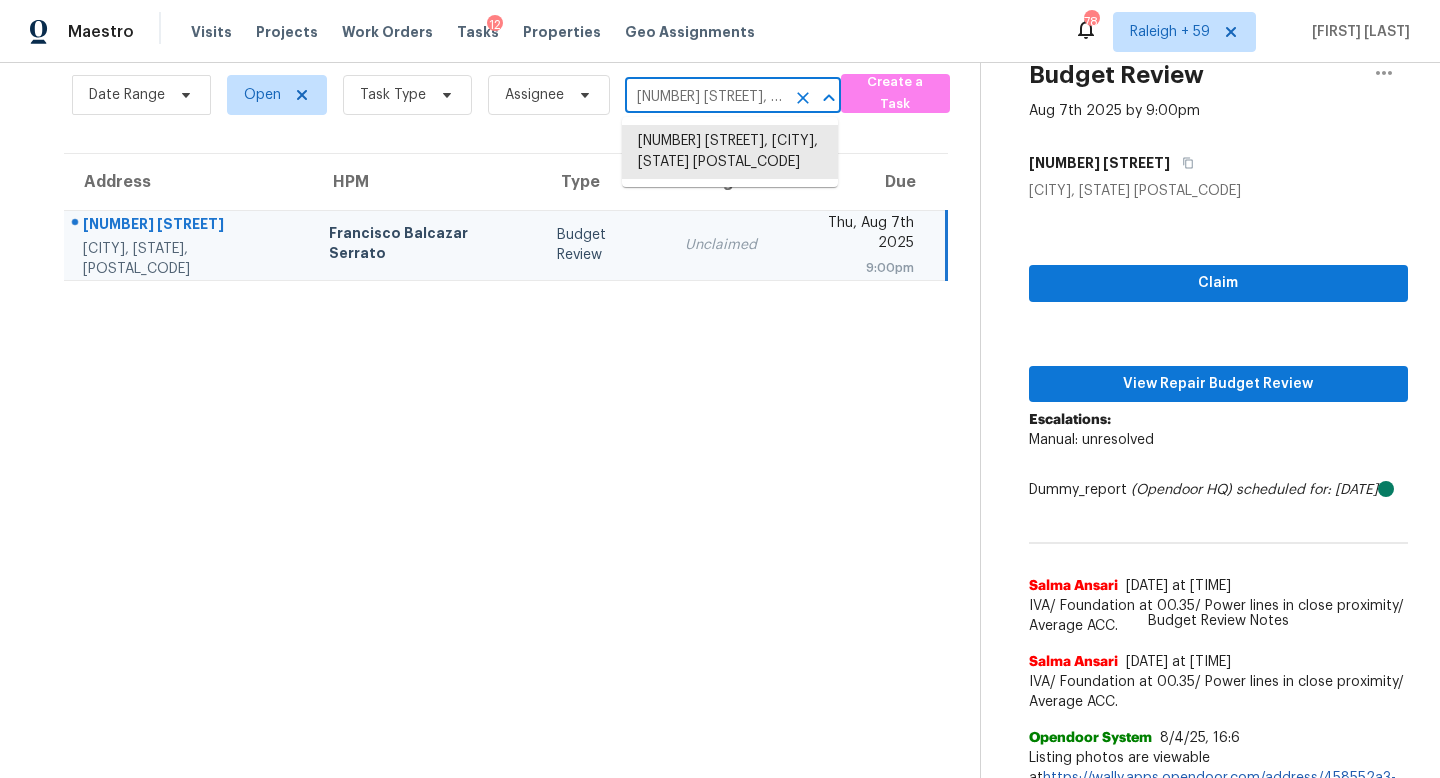 paste on "[NUMBER] [STREET] [CITY], [STATE], [POSTAL_CODE]" 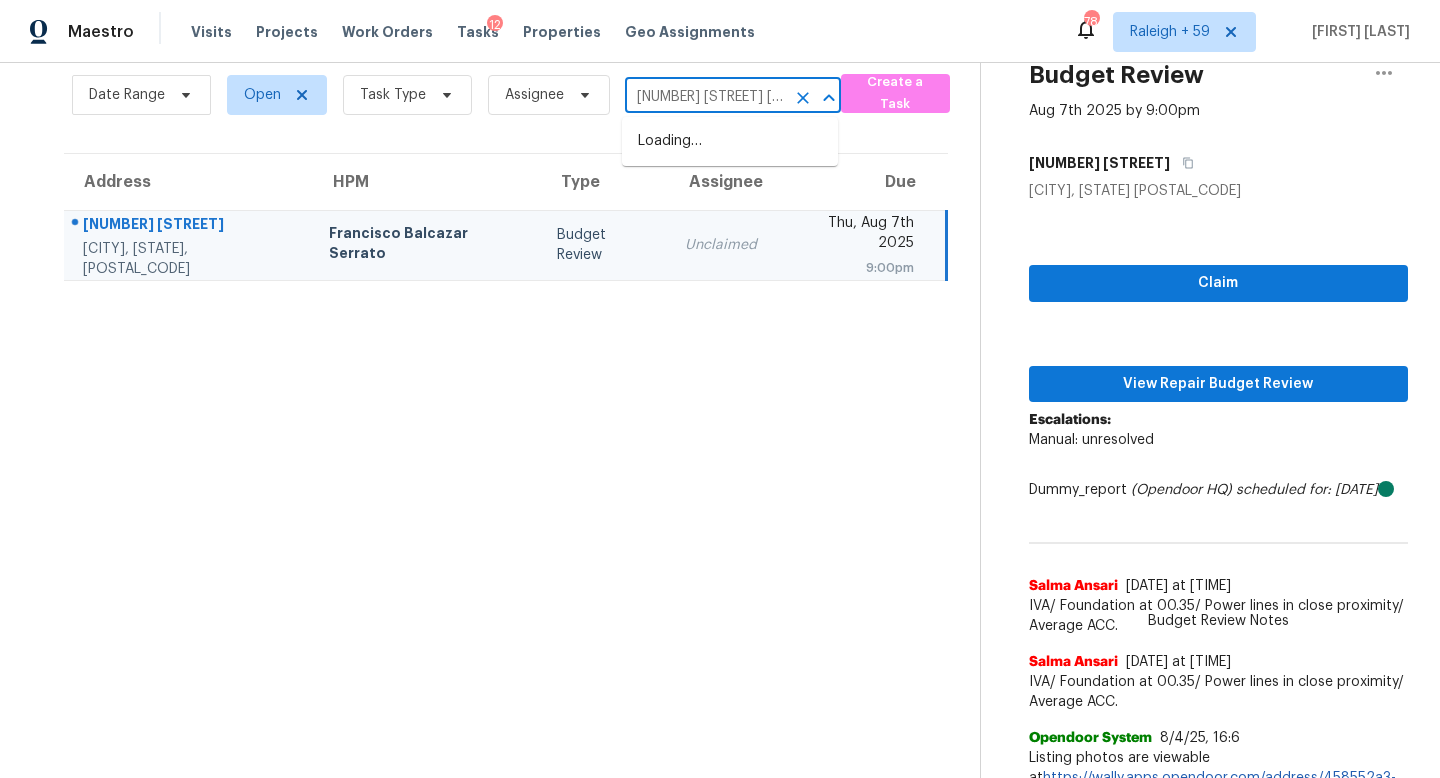 scroll, scrollTop: 0, scrollLeft: 173, axis: horizontal 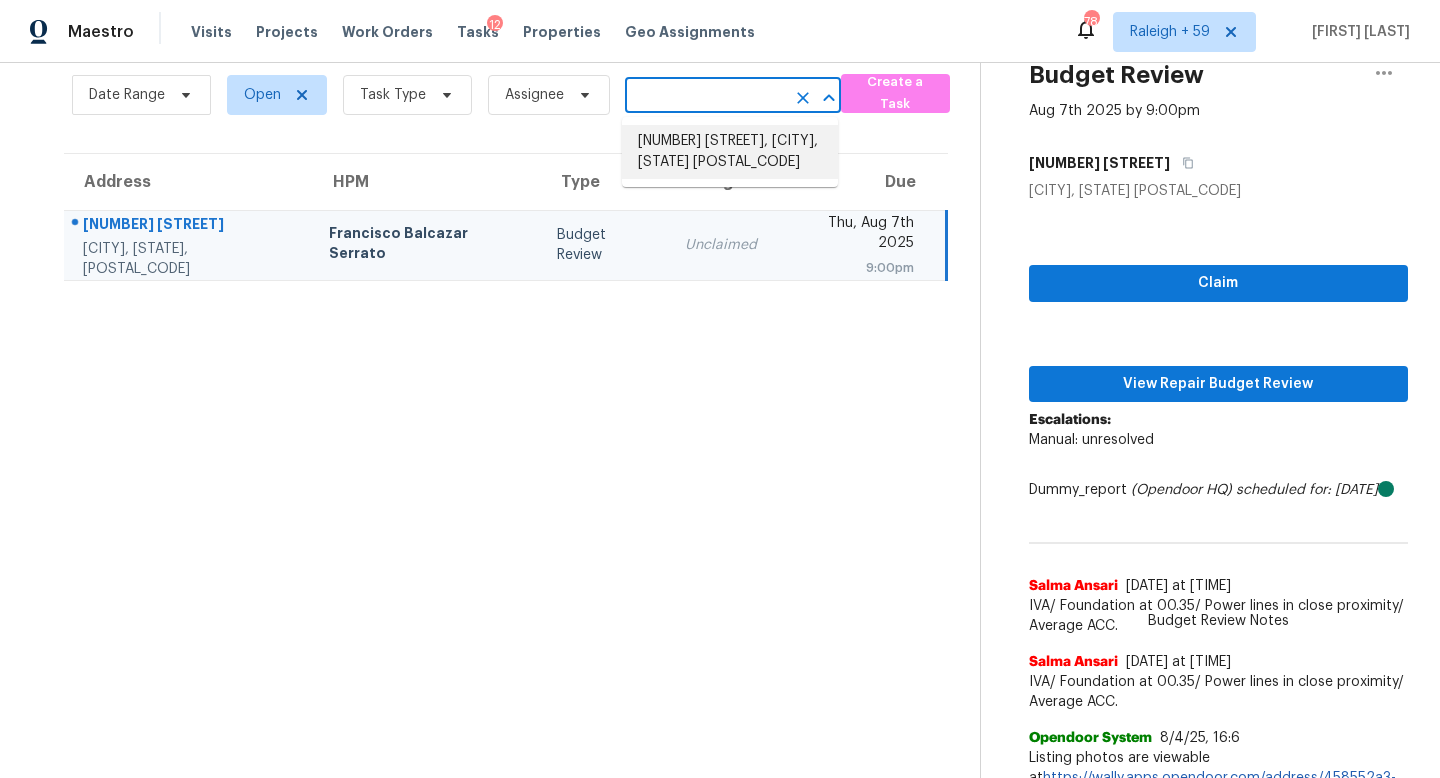 click on "[NUMBER] [STREET], [CITY], [STATE] [POSTAL_CODE]" at bounding box center (730, 152) 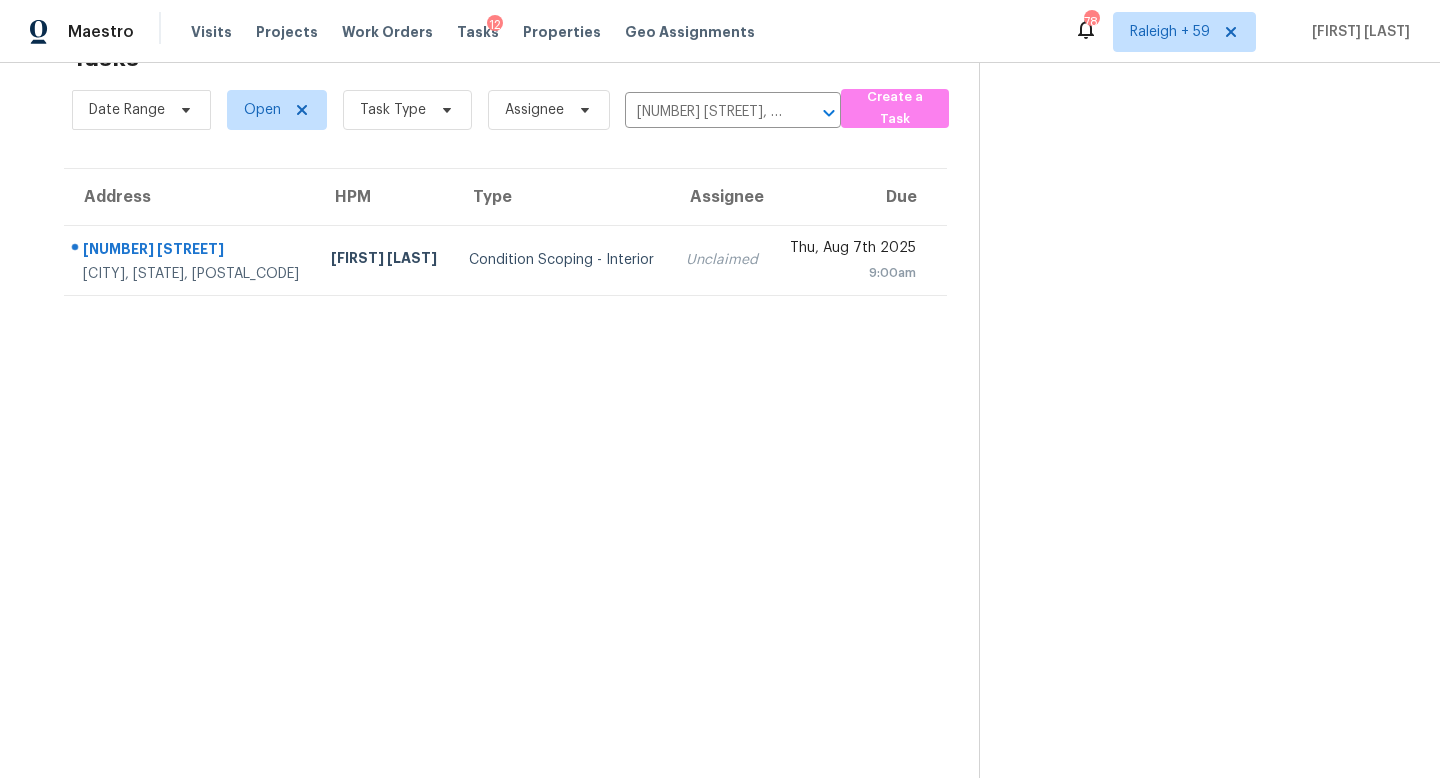 click on "Condition Scoping - Interior" at bounding box center (561, 260) 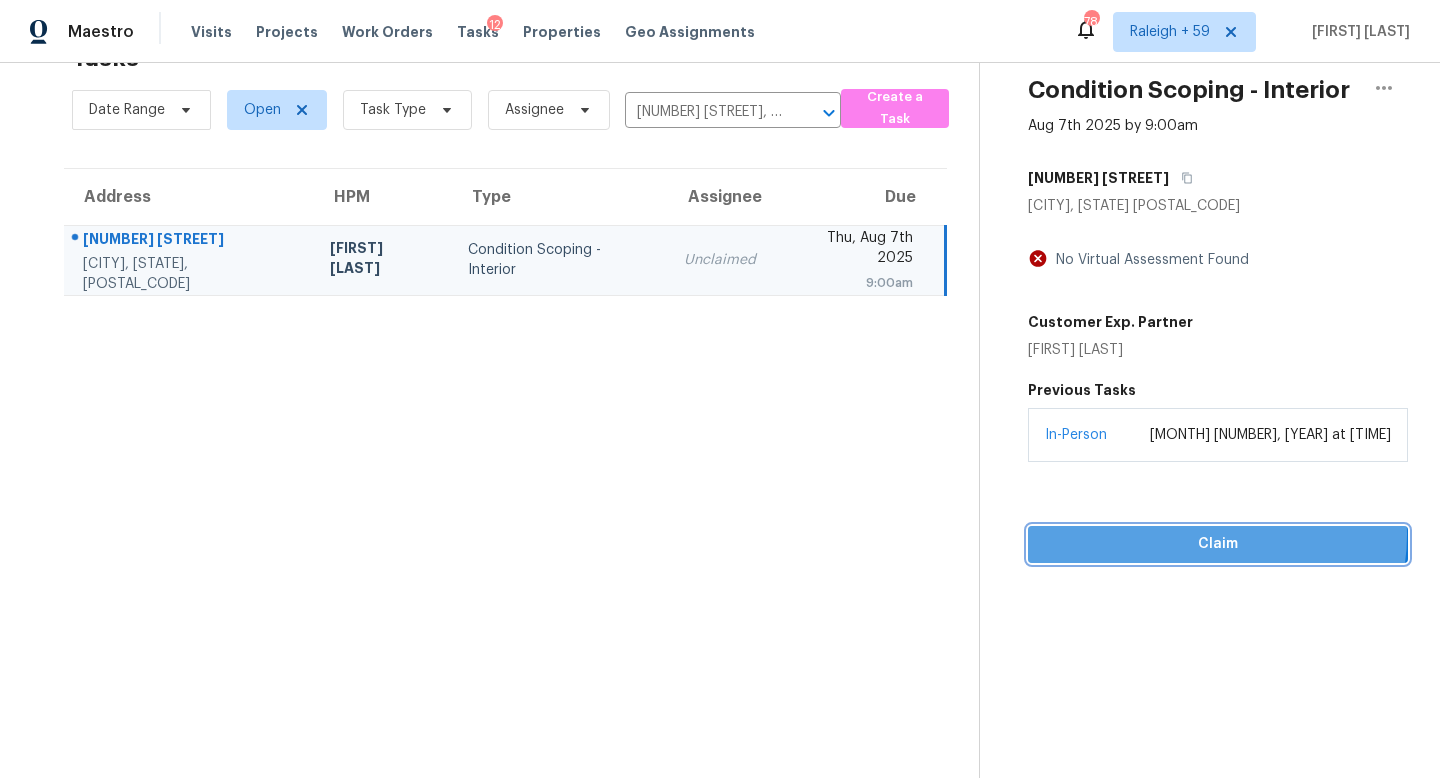 click on "Claim" at bounding box center [1218, 544] 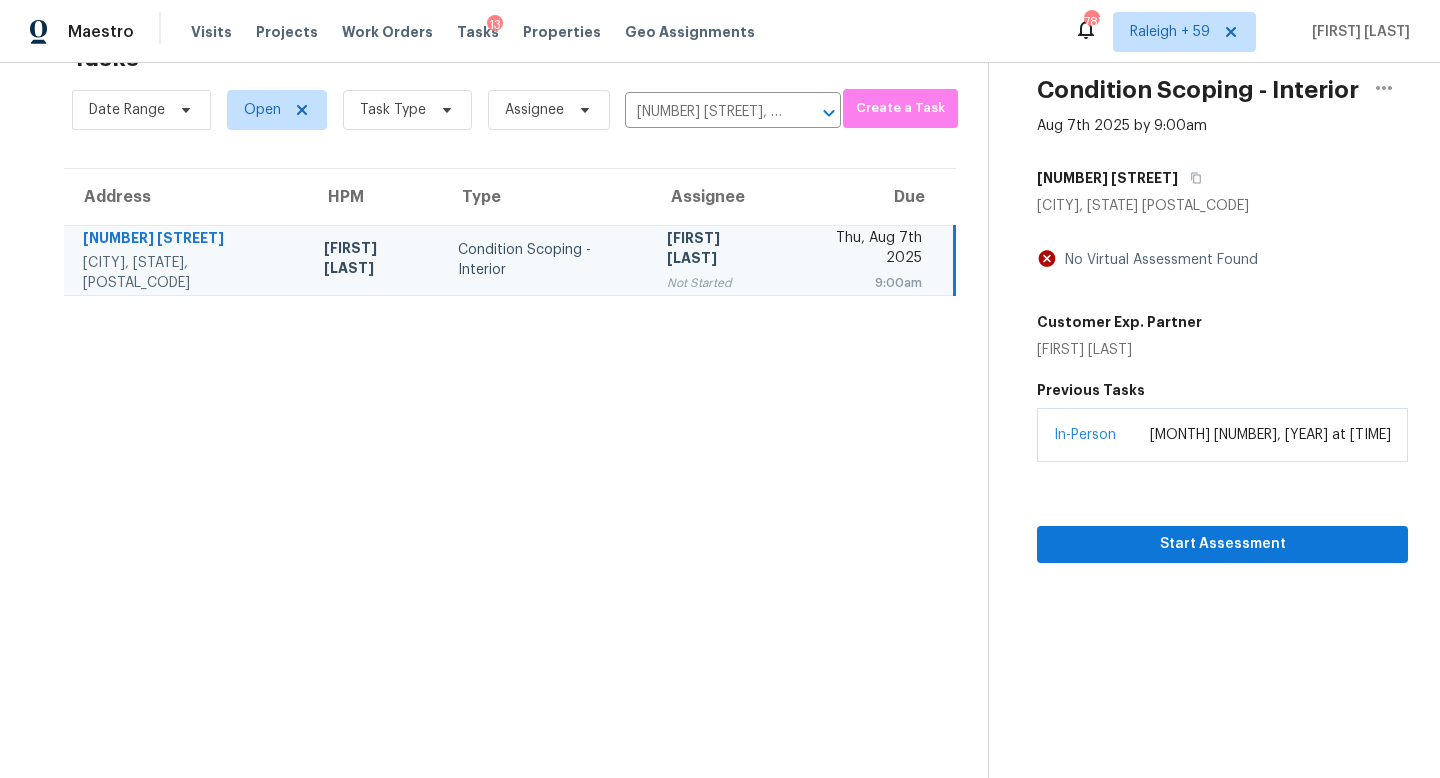 click on "Date Range Open Task Type Assignee [NUMBER] [STREET], [CITY], [STATE] [POSTAL_CODE] ​" at bounding box center (456, 110) 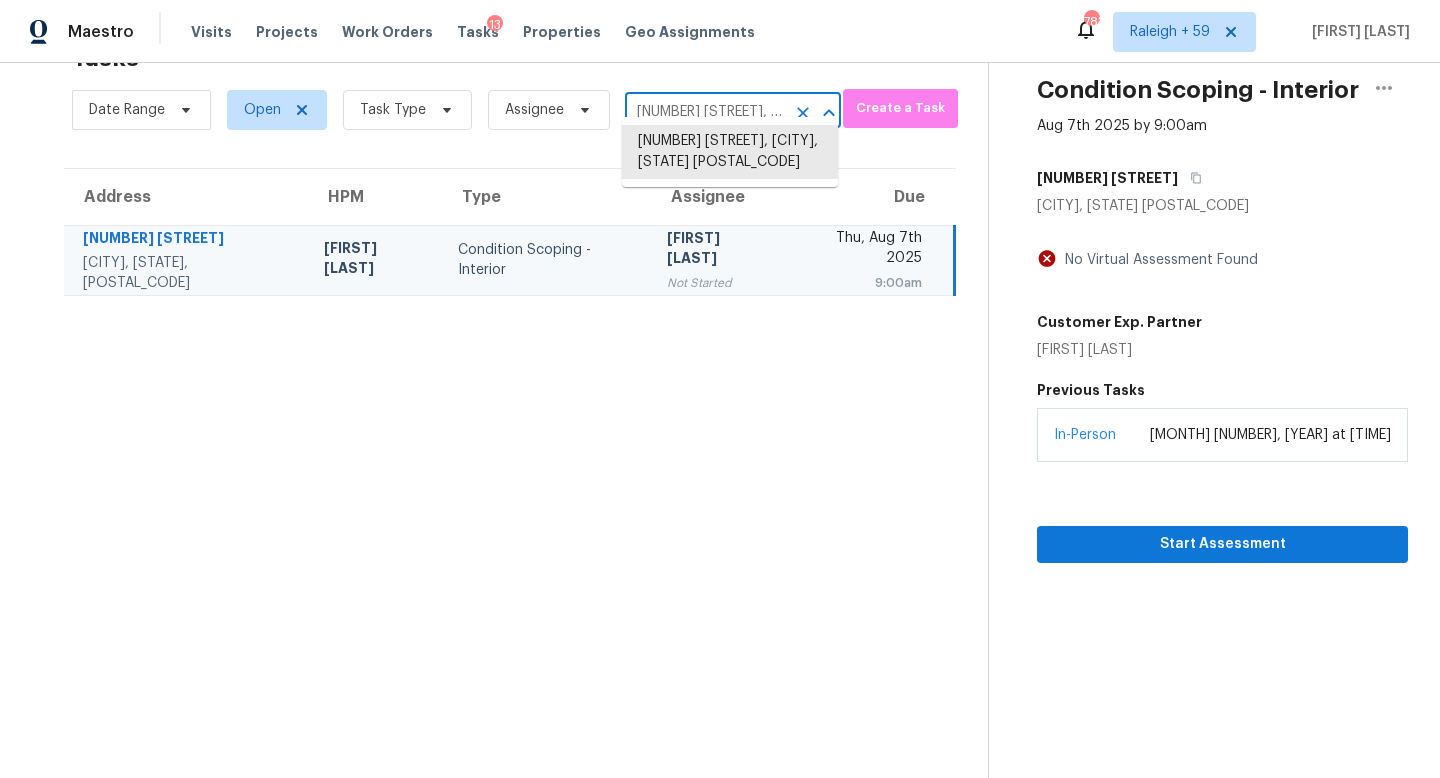 click on "[NUMBER] [STREET], [CITY], [STATE] [POSTAL_CODE]" at bounding box center [705, 112] 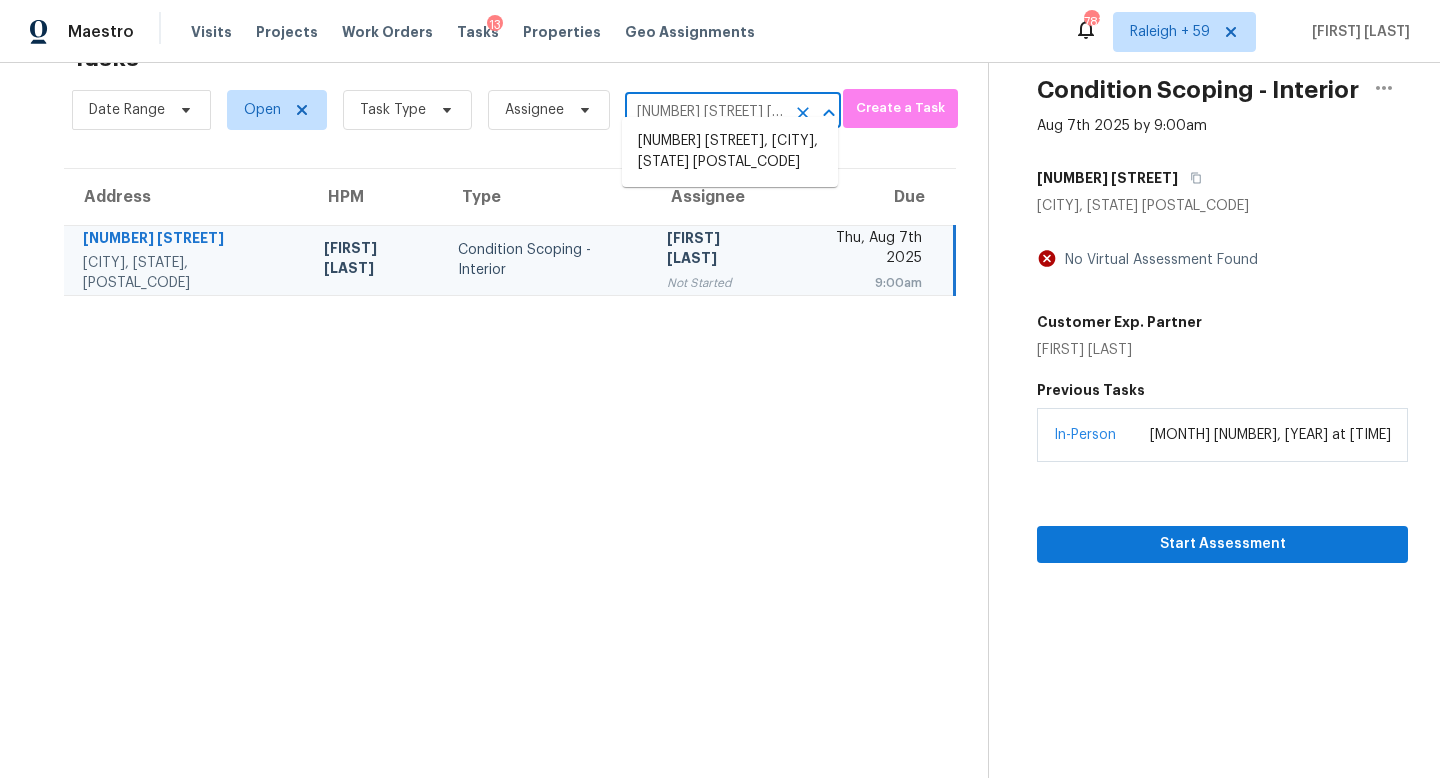 scroll, scrollTop: 0, scrollLeft: 129, axis: horizontal 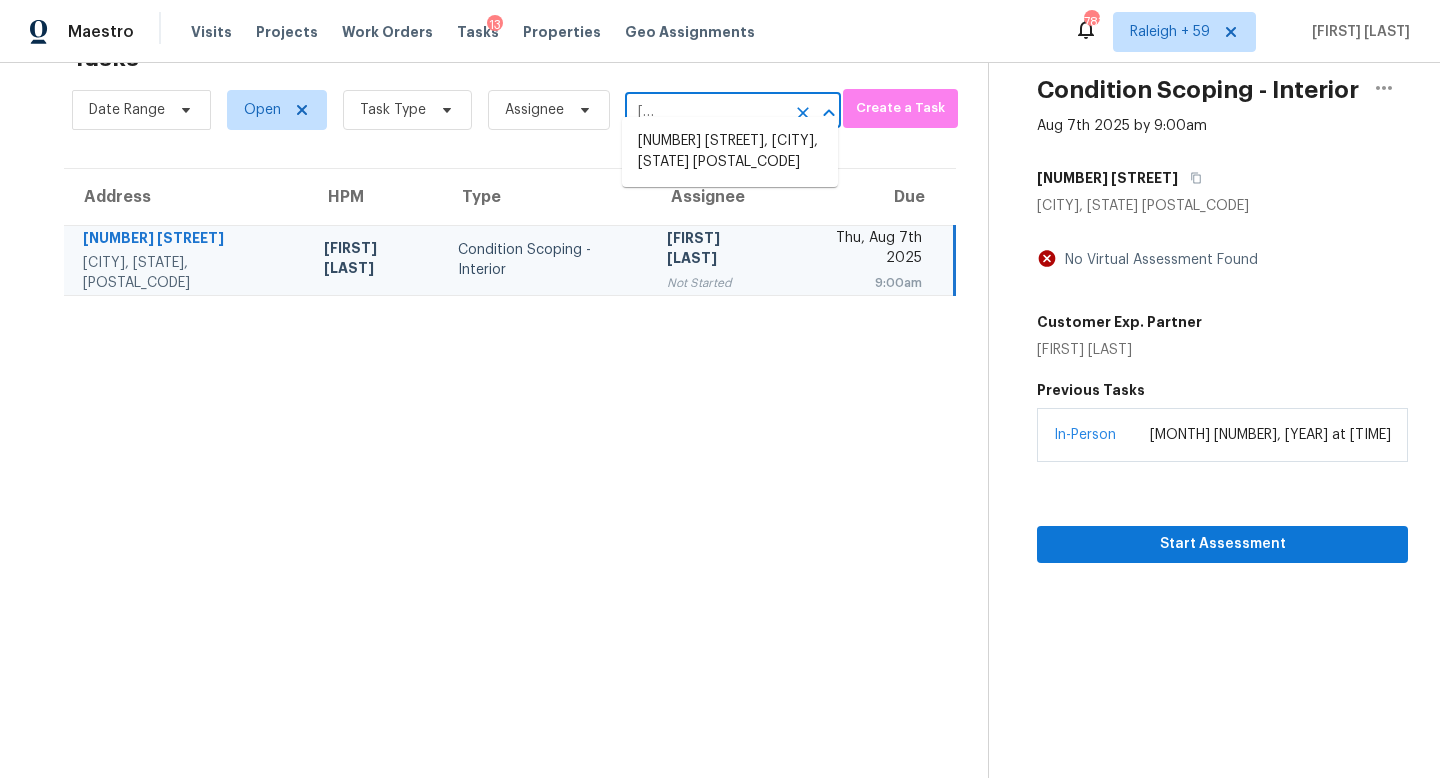click on "[NUMBER] [STREET], [CITY], [STATE] [POSTAL_CODE]" at bounding box center [730, 152] 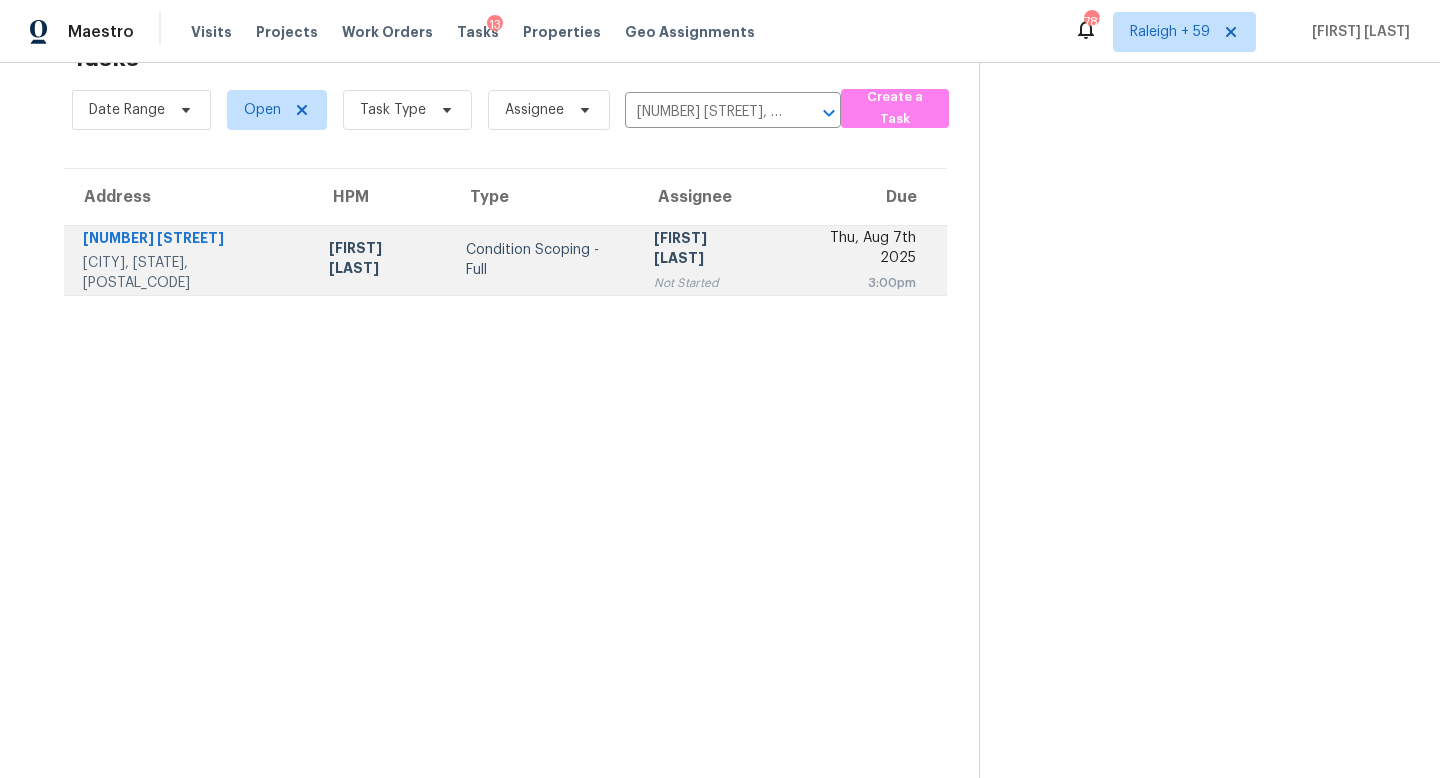 click on "[FIRST] [LAST]" at bounding box center (706, 250) 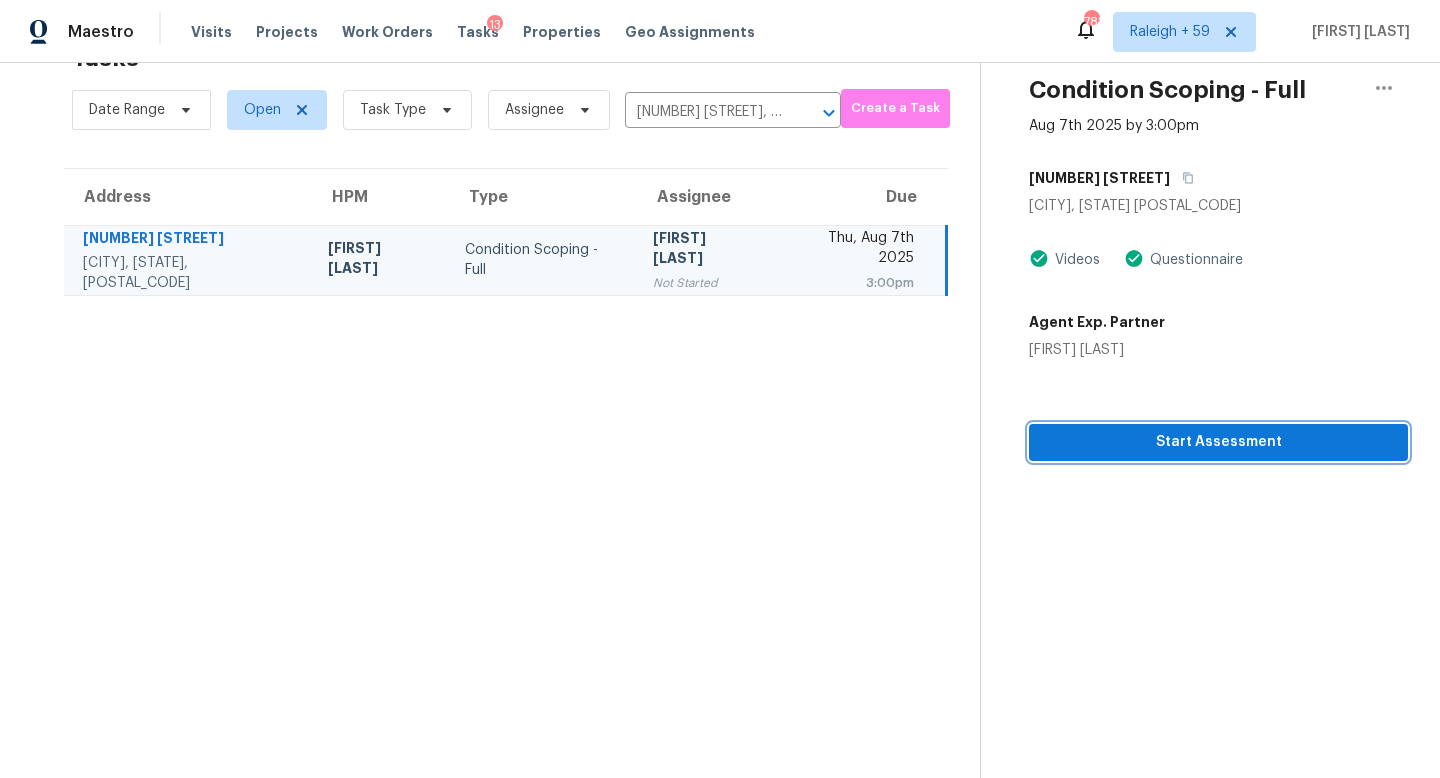 click on "Start Assessment" at bounding box center (1218, 442) 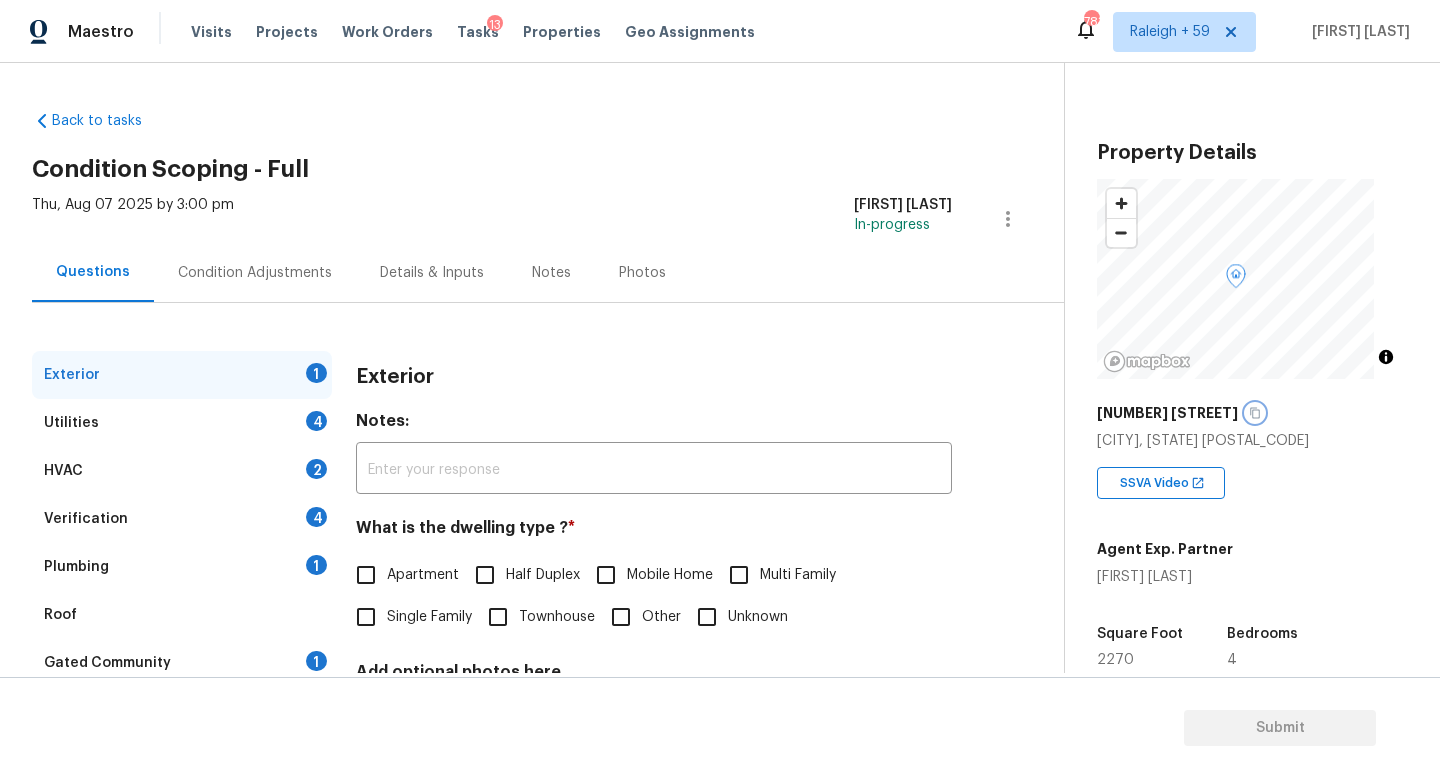 click 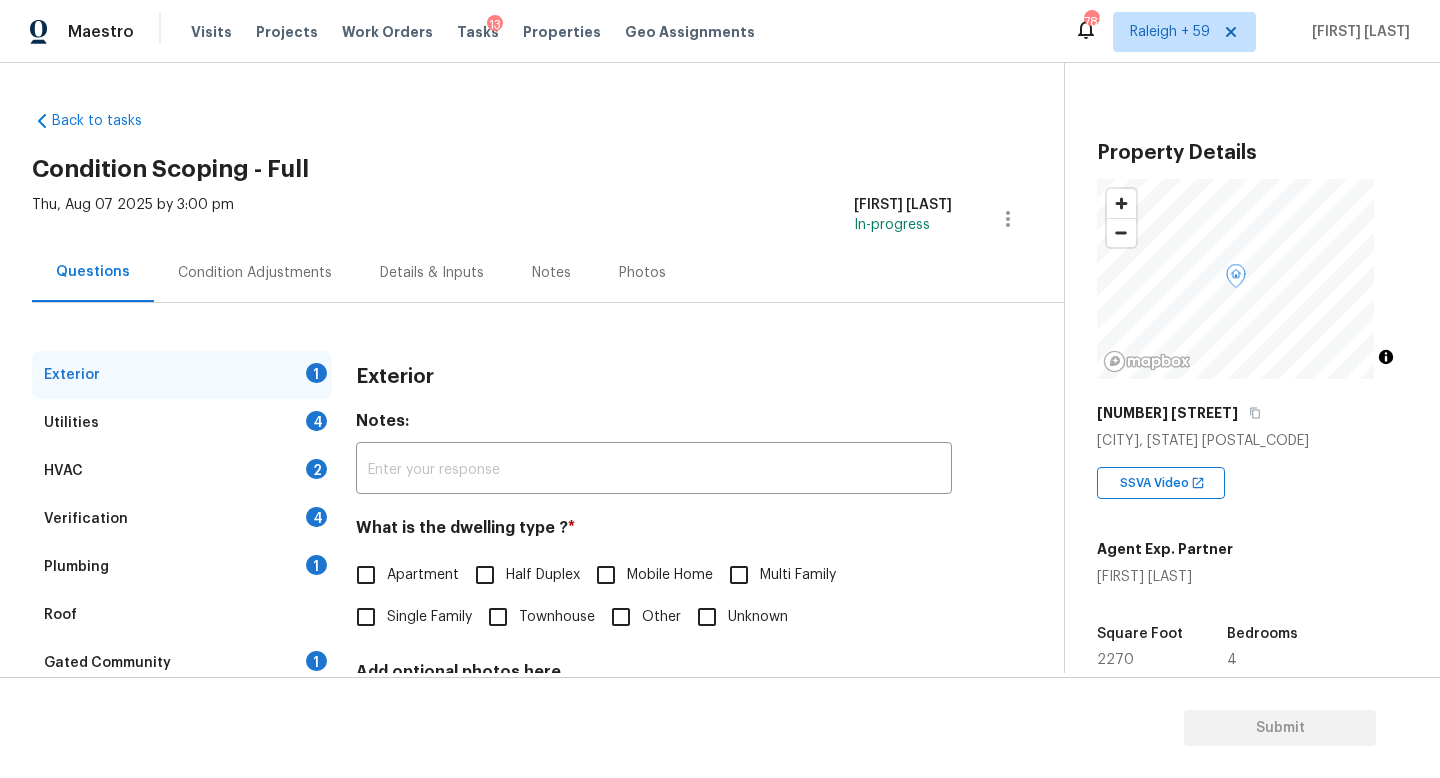click on "Single Family" at bounding box center [429, 617] 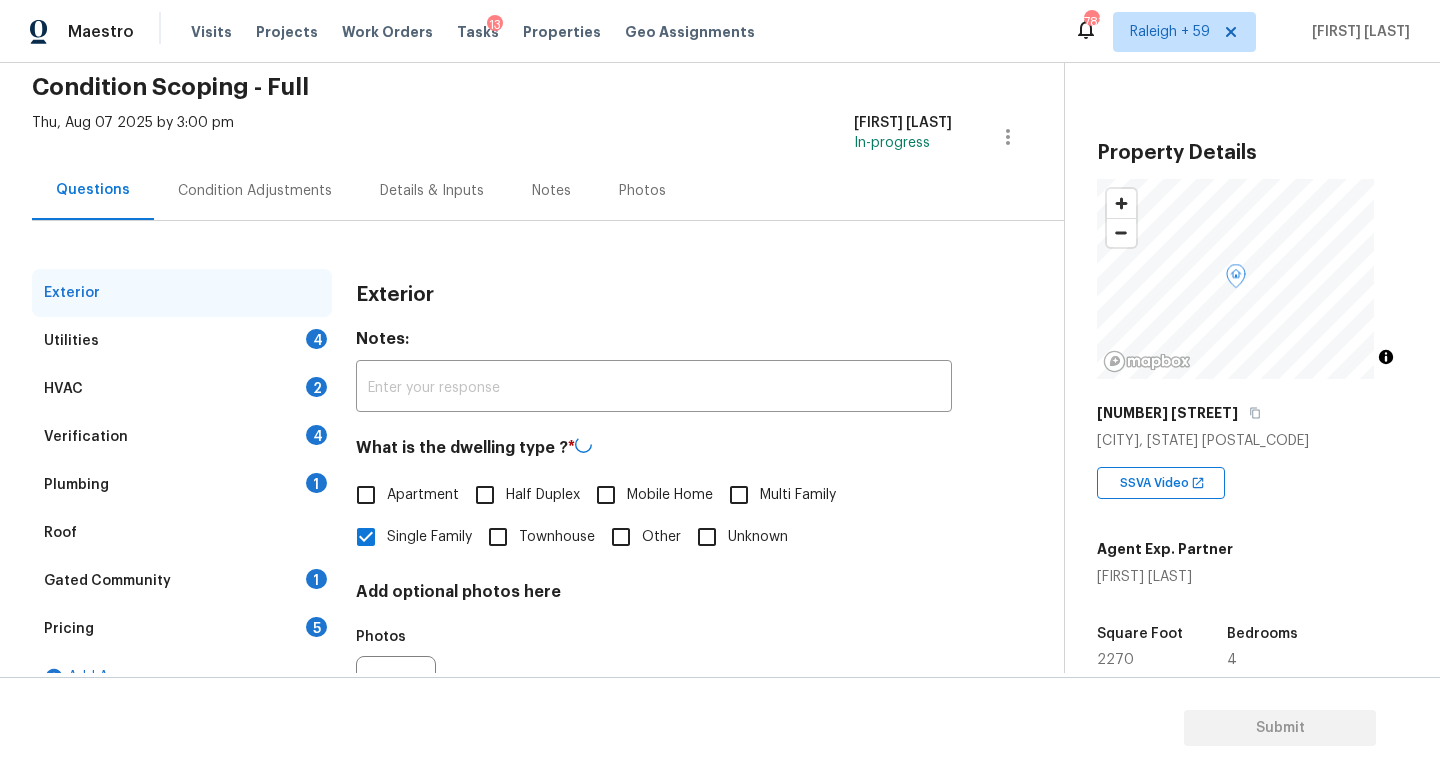 scroll, scrollTop: 200, scrollLeft: 0, axis: vertical 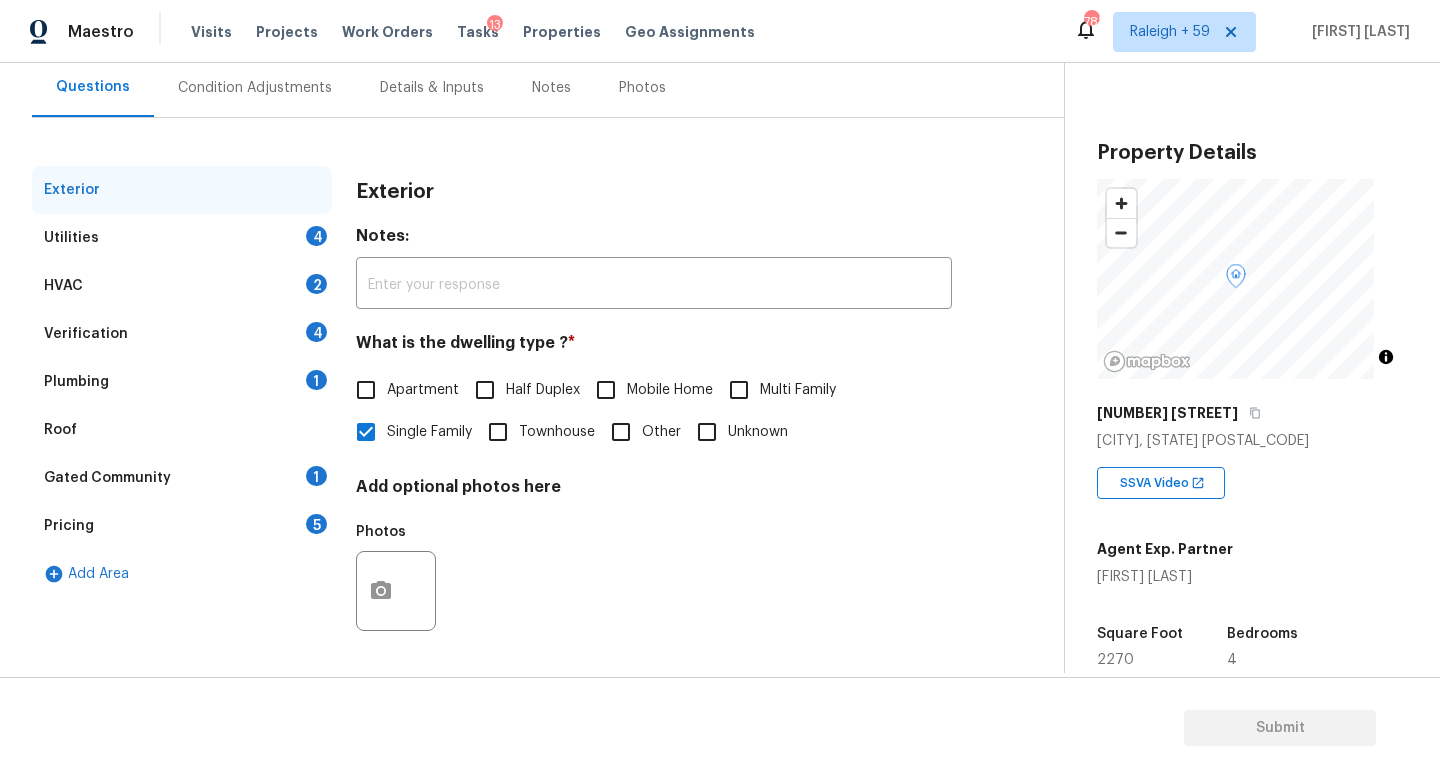 click on "4" at bounding box center (316, 332) 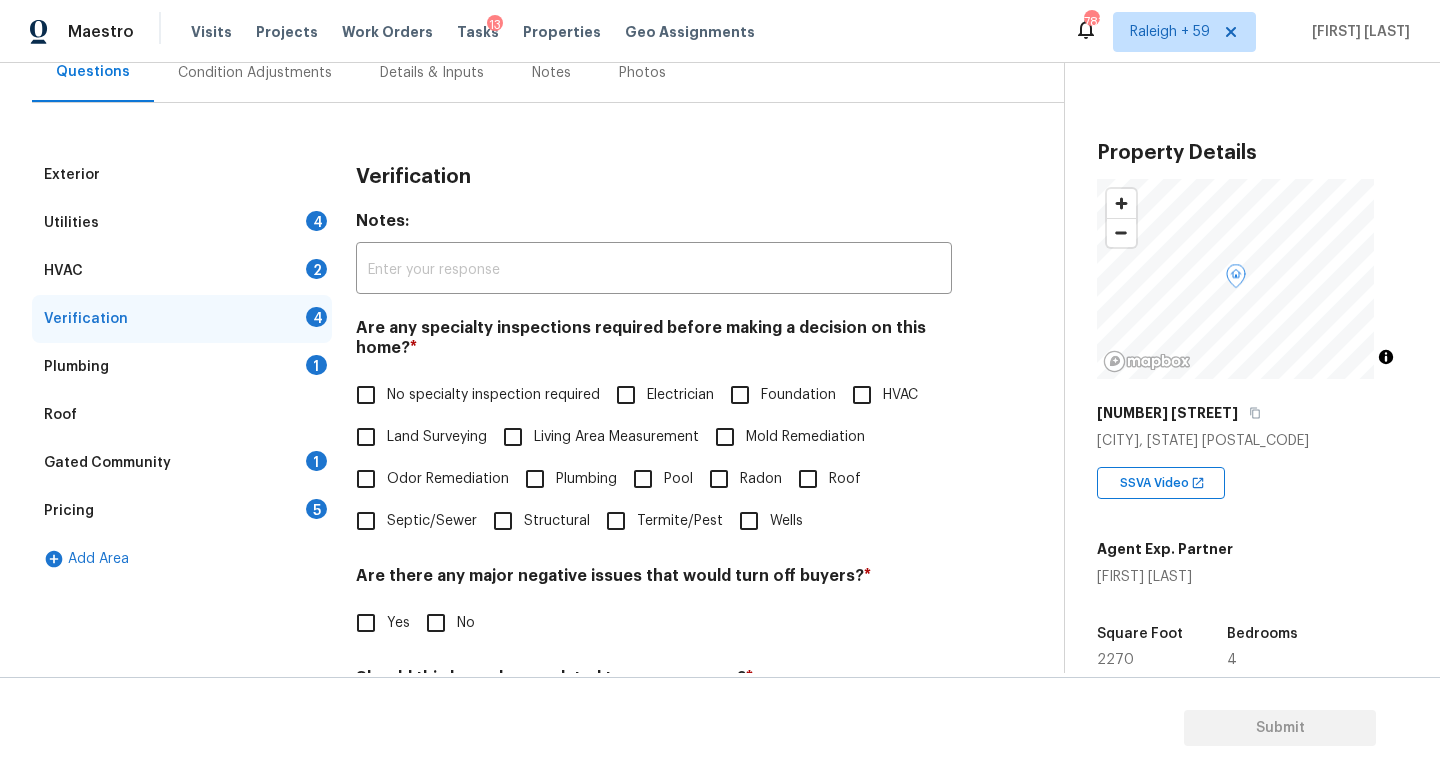 click on "No specialty inspection required" at bounding box center (493, 395) 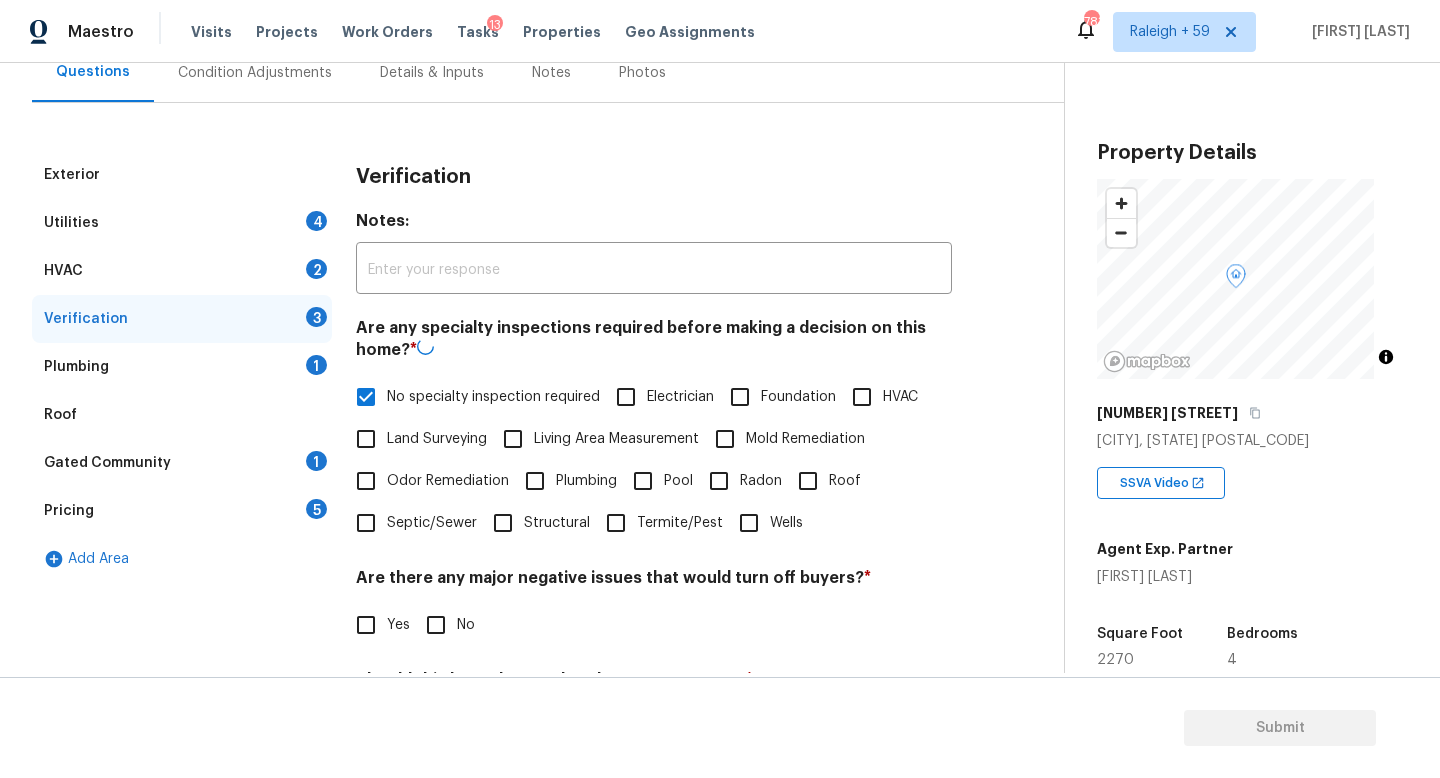 scroll, scrollTop: 484, scrollLeft: 0, axis: vertical 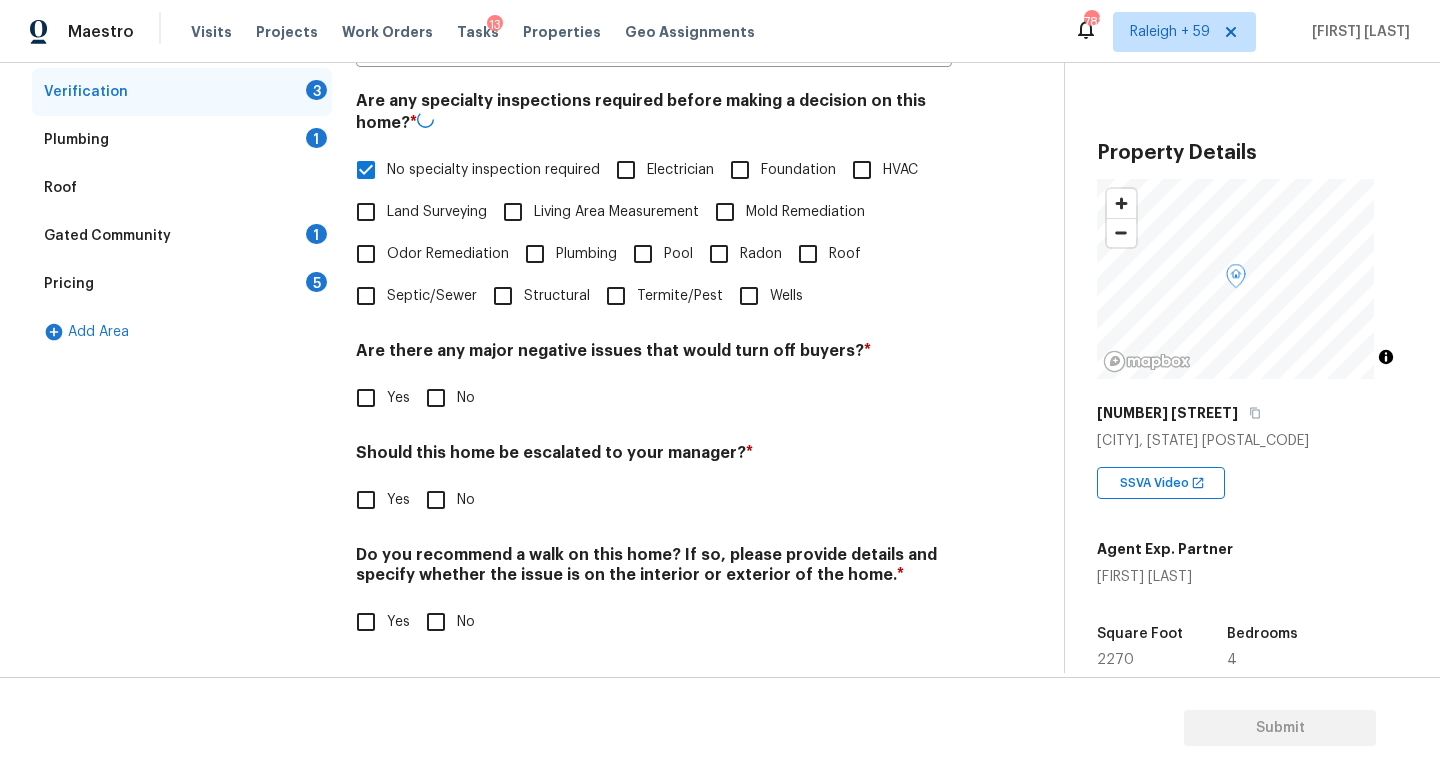 click on "No" at bounding box center (436, 398) 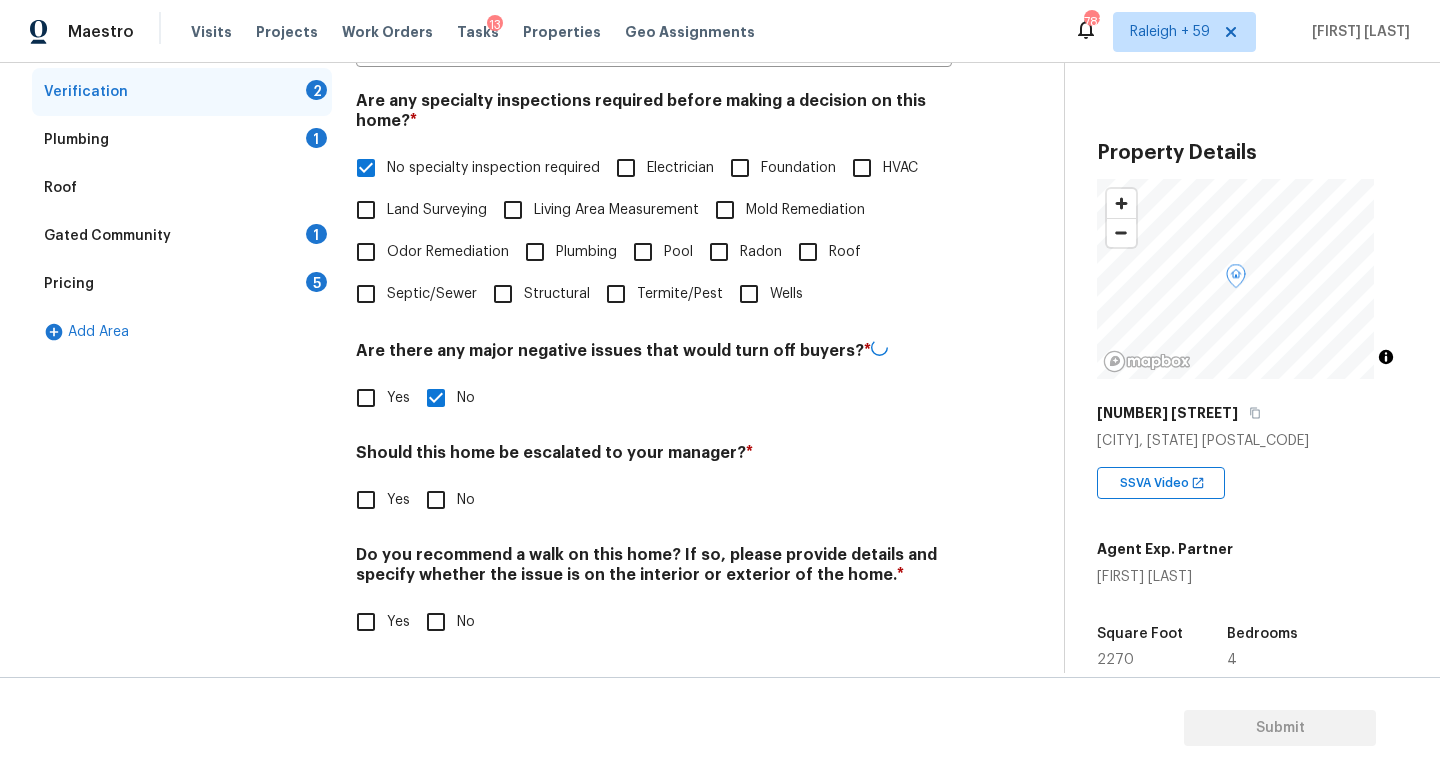 click on "Yes" at bounding box center [366, 500] 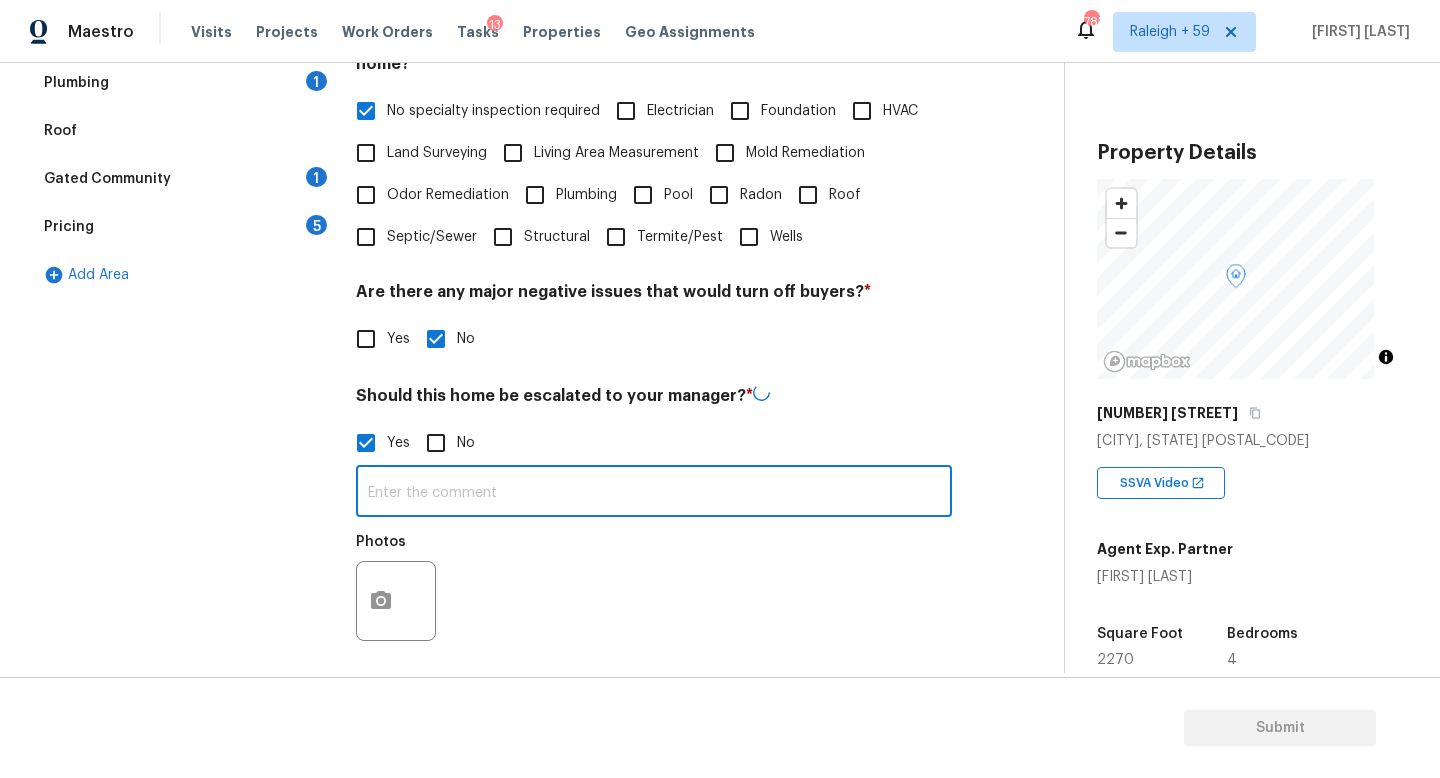 click at bounding box center [654, 493] 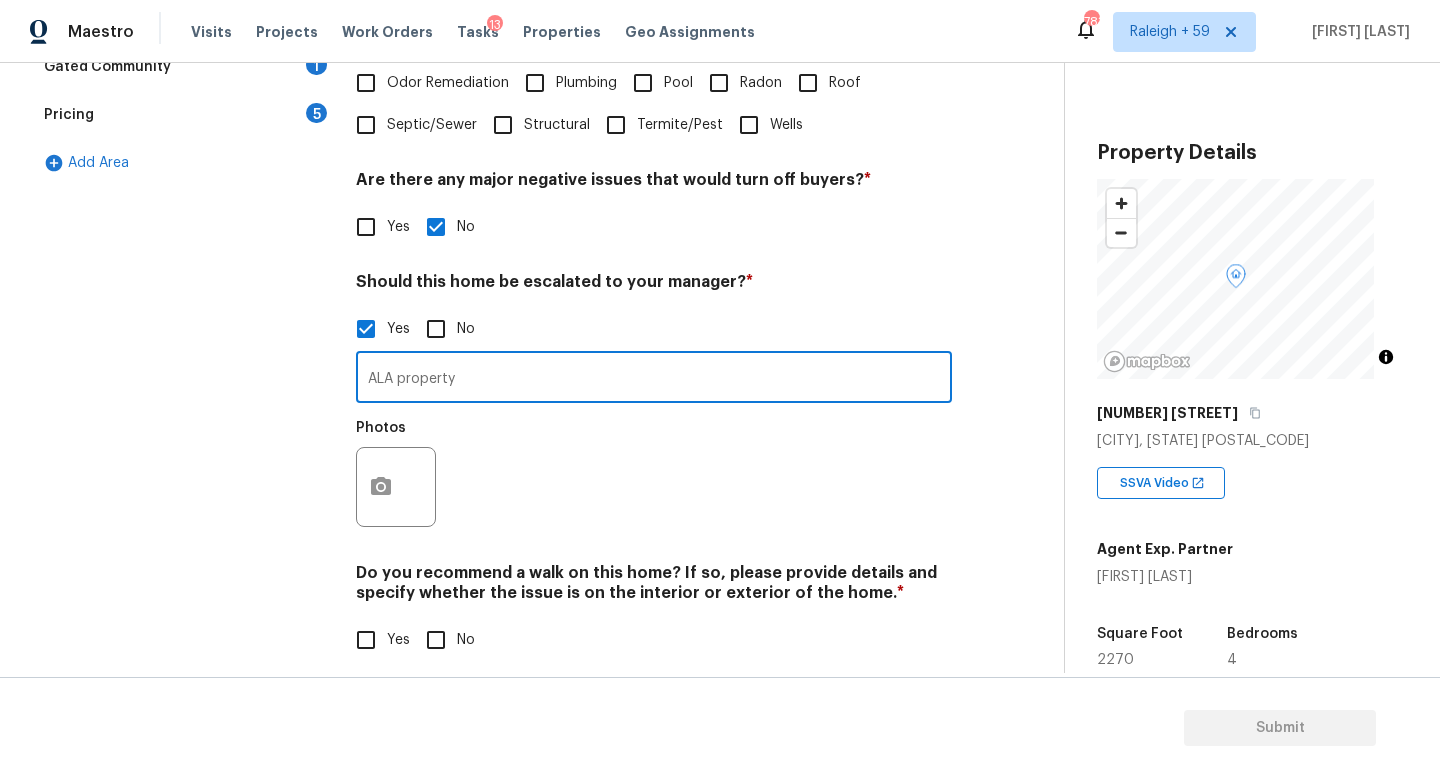 scroll, scrollTop: 672, scrollLeft: 0, axis: vertical 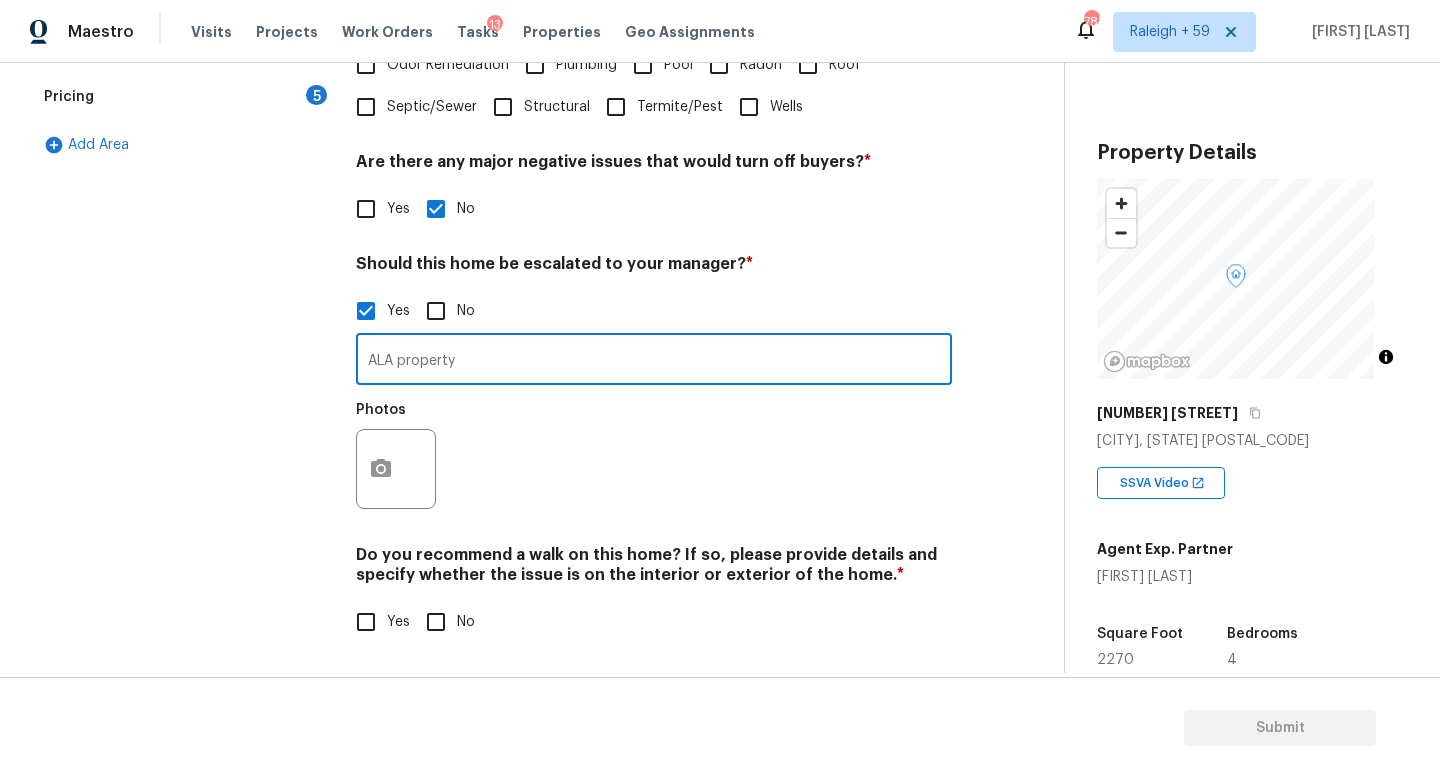 type on "ALA property" 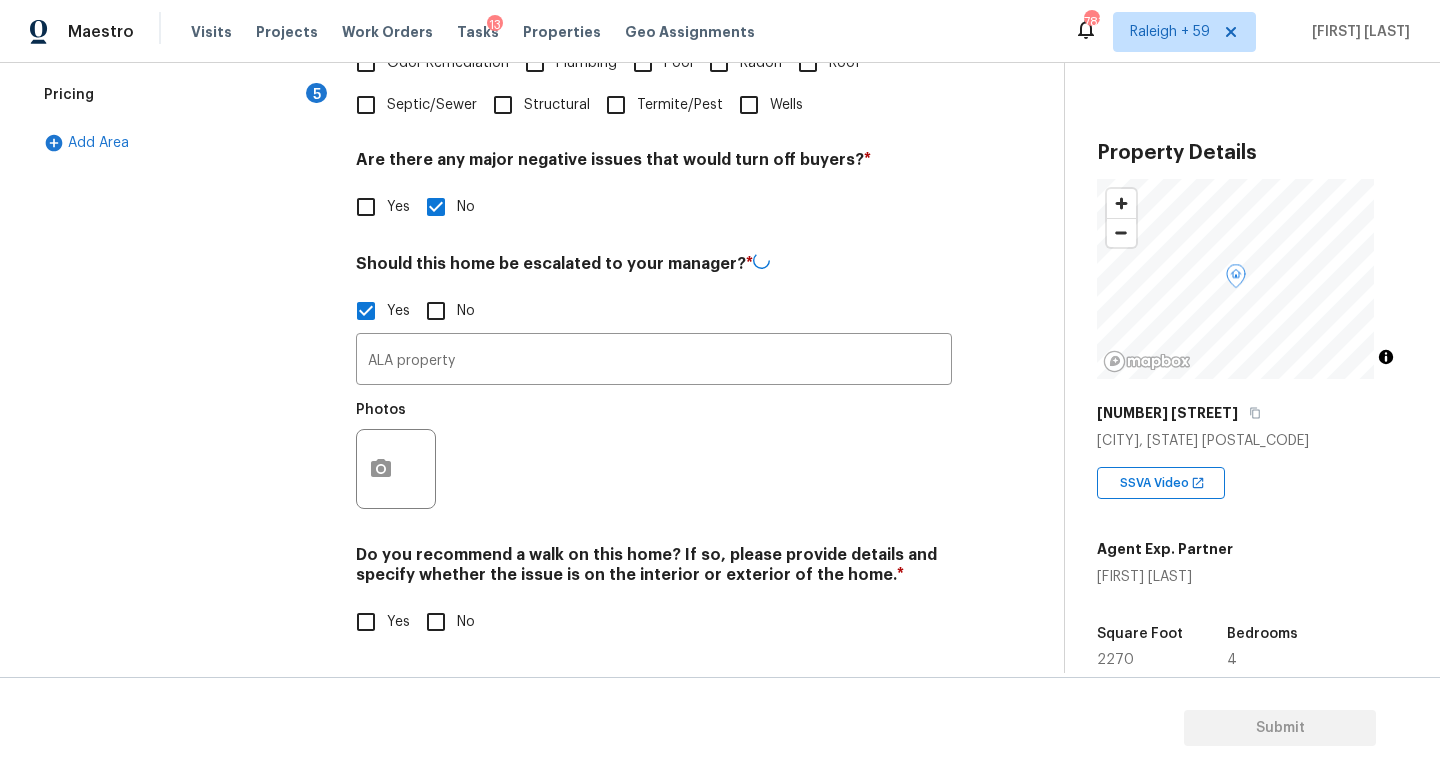 click on "Exterior Utilities 4 HVAC 2 Verification 3 Plumbing 1 Roof Gated Community 1 Pricing 5 Add Area Verification Notes: ​ Are any specialty inspections required before making a decision on this home?  * No specialty inspection required Electrician Foundation HVAC Land Surveying Living Area Measurement Mold Remediation Odor Remediation Plumbing Pool Radon Roof Septic/Sewer Structural Termite/Pest Wells Are there any major negative issues that would turn off buyers?  * Yes No Should this home be escalated to your manager?  * Yes No ALA property ​ Photos Do you recommend a walk on this home? If so, please provide details and specify whether the issue is on the interior or exterior of the home.  * Yes No" at bounding box center (524, 201) 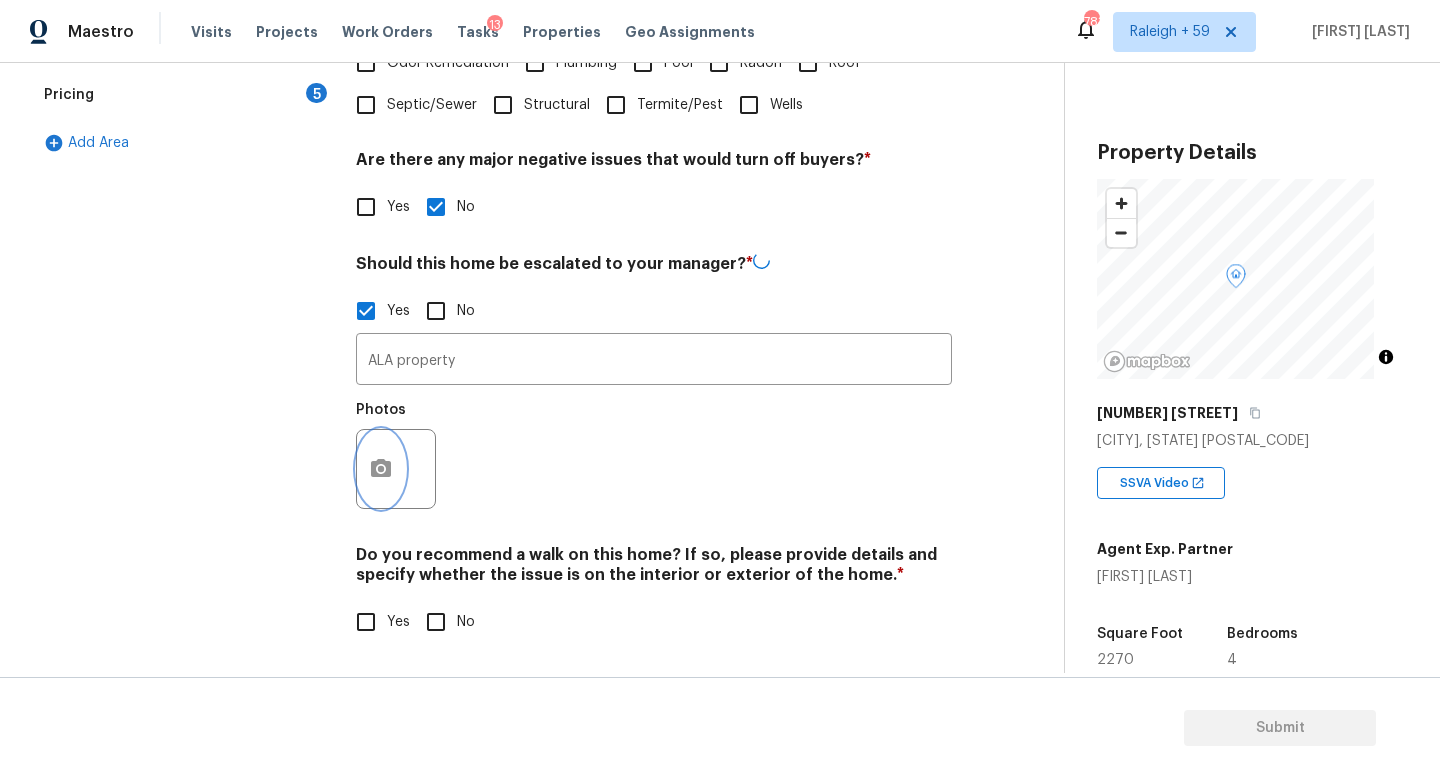 click 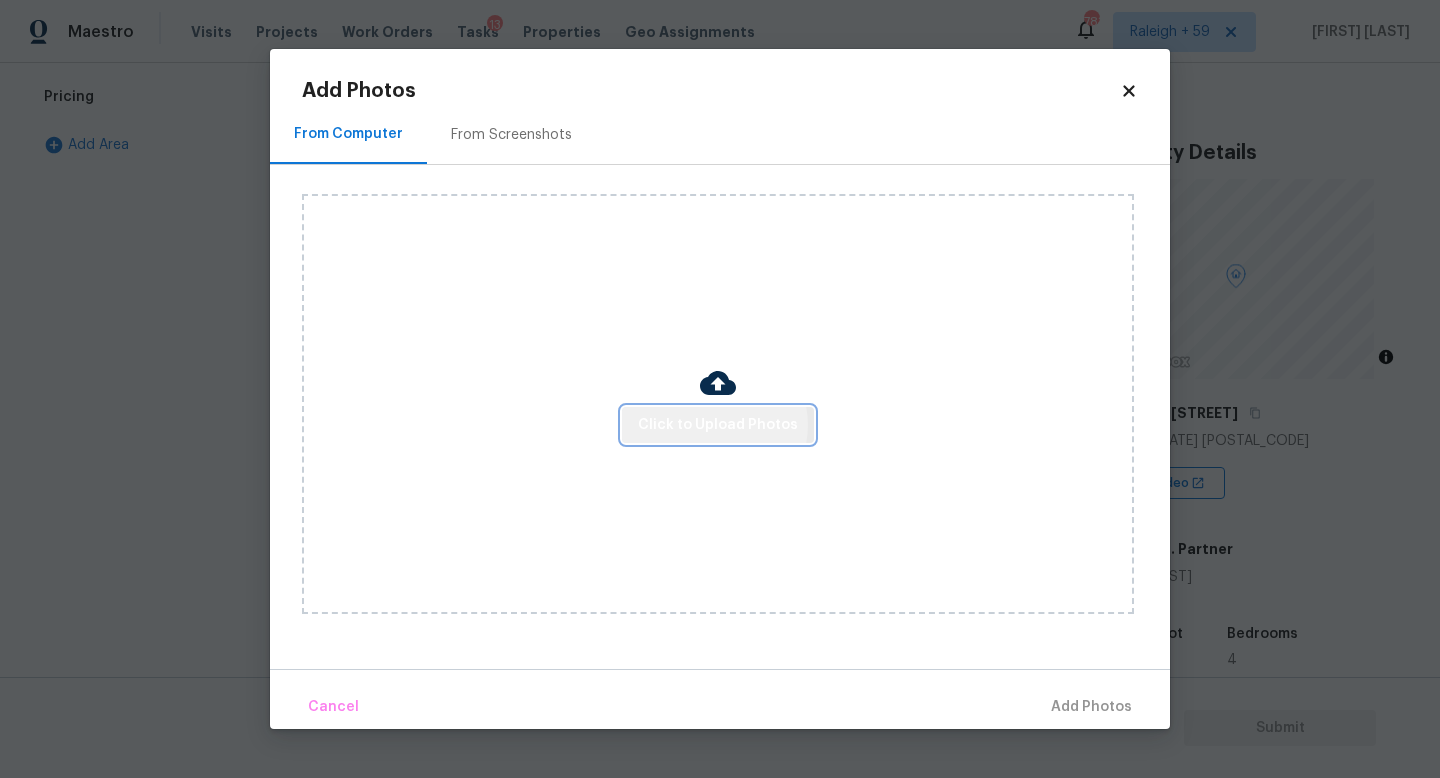 click on "Click to Upload Photos" at bounding box center (718, 425) 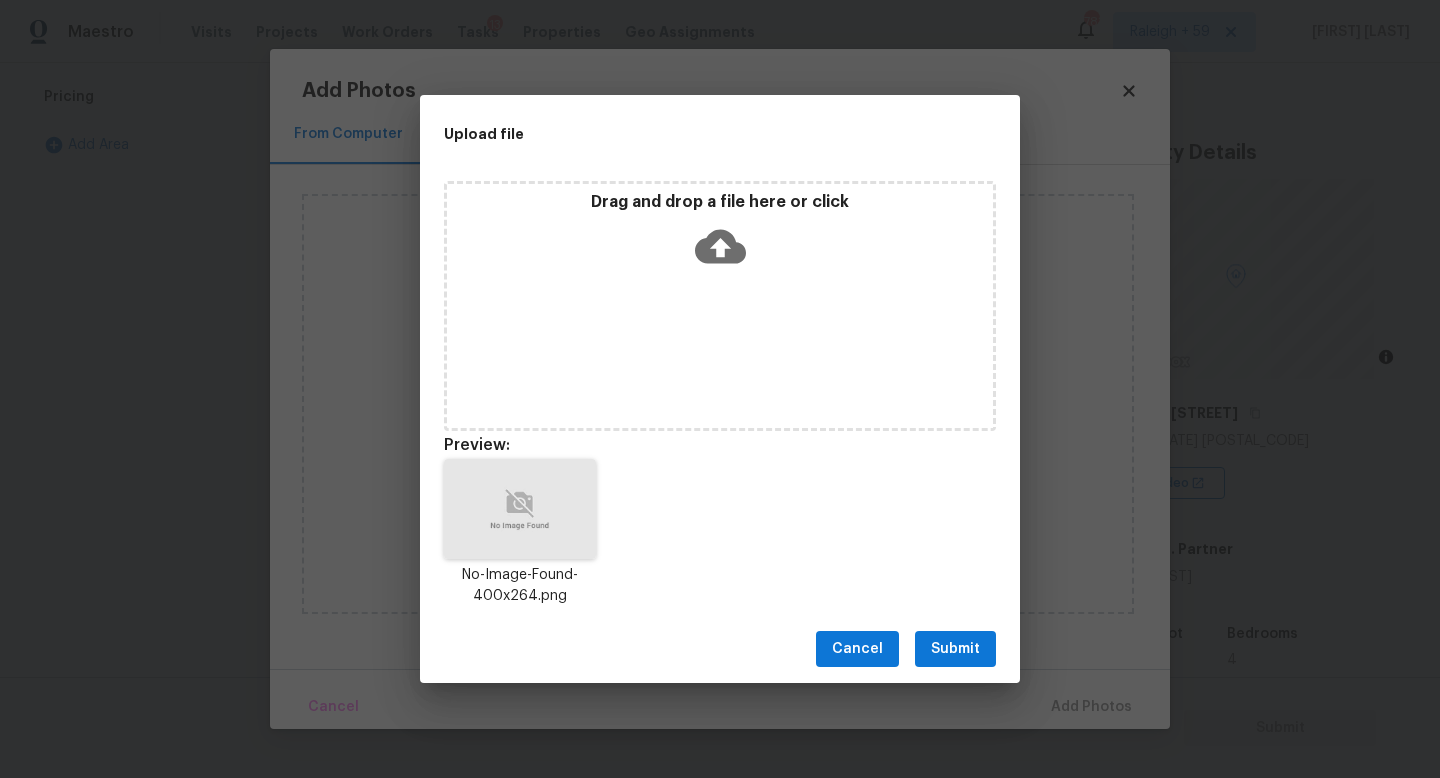 click on "Submit" at bounding box center [955, 649] 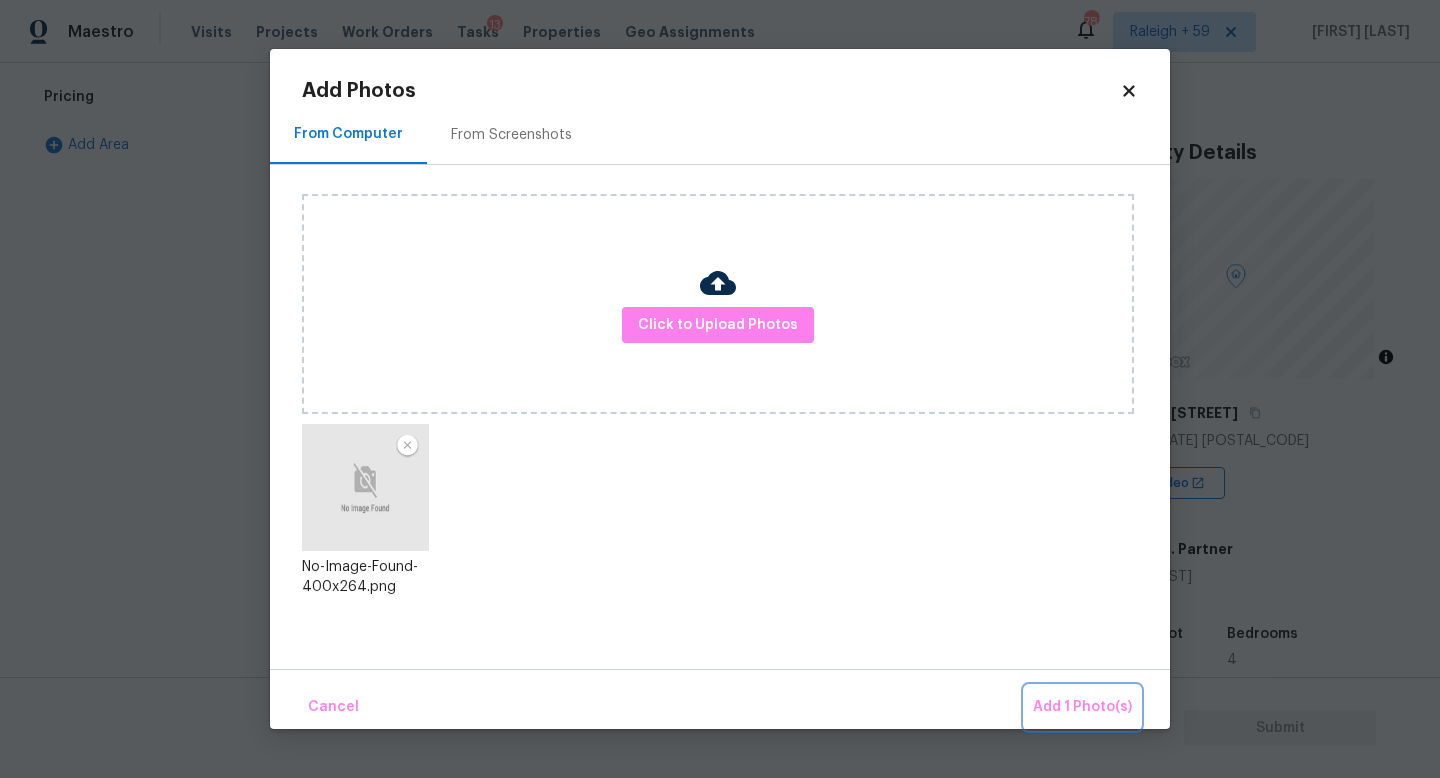 click on "Add 1 Photo(s)" at bounding box center (1082, 707) 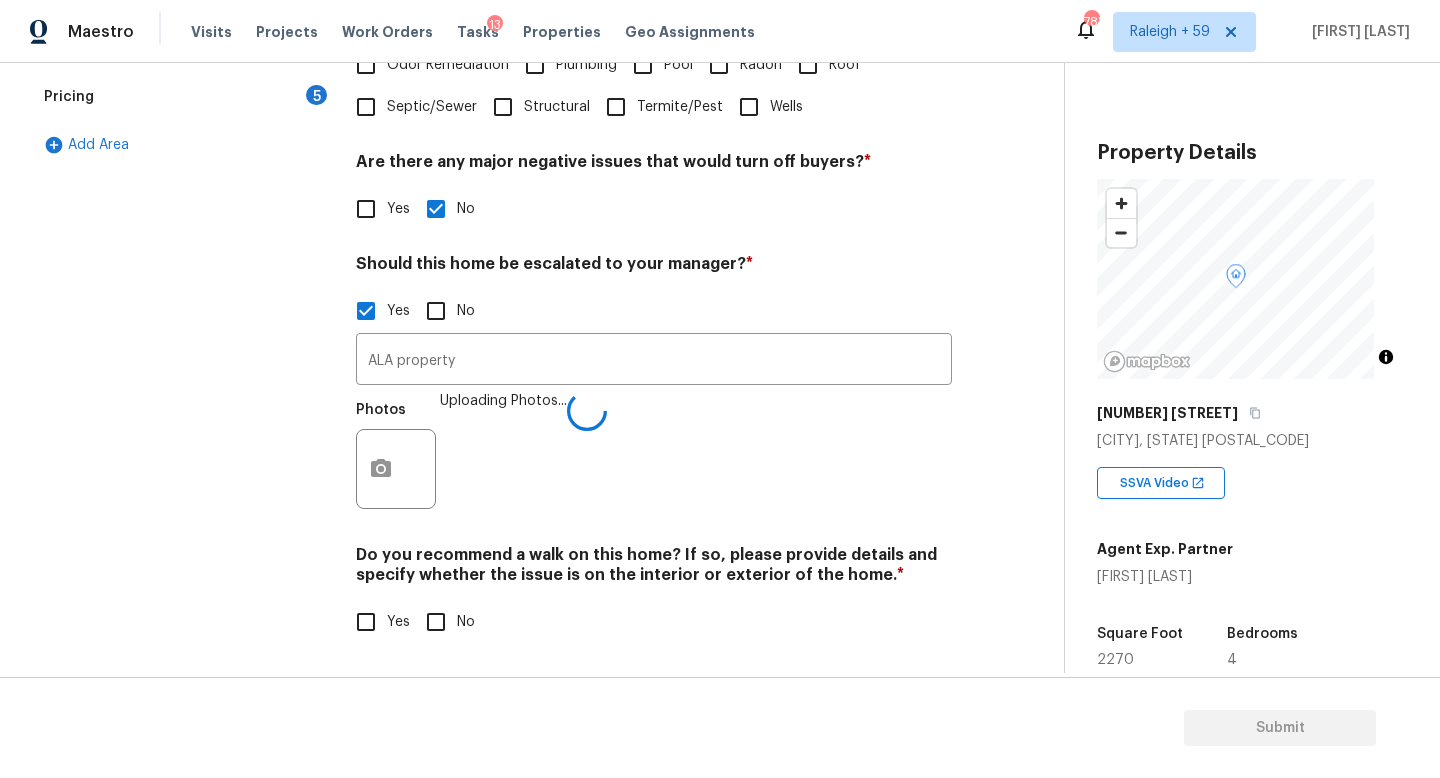 click on "No" at bounding box center [466, 622] 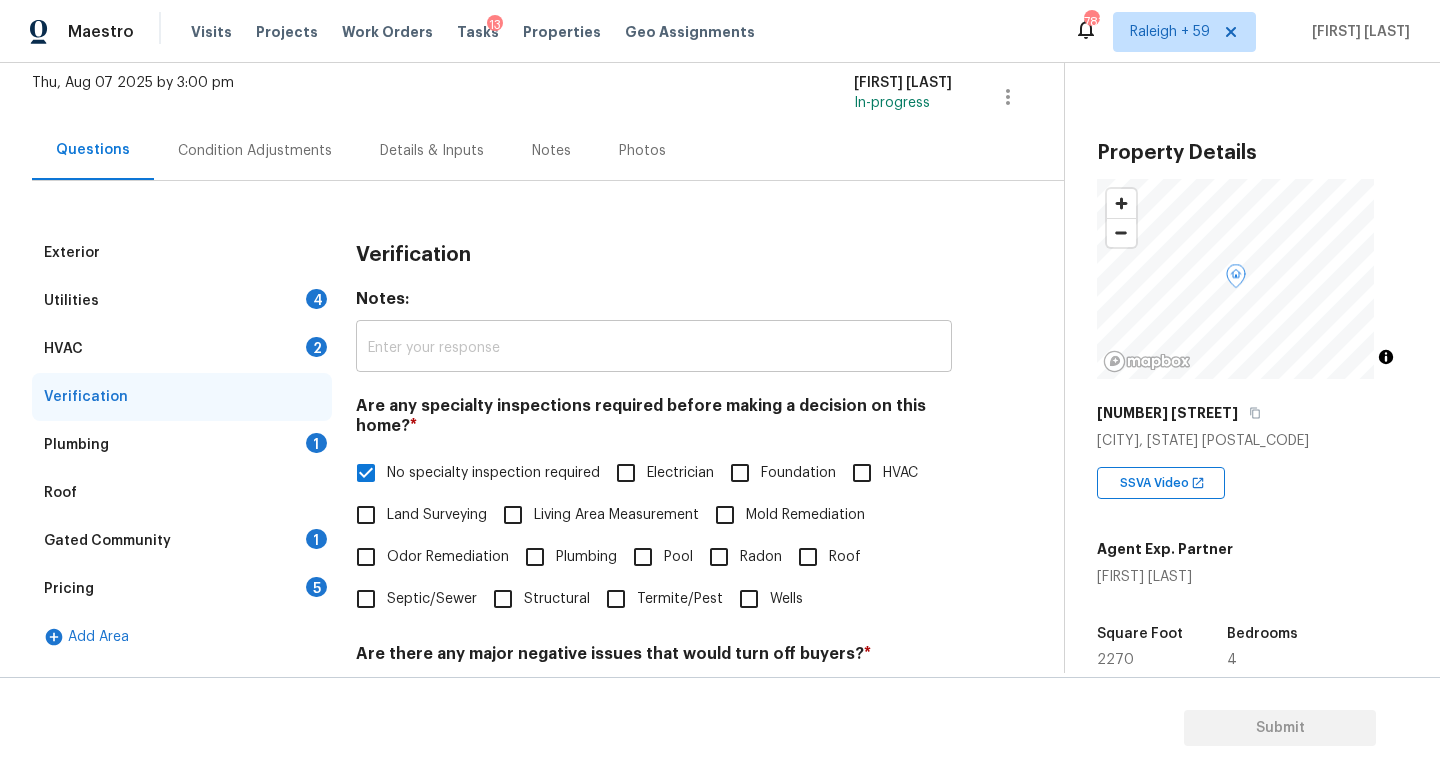 scroll, scrollTop: 43, scrollLeft: 0, axis: vertical 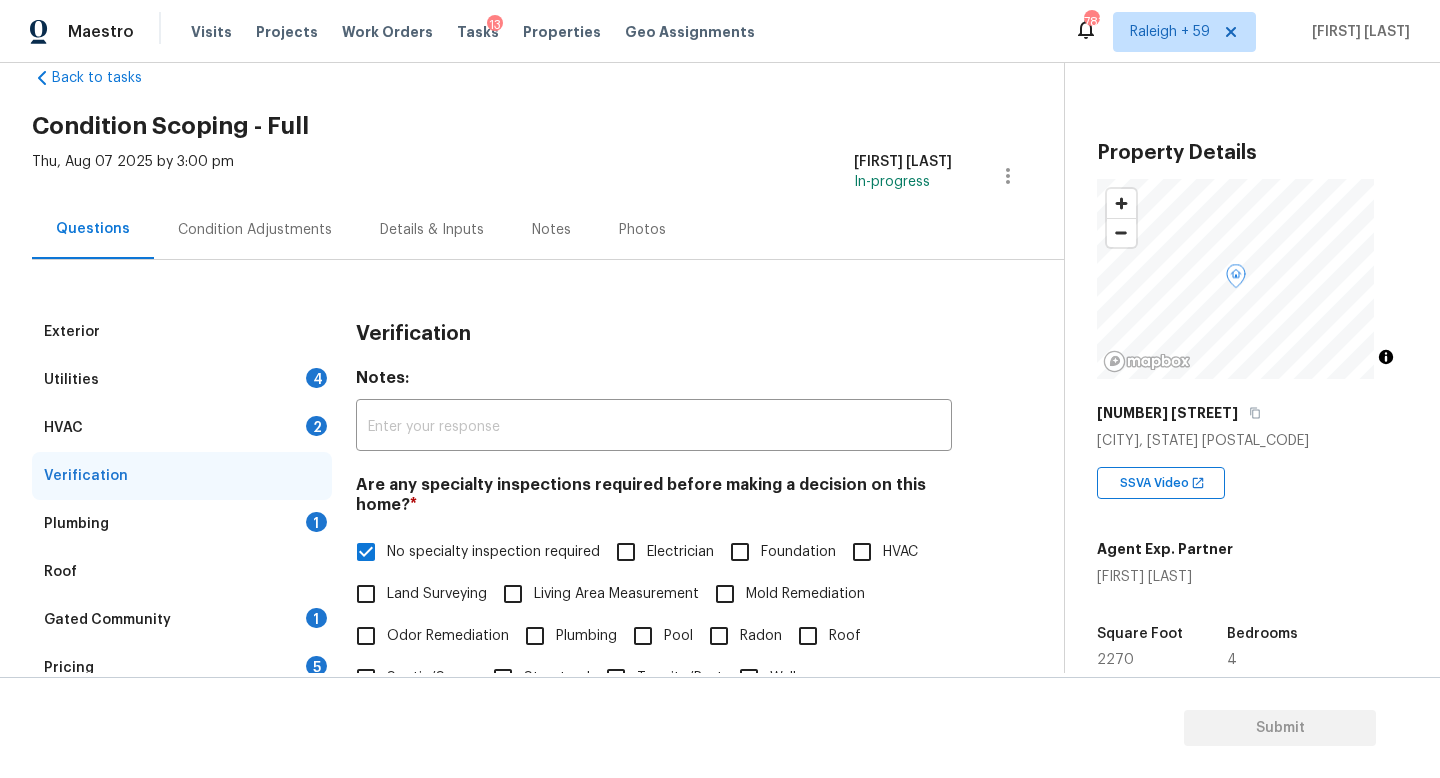 click on "Plumbing 1" at bounding box center [182, 524] 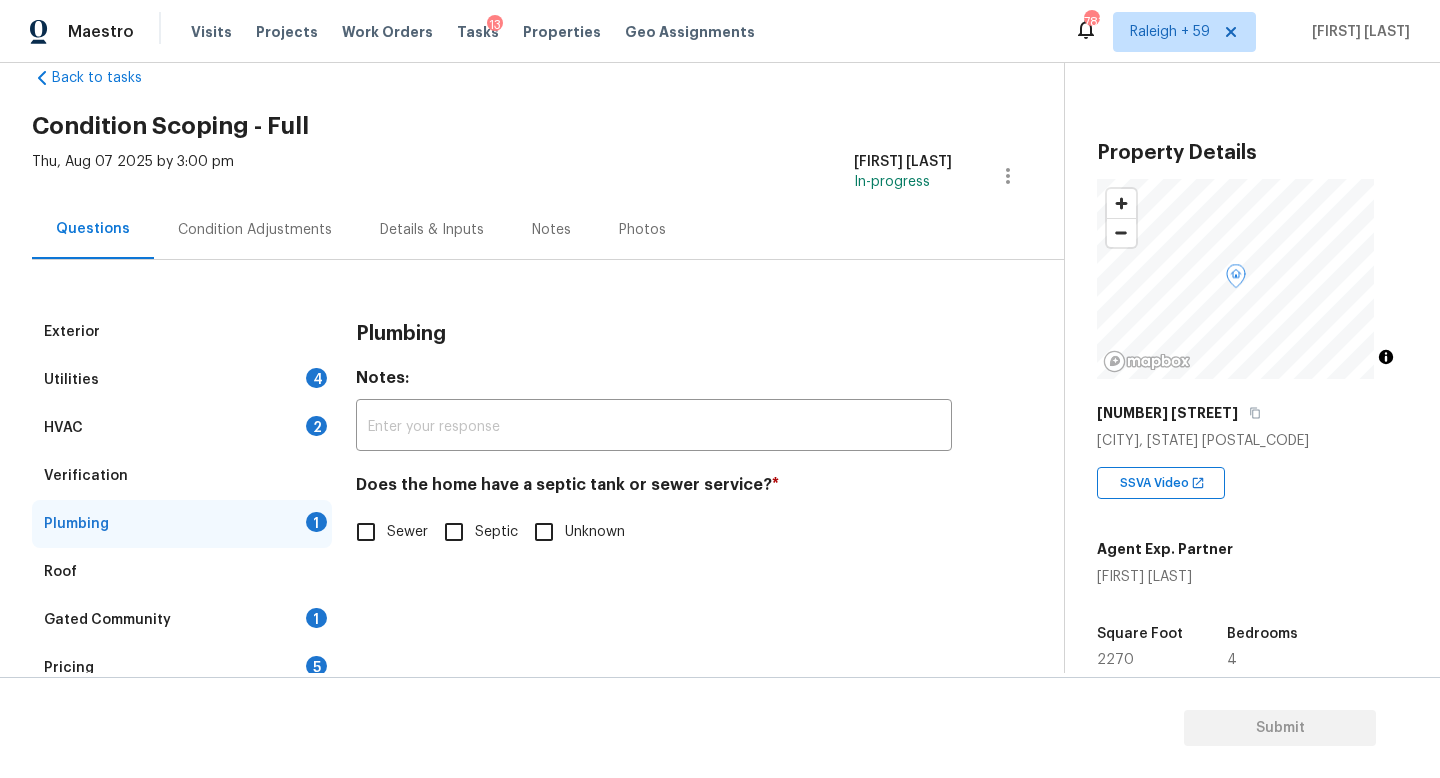 click on "Sewer" at bounding box center (386, 532) 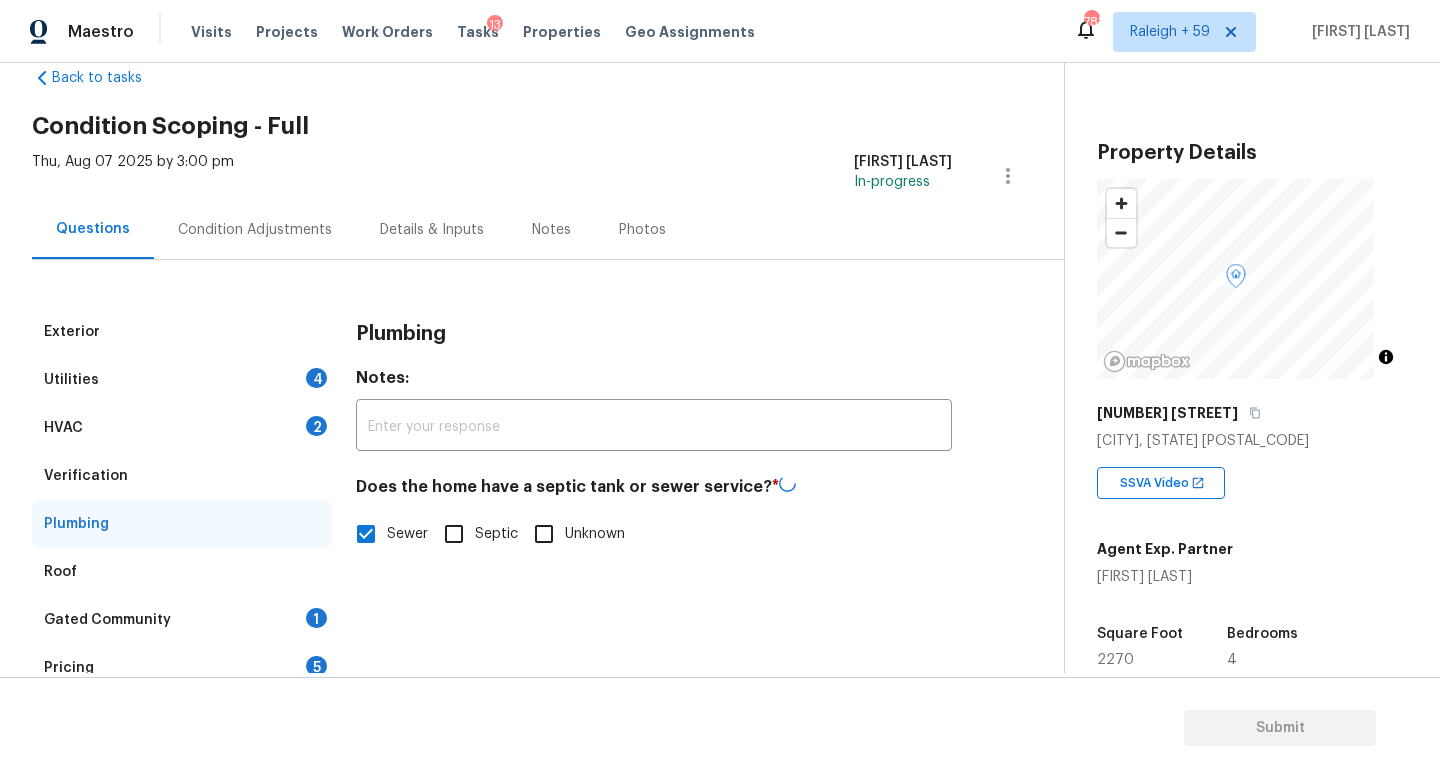 scroll, scrollTop: 131, scrollLeft: 0, axis: vertical 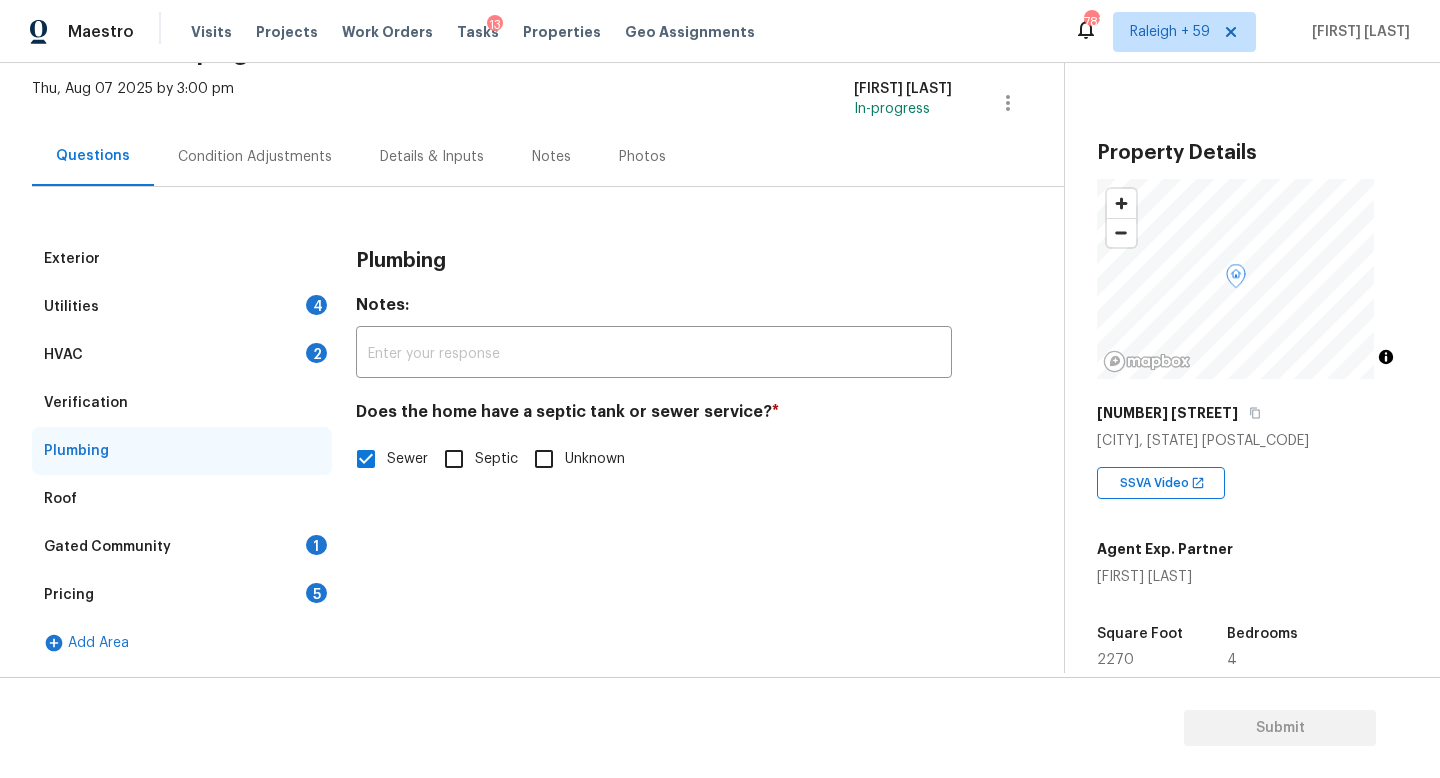 click on "Exterior Utilities 4 HVAC 2 Verification Plumbing Roof Gated Community 1 Pricing 5 Add Area Plumbing Notes: ​ Does the home have a septic tank or sewer service?  * Sewer Septic Unknown" at bounding box center (524, 451) 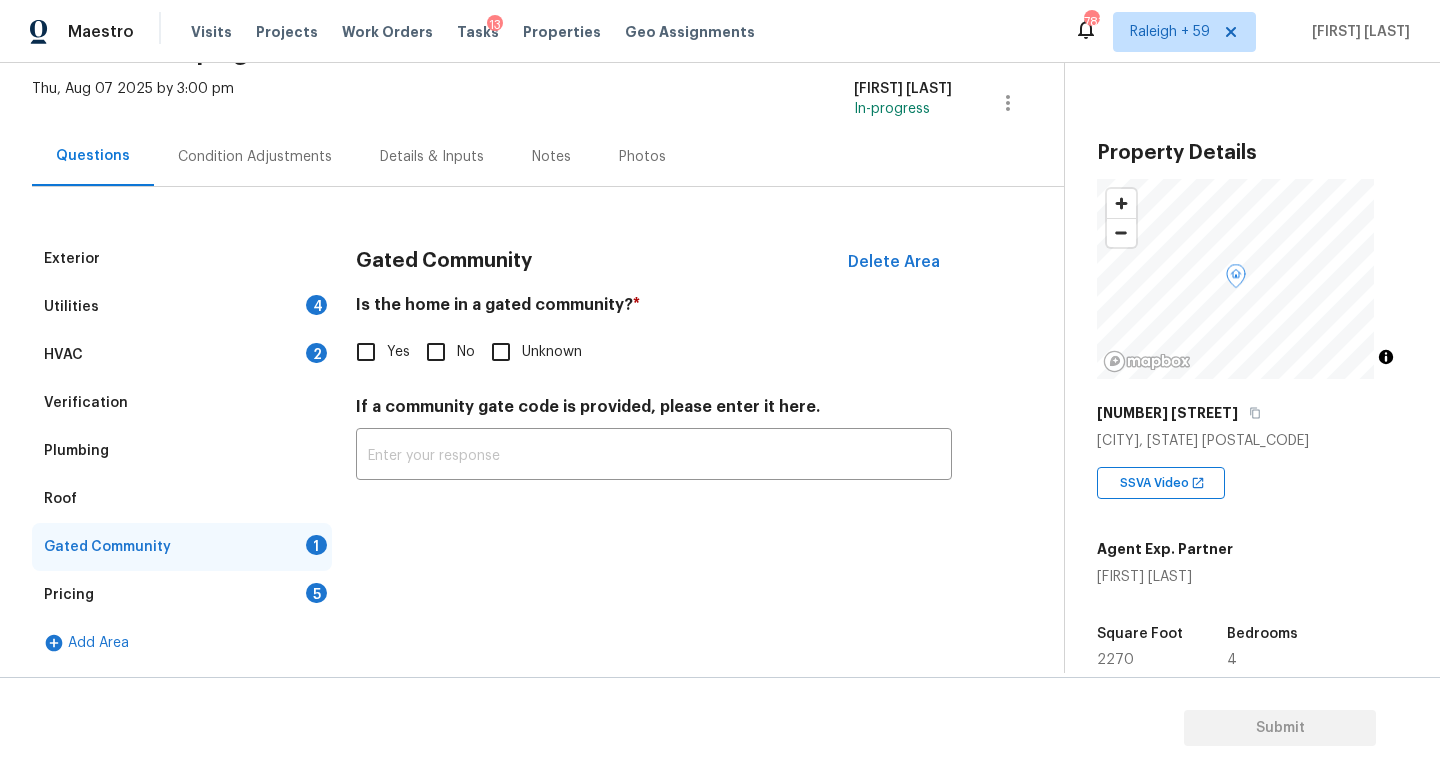click on "No" at bounding box center [466, 352] 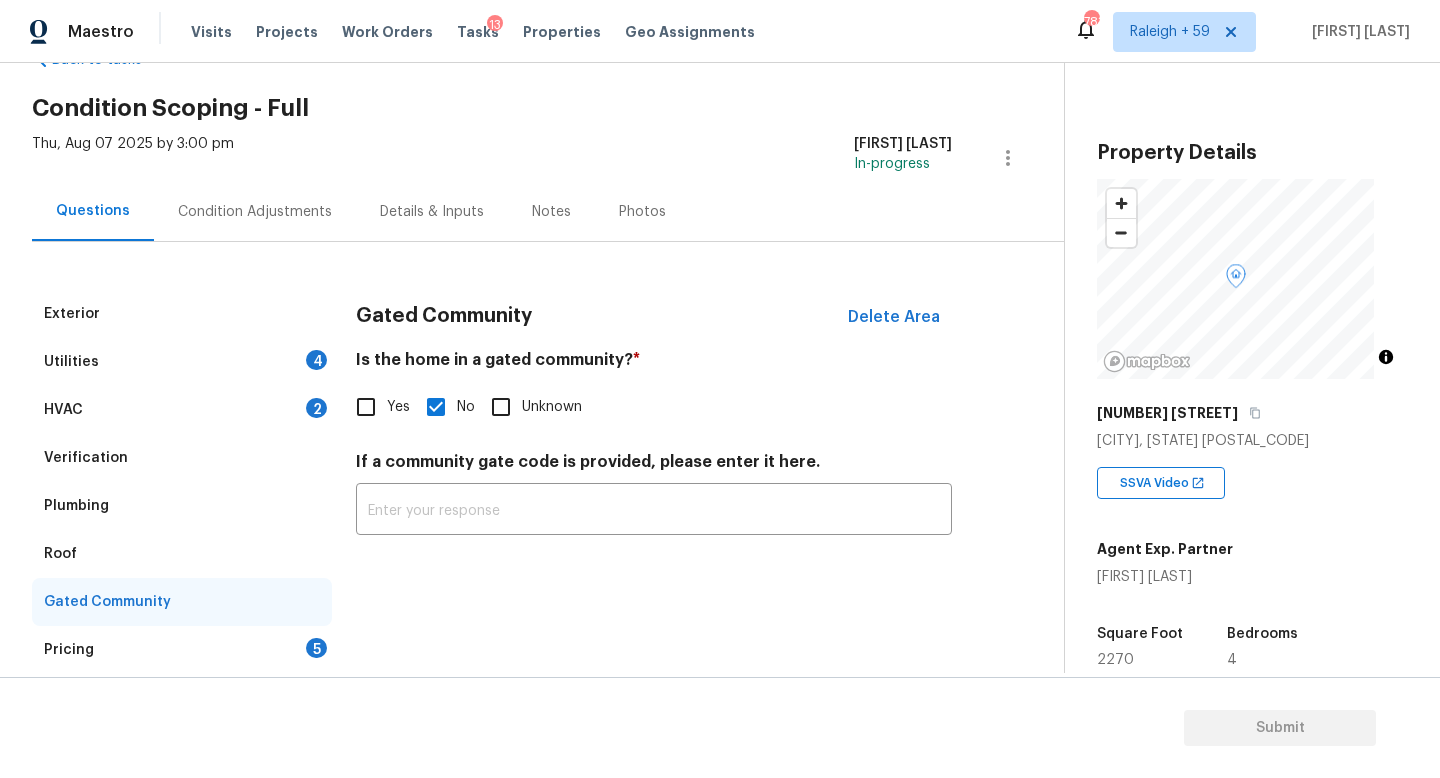 scroll, scrollTop: 131, scrollLeft: 0, axis: vertical 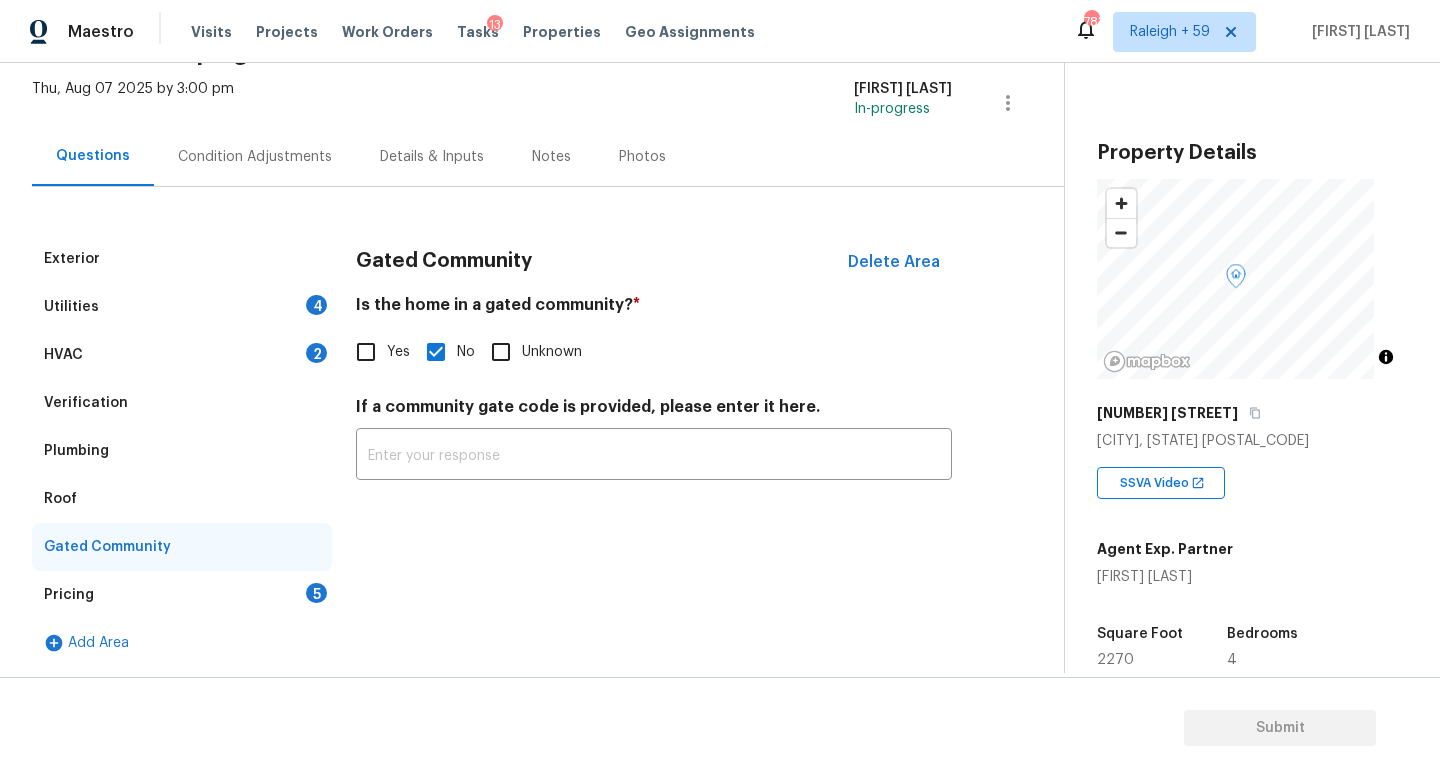 click on "Pricing 5" at bounding box center [182, 595] 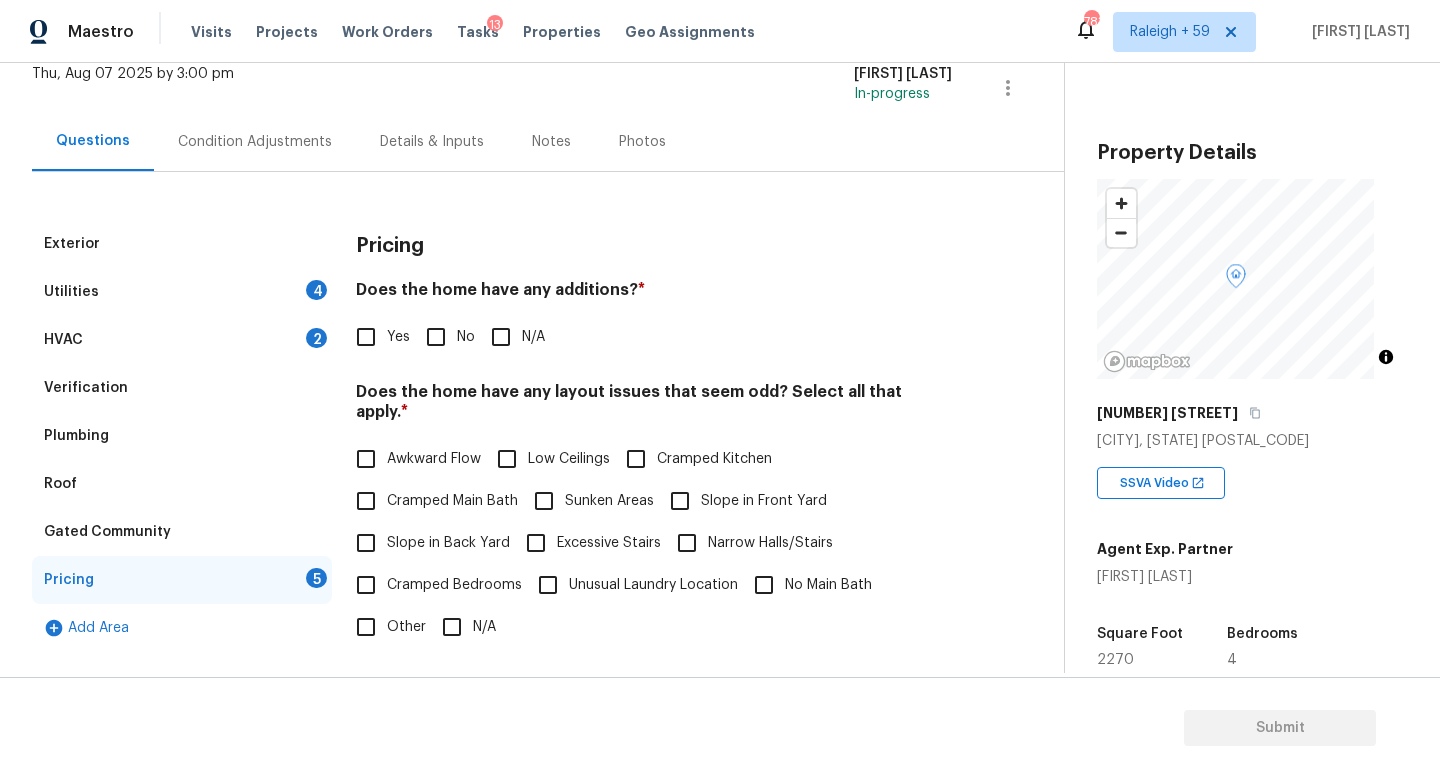click on "Condition Adjustments" at bounding box center (255, 141) 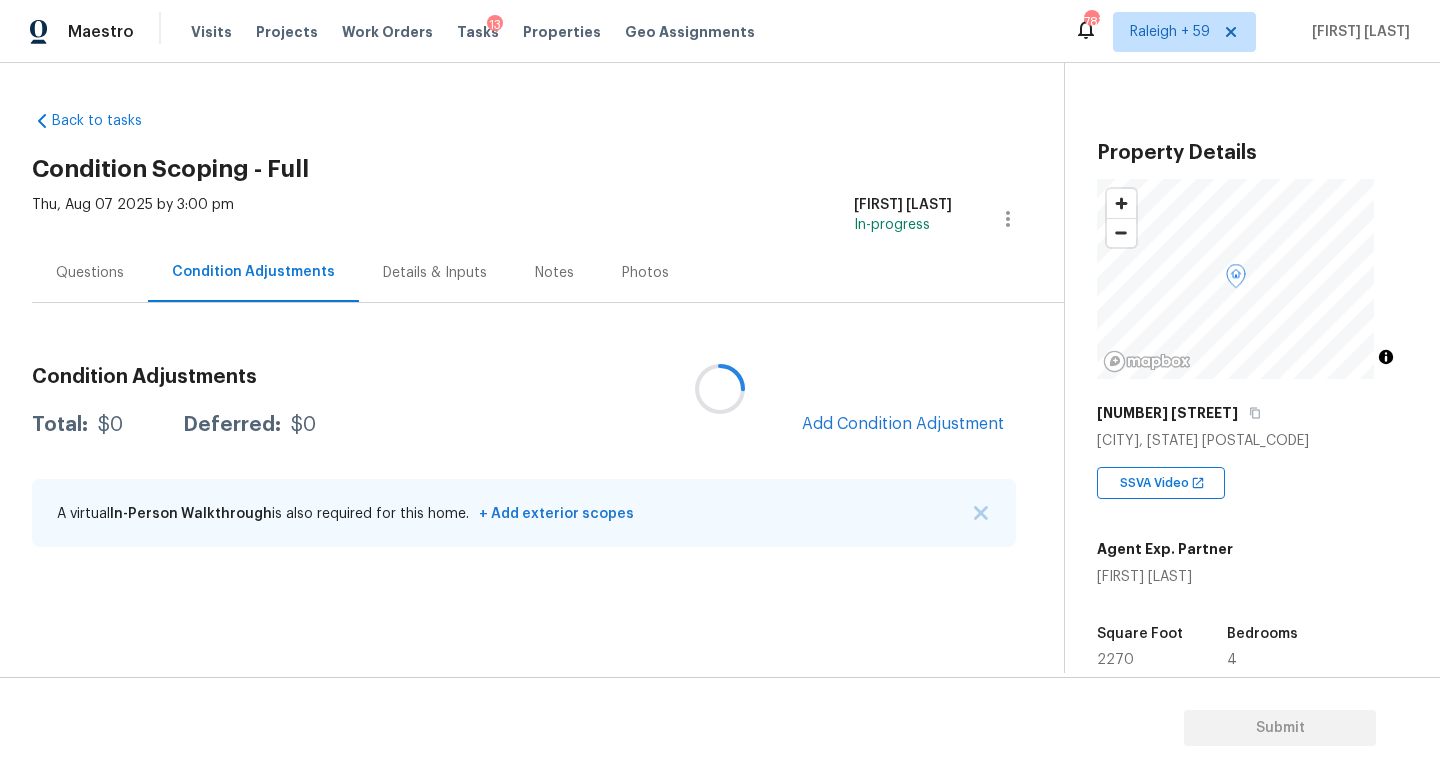 scroll, scrollTop: 0, scrollLeft: 0, axis: both 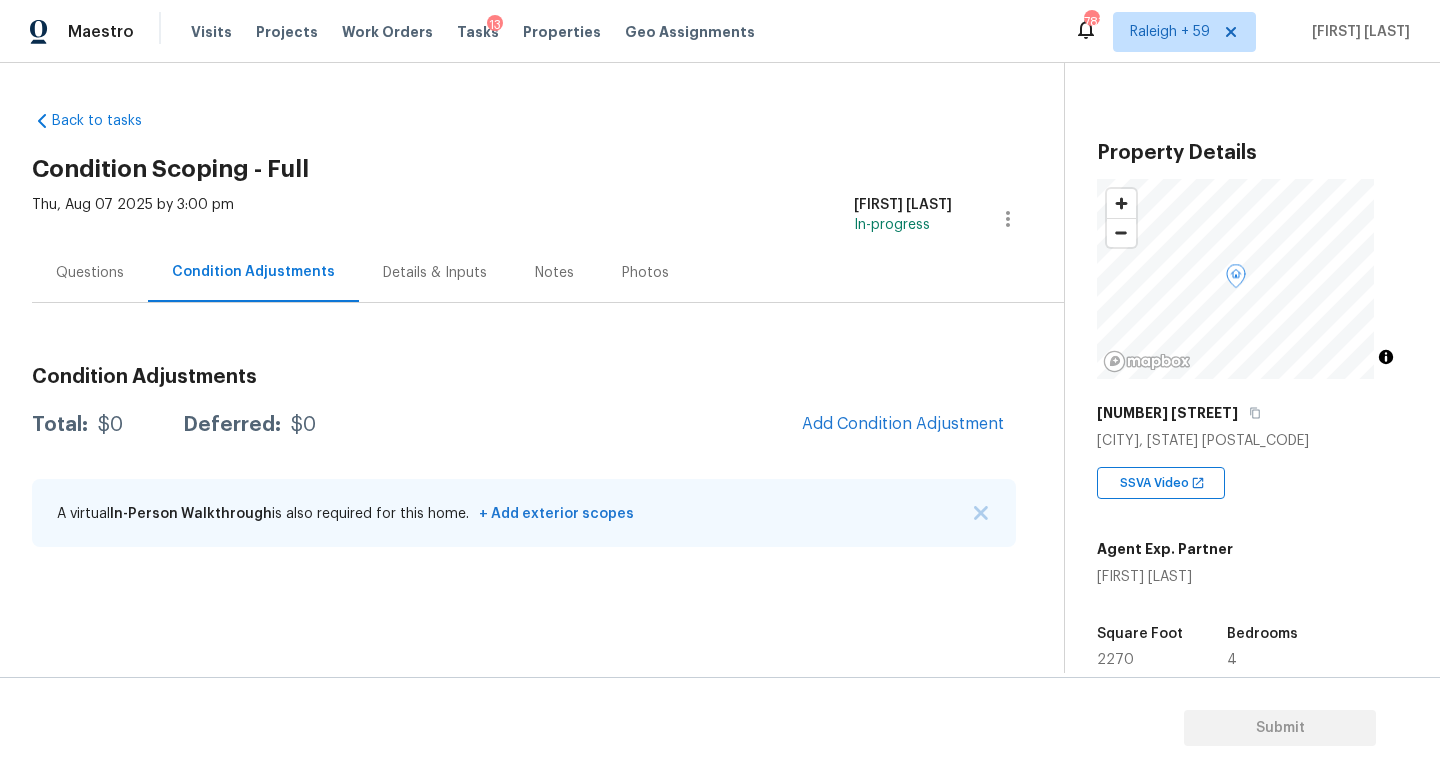 click on "Details & Inputs" at bounding box center [435, 272] 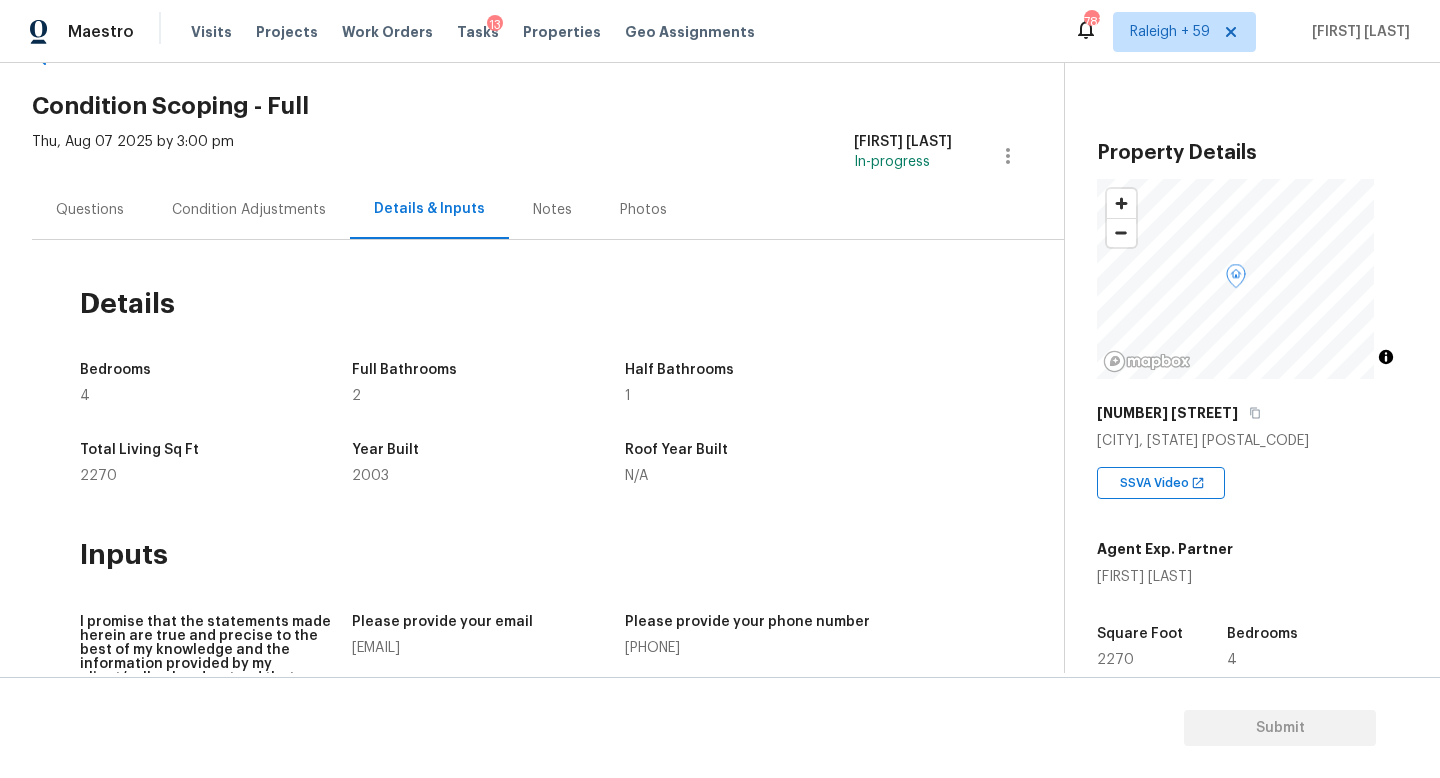 scroll, scrollTop: 0, scrollLeft: 0, axis: both 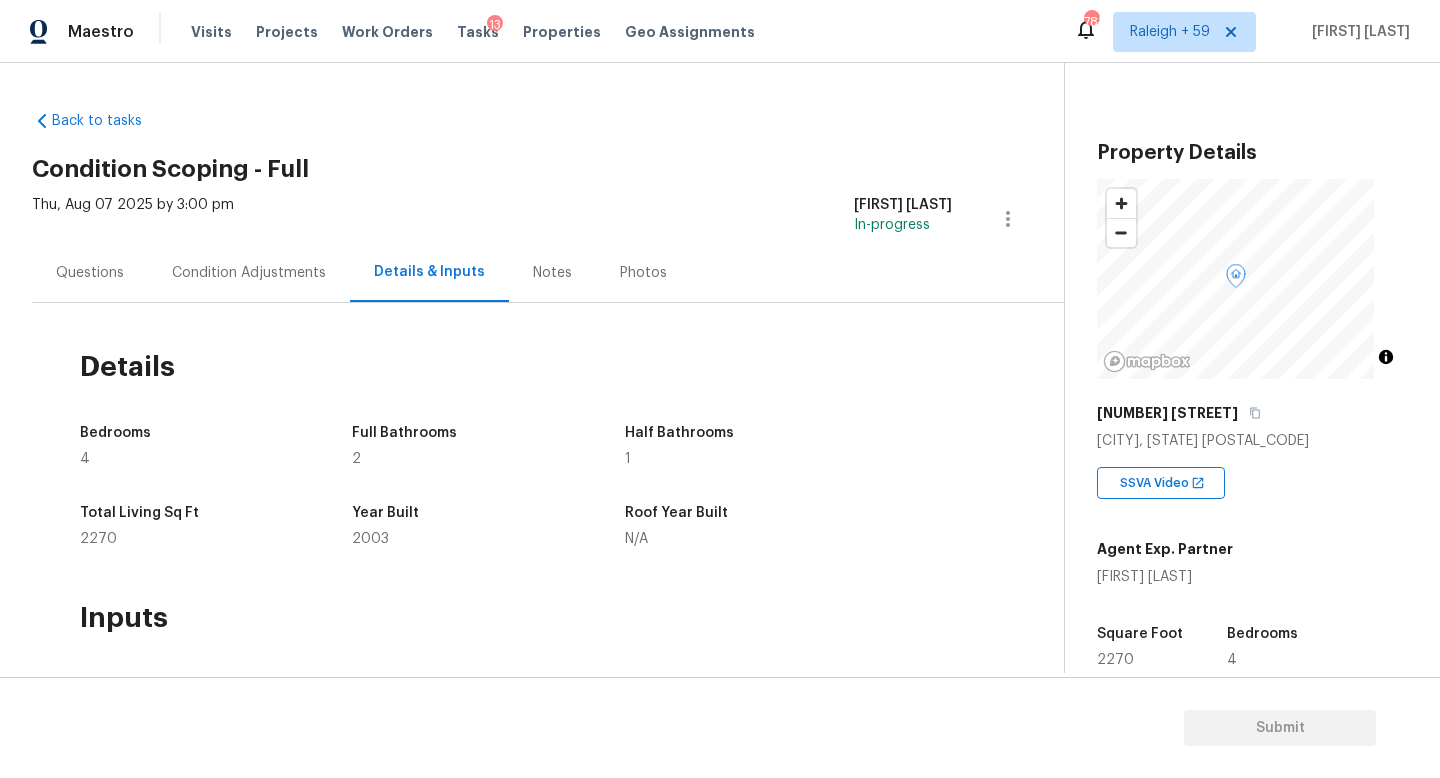 click on "Questions" at bounding box center (90, 273) 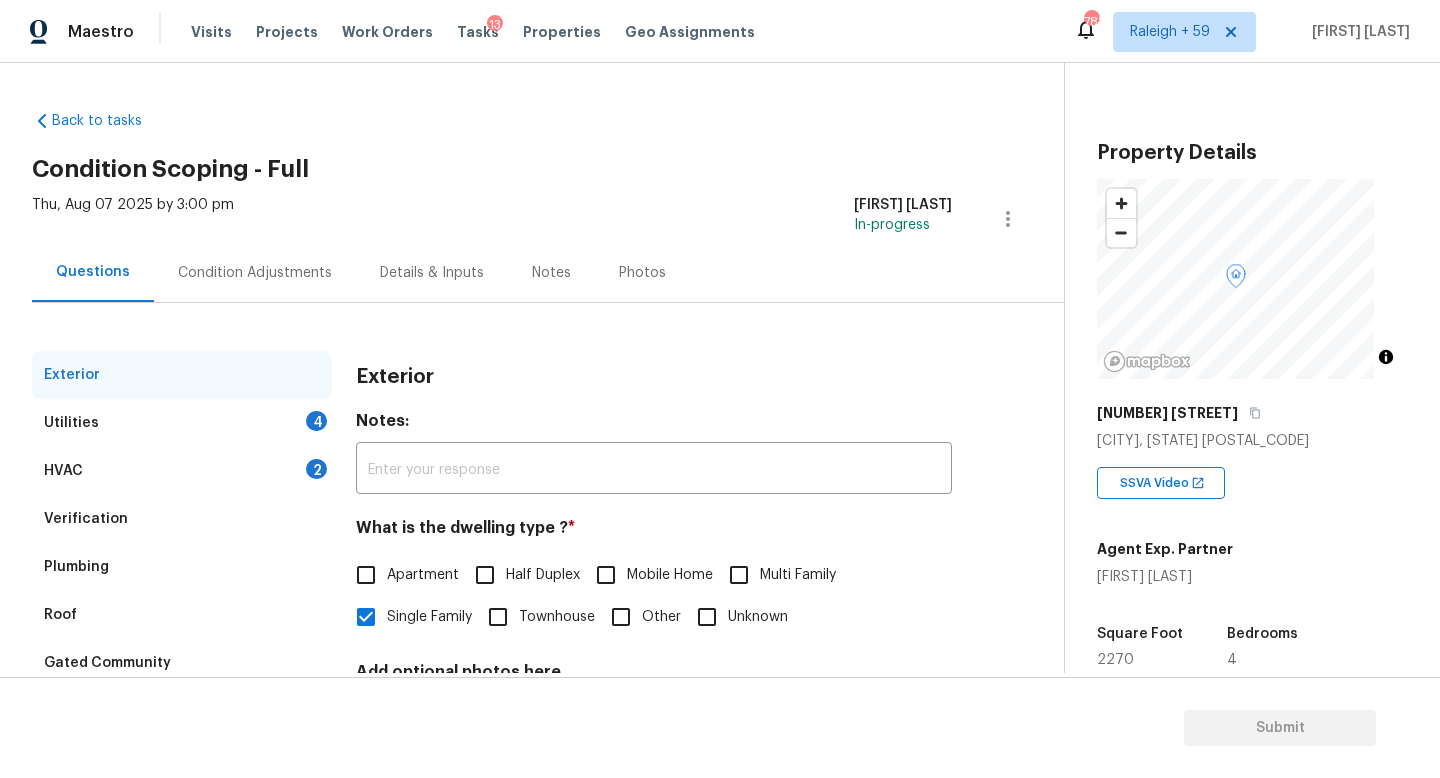 scroll, scrollTop: 155, scrollLeft: 0, axis: vertical 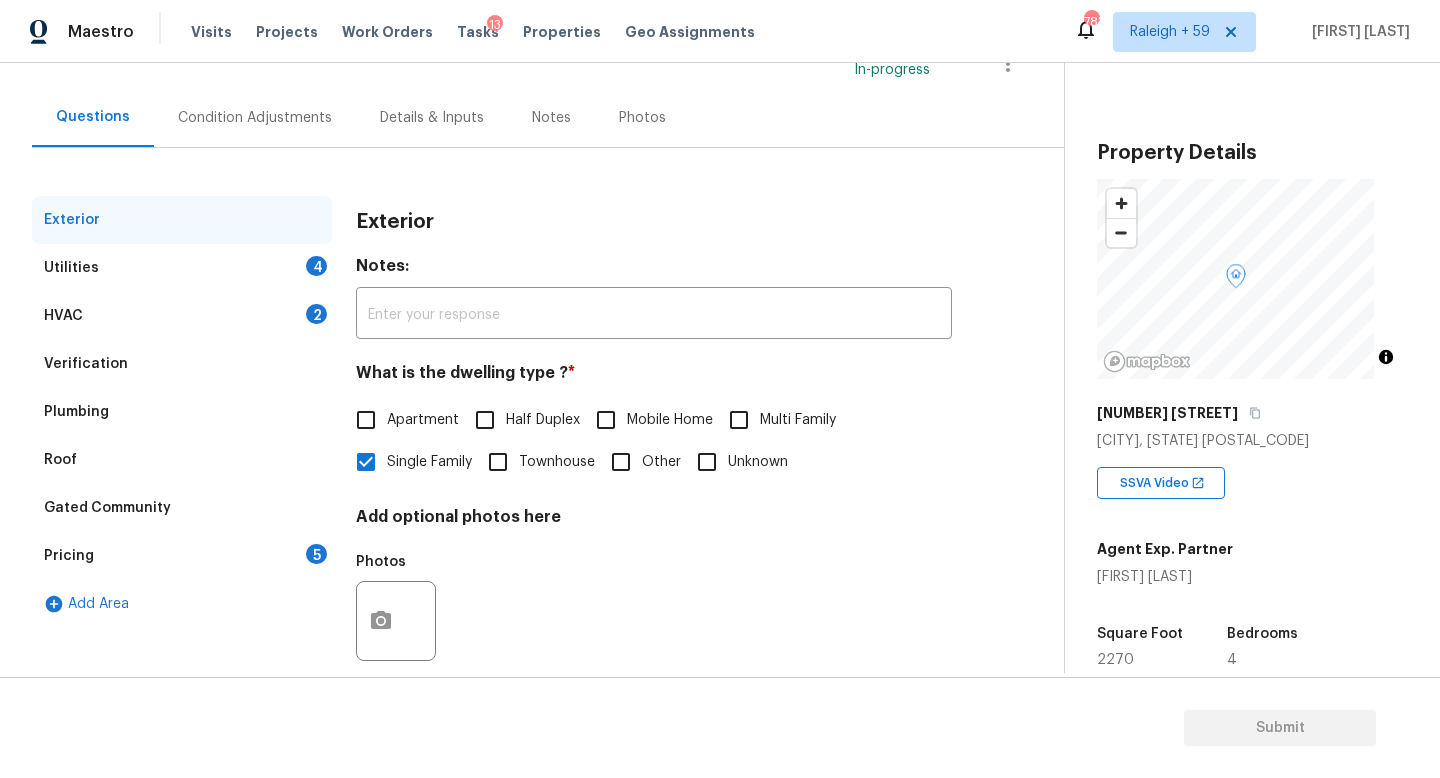 click on "Verification" at bounding box center (182, 364) 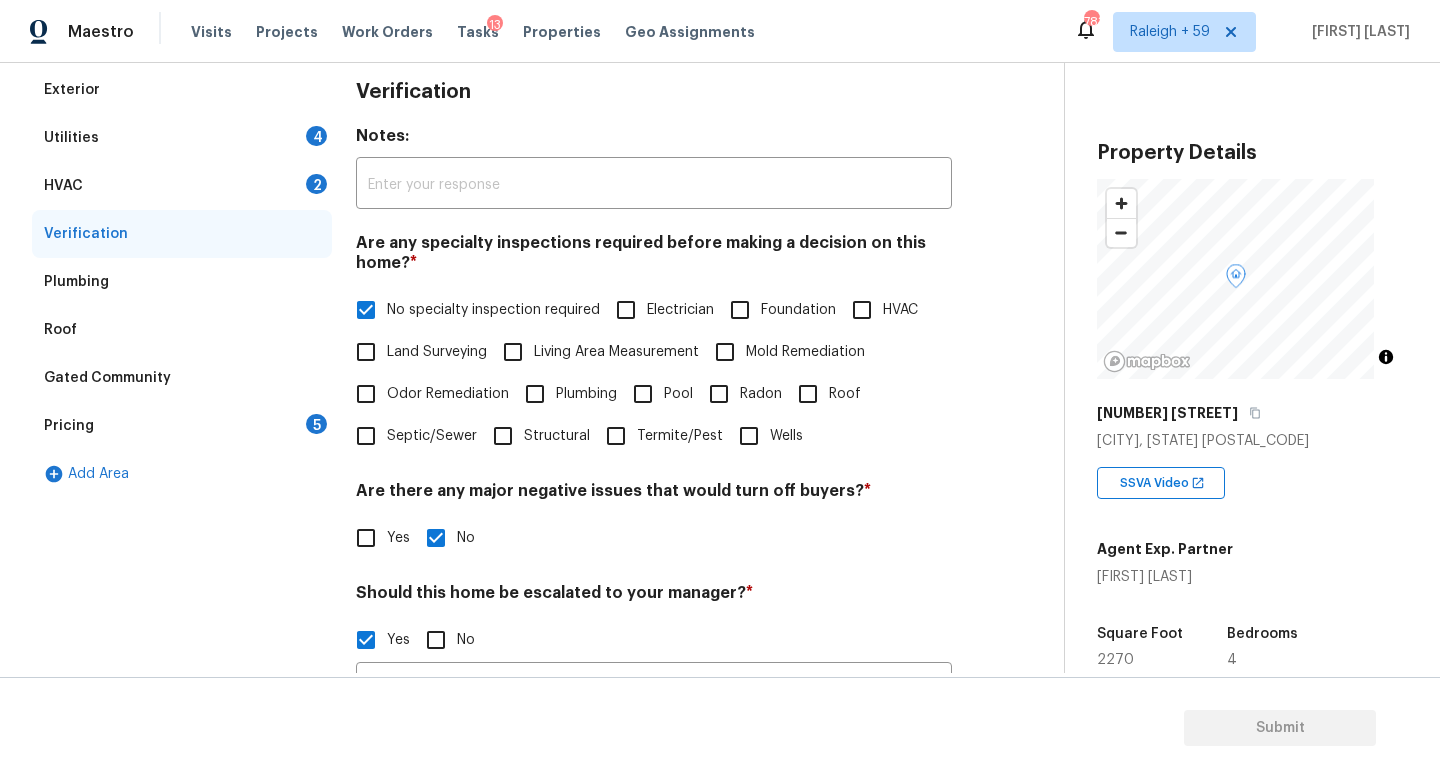 scroll, scrollTop: 358, scrollLeft: 0, axis: vertical 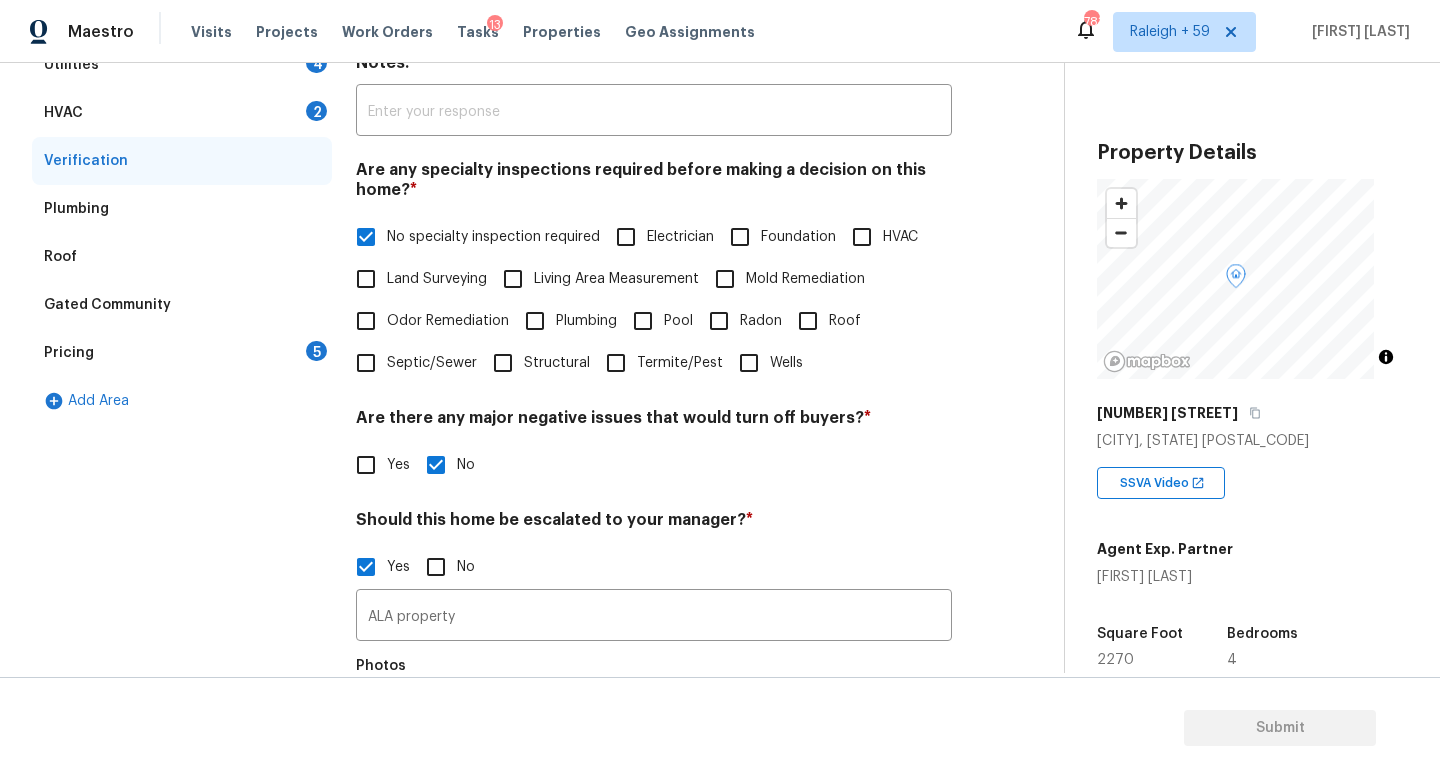 click on "Roof" at bounding box center [845, 321] 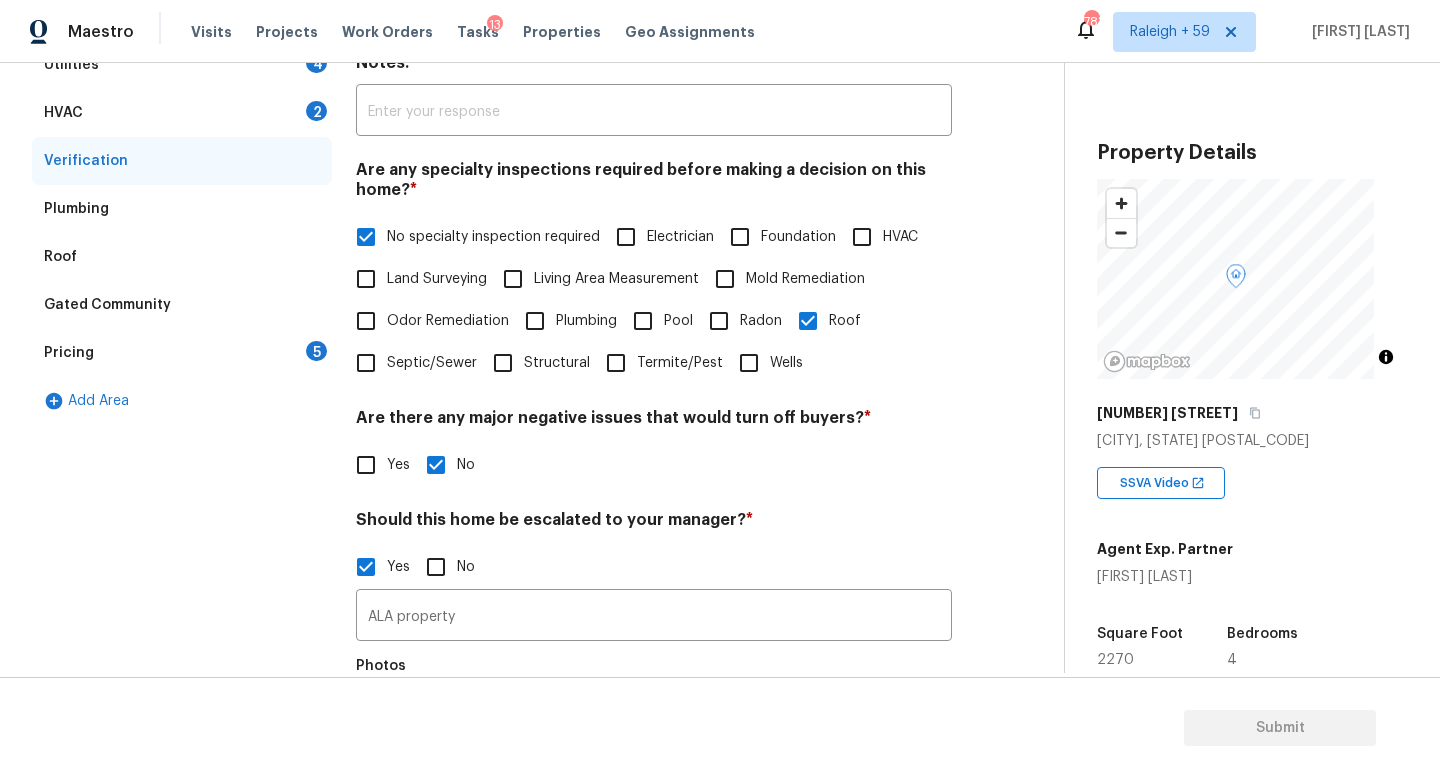 click on "HVAC" at bounding box center [900, 237] 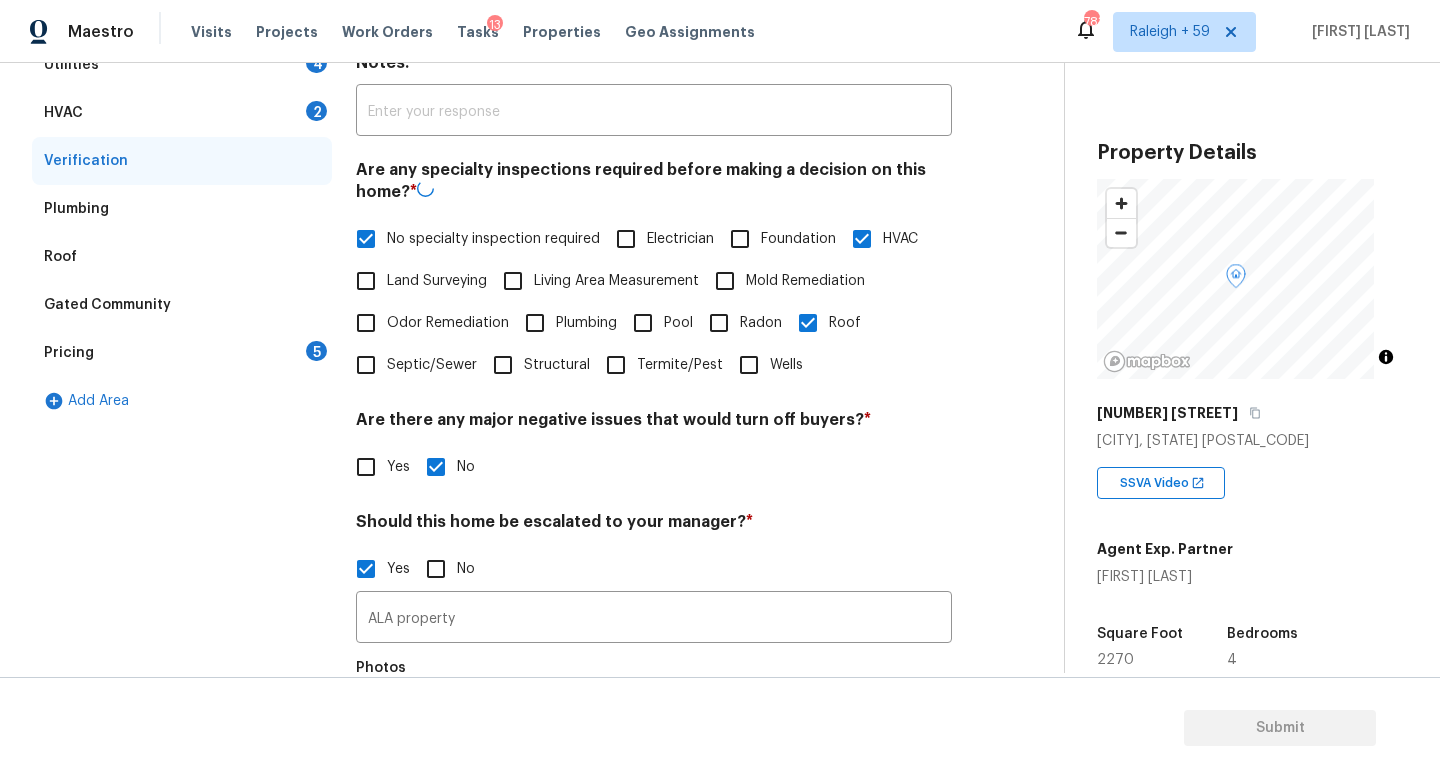 click on "No specialty inspection required" at bounding box center [493, 239] 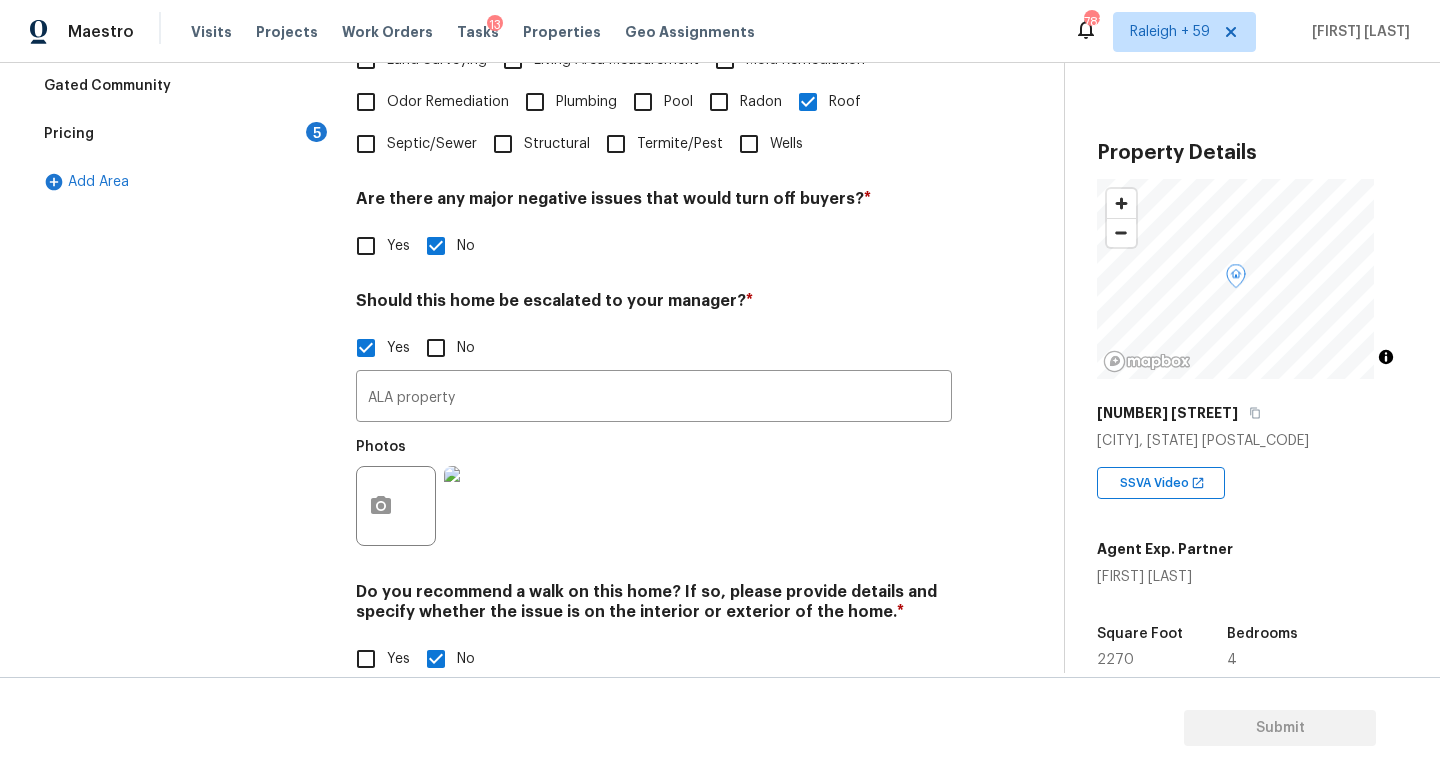 scroll, scrollTop: 672, scrollLeft: 0, axis: vertical 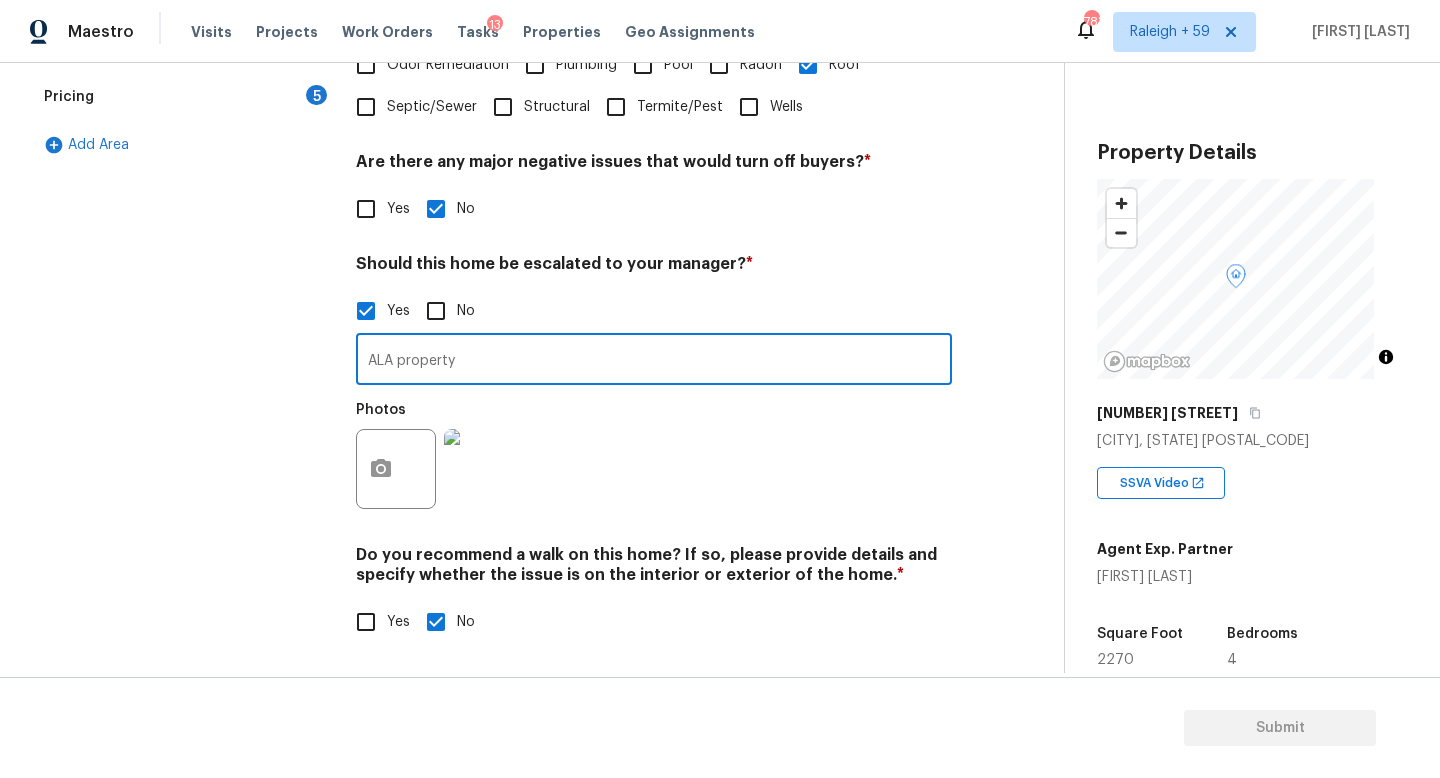 click on "ALA property" at bounding box center (654, 361) 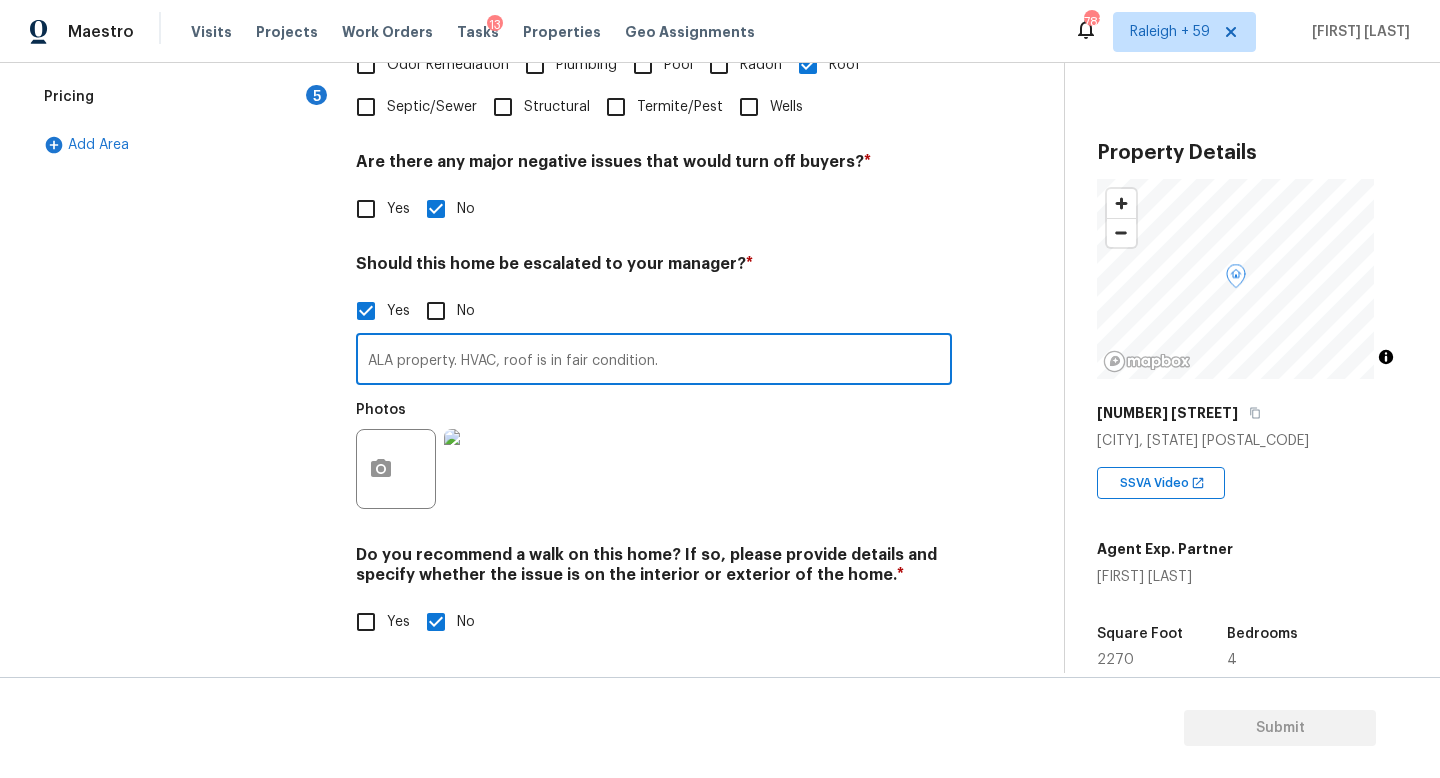 scroll, scrollTop: 0, scrollLeft: 0, axis: both 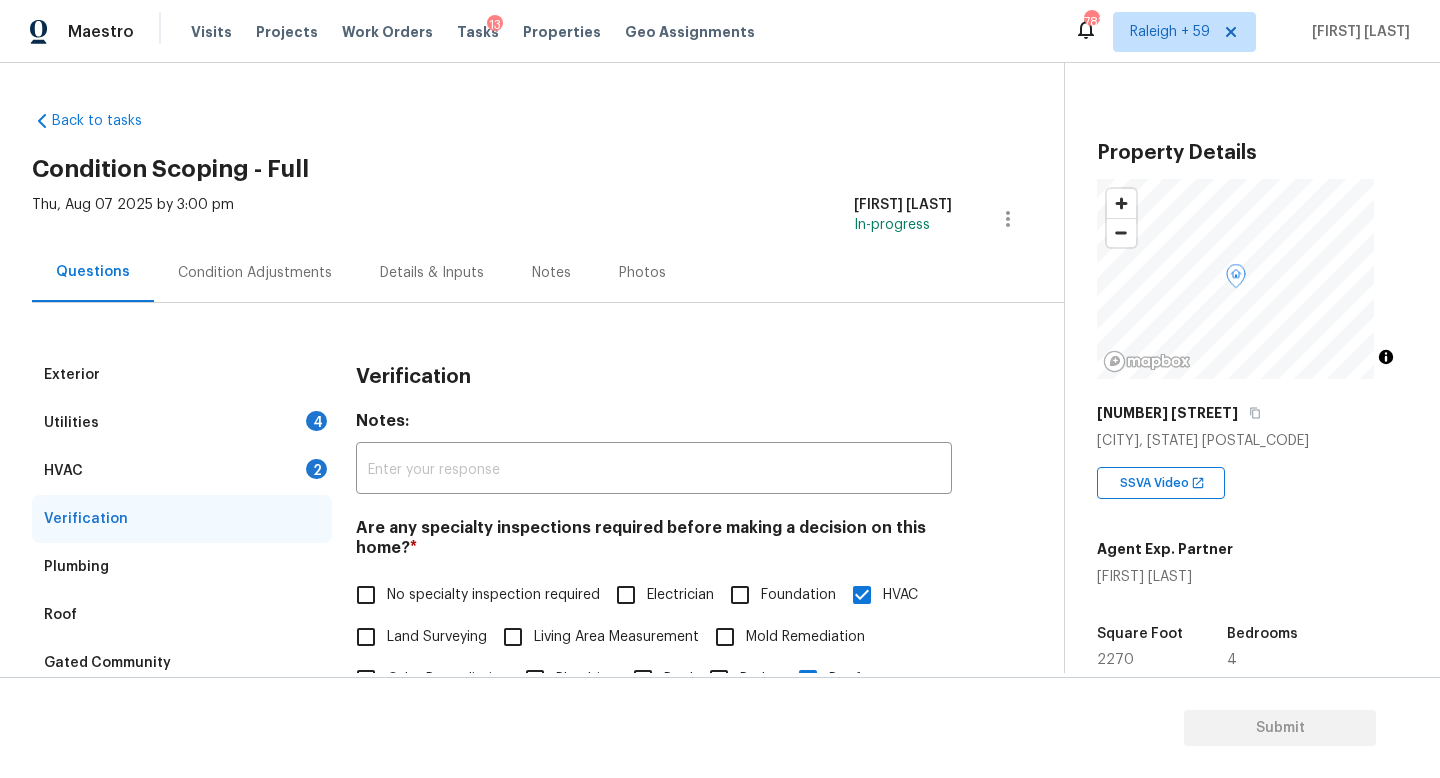 type on "ALA property. HVAC, roof is in fair condition." 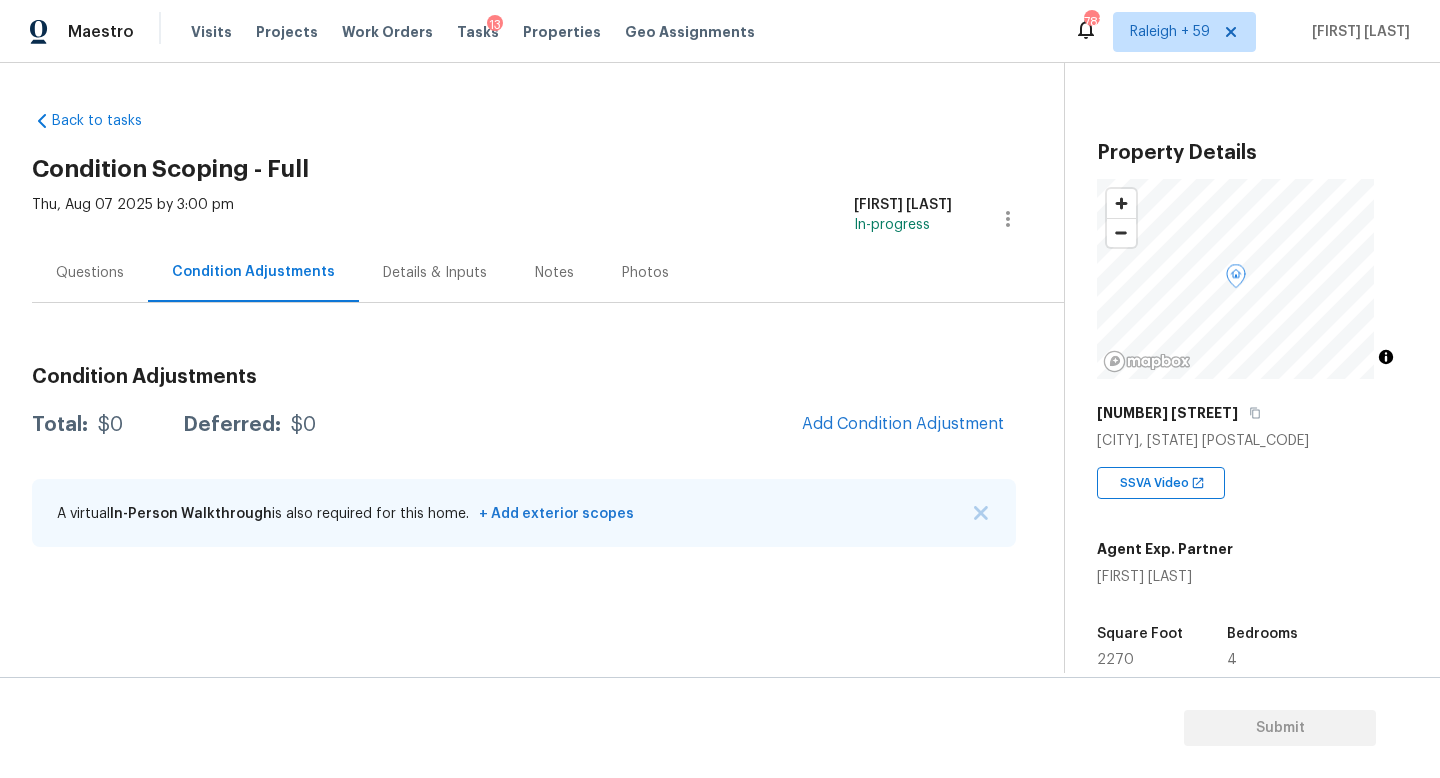 click on "Questions" at bounding box center (90, 272) 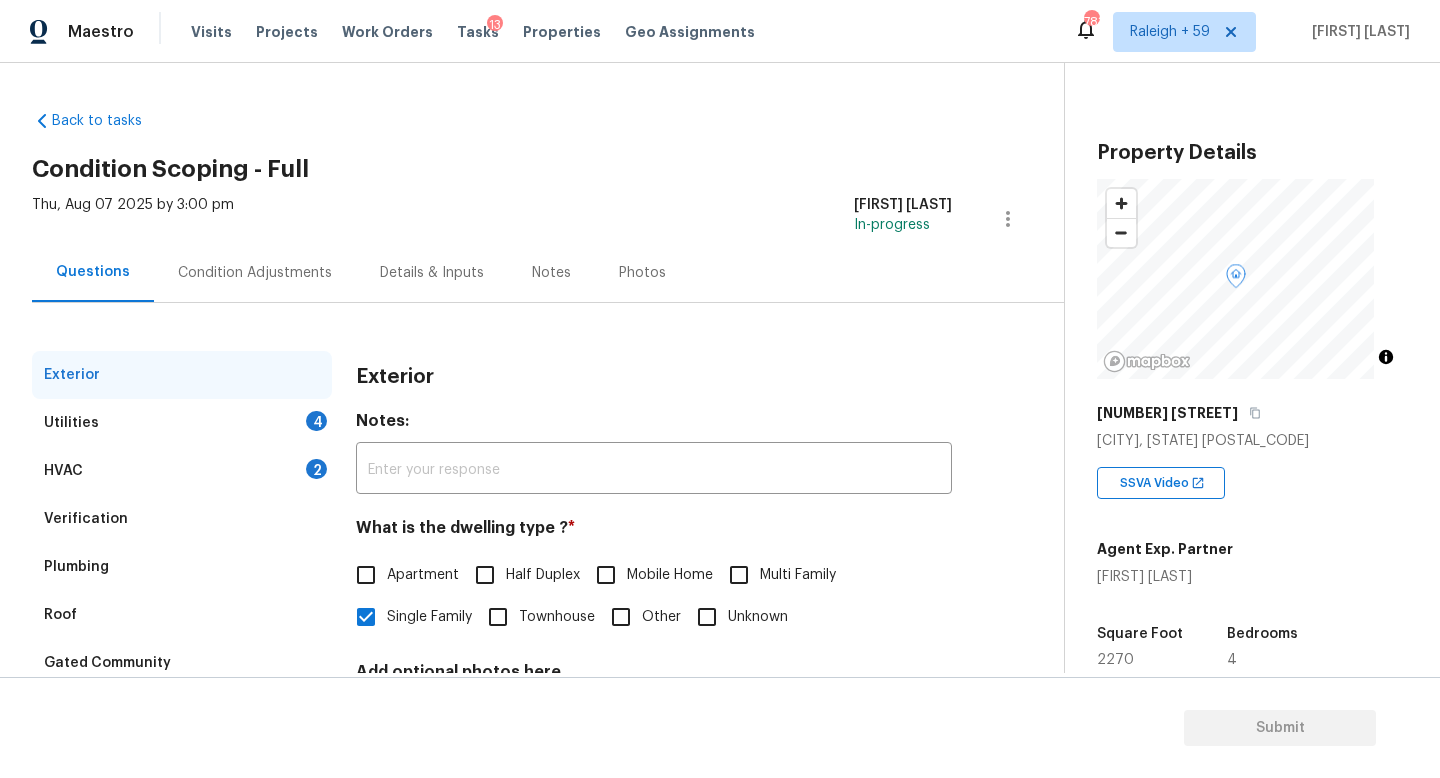 click on "Condition Adjustments" at bounding box center [255, 273] 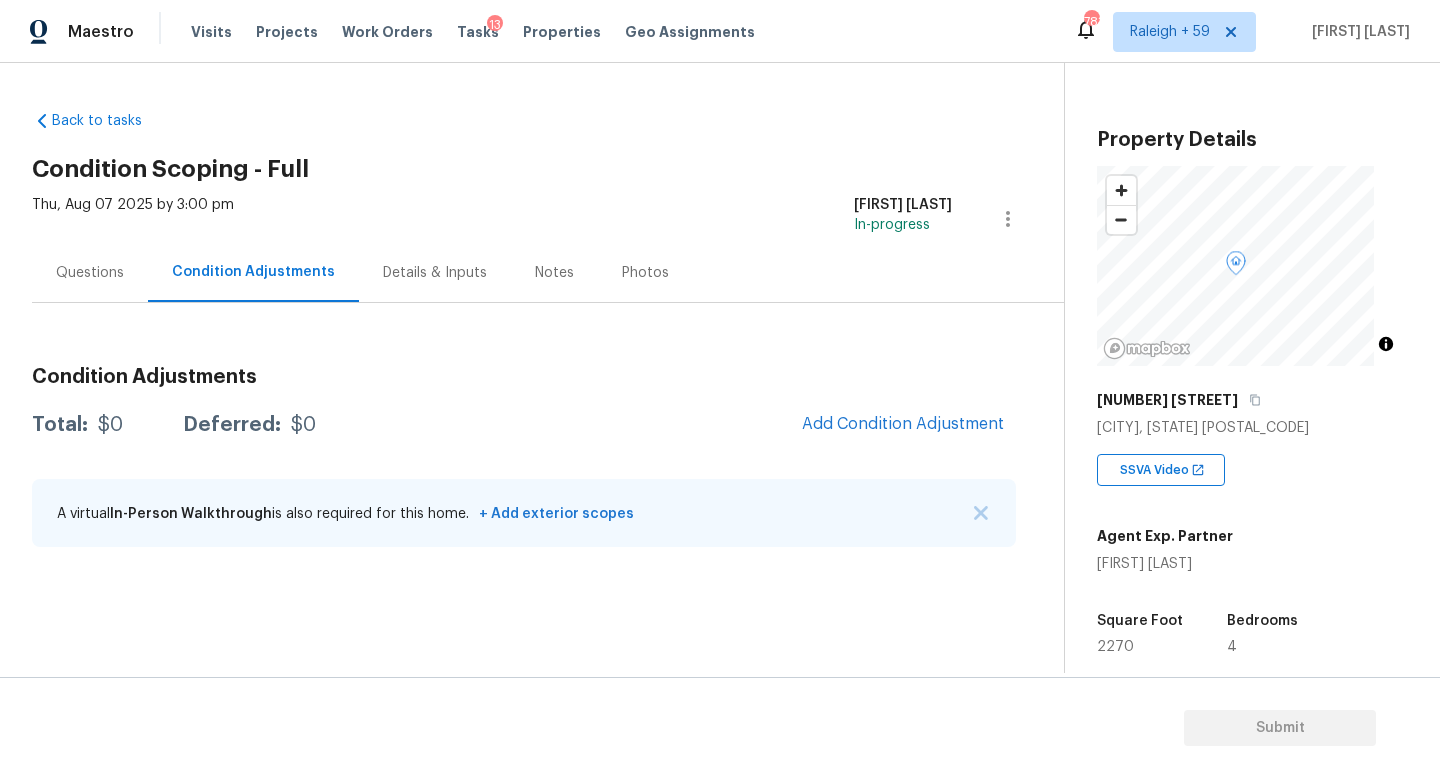 scroll, scrollTop: 33, scrollLeft: 0, axis: vertical 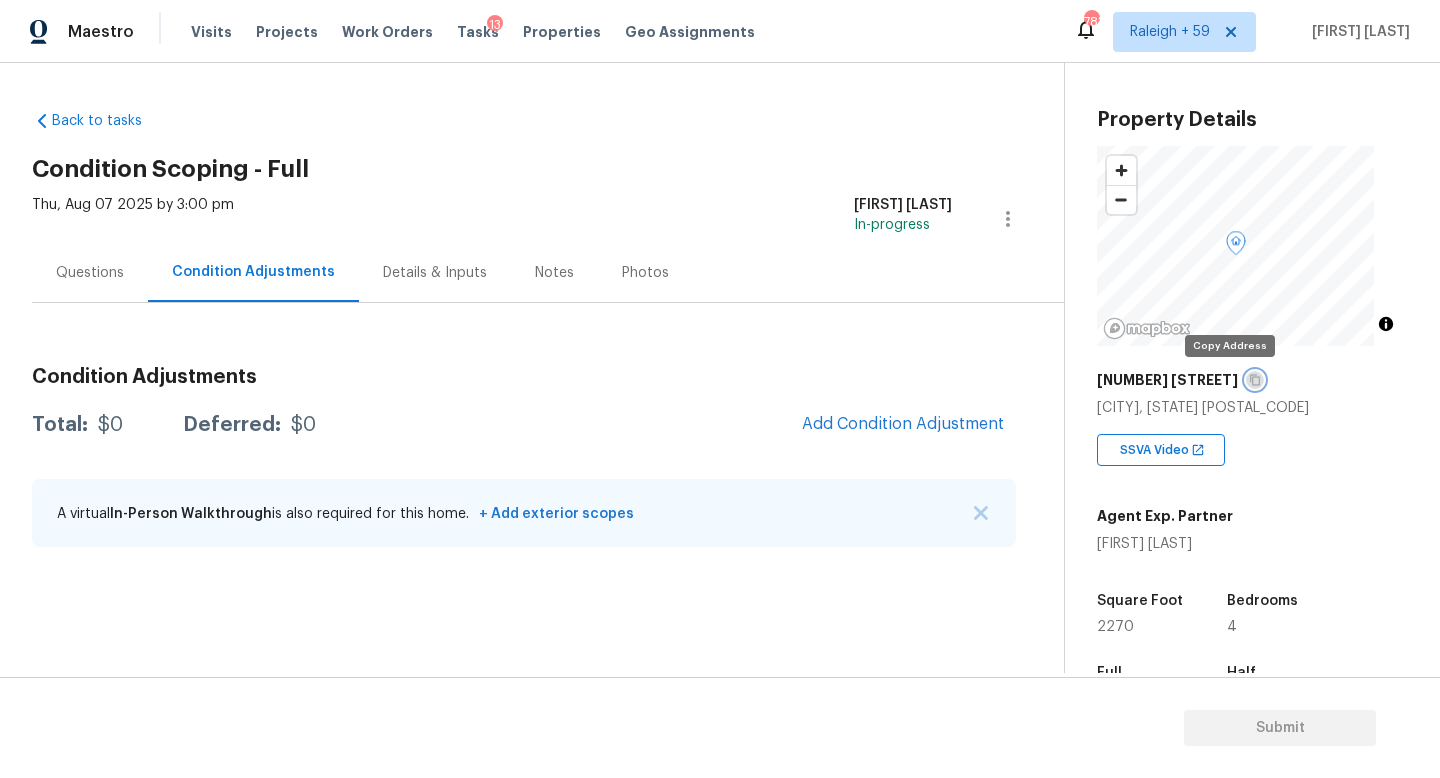 click at bounding box center (1255, 380) 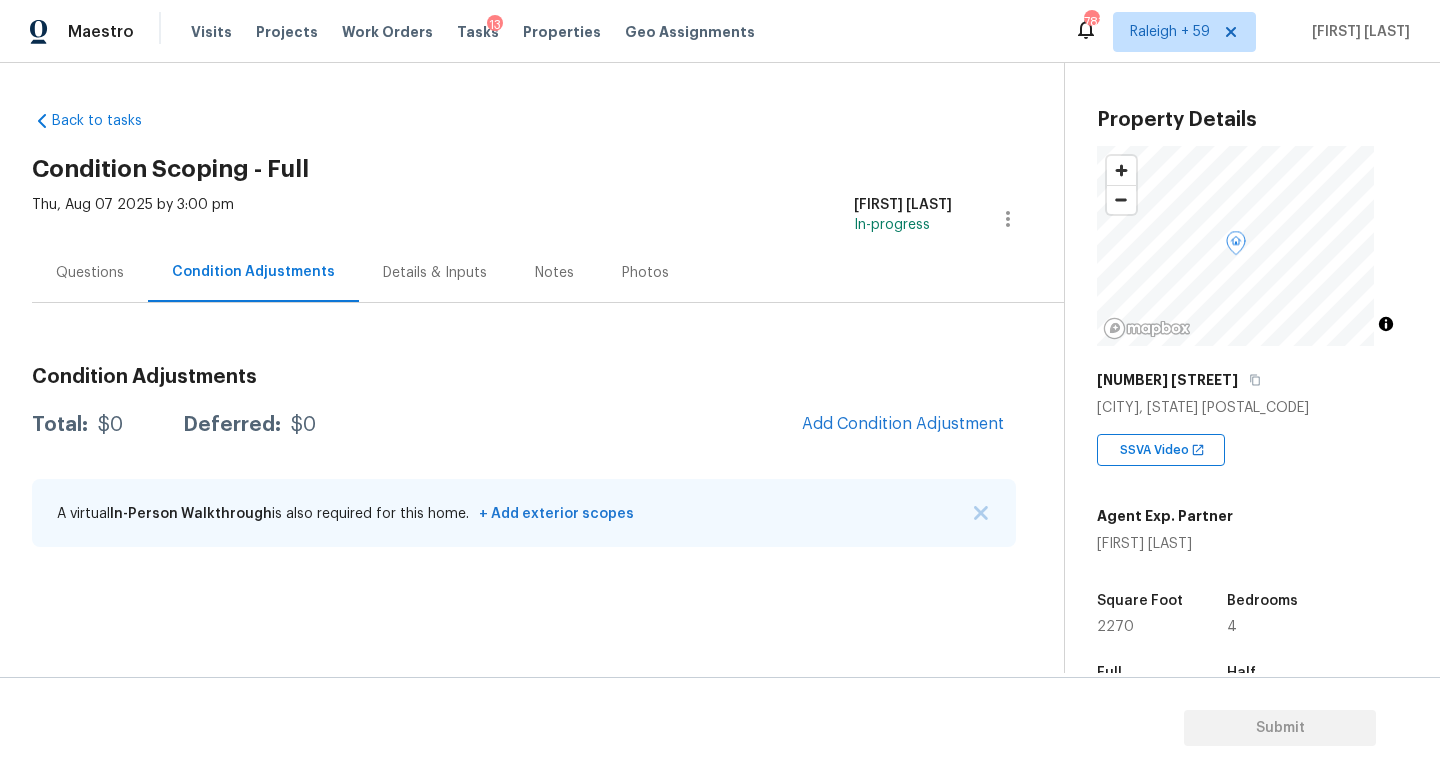 click on "Questions" at bounding box center (90, 272) 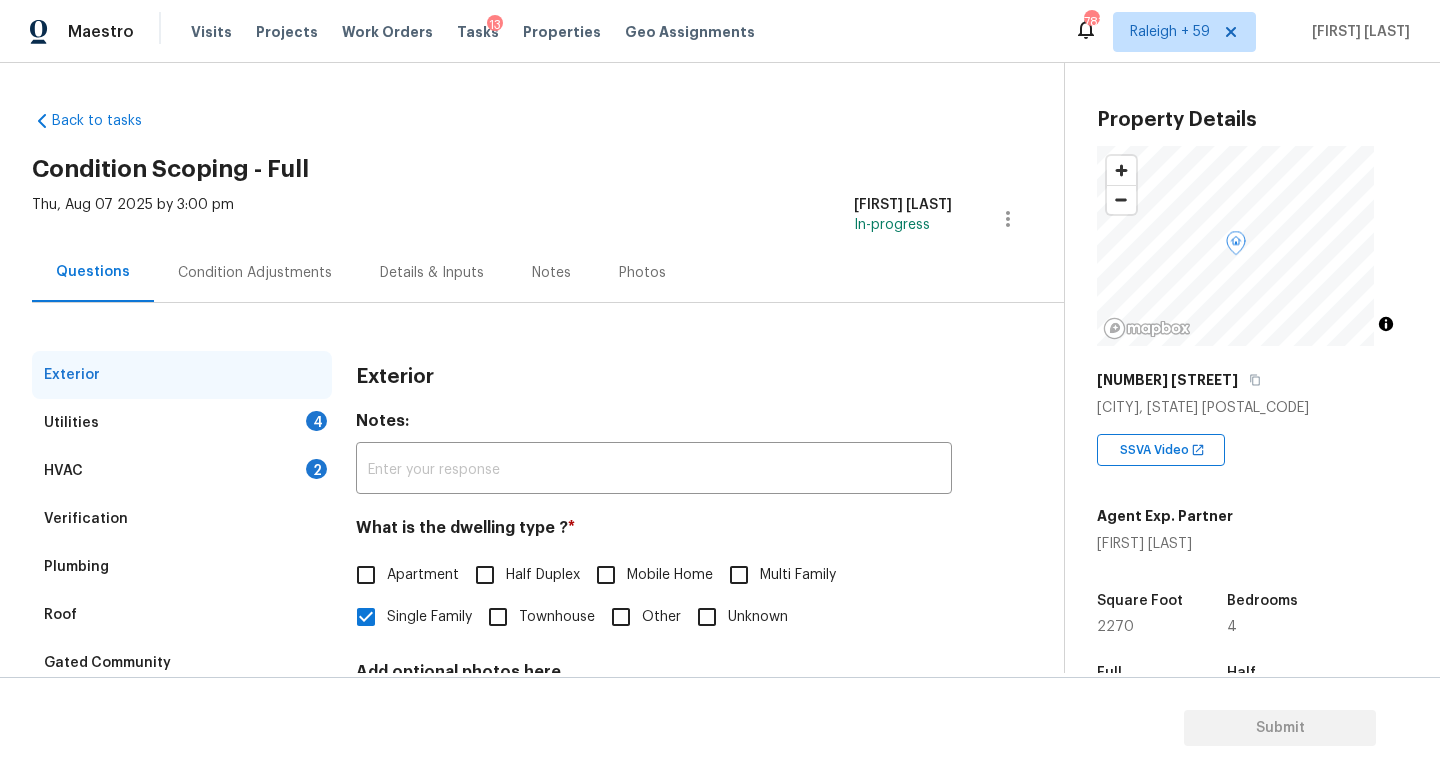 click on "Condition Adjustments" at bounding box center (255, 273) 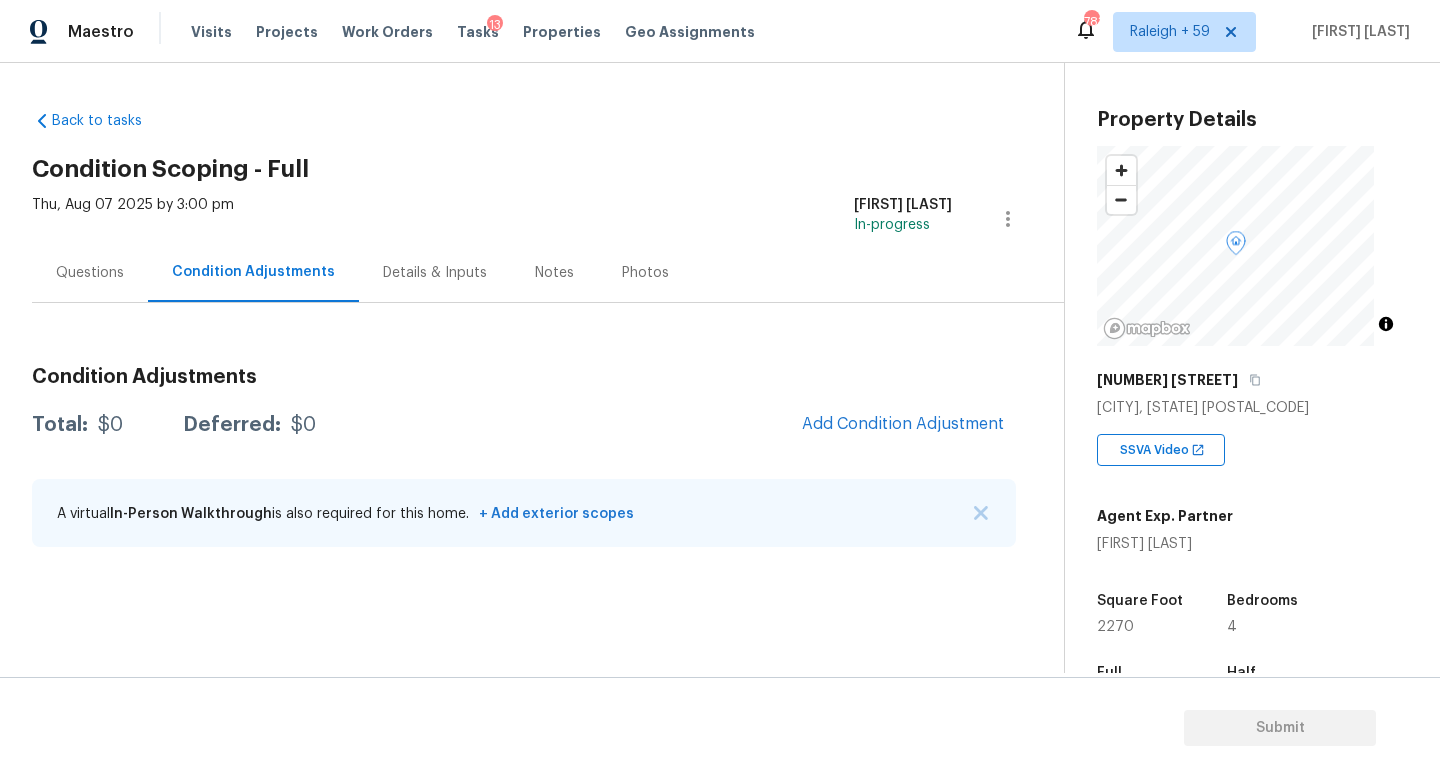 click on "Questions" at bounding box center [90, 272] 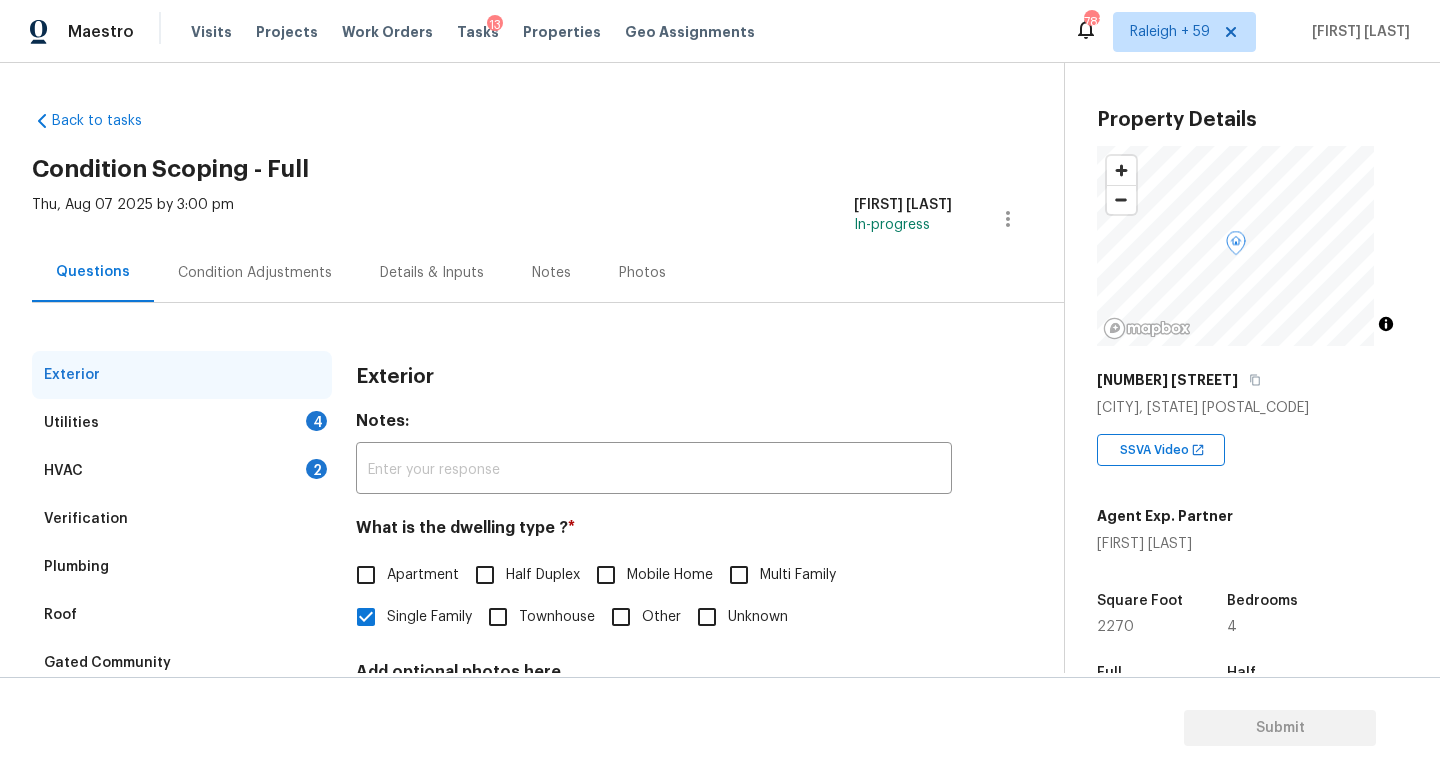 click on "Condition Adjustments" at bounding box center (255, 273) 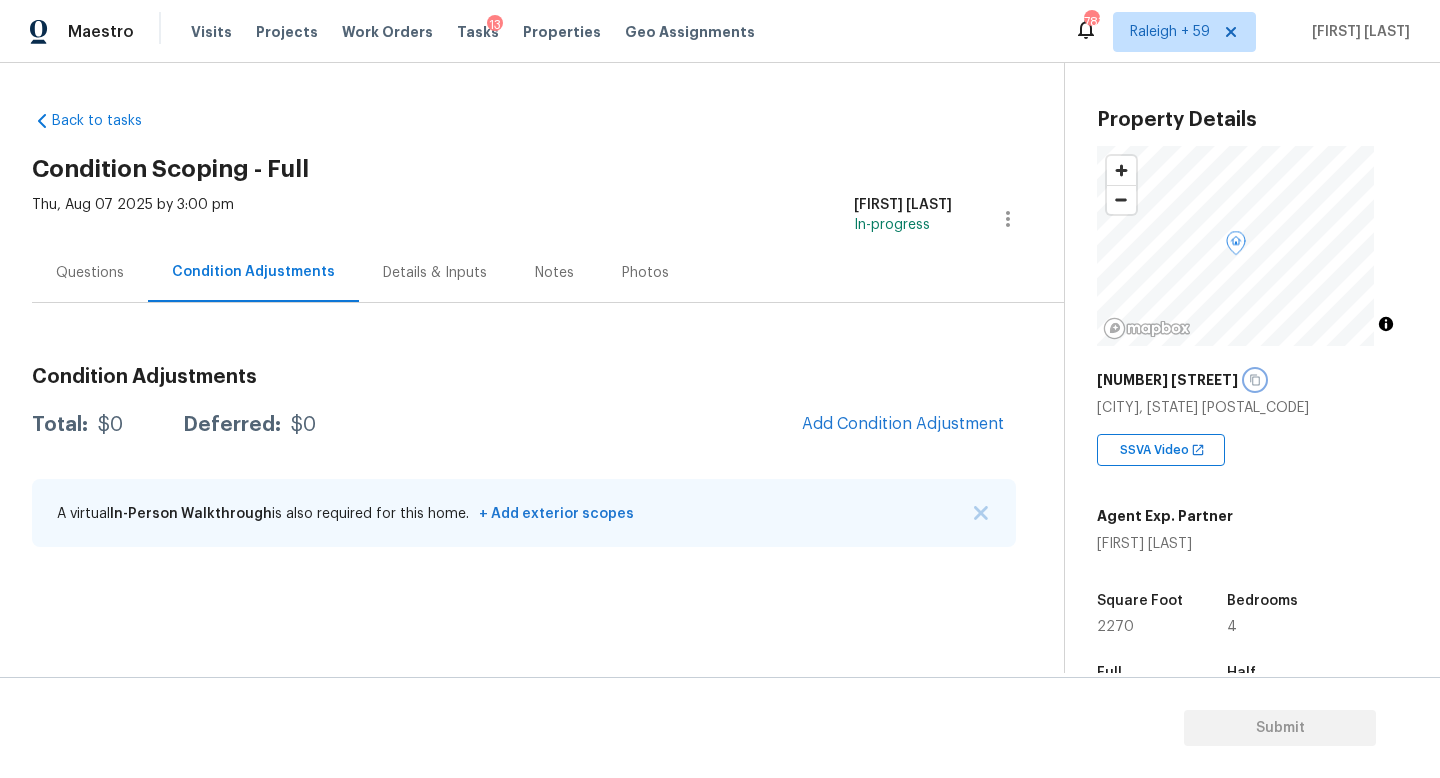 click 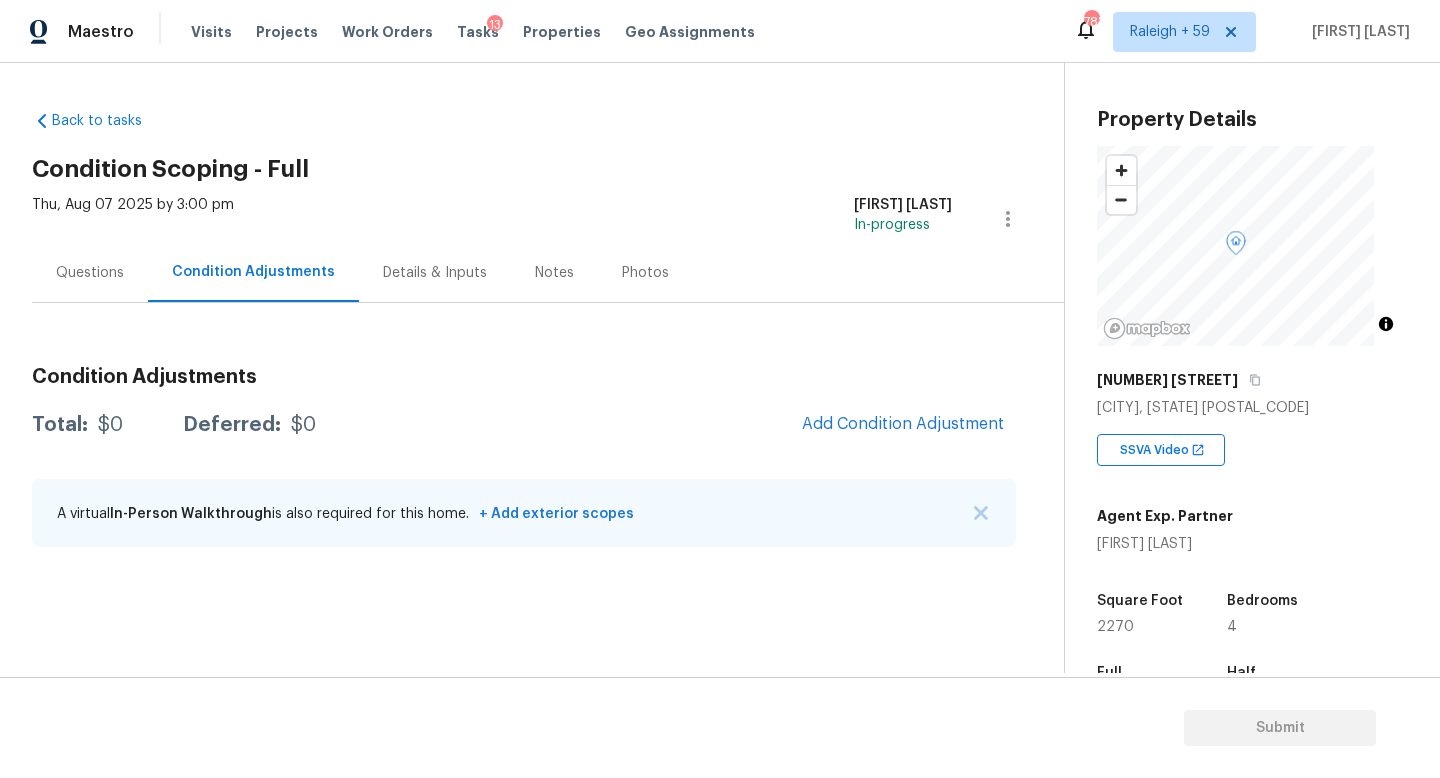 click on "Back to tasks Condition Scoping - Full Thu, Aug 07 2025 by 3:00 pm   Roopesh Jaikanth In-progress Questions Condition Adjustments Details & Inputs Notes Photos Condition Adjustments Total:  $0 Deferred:  $0 Add Condition Adjustment A virtual  In-Person Walkthrough  is also required for this home.   + Add exterior scopes" at bounding box center [548, 333] 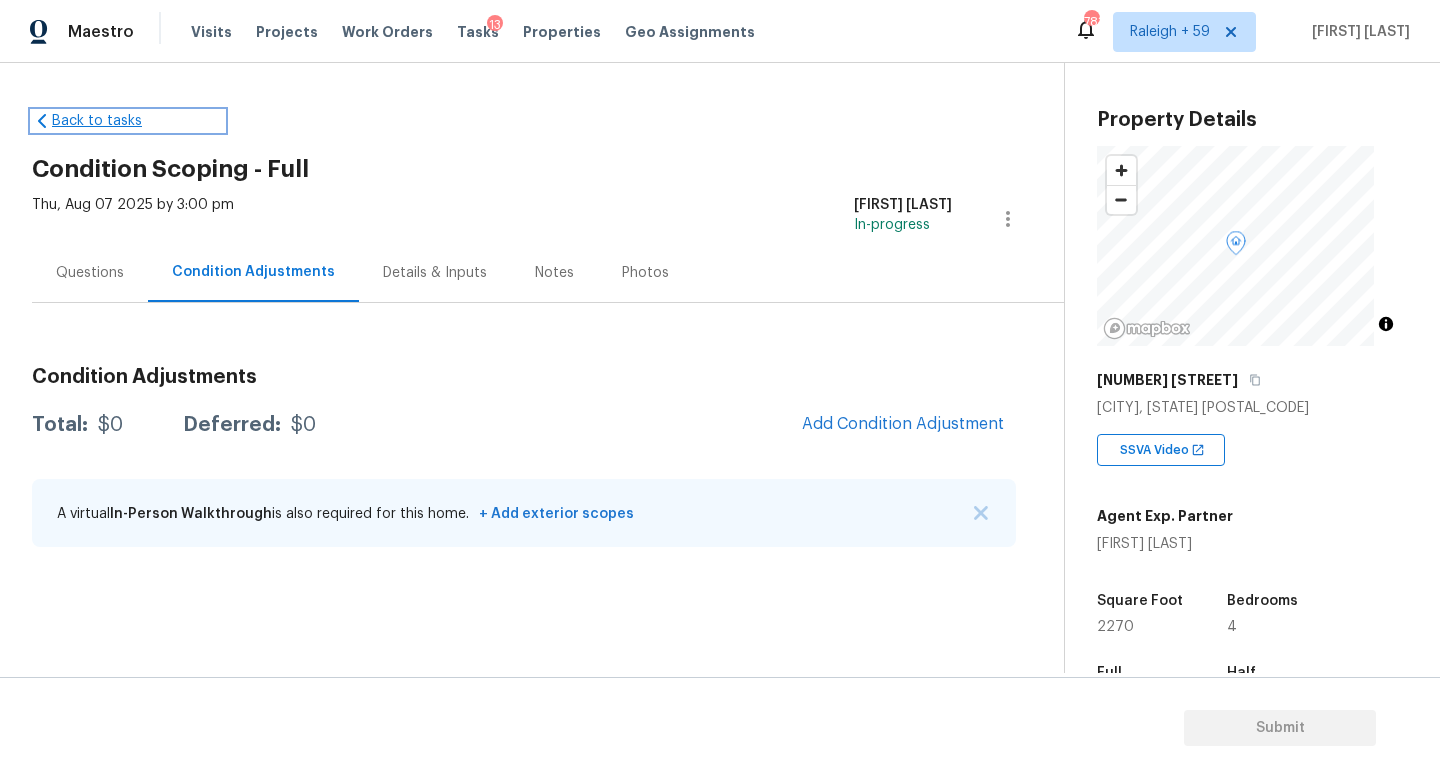 click on "Back to tasks" at bounding box center (128, 121) 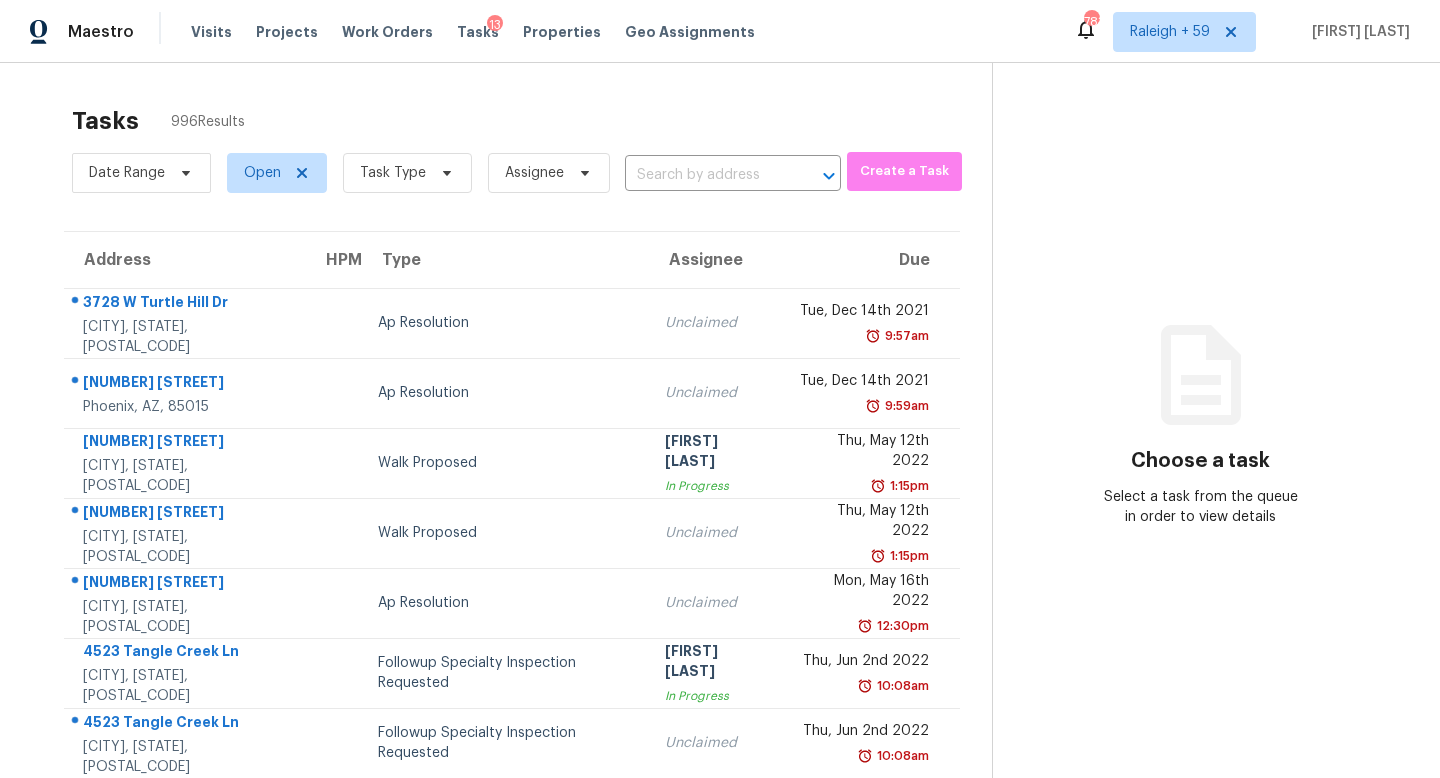 click on "Date Range Open Task Type Assignee ​" at bounding box center (456, 173) 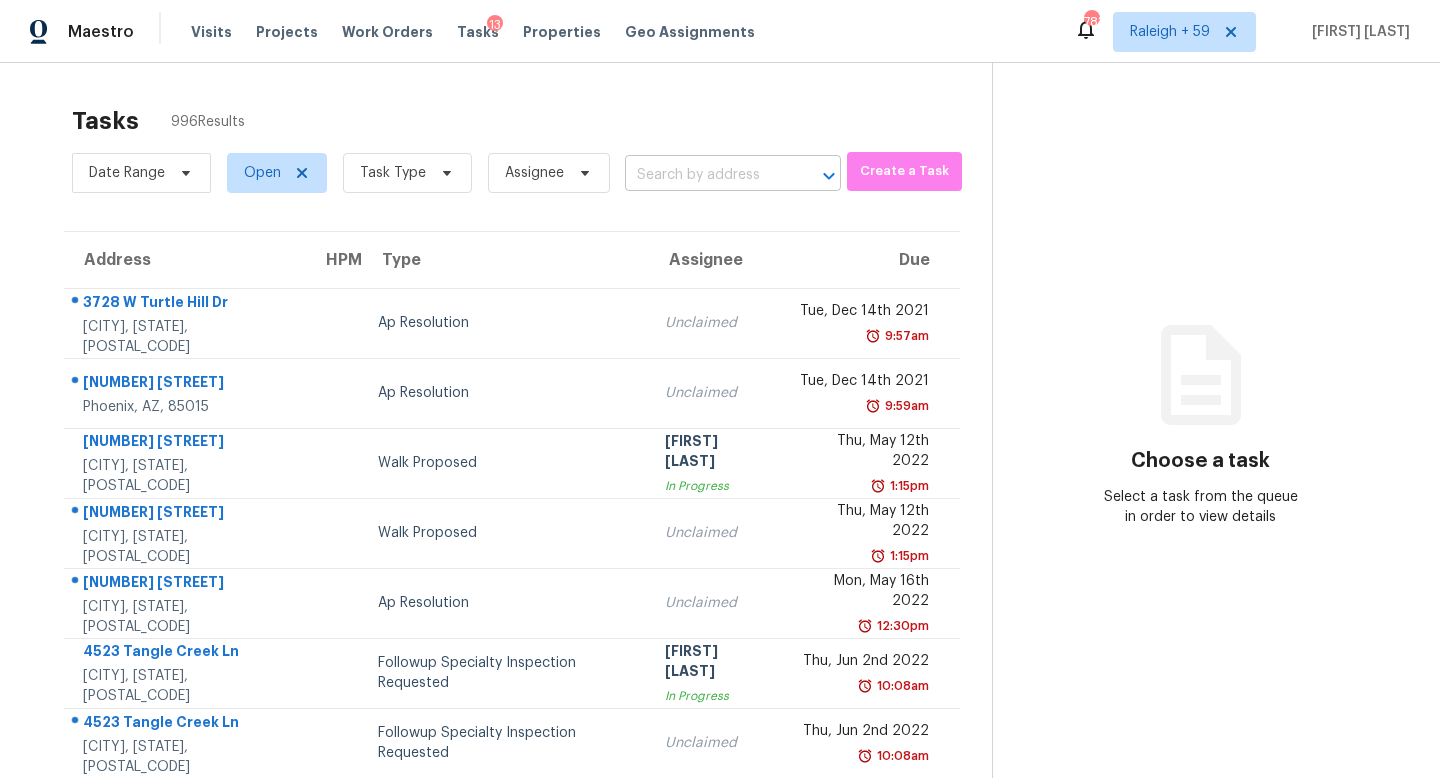 click at bounding box center (705, 175) 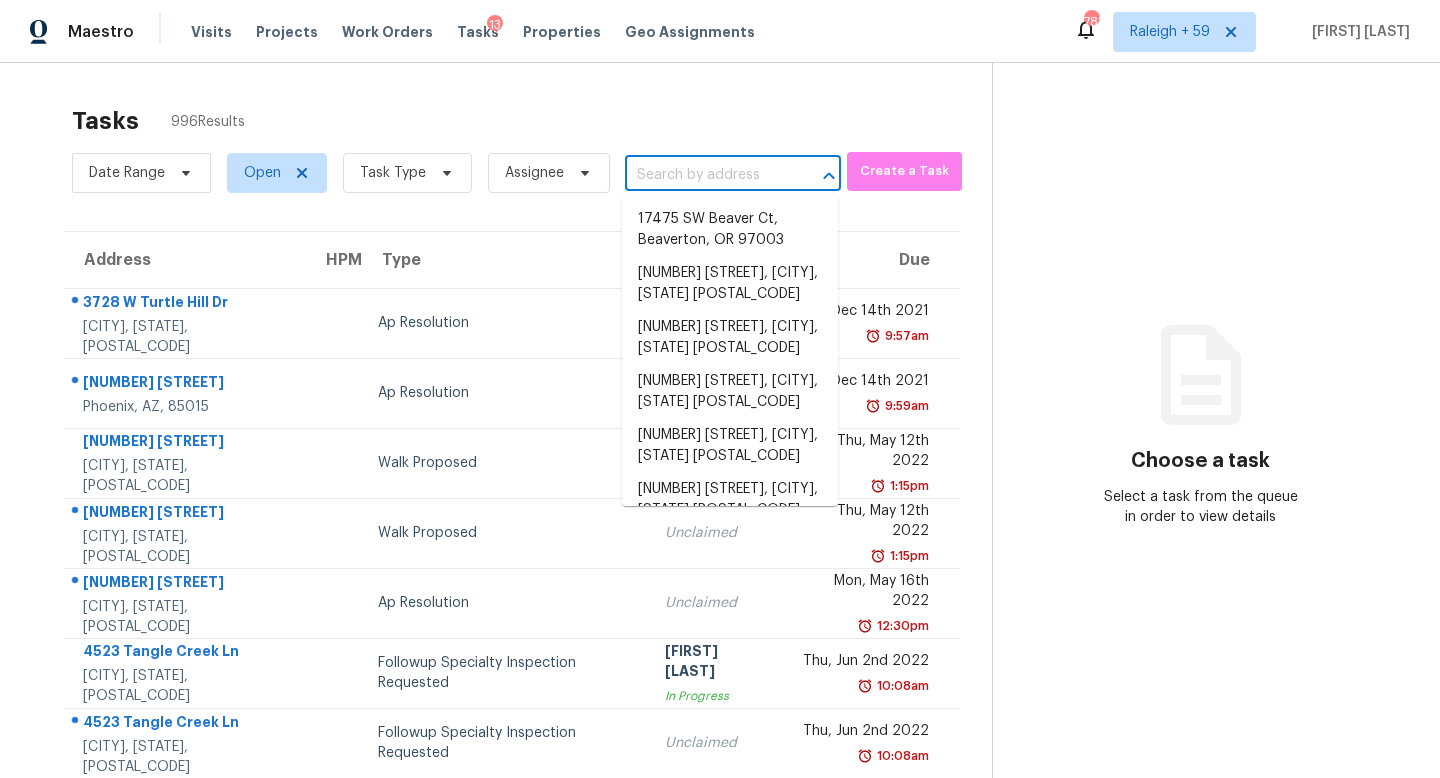 paste on "[NUMBER] [STREET], [CITY], [STATE] [POSTAL_CODE]" 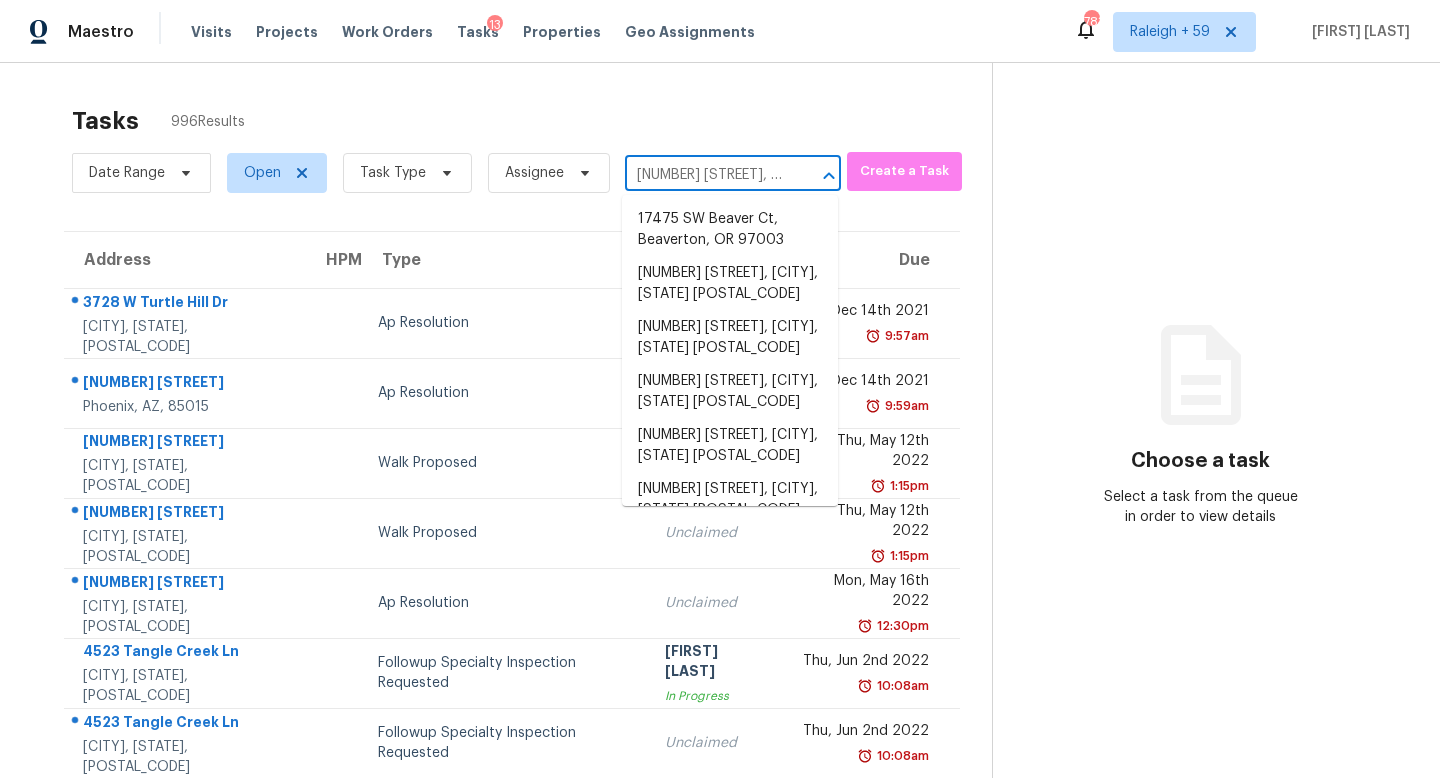 scroll, scrollTop: 0, scrollLeft: 129, axis: horizontal 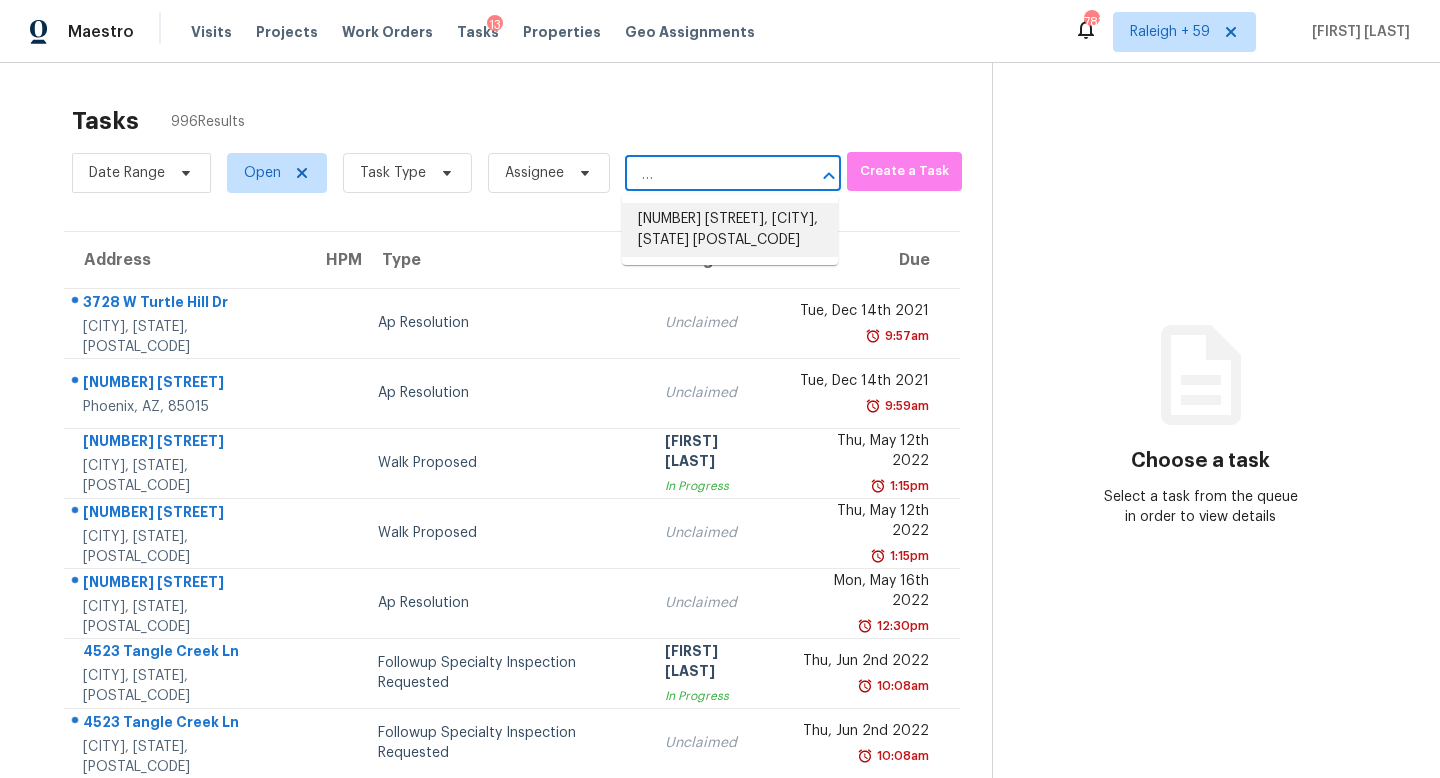 click on "[NUMBER] [STREET], [CITY], [STATE] [POSTAL_CODE]" at bounding box center (730, 230) 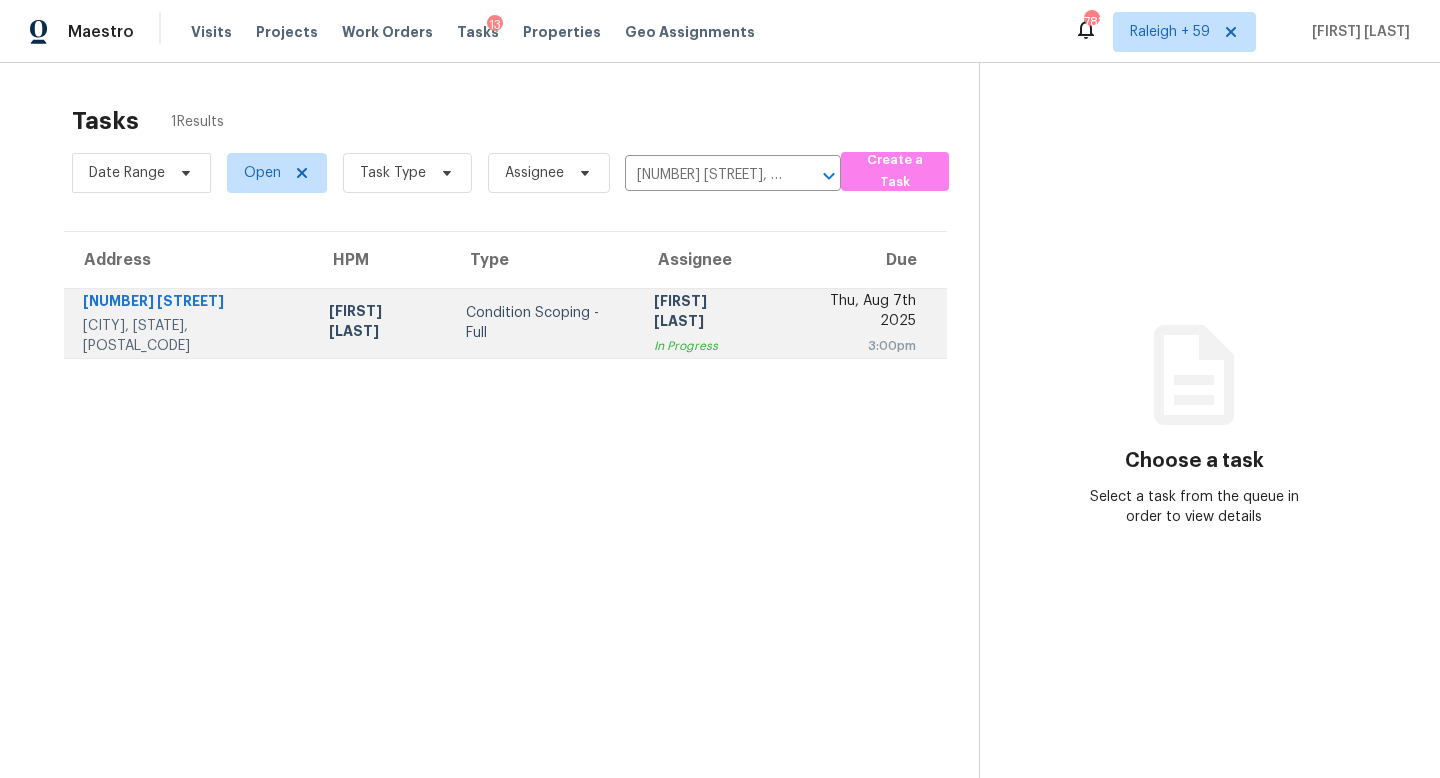 click on "Roopesh Jaikanth In Progress" at bounding box center (706, 323) 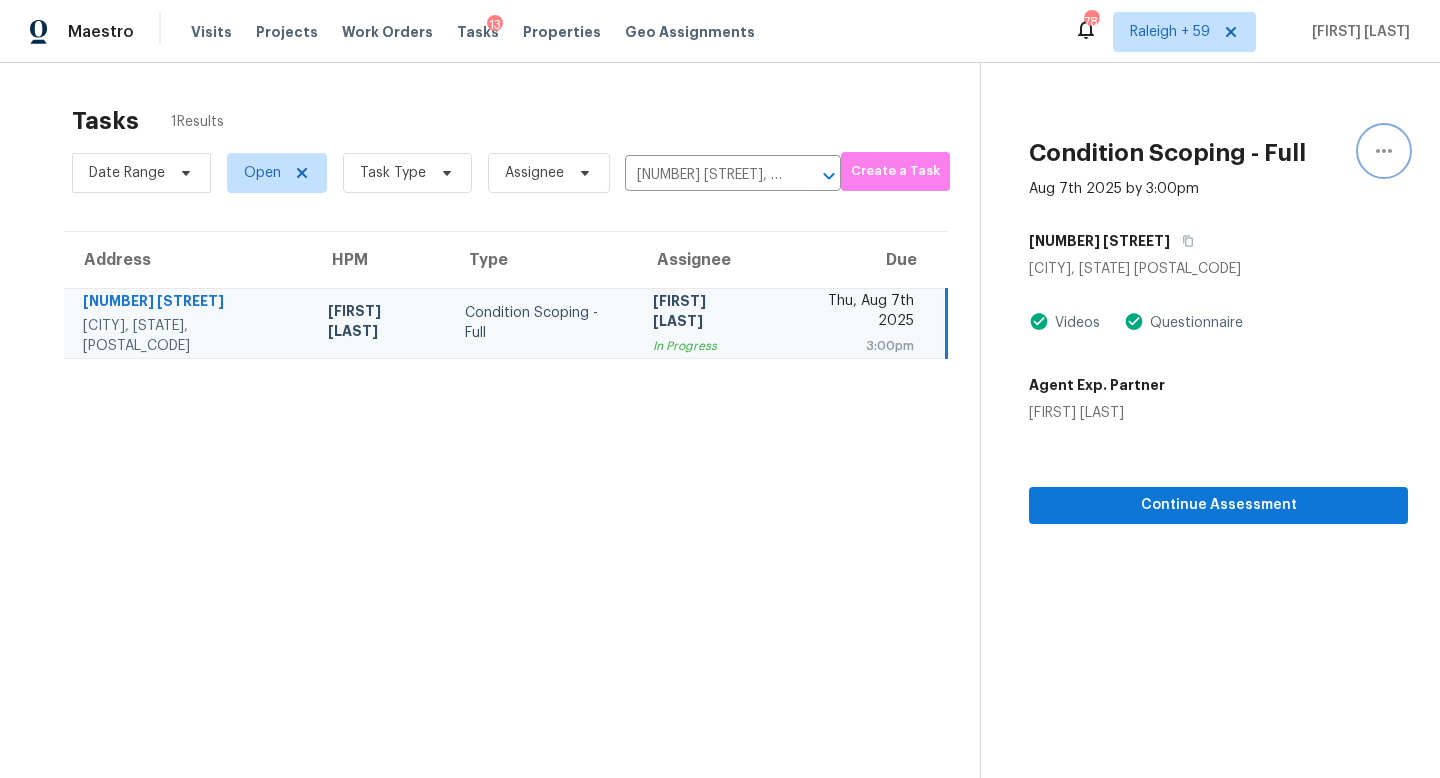 click 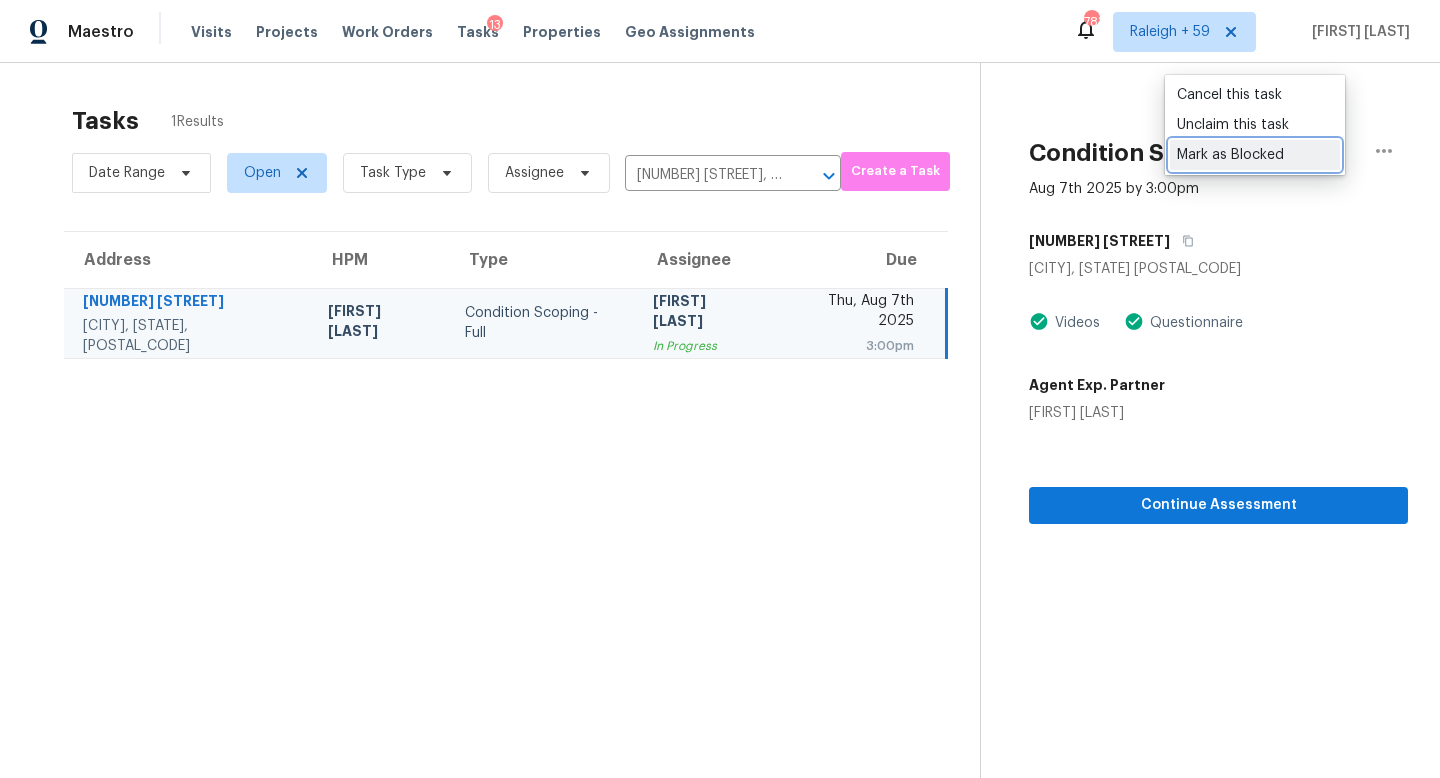 click on "Mark as Blocked" at bounding box center [1255, 155] 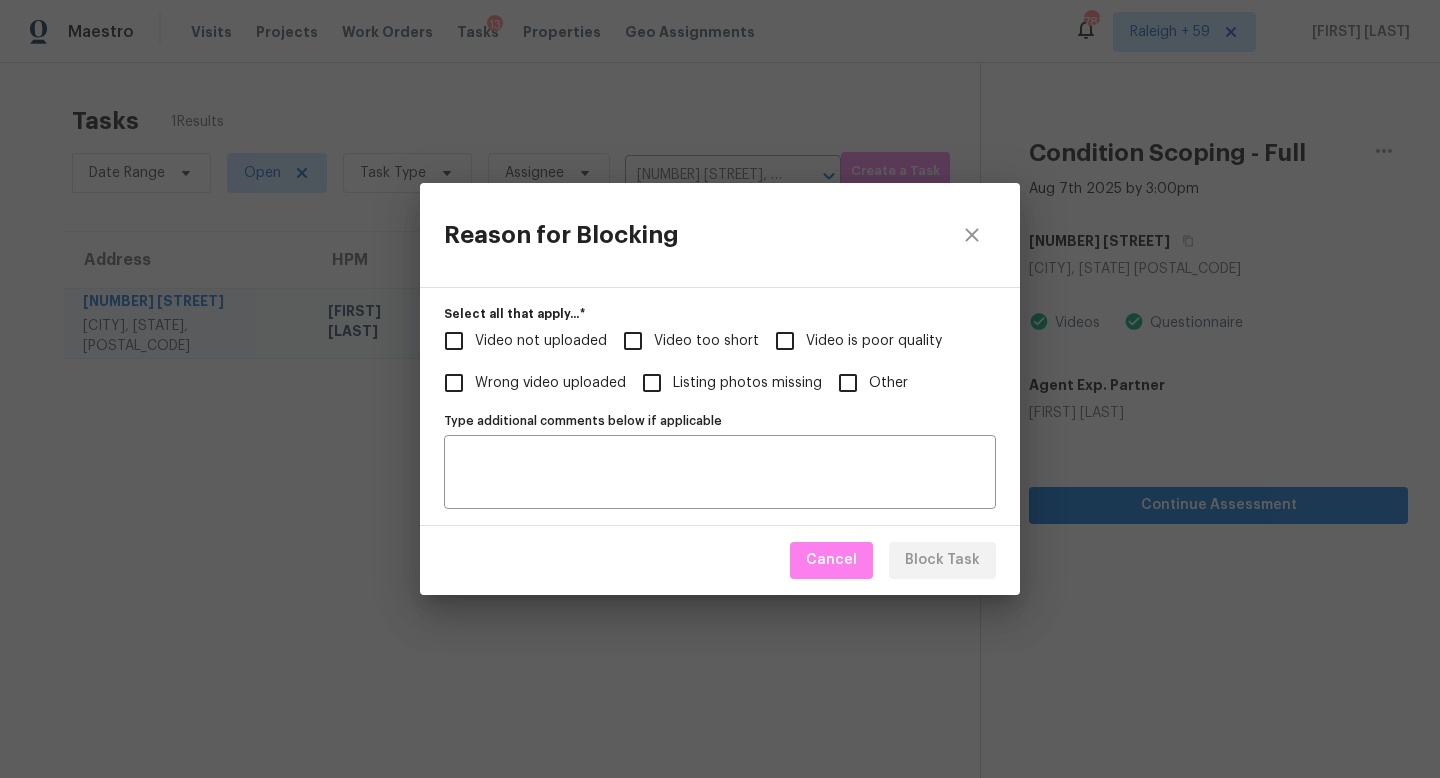 click on "Video not uploaded" at bounding box center [541, 341] 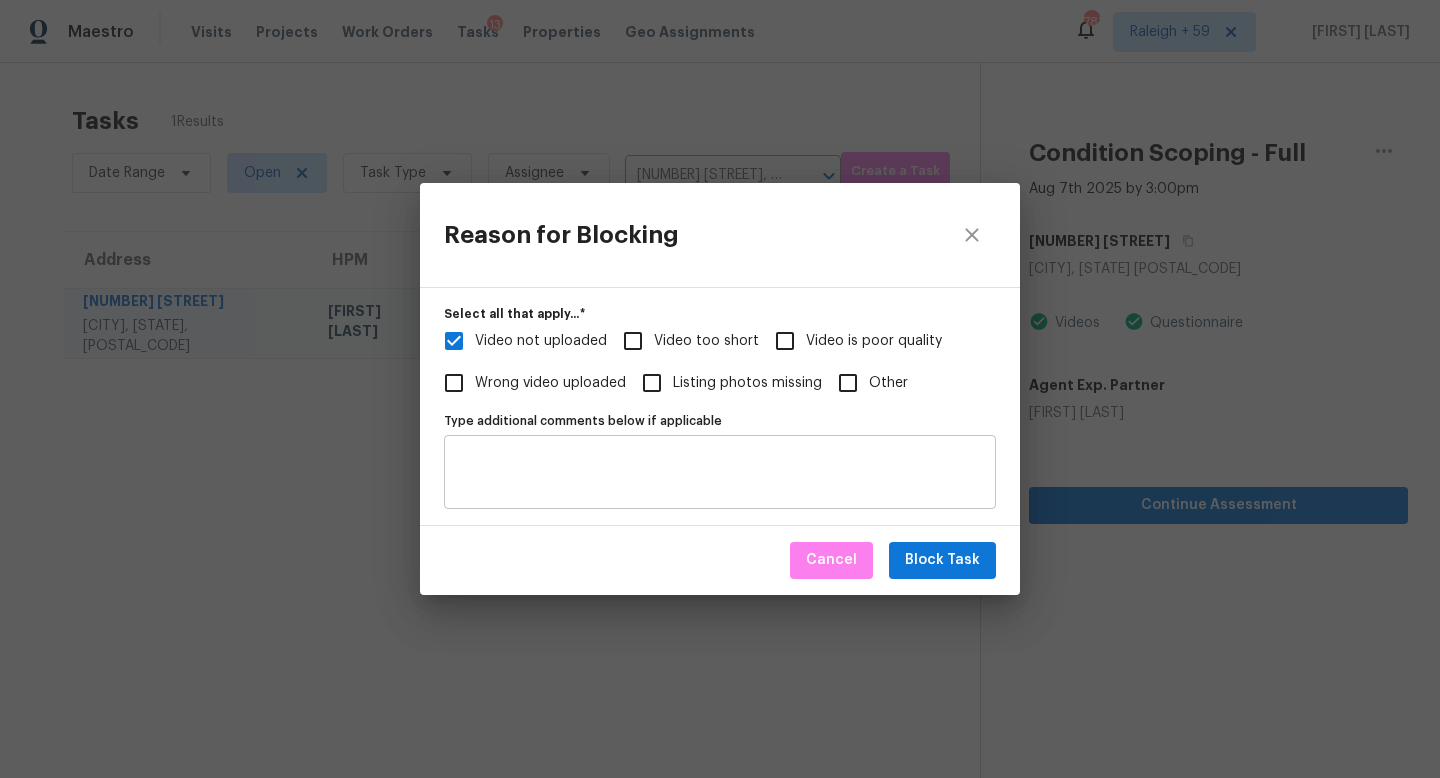 click on "Type additional comments below if applicable" at bounding box center [720, 472] 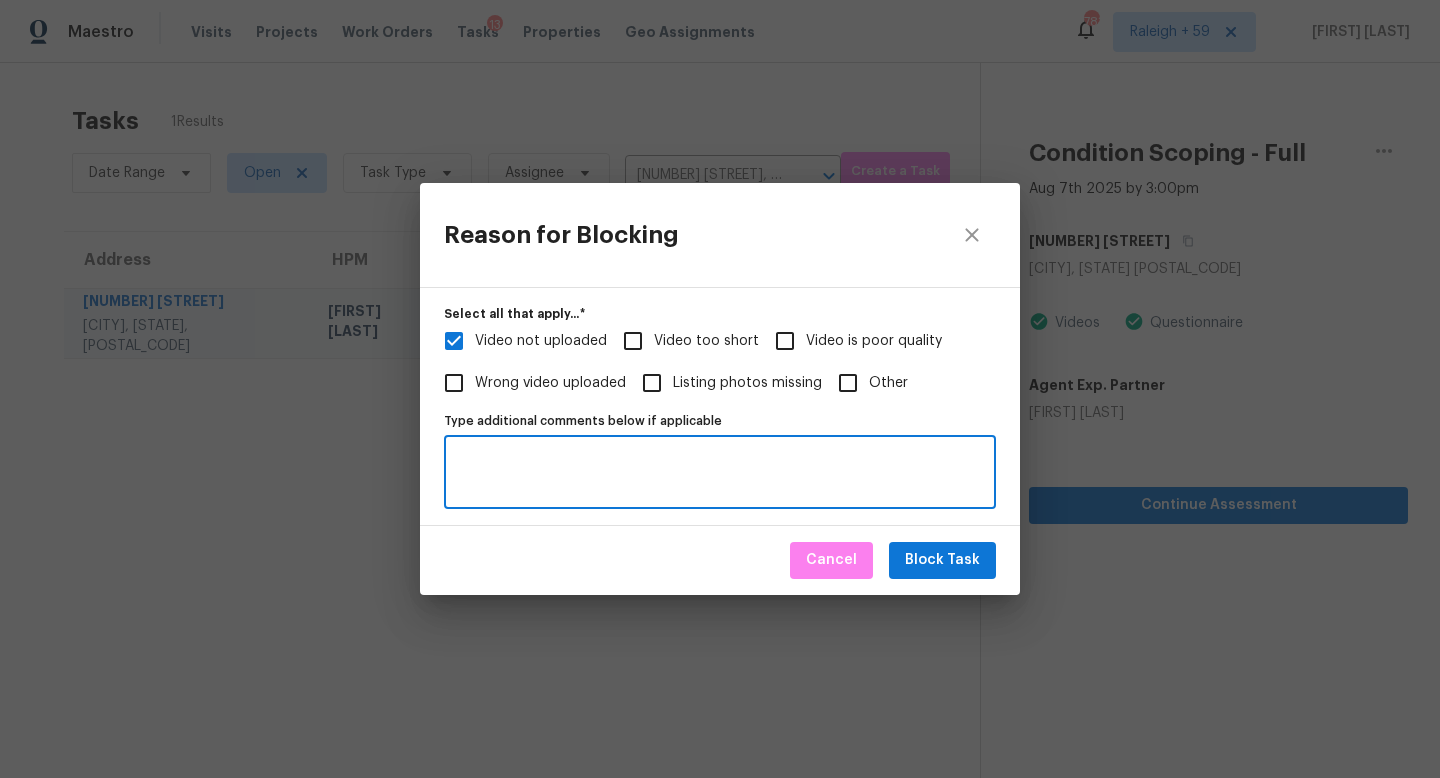 click on "Type additional comments below if applicable" at bounding box center [720, 472] 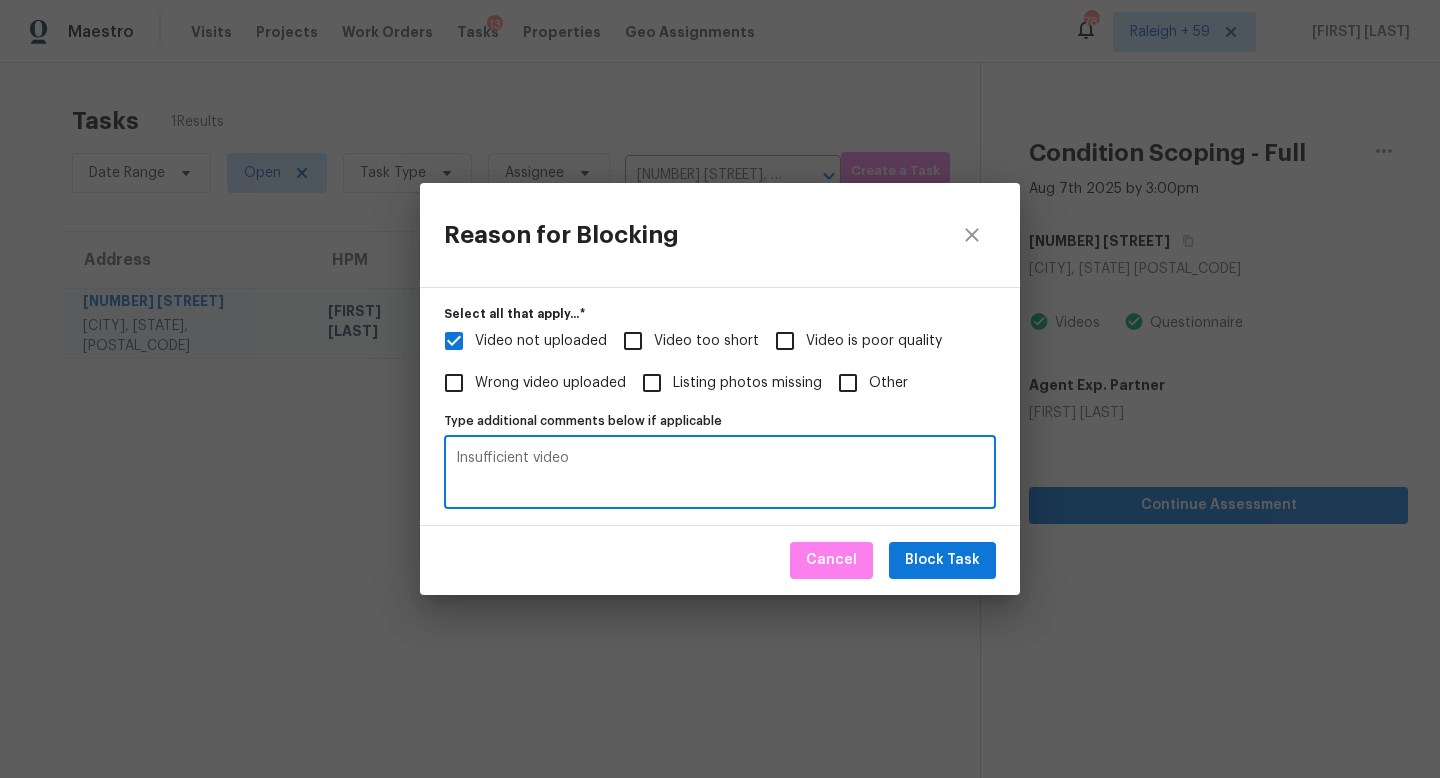 paste on "https://opendoor.slack.com/archives/C013EES7VQB/p1754572418517989" 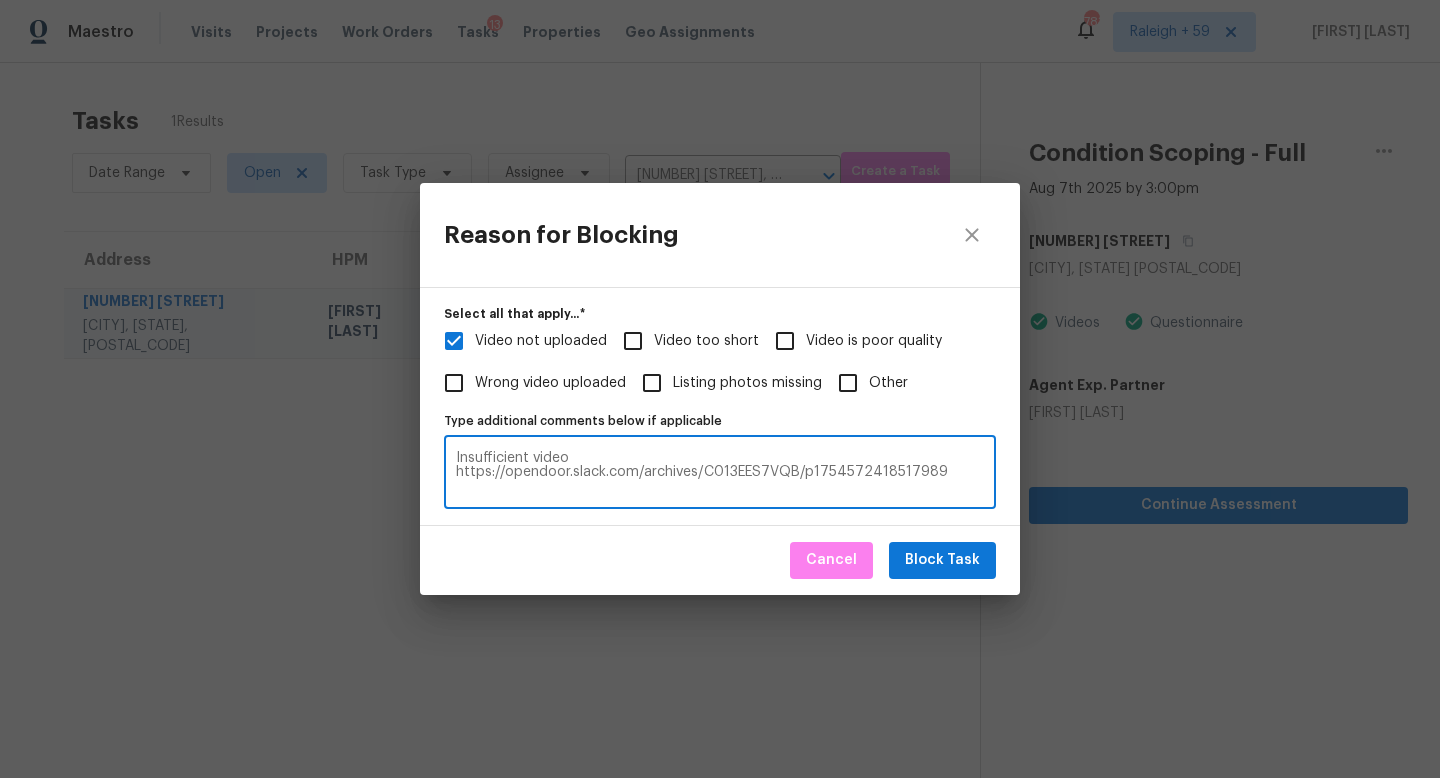 type on "Insufficient video
https://opendoor.slack.com/archives/C013EES7VQB/p1754572418517989" 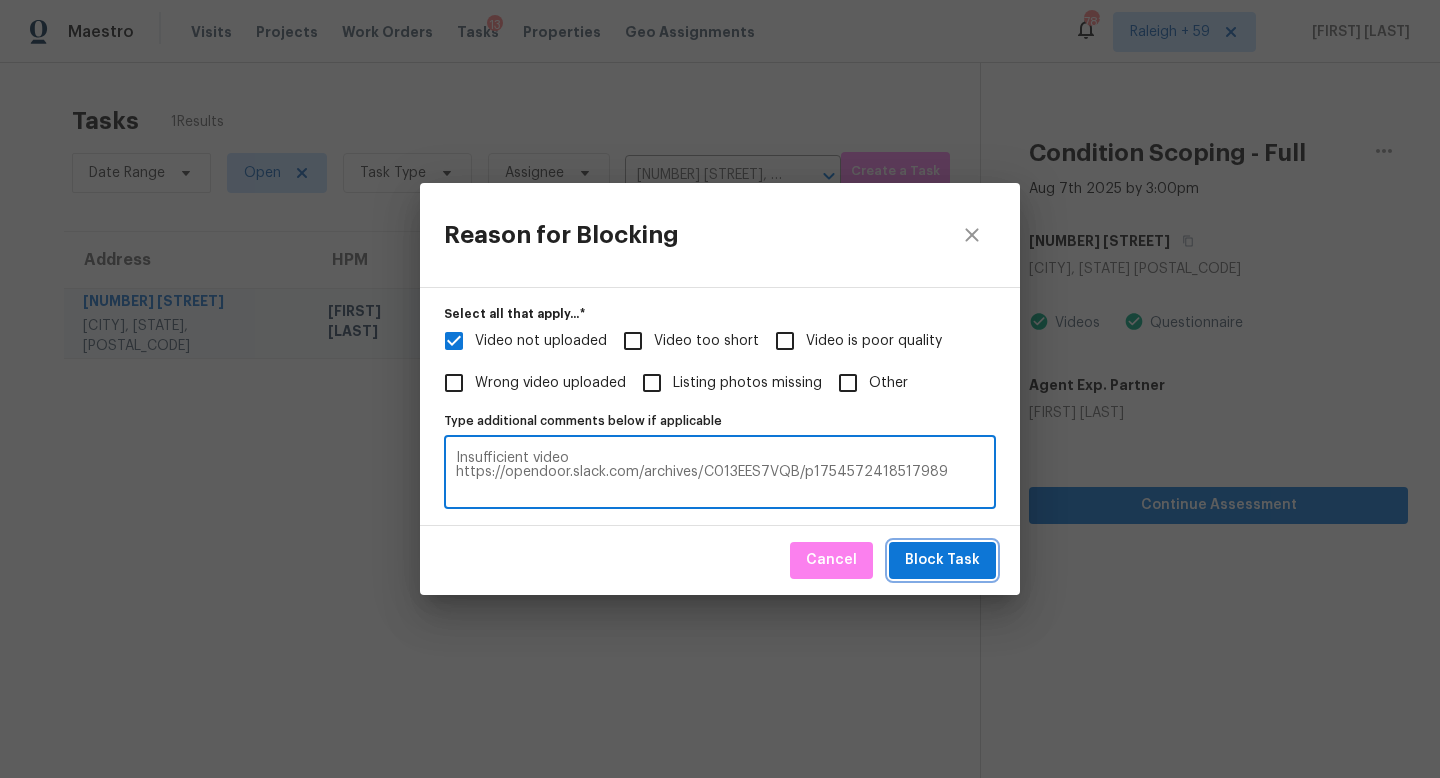 click on "Block Task" at bounding box center [942, 560] 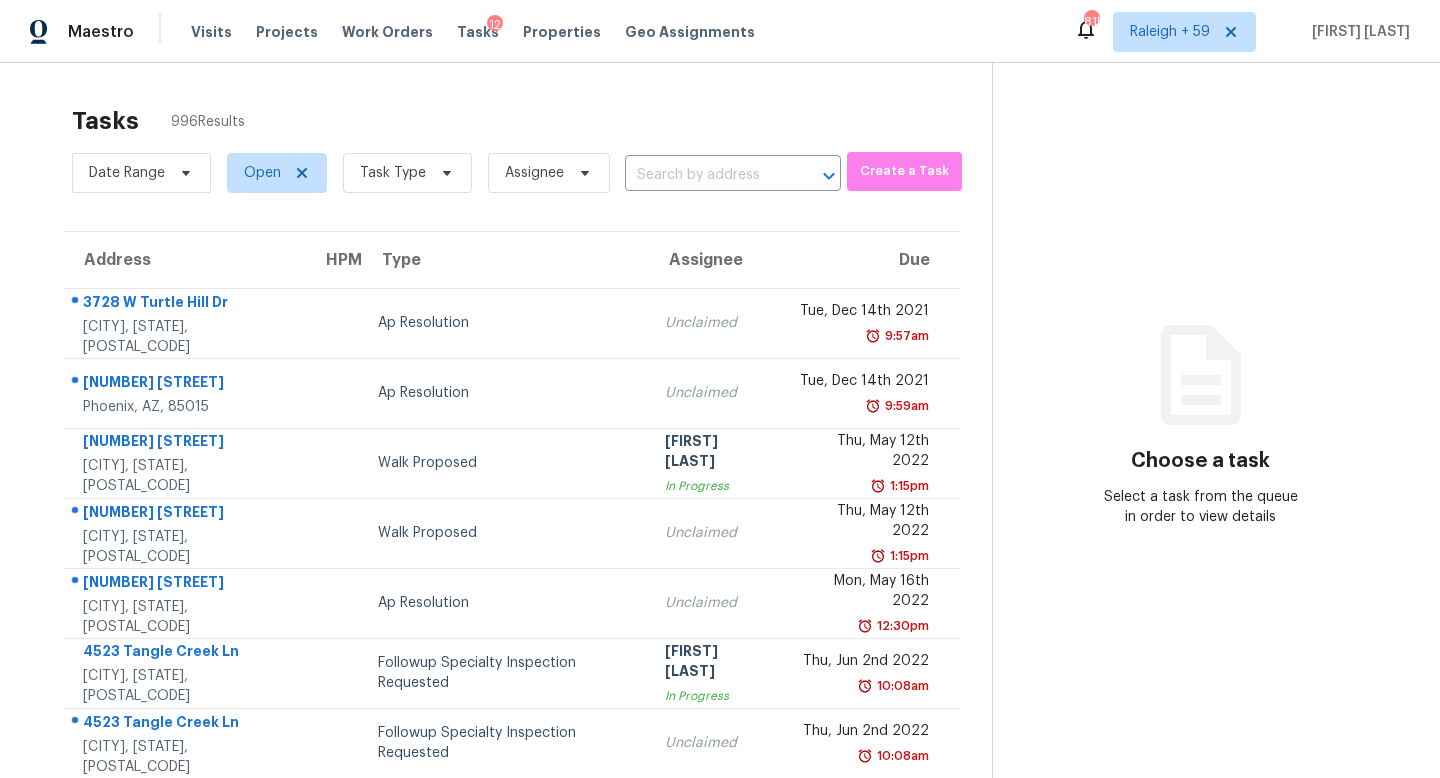 scroll, scrollTop: 0, scrollLeft: 0, axis: both 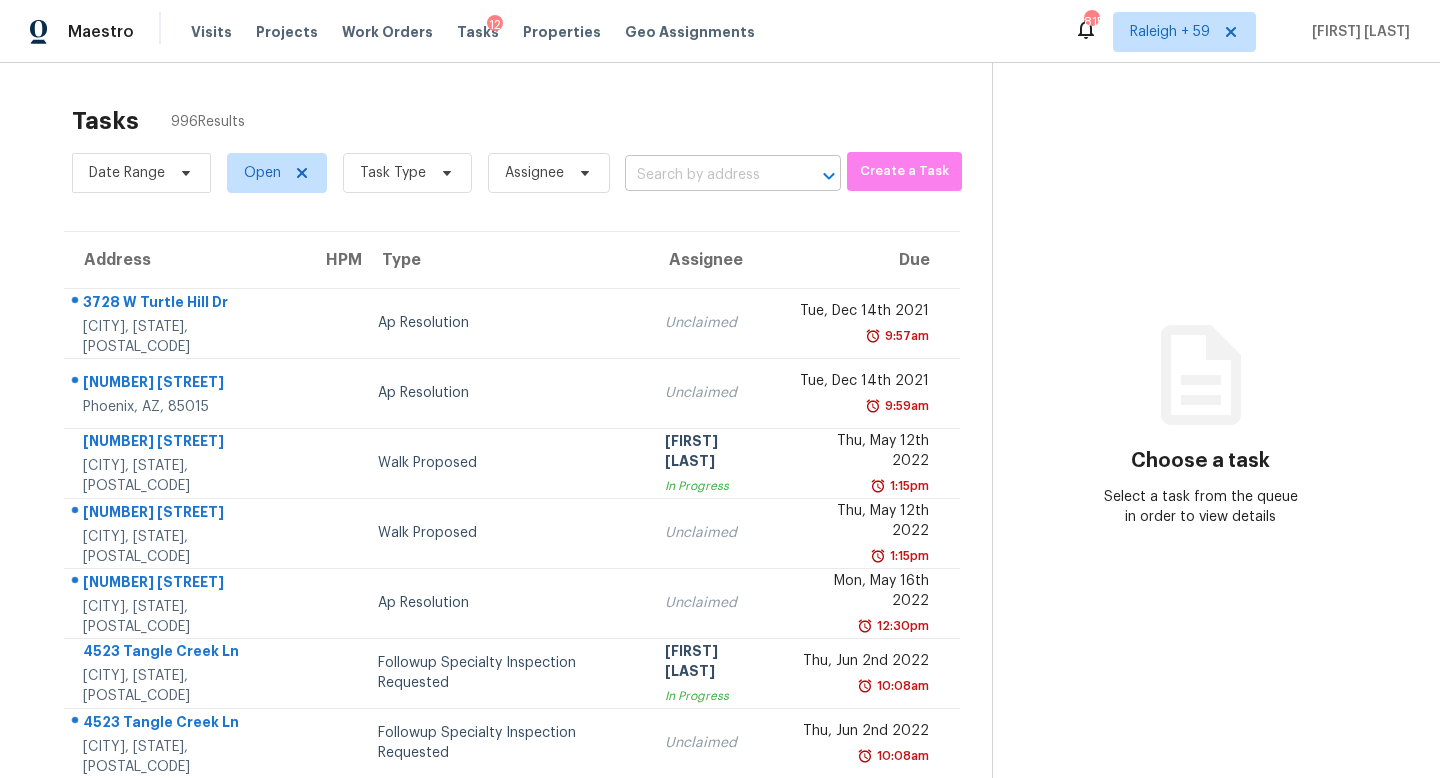 click at bounding box center (705, 175) 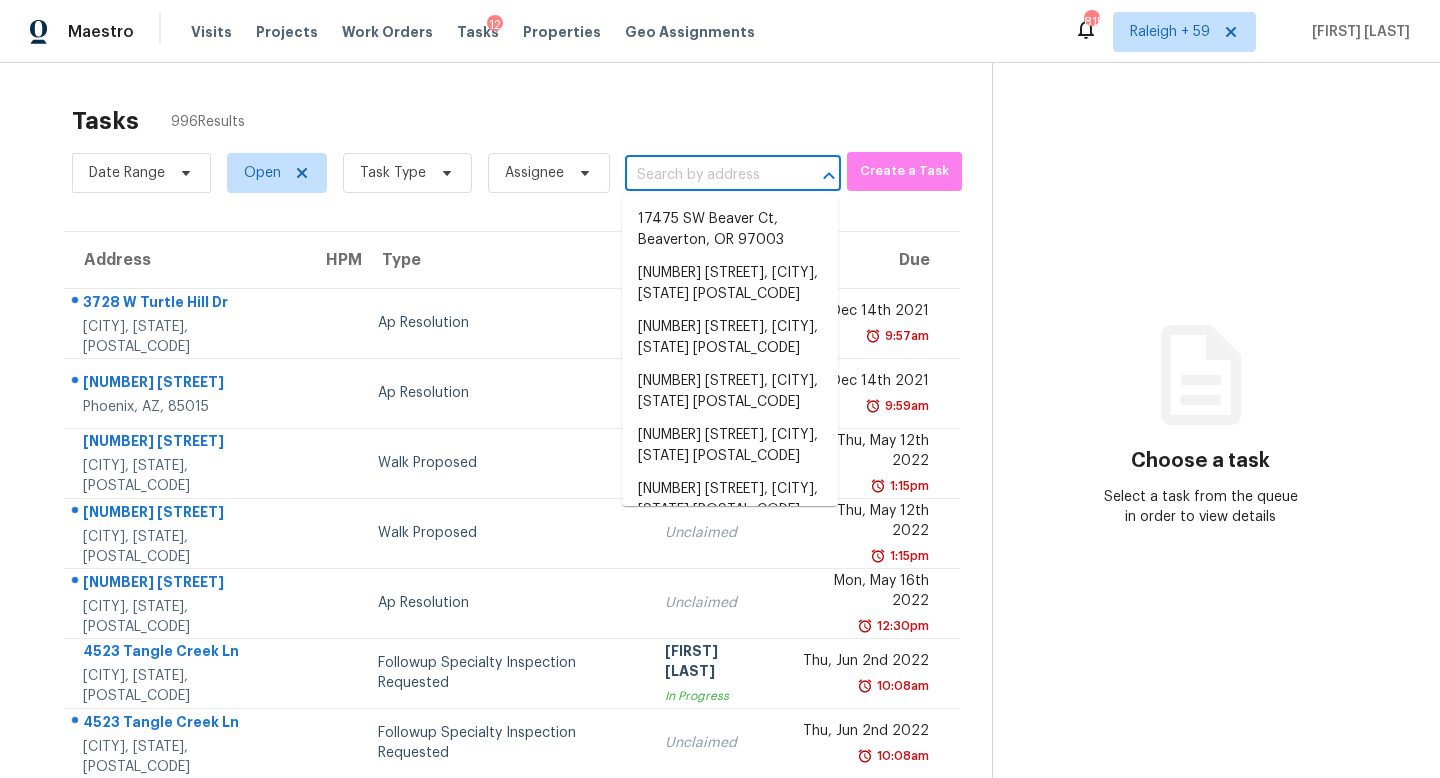 paste on "[NUMBER] [STREET], [CITY], [STATE] [POSTAL_CODE]" 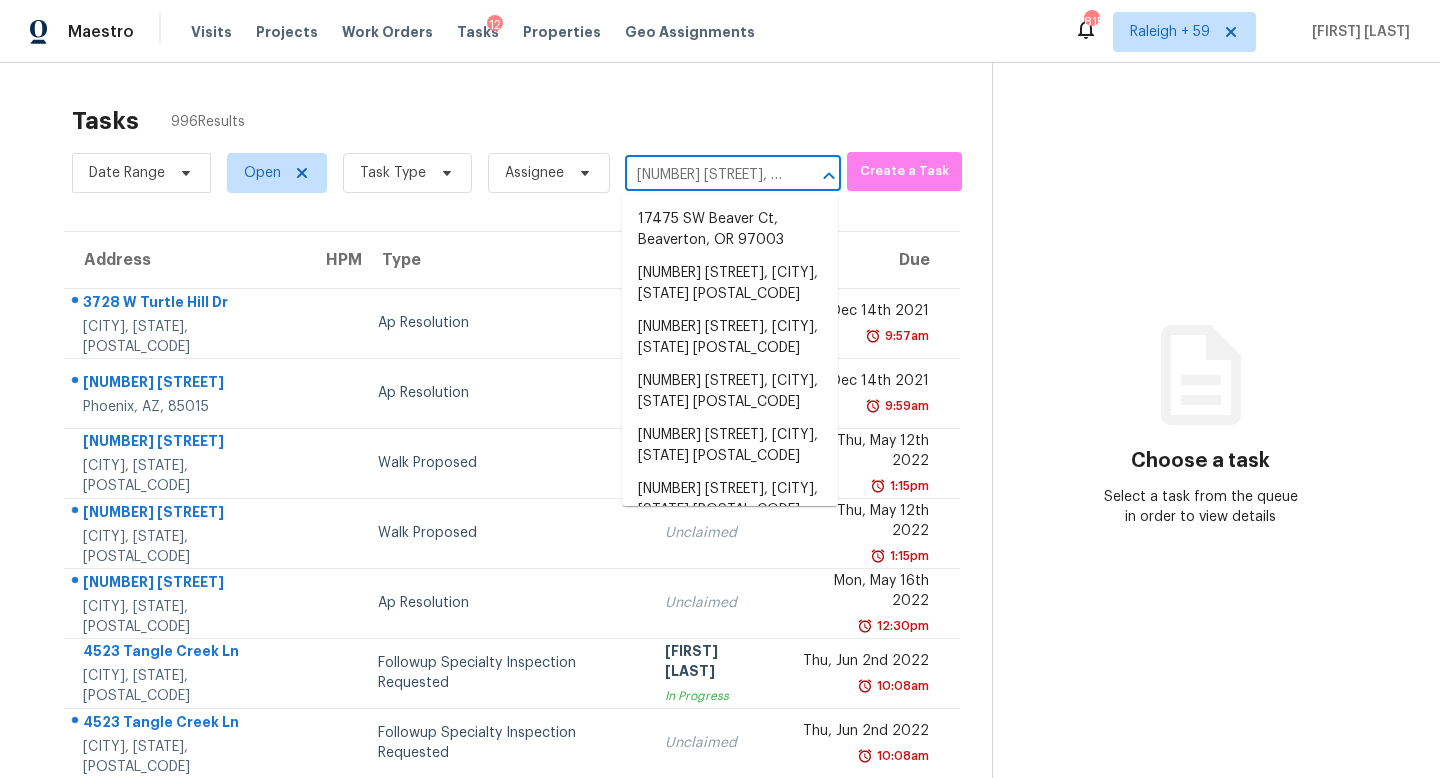 scroll, scrollTop: 0, scrollLeft: 116, axis: horizontal 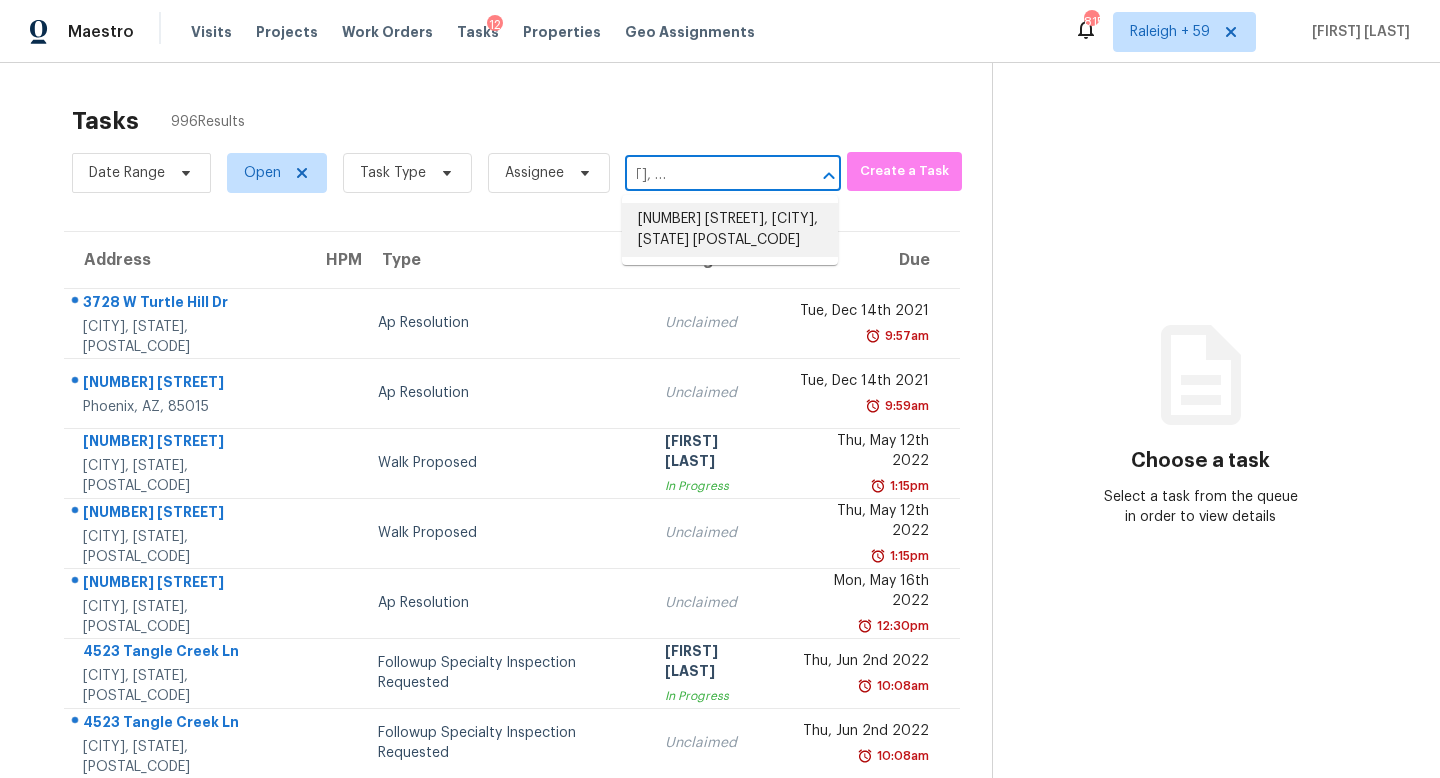 click on "[NUMBER] [STREET], [CITY], [STATE] [POSTAL_CODE]" at bounding box center (730, 230) 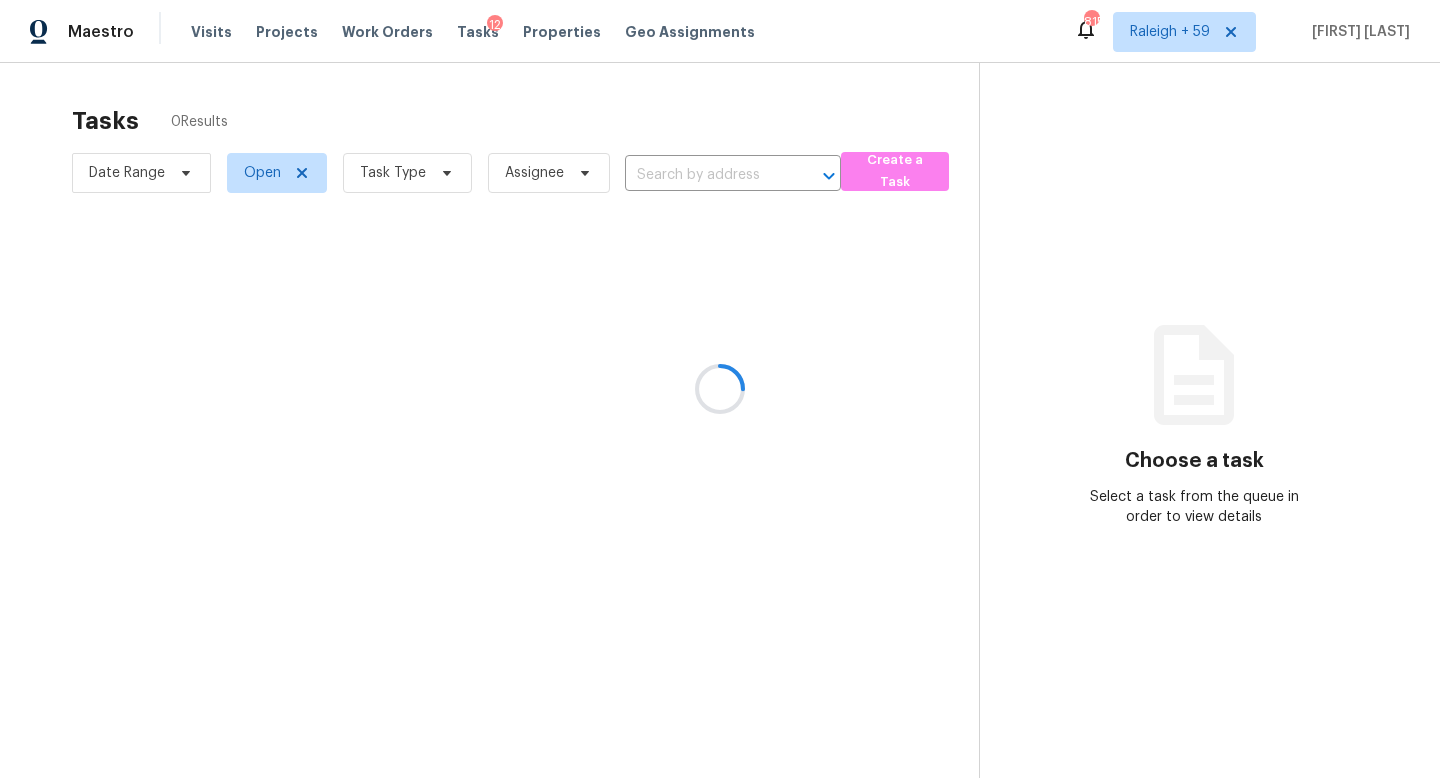 type on "[NUMBER] [STREET], [CITY], [STATE] [POSTAL_CODE]" 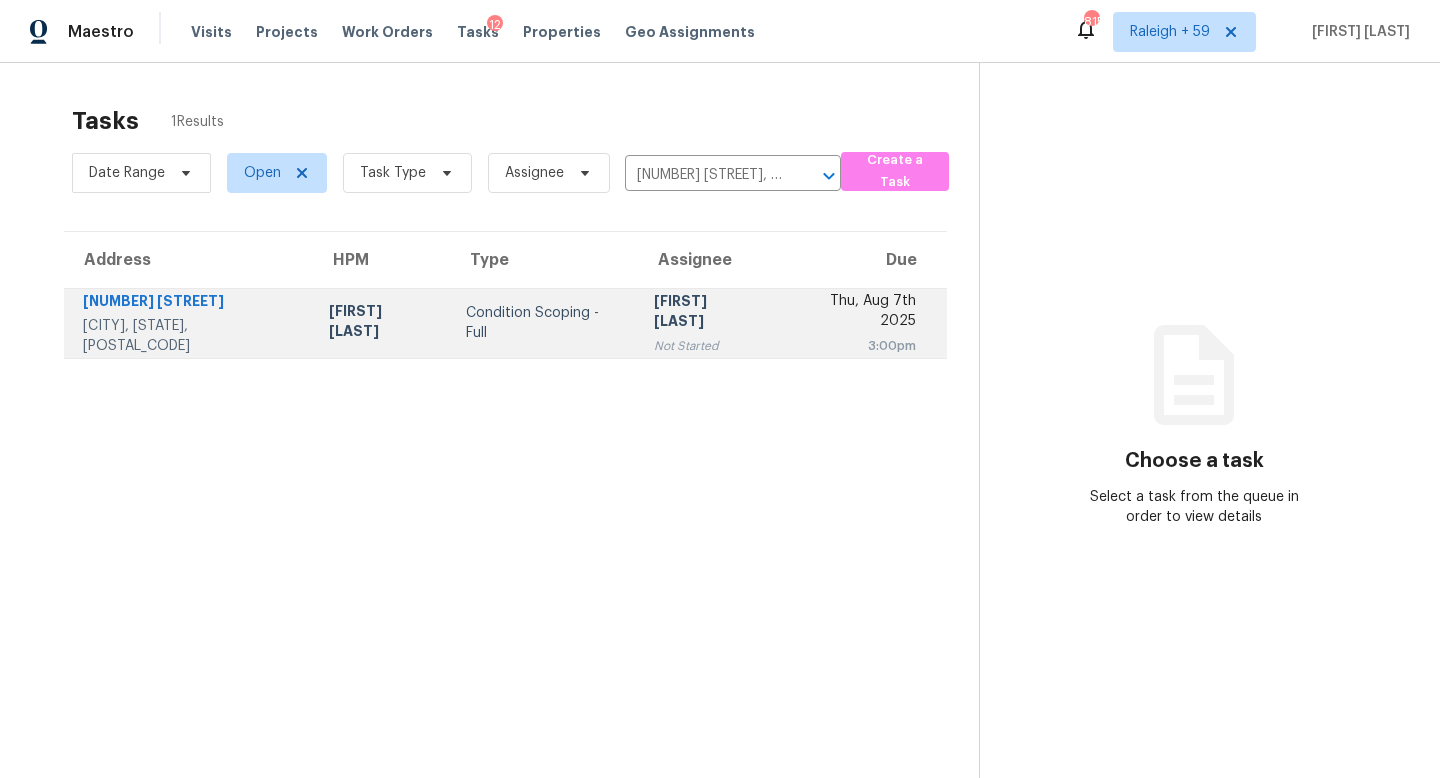click on "Not Started" at bounding box center [706, 346] 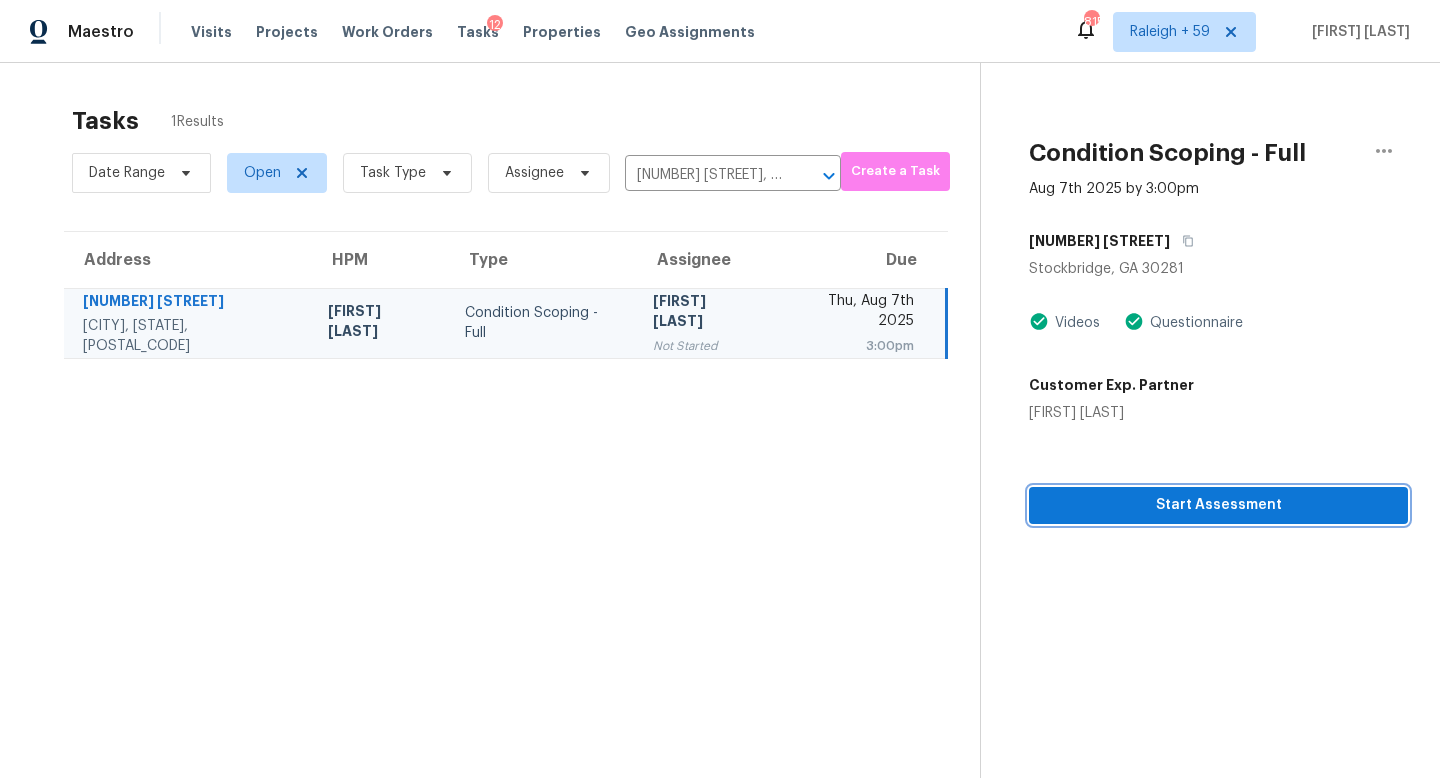click on "Start Assessment" at bounding box center [1218, 505] 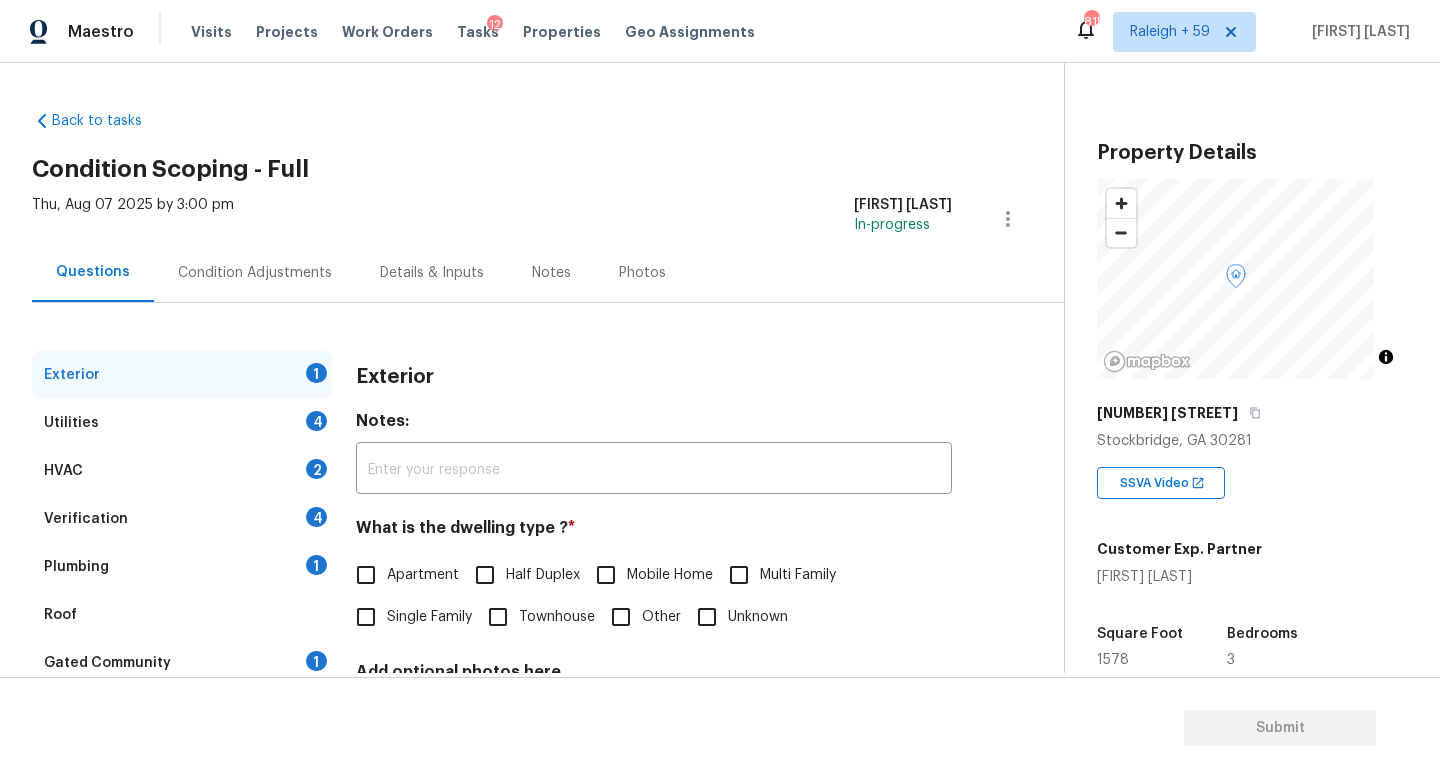 click on "Single Family" at bounding box center (408, 617) 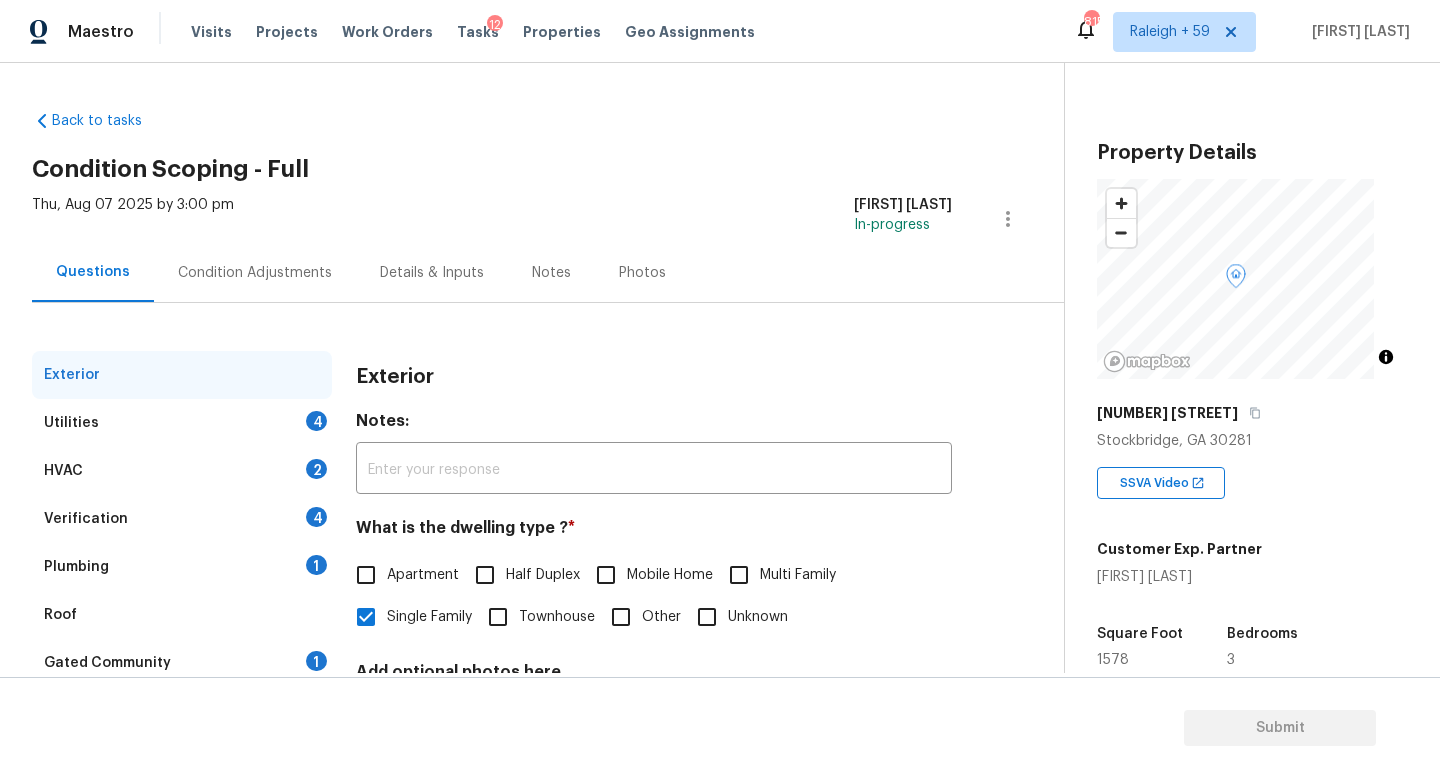 scroll, scrollTop: 200, scrollLeft: 0, axis: vertical 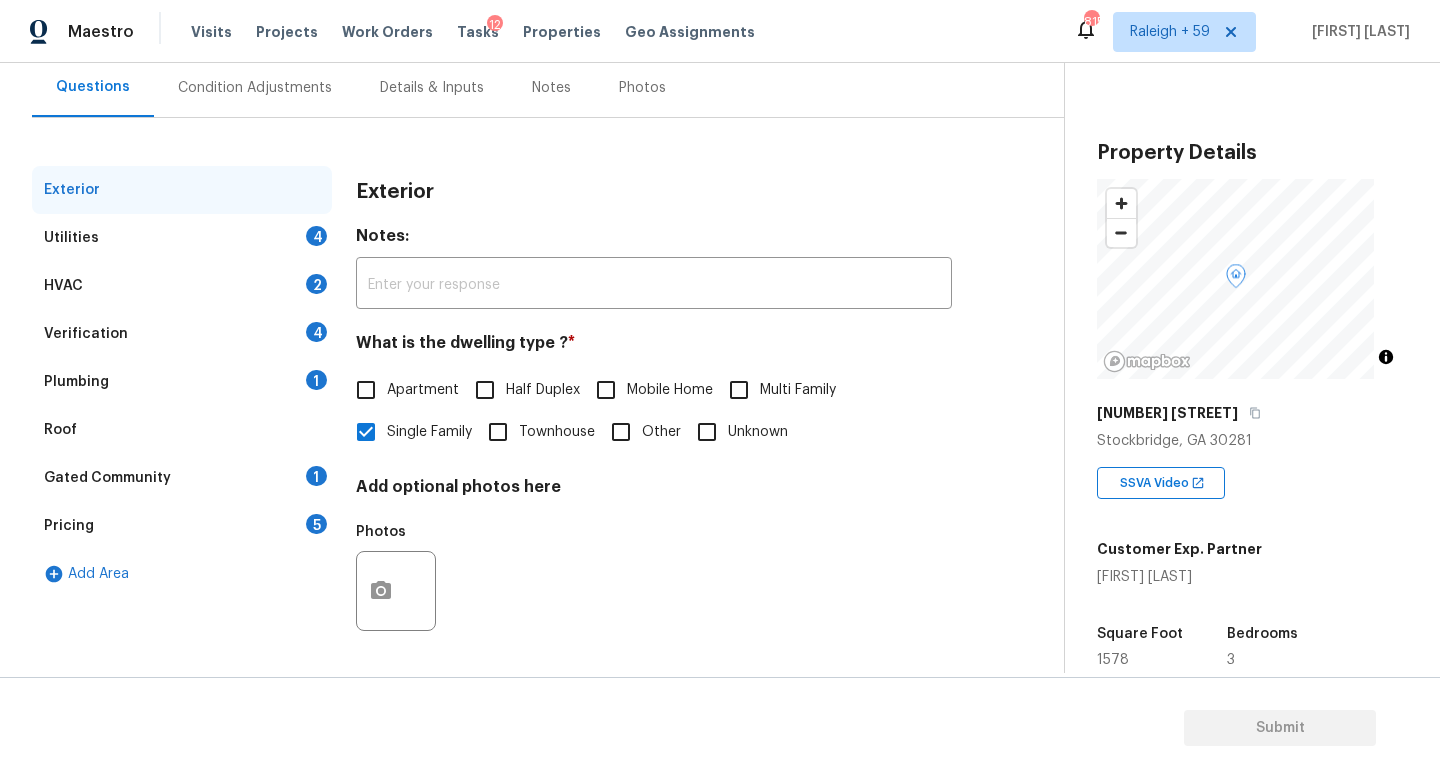 click on "Gated Community 1" at bounding box center [182, 478] 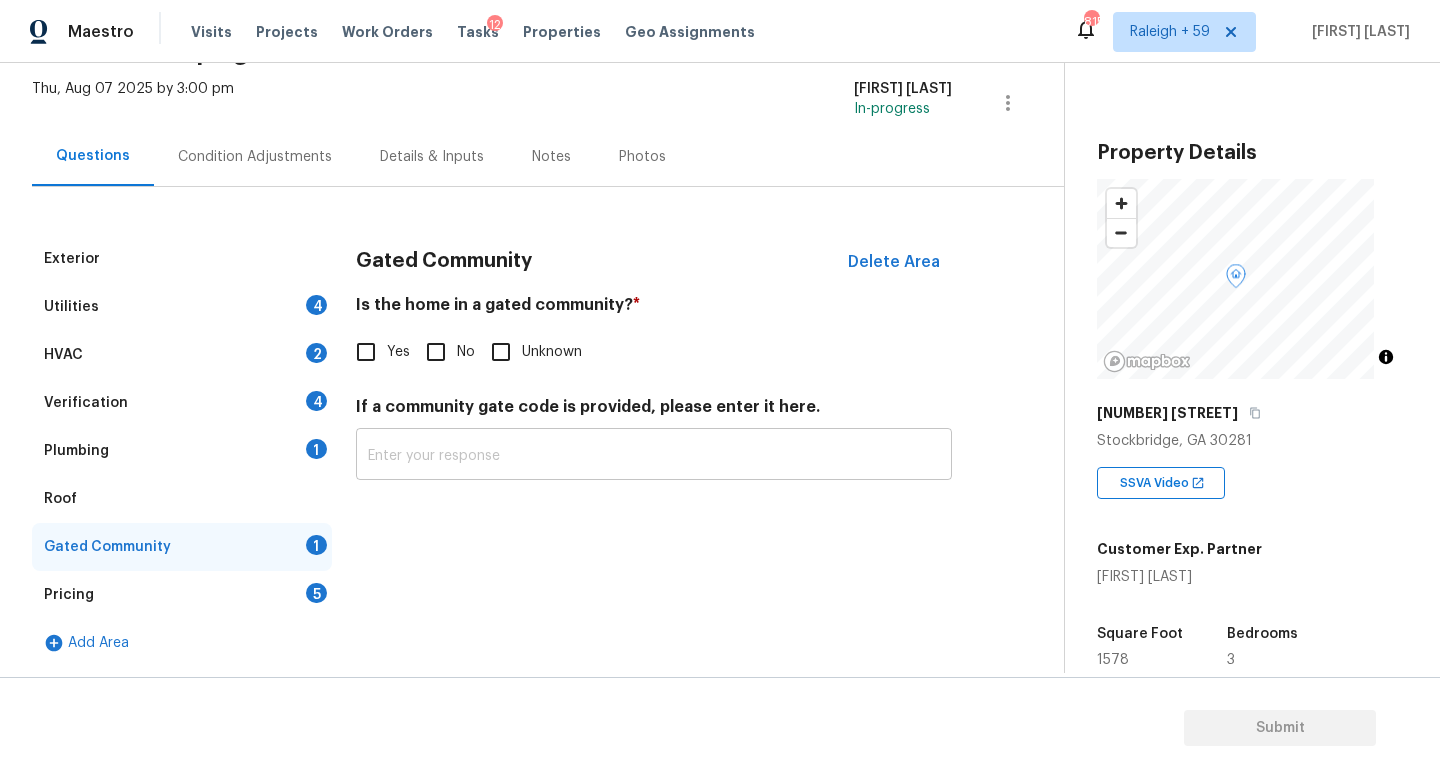 scroll, scrollTop: 131, scrollLeft: 0, axis: vertical 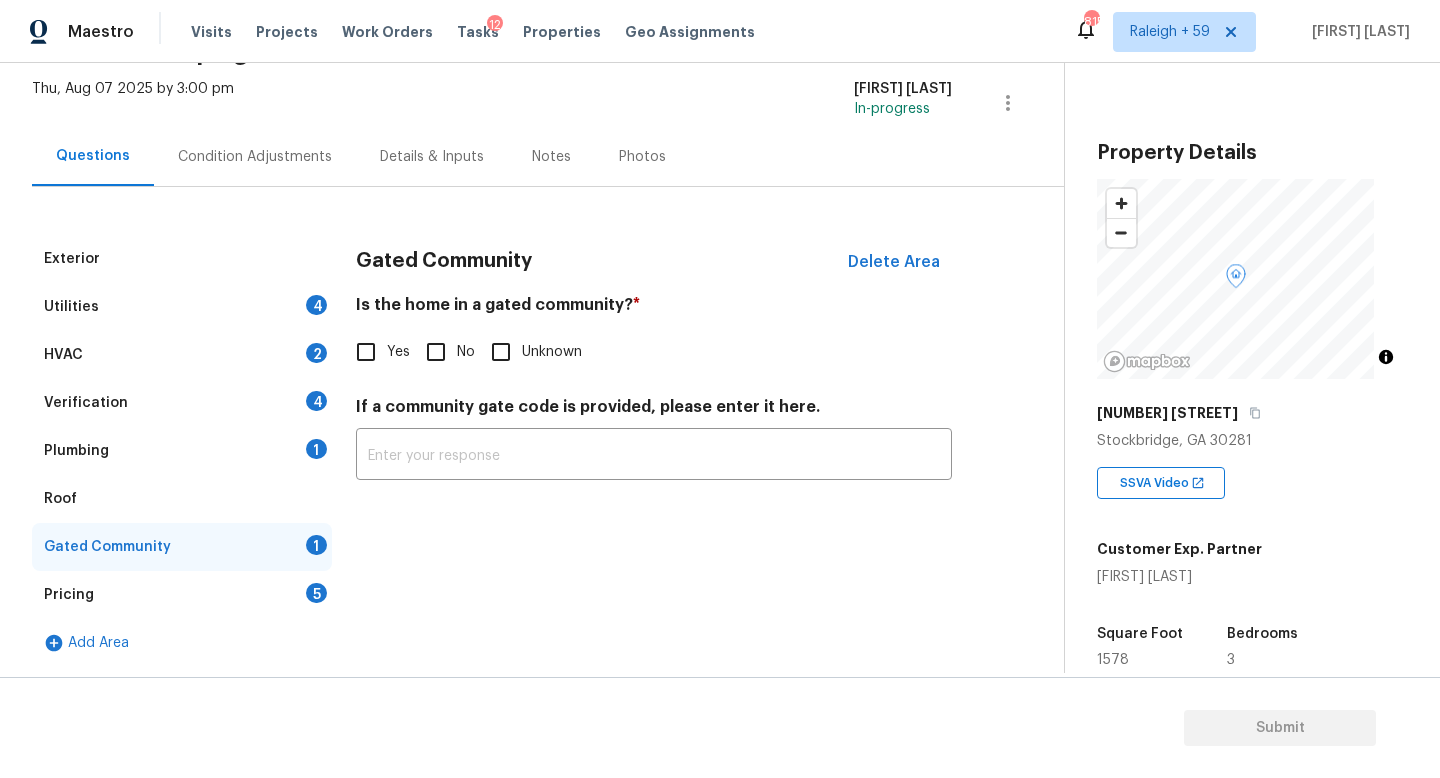 click on "Verification 4" at bounding box center [182, 403] 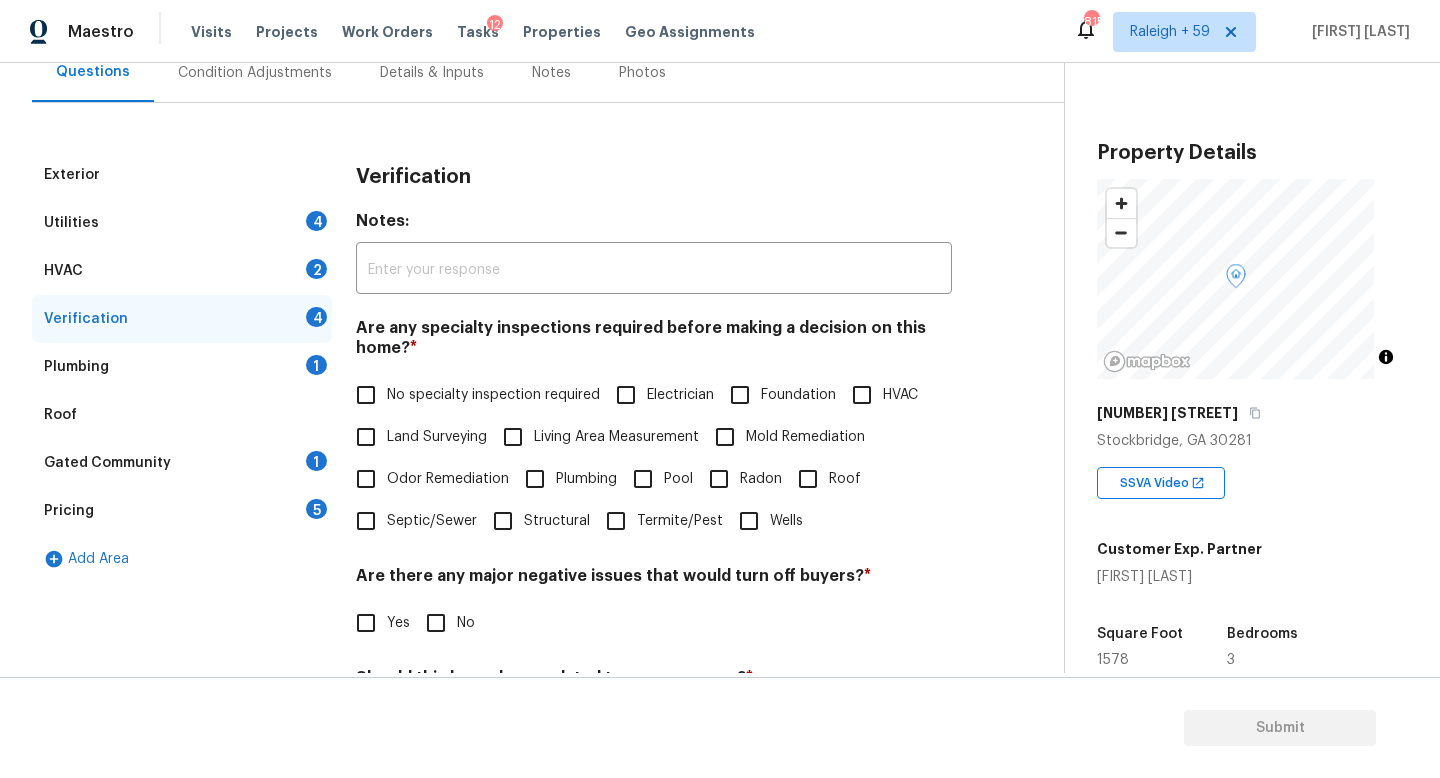 click on "No specialty inspection required" at bounding box center [493, 395] 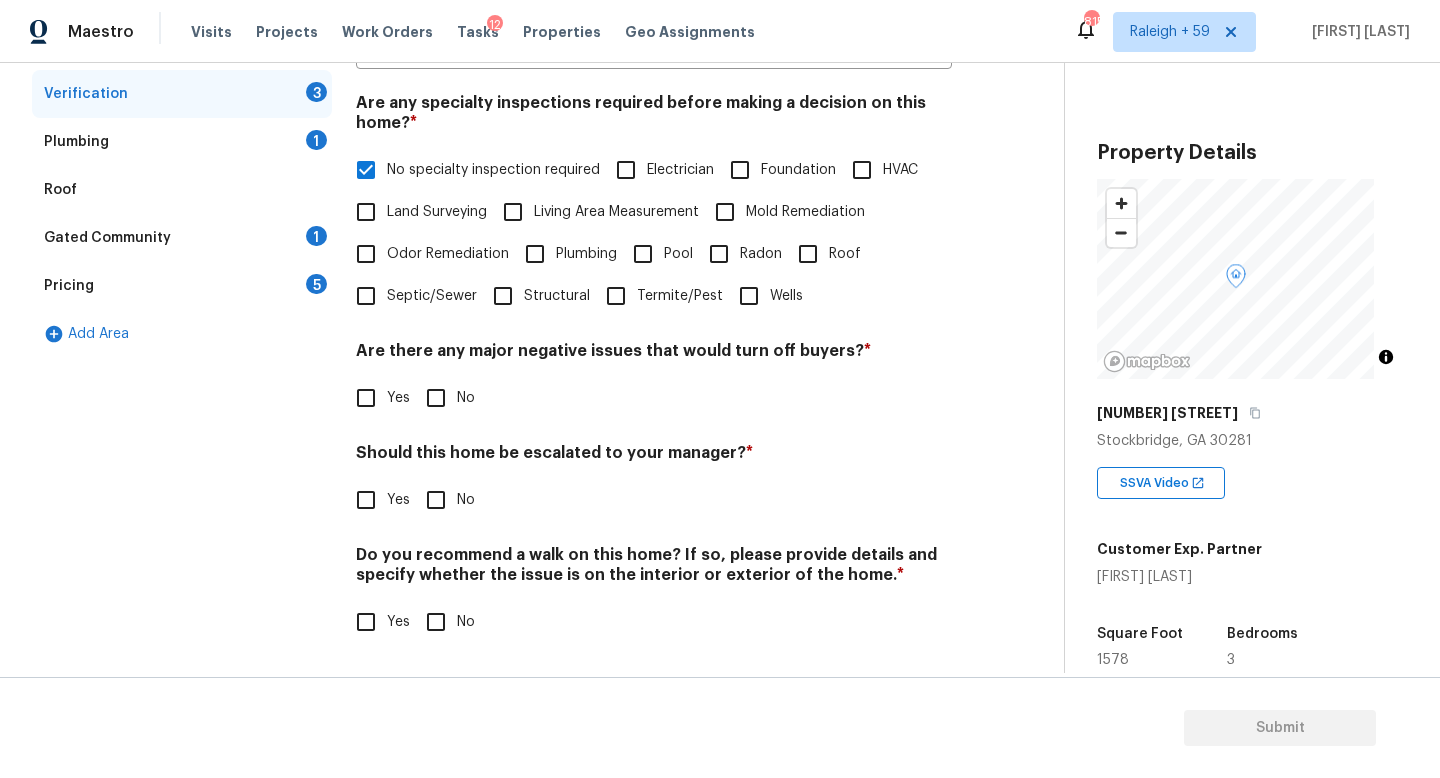 scroll, scrollTop: 482, scrollLeft: 0, axis: vertical 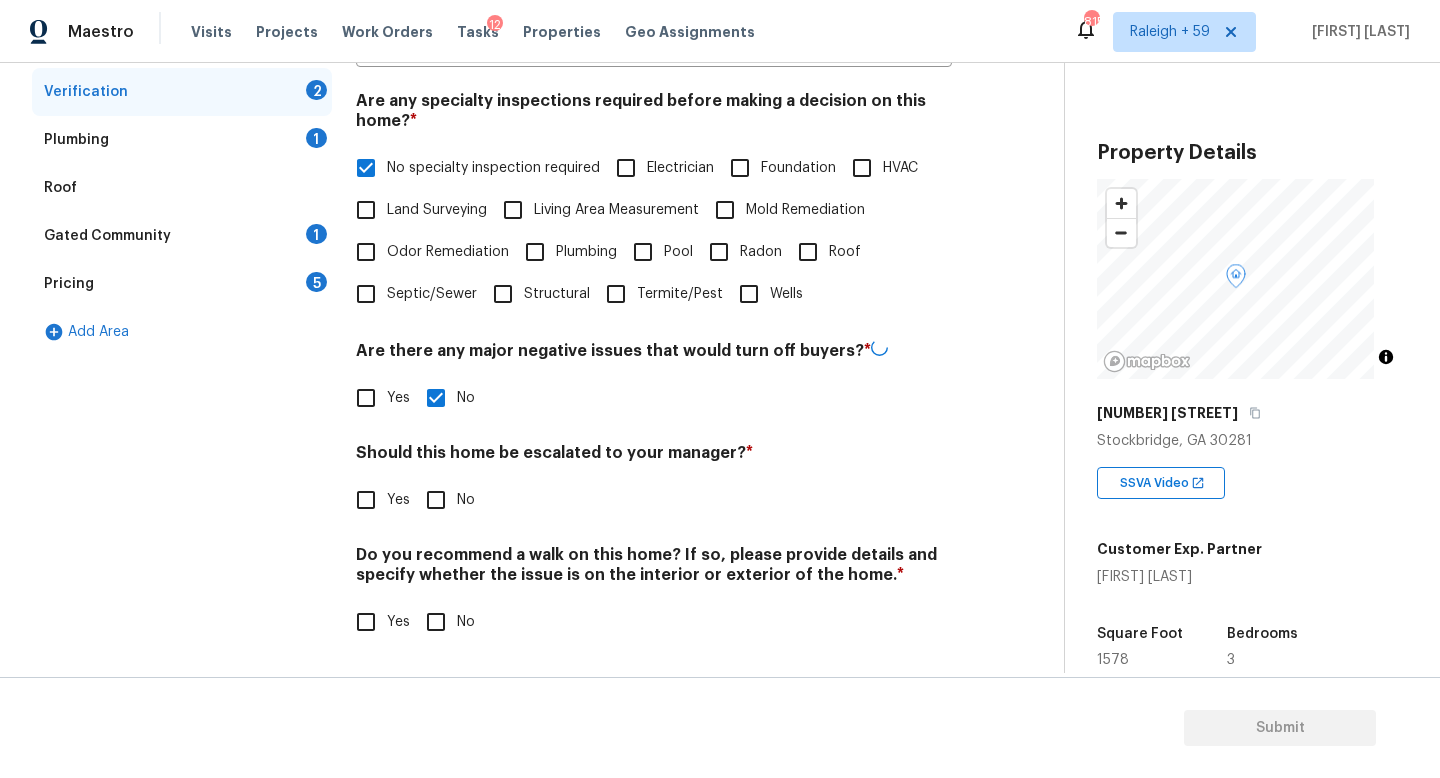 click on "Yes" at bounding box center [366, 500] 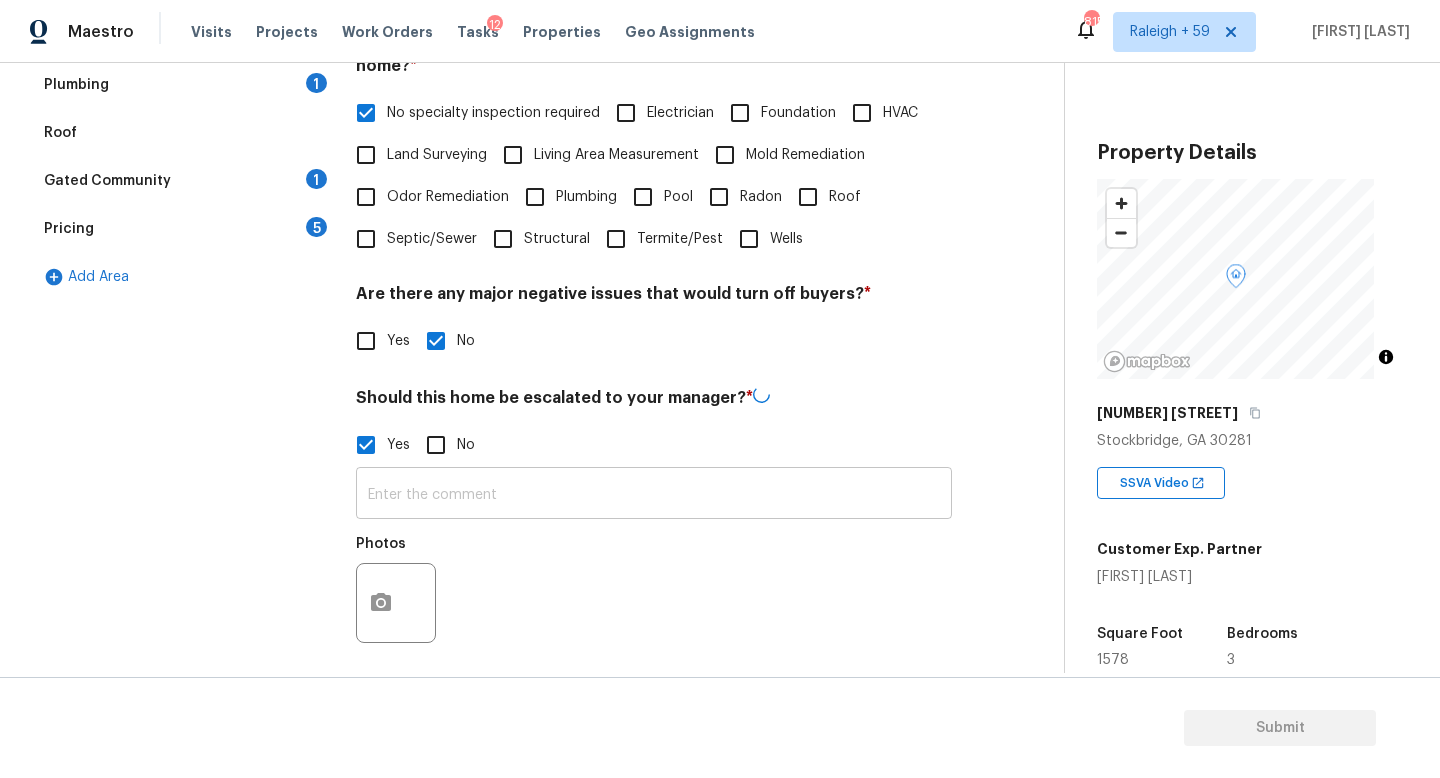 click at bounding box center [654, 495] 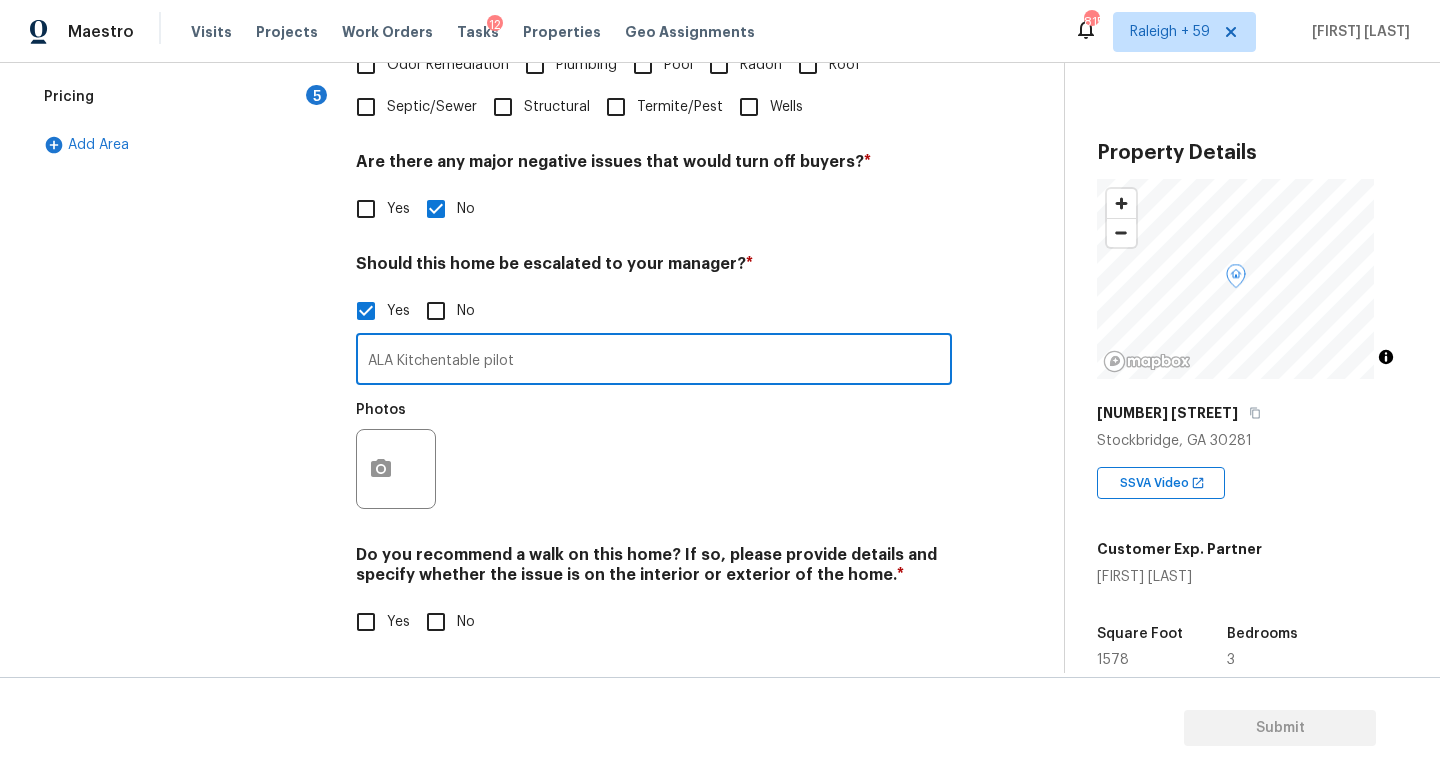 scroll, scrollTop: 672, scrollLeft: 0, axis: vertical 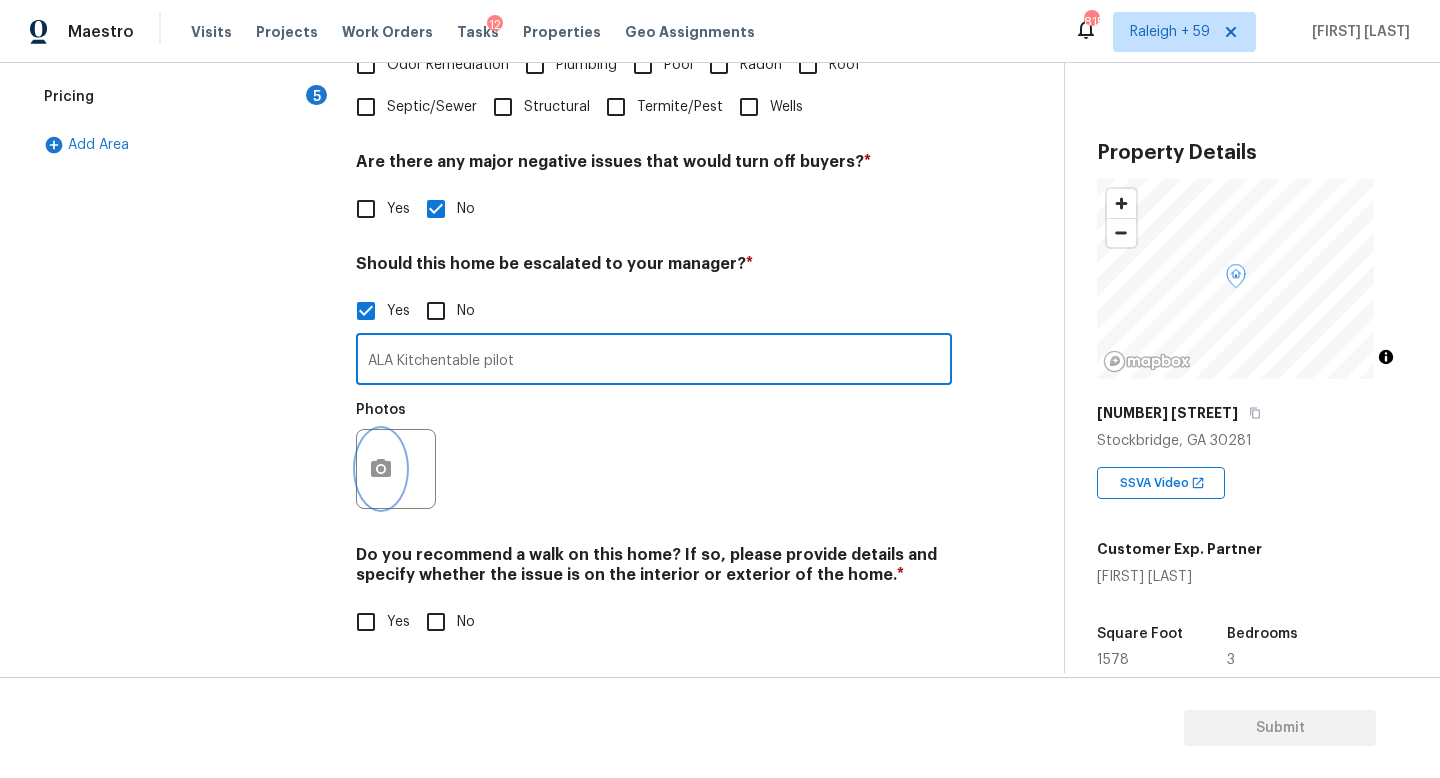 click 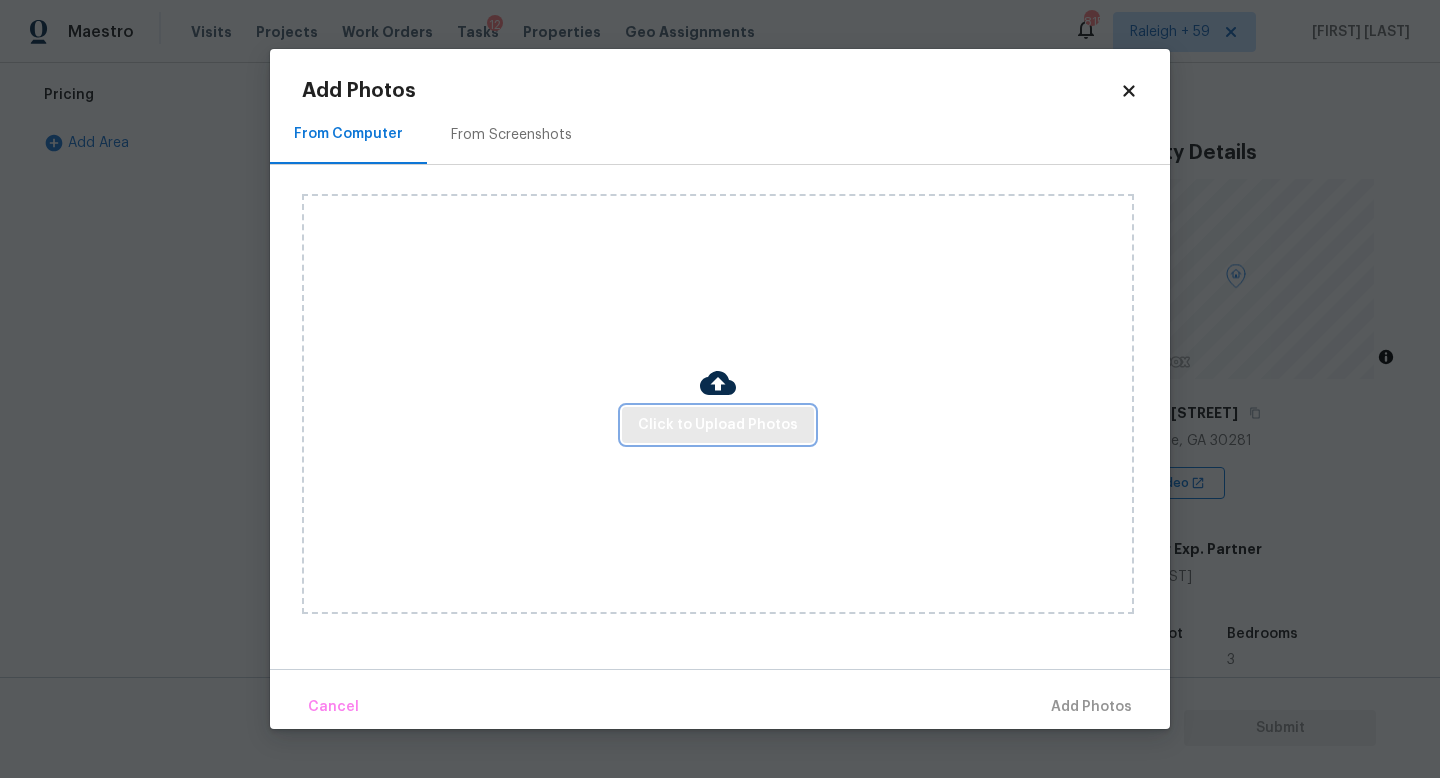 click on "Click to Upload Photos" at bounding box center (718, 425) 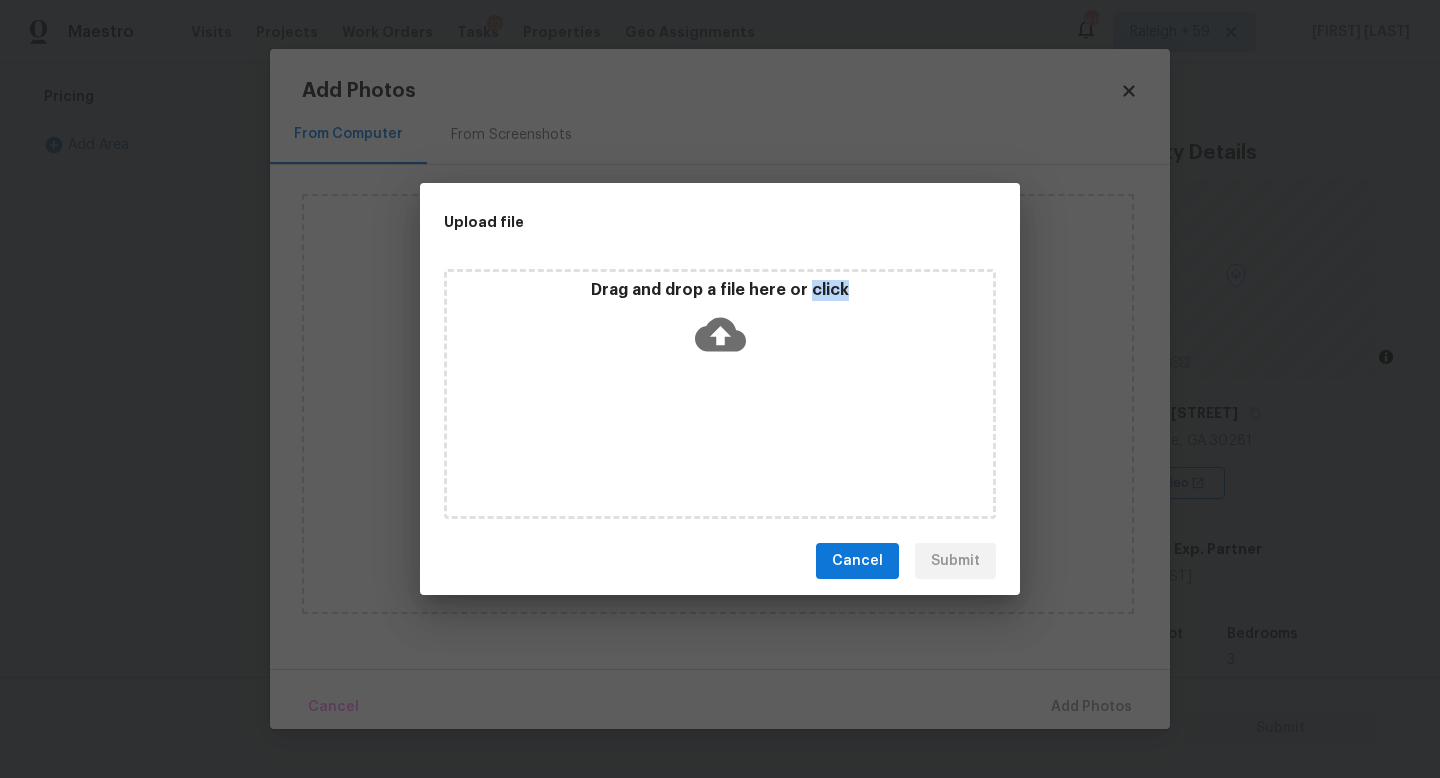 click on "Drag and drop a file here or click" at bounding box center [720, 394] 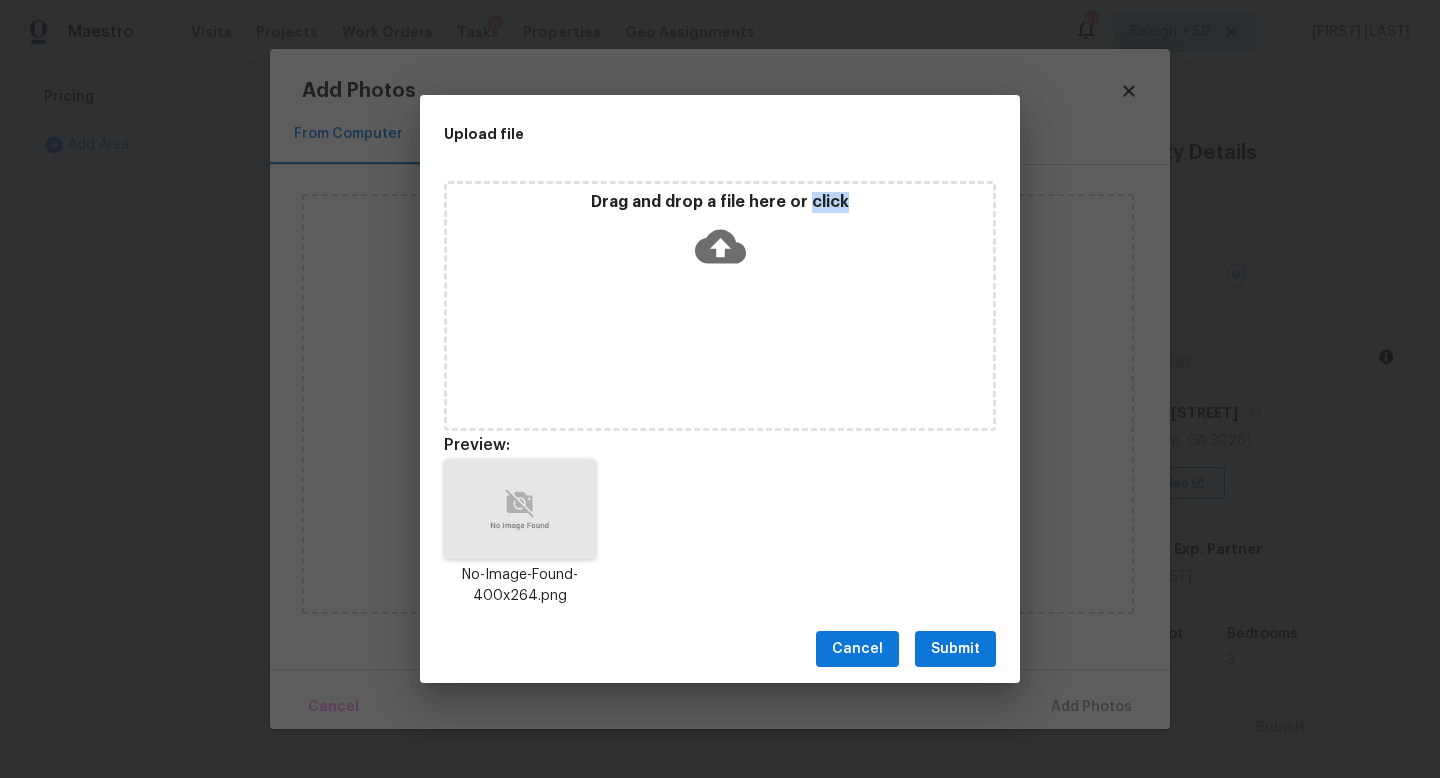 click on "Submit" at bounding box center (955, 649) 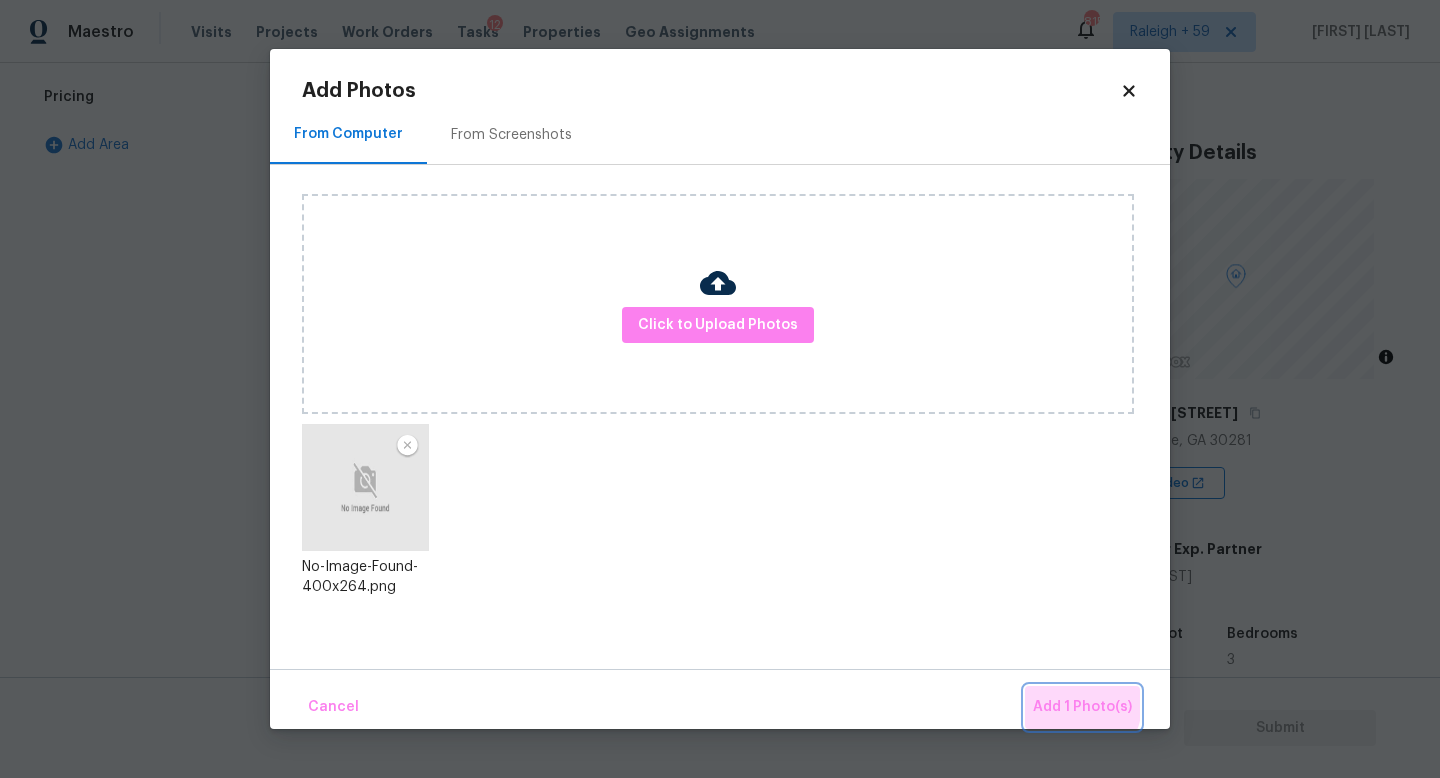 click on "Add 1 Photo(s)" at bounding box center (1082, 707) 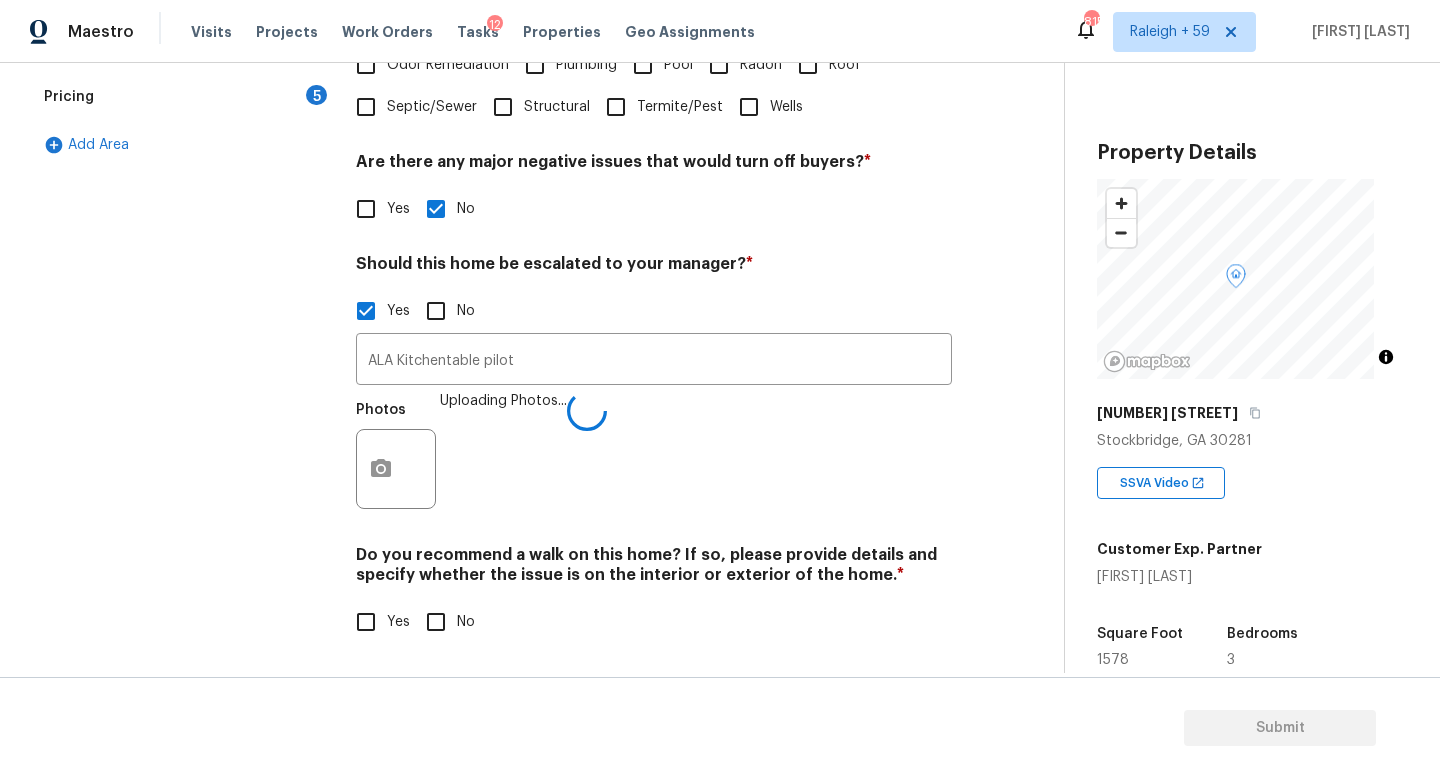 click on "No" at bounding box center [466, 622] 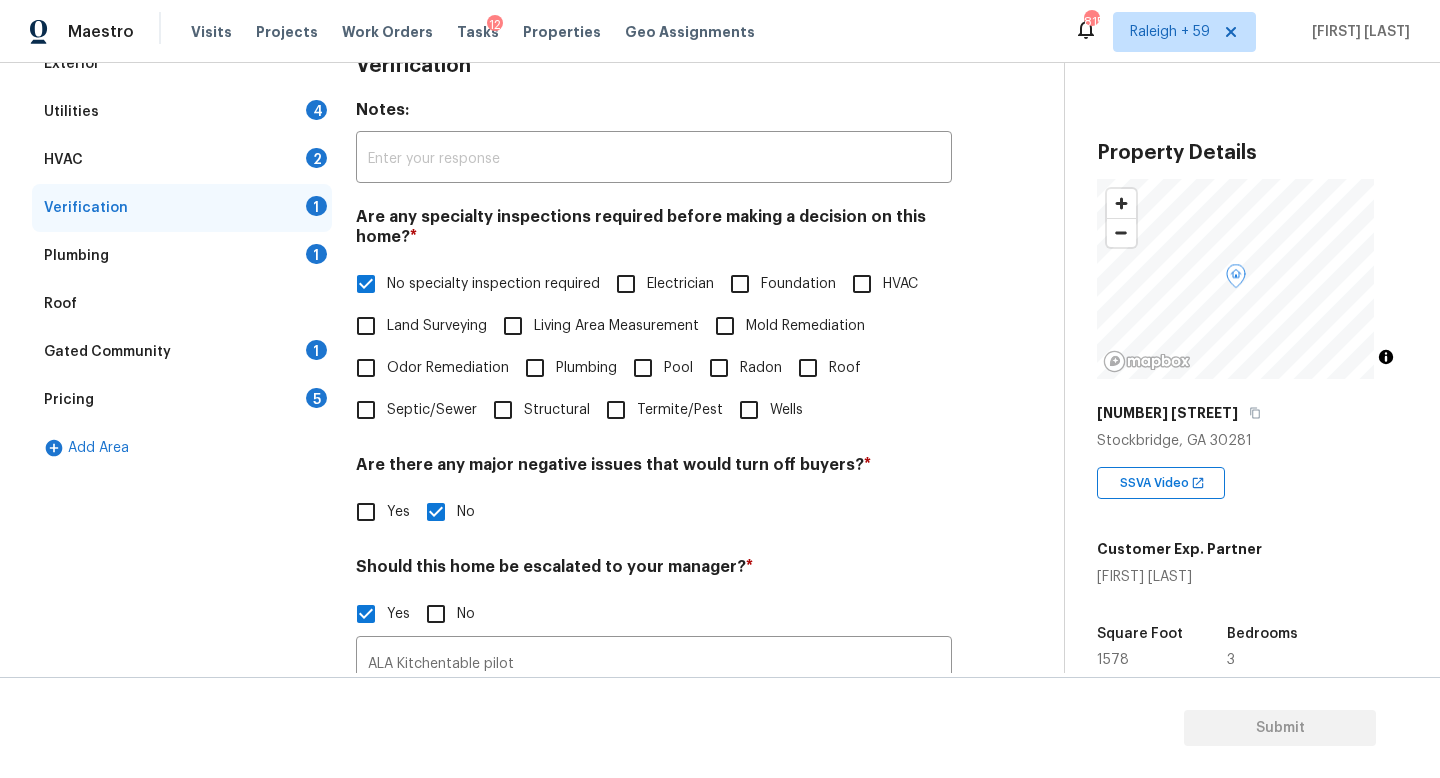 scroll, scrollTop: 245, scrollLeft: 0, axis: vertical 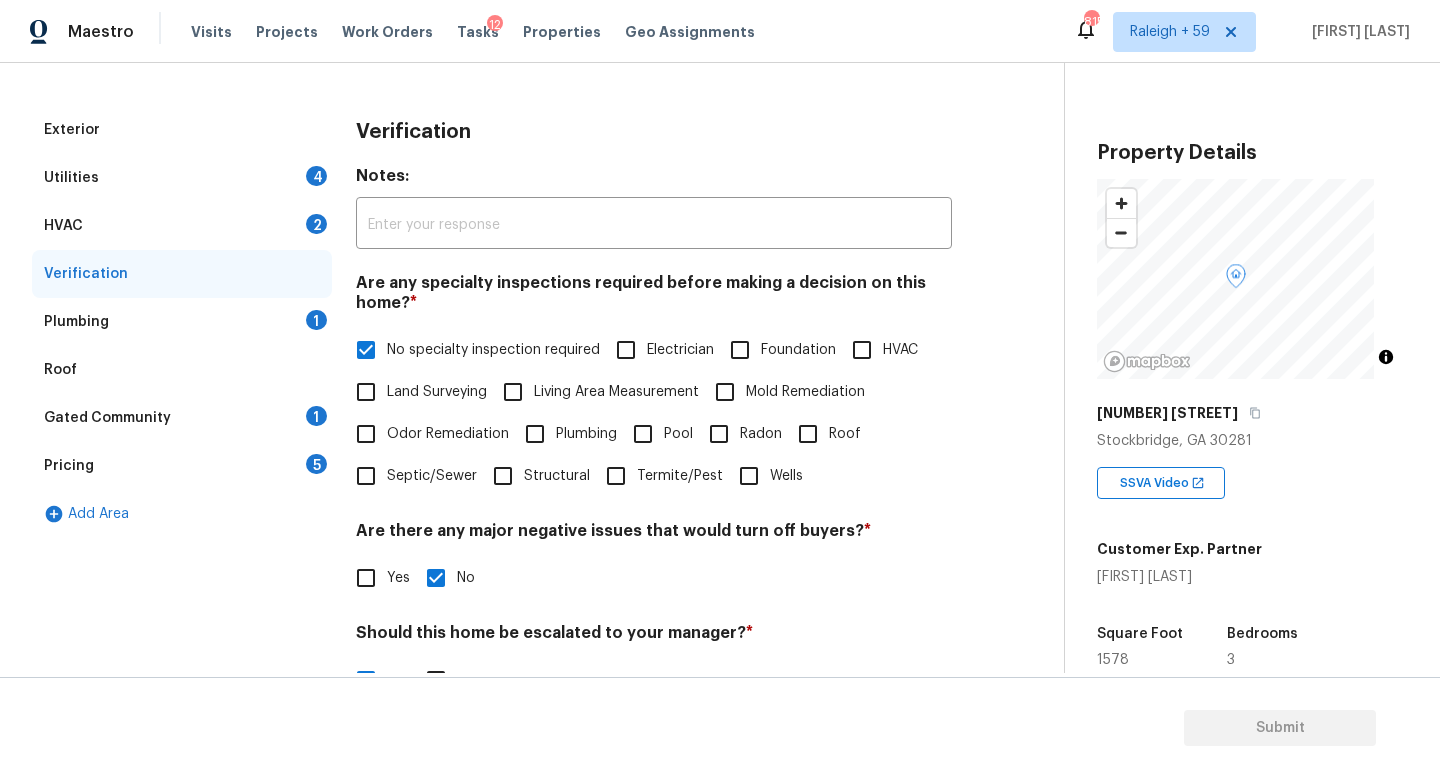 click on "Plumbing 1" at bounding box center [182, 322] 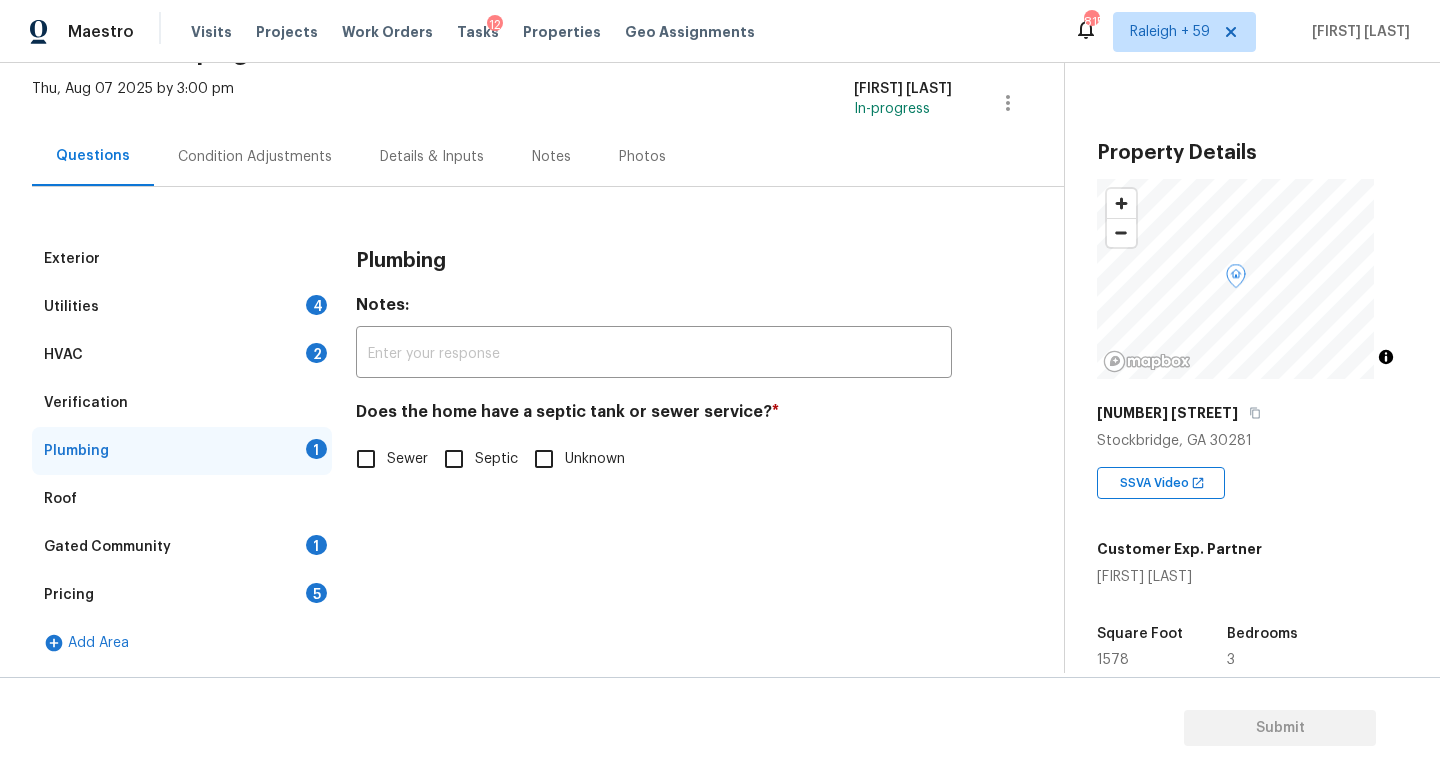 click on "Plumbing Notes: ​ Does the home have a septic tank or sewer service?  * Sewer Septic Unknown" at bounding box center [654, 369] 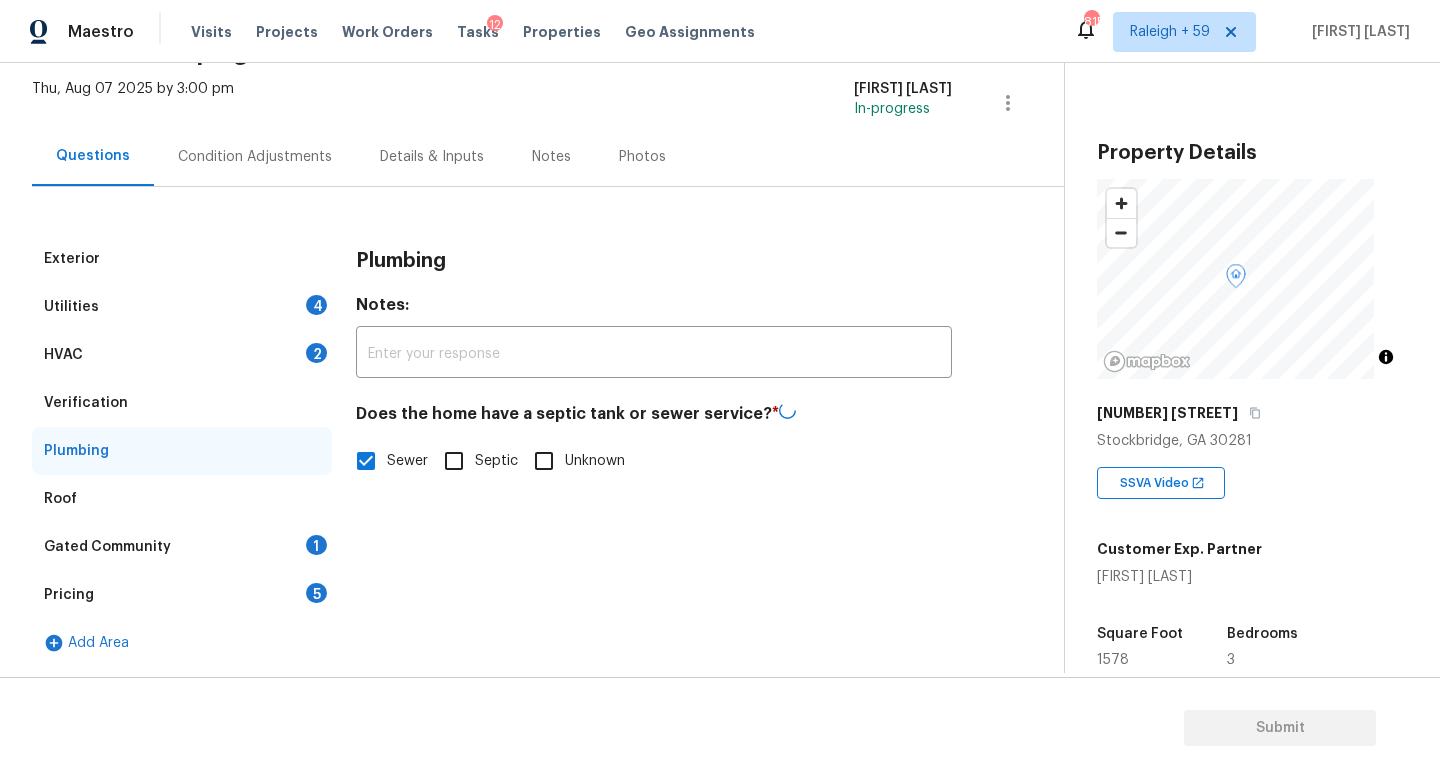 click on "Gated Community 1" at bounding box center [182, 547] 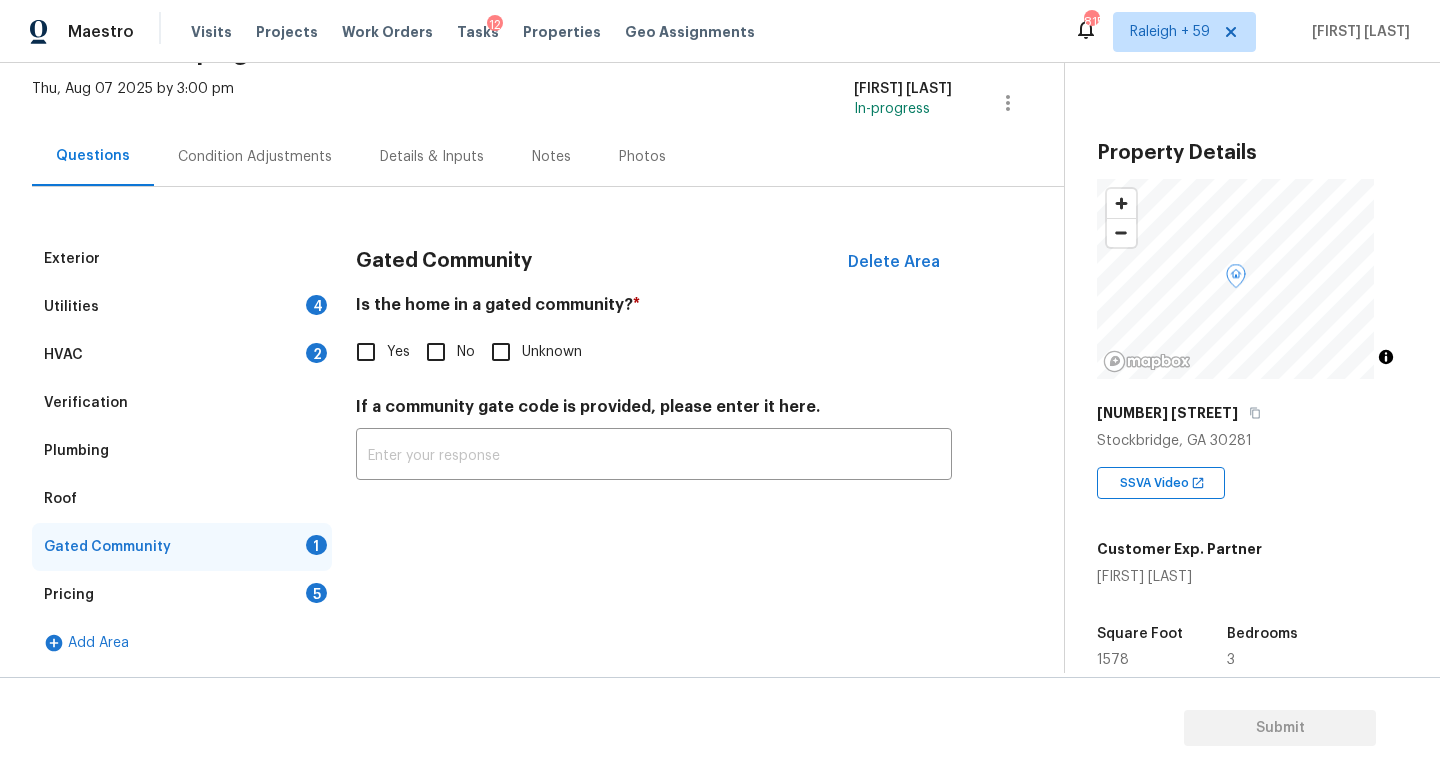 click on "No" at bounding box center [466, 352] 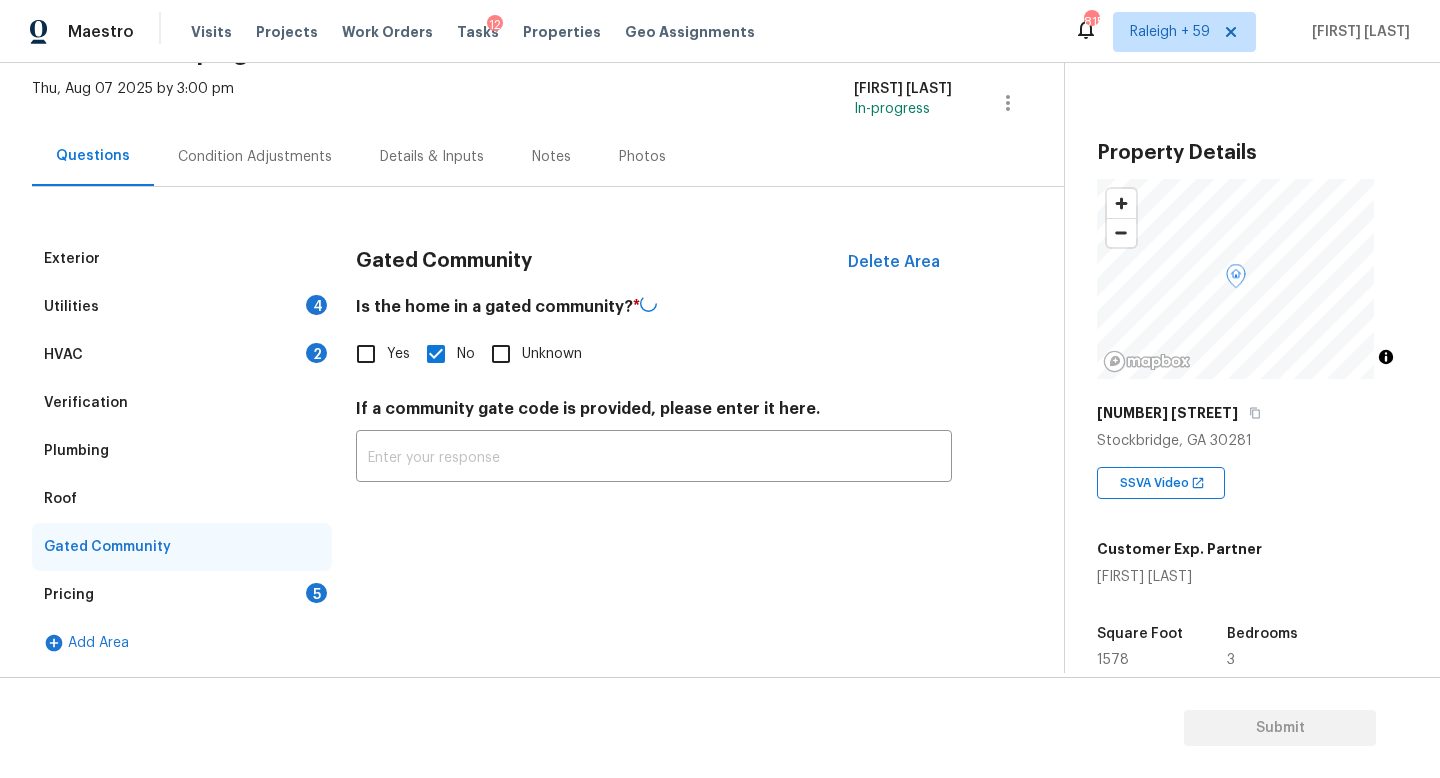 click on "Details & Inputs" at bounding box center (432, 156) 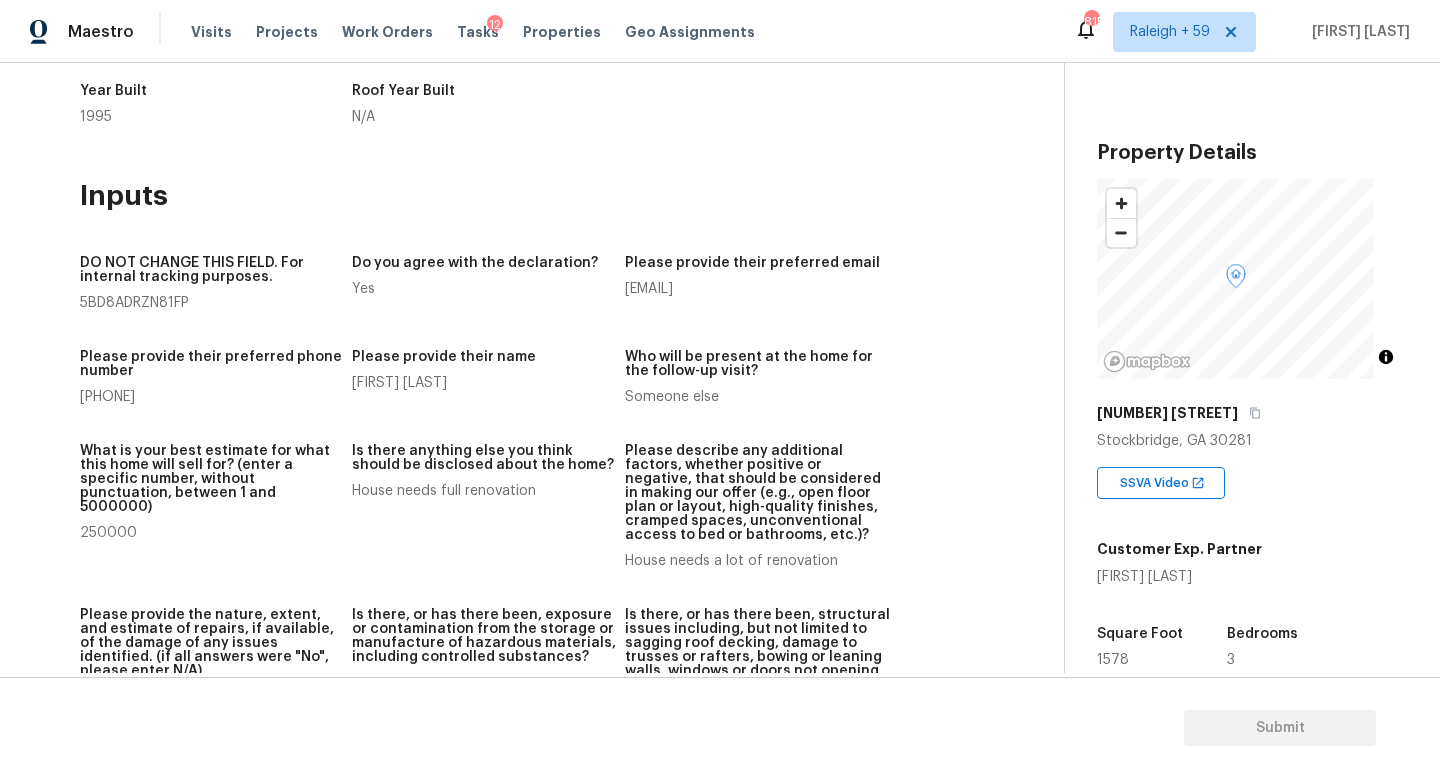 scroll, scrollTop: 0, scrollLeft: 0, axis: both 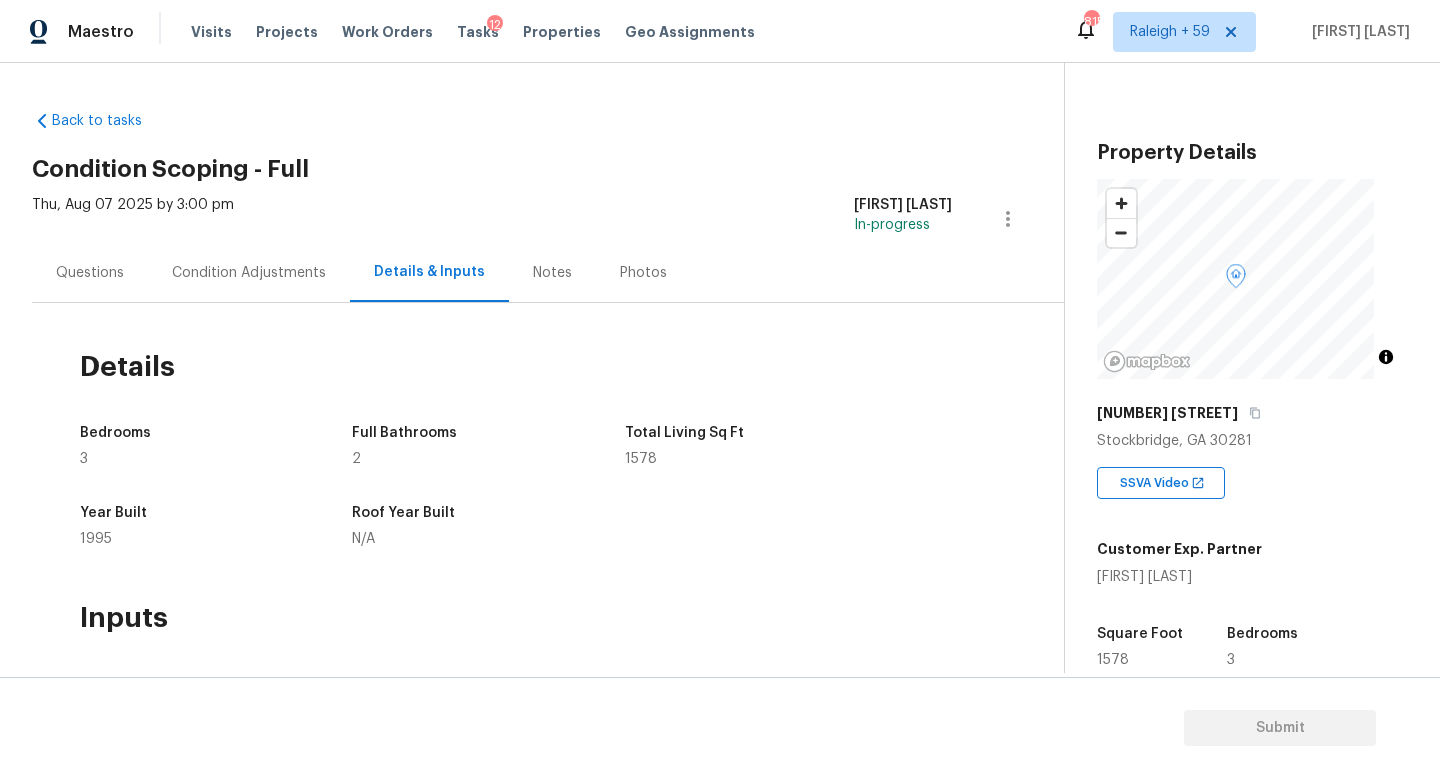 click on "Questions" at bounding box center [90, 273] 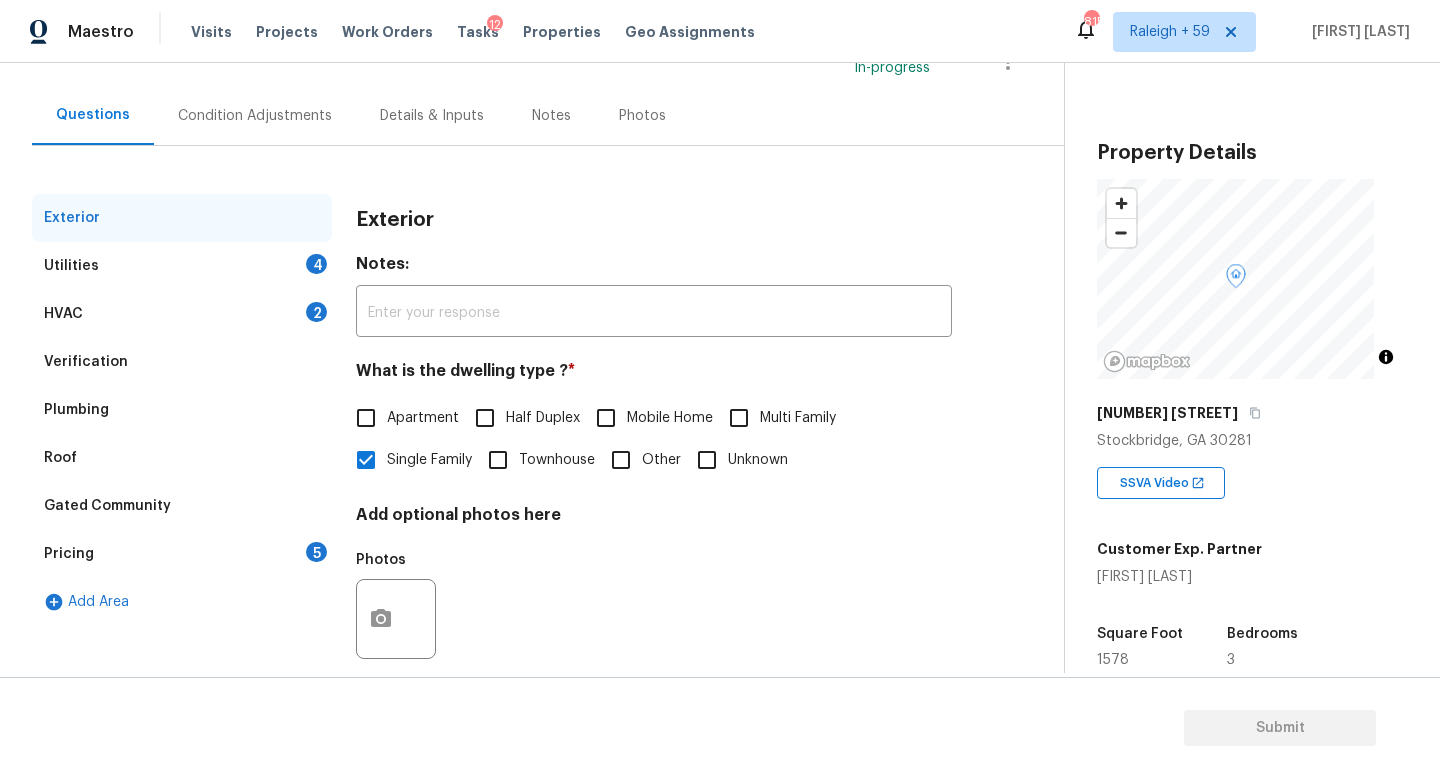 scroll, scrollTop: 160, scrollLeft: 0, axis: vertical 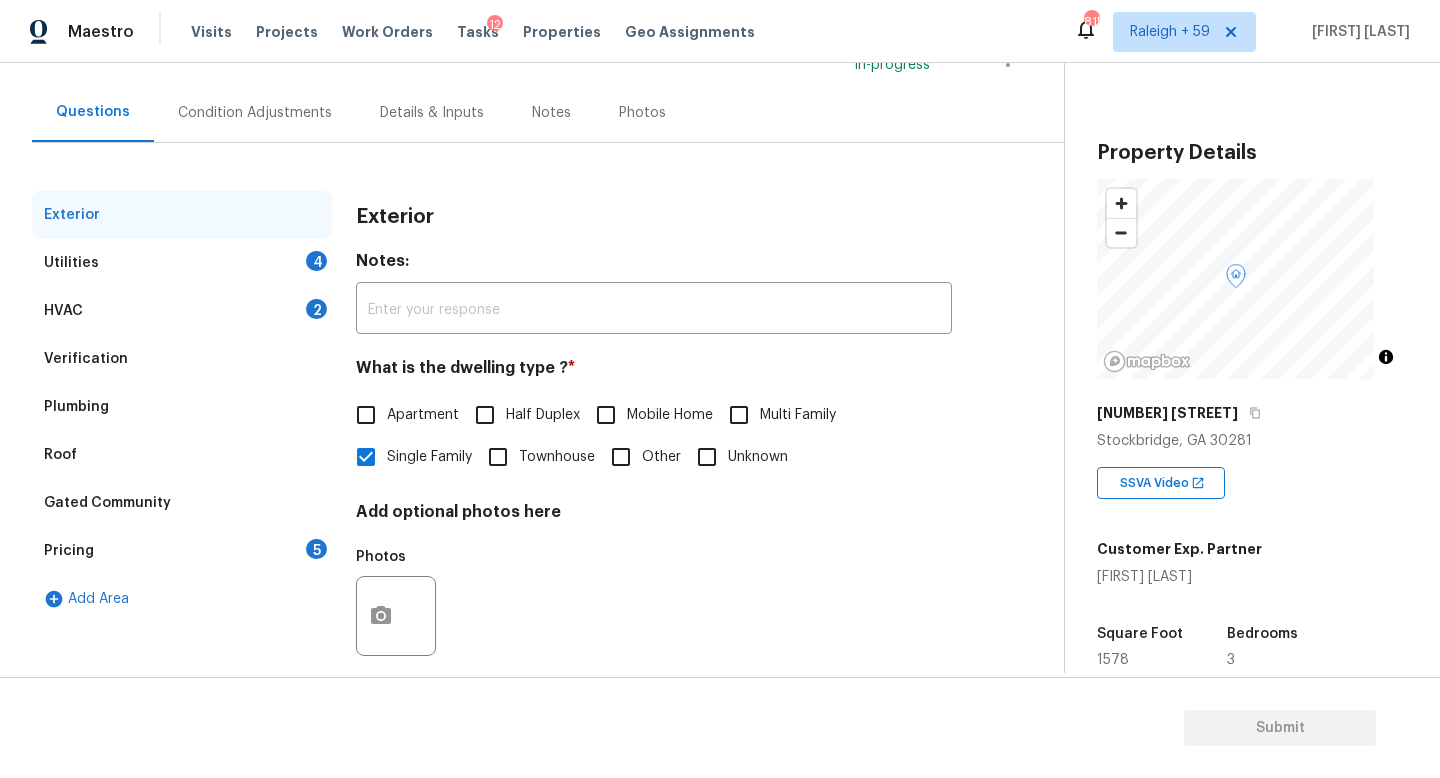 click on "Pricing 5" at bounding box center [182, 551] 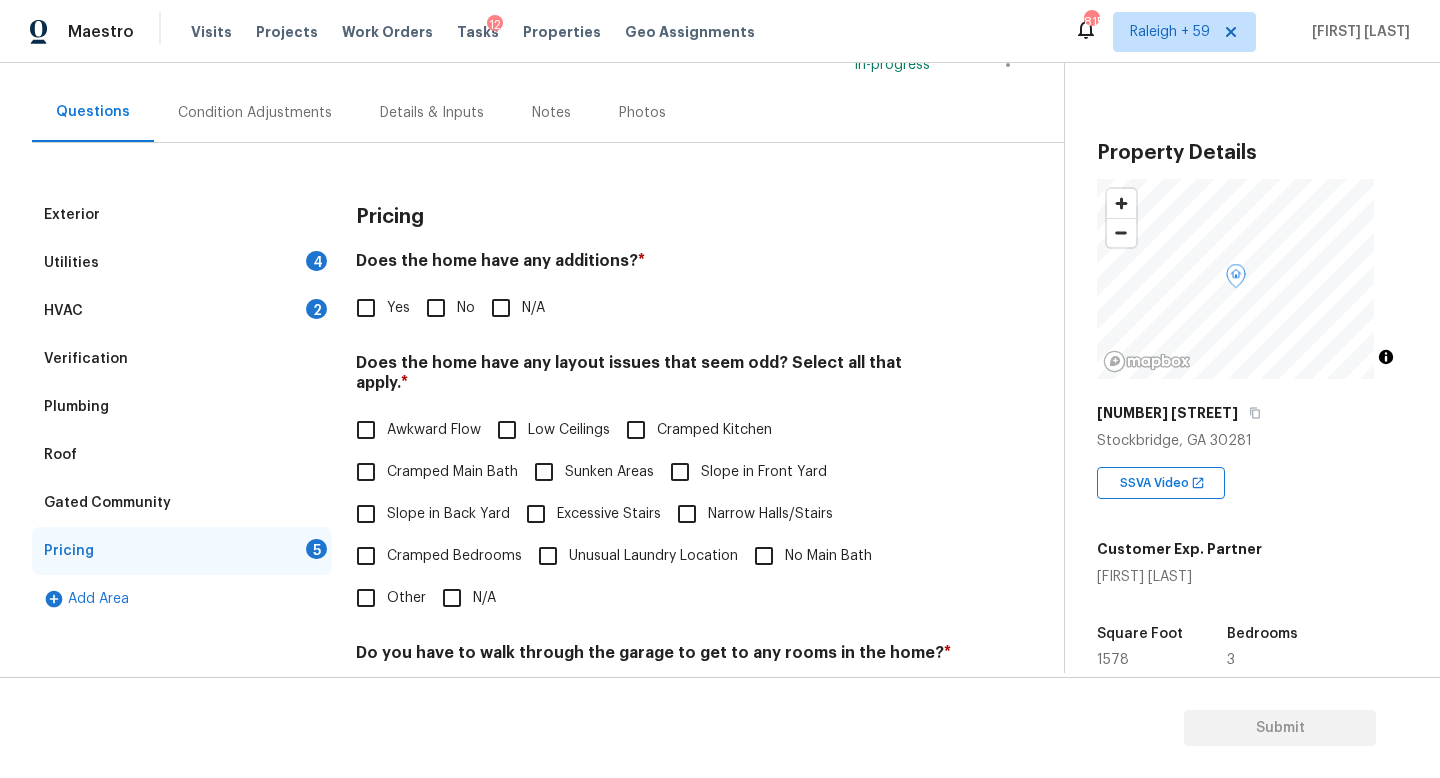 click on "Utilities 4" at bounding box center [182, 263] 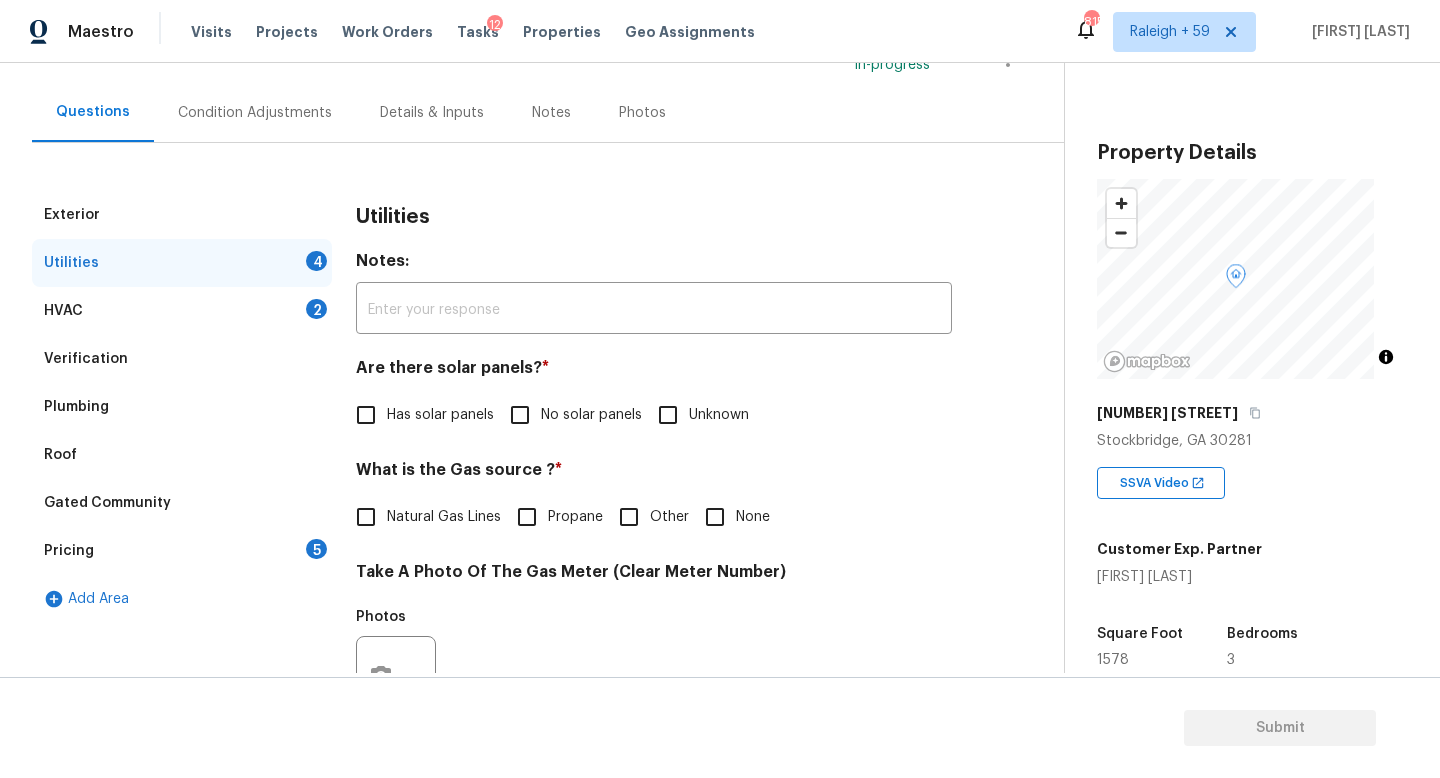 click on "No solar panels" at bounding box center (591, 415) 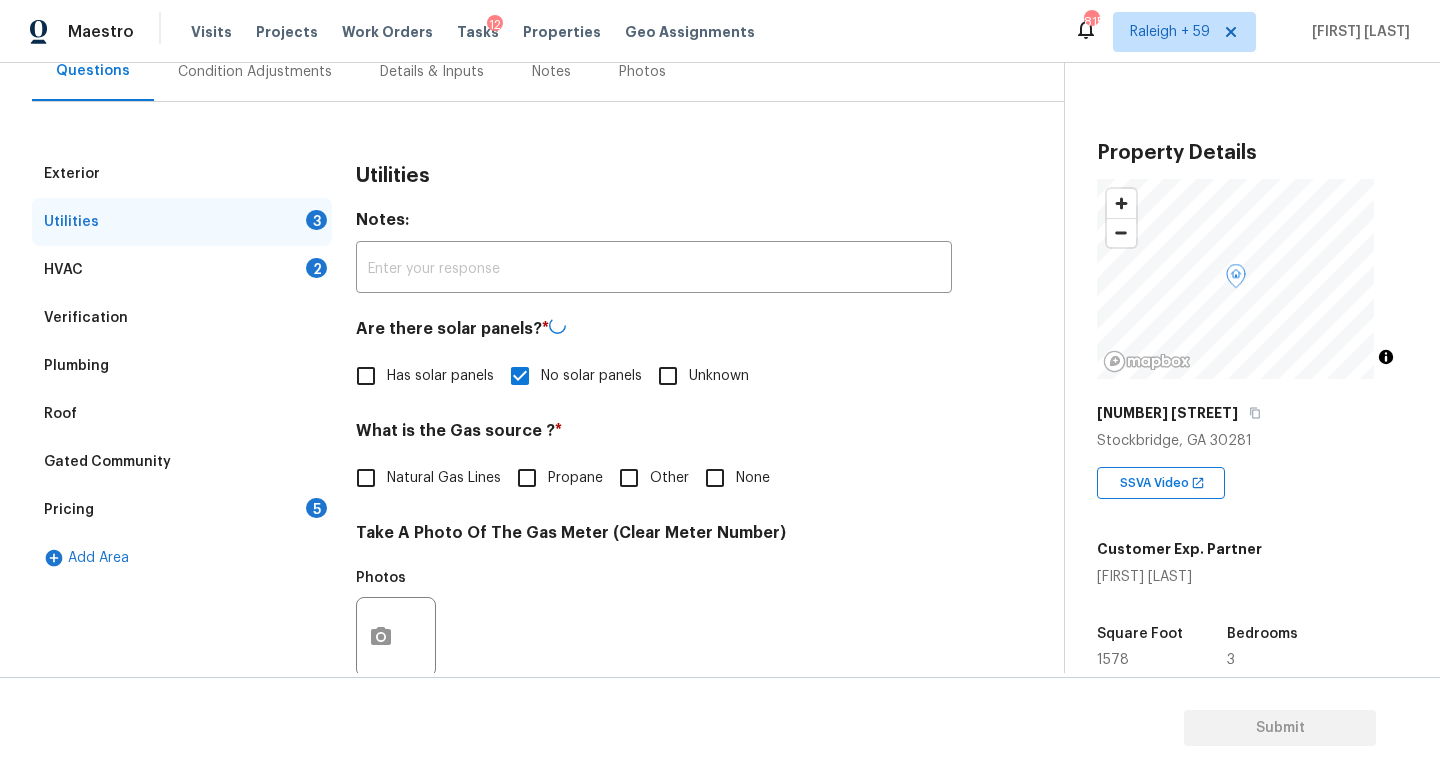 click on "Natural Gas Lines" at bounding box center (444, 478) 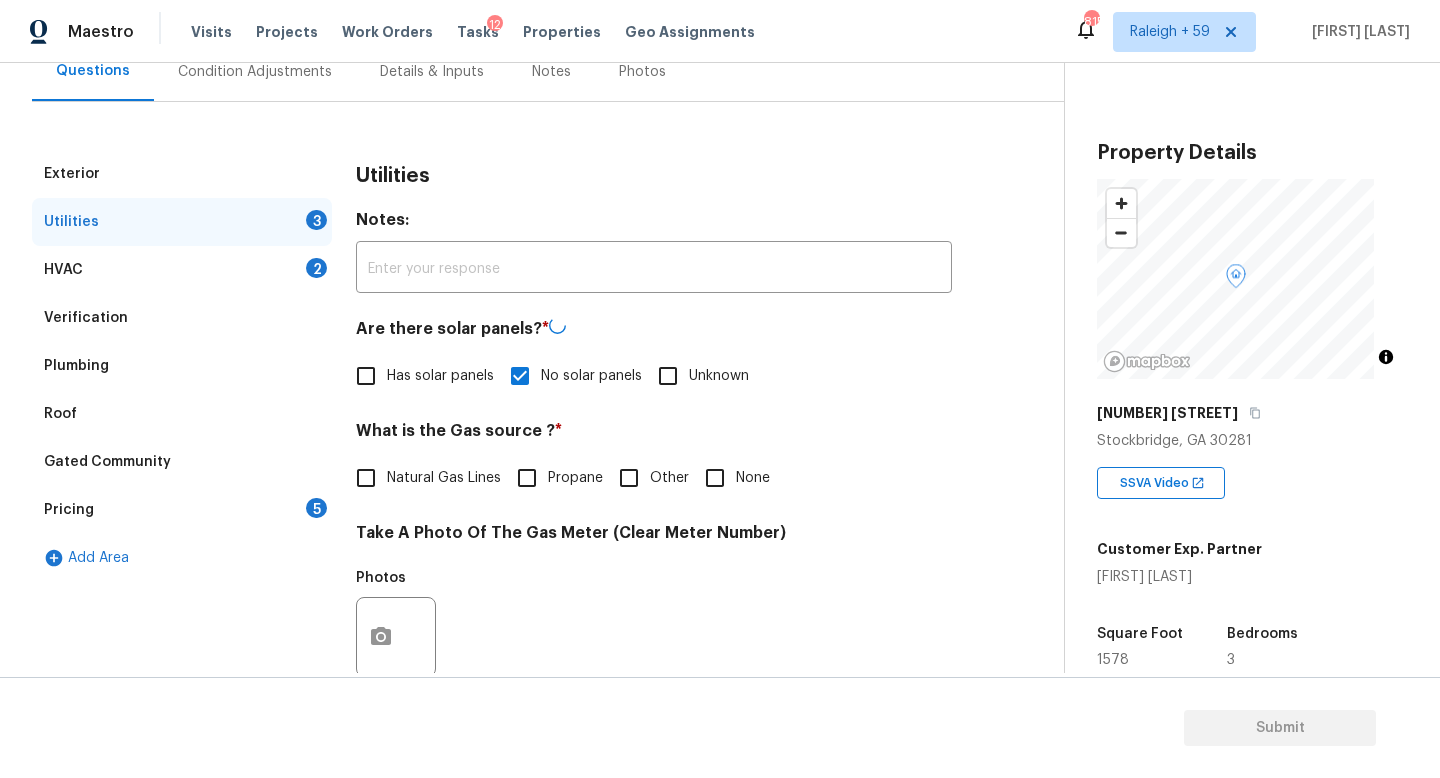 click on "Natural Gas Lines" at bounding box center (366, 478) 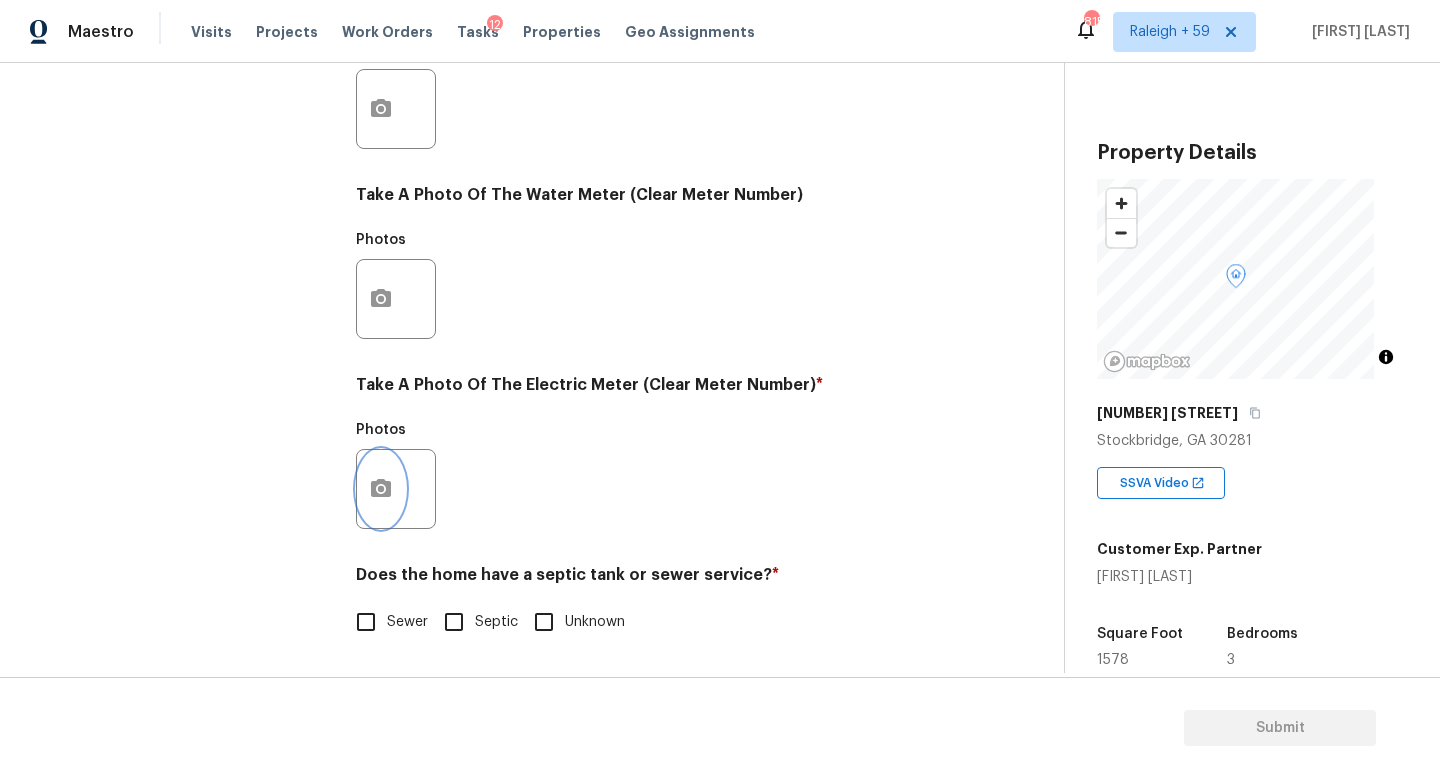 click 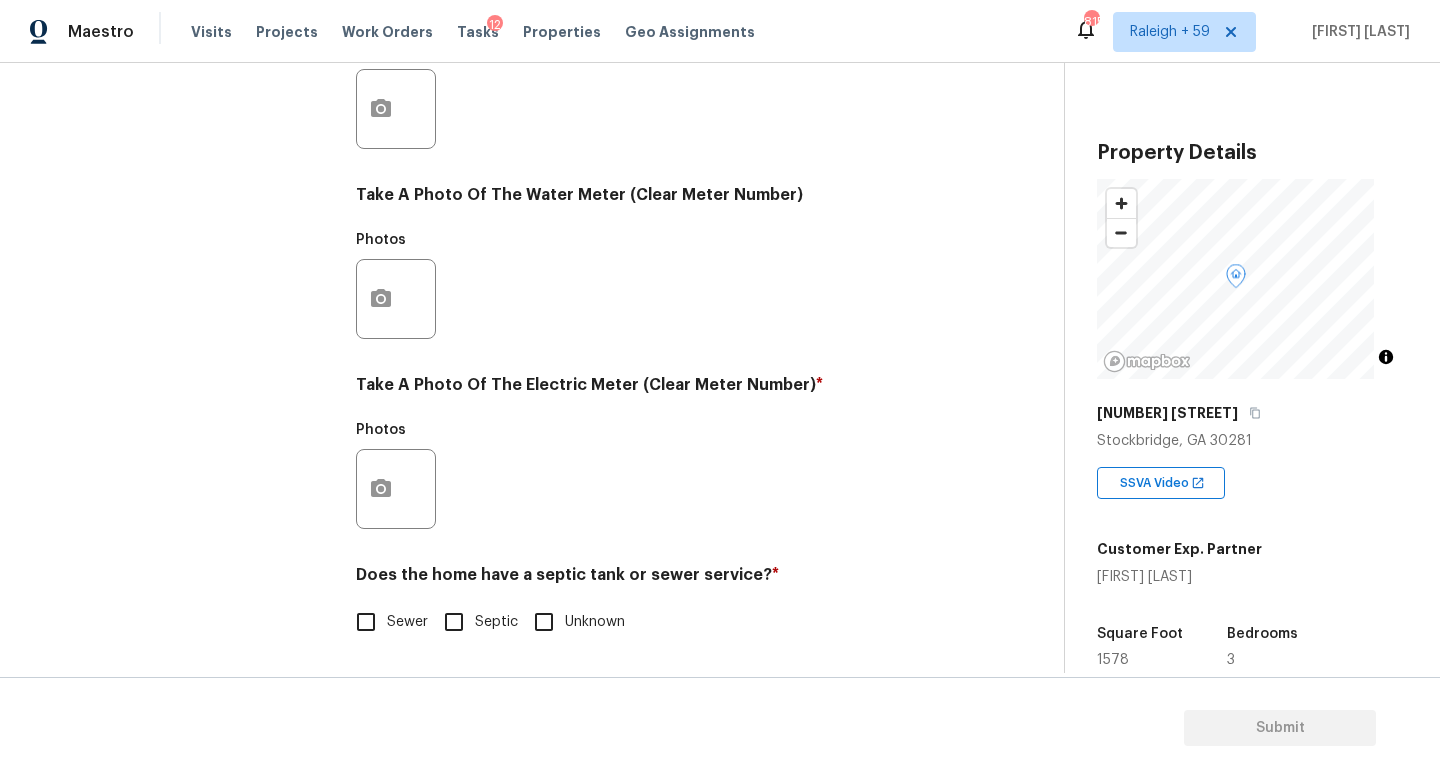 scroll, scrollTop: 742, scrollLeft: 0, axis: vertical 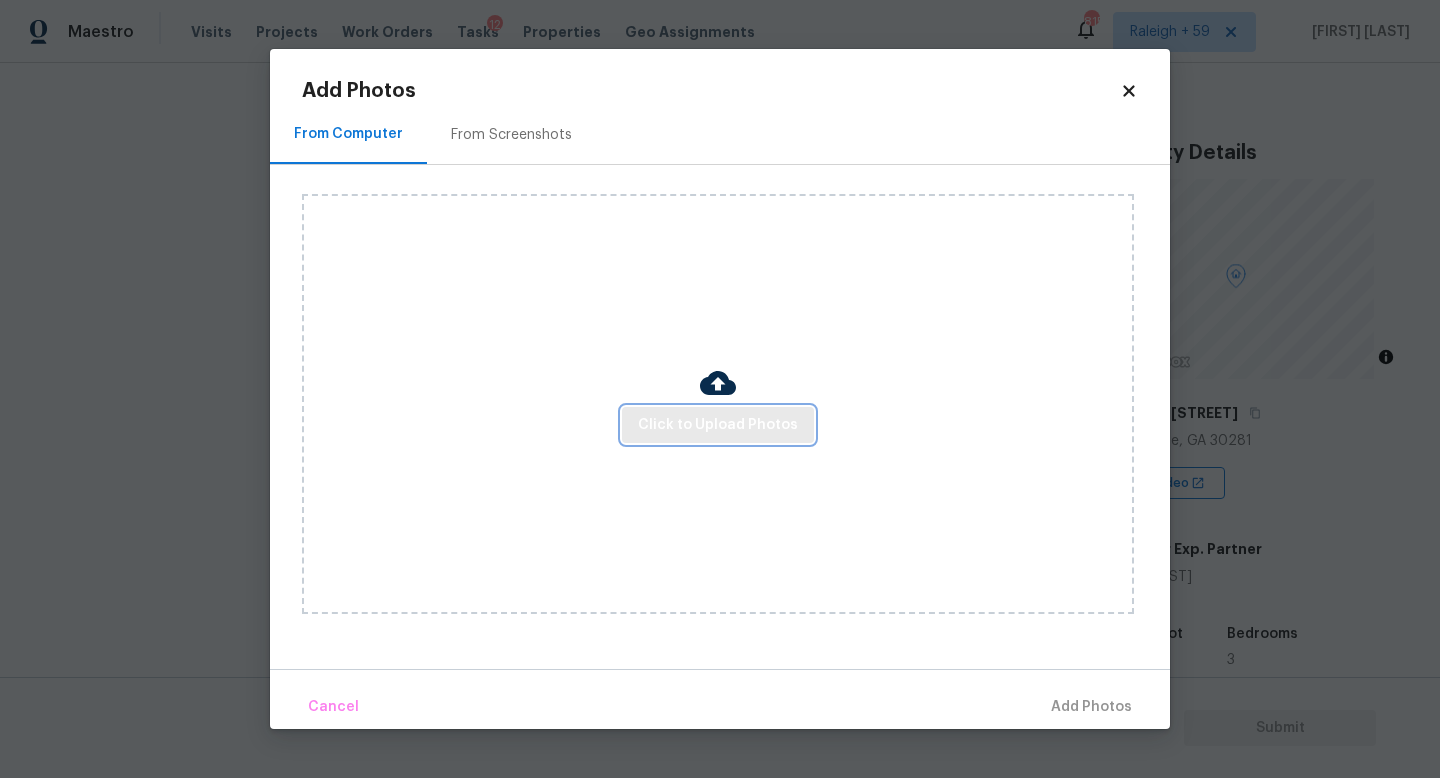 click on "Click to Upload Photos" at bounding box center (718, 425) 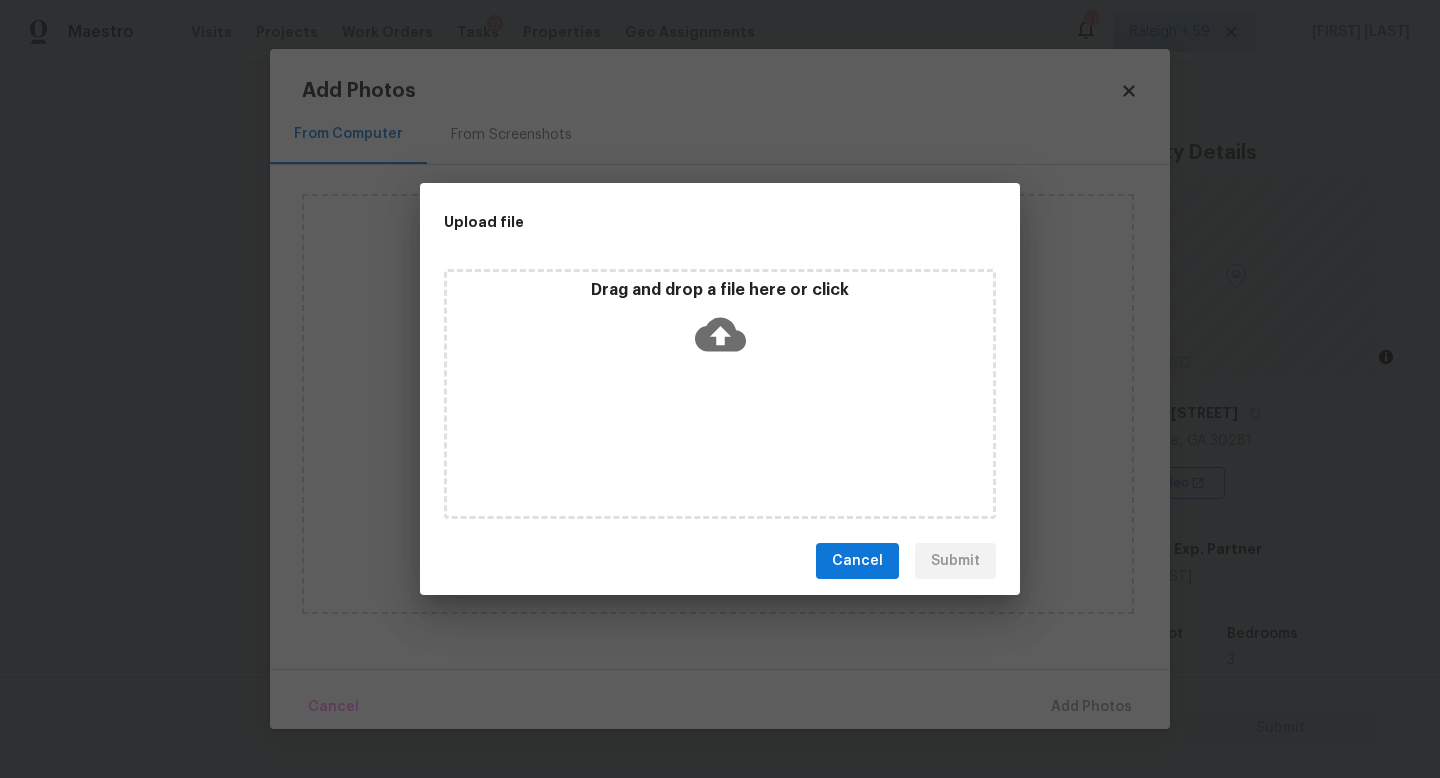 click on "Drag and drop a file here or click" at bounding box center (720, 394) 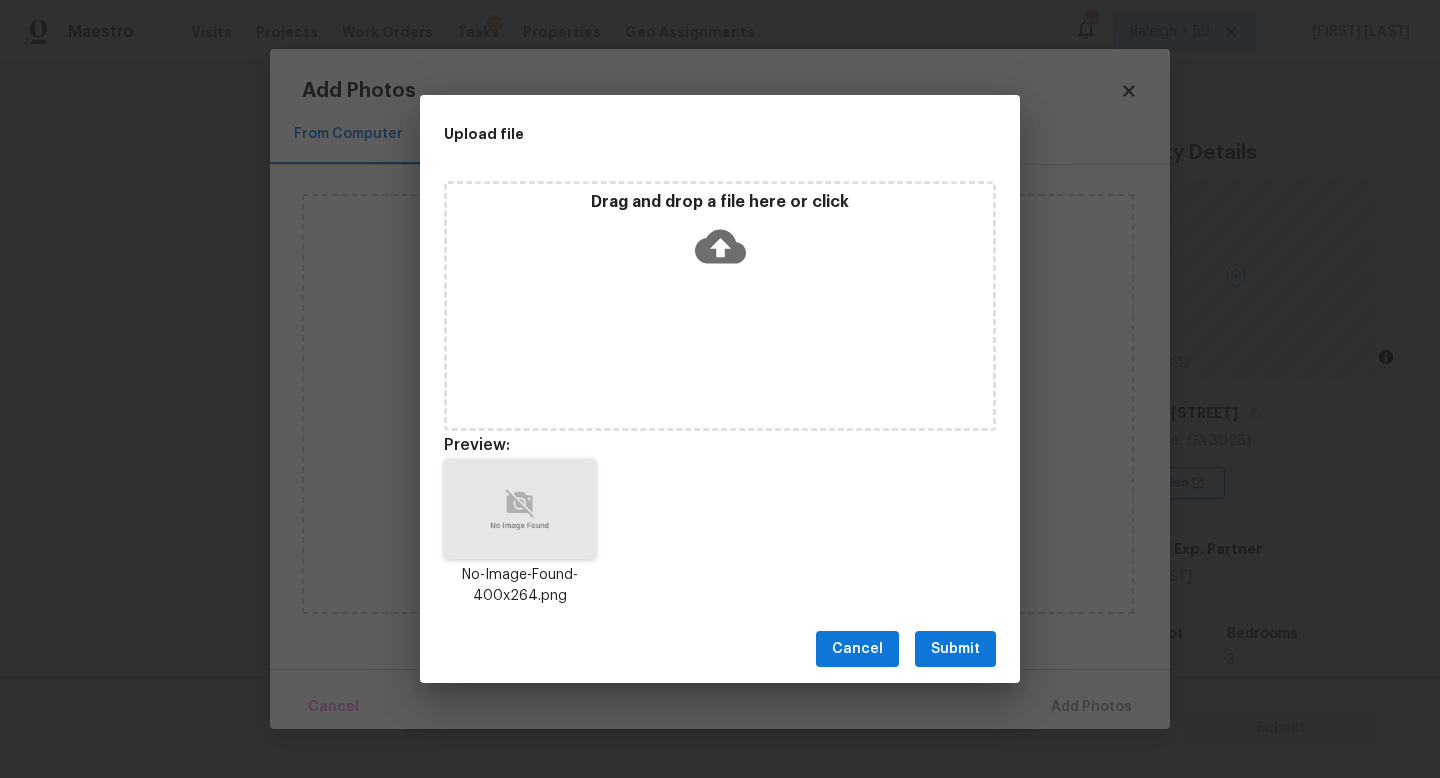 click on "Submit" at bounding box center (955, 649) 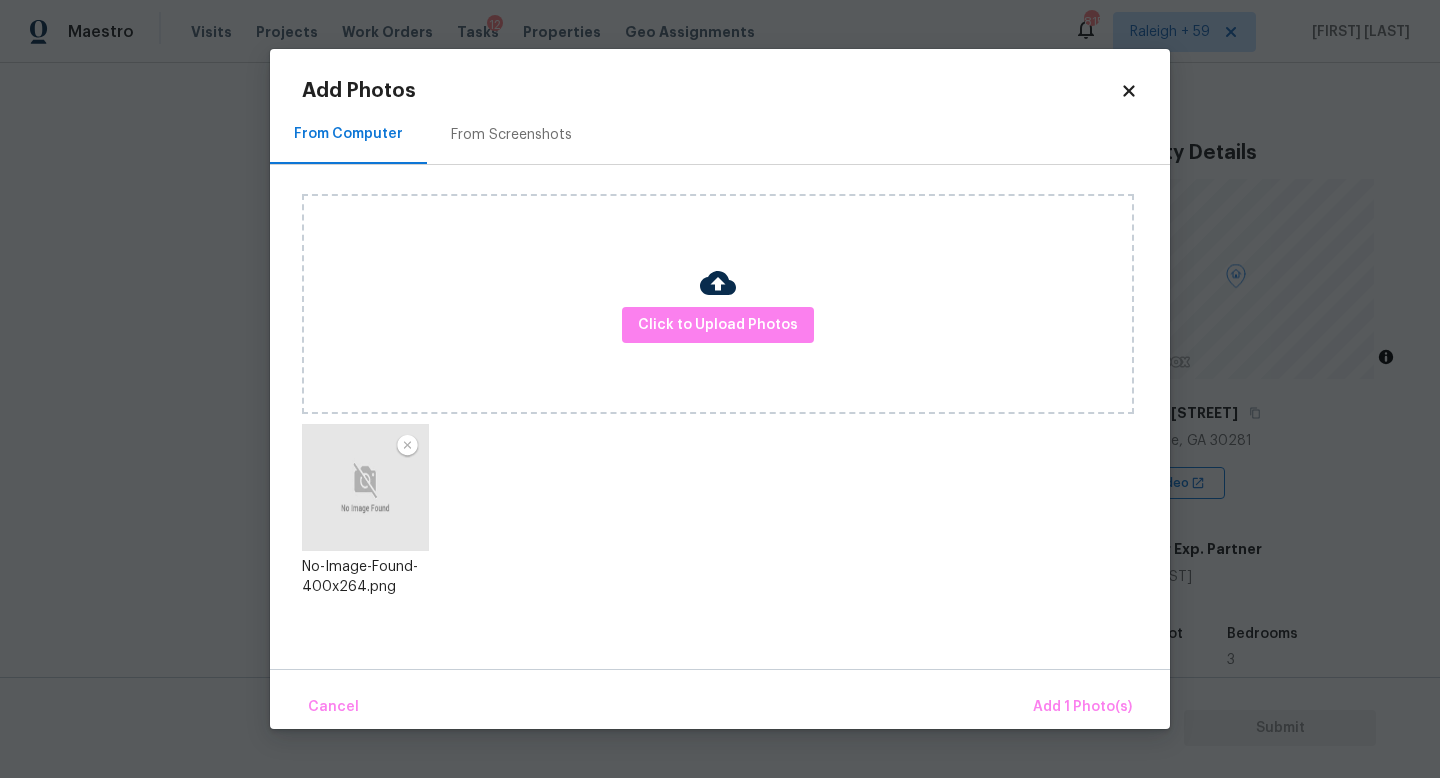 click on "Cancel Add 1 Photo(s)" at bounding box center [720, 699] 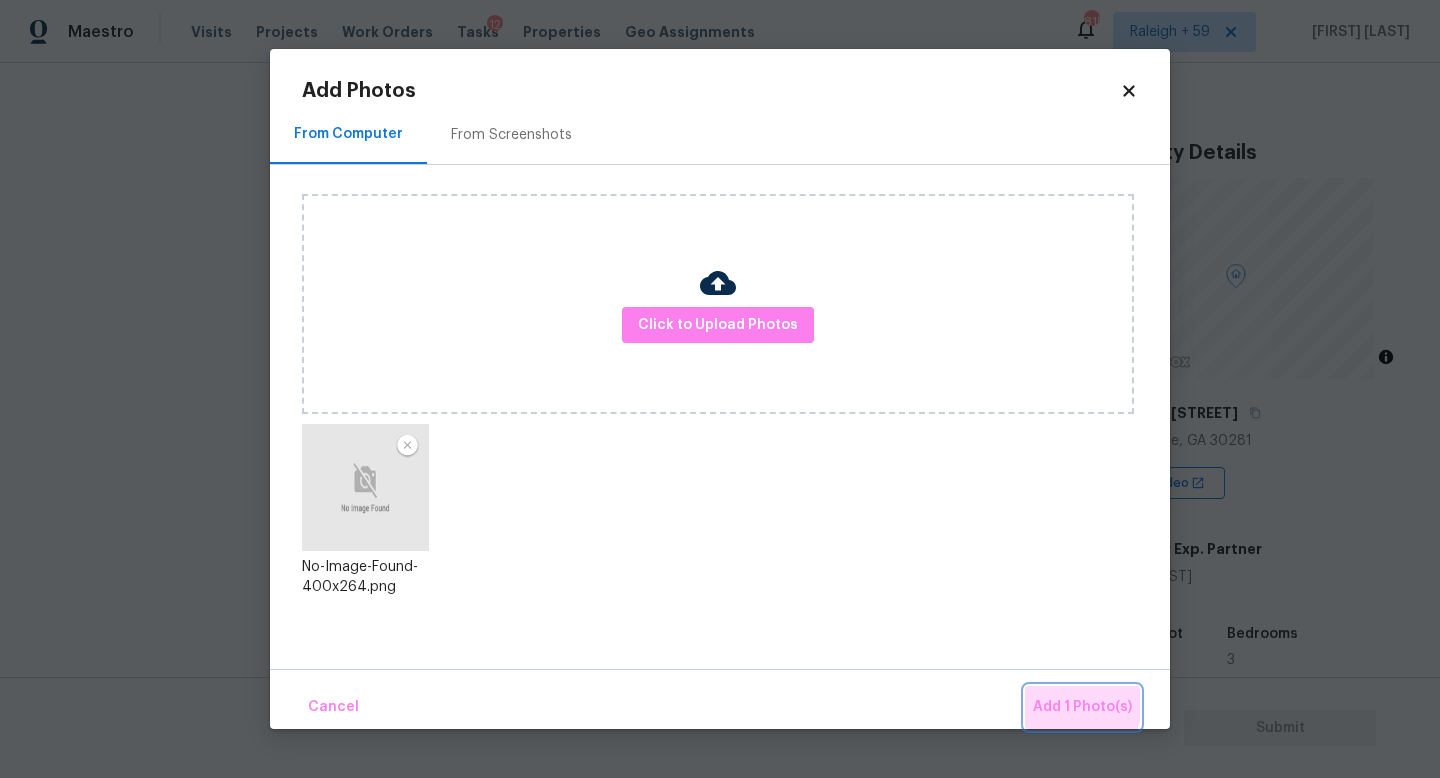 click on "Add 1 Photo(s)" at bounding box center (1082, 707) 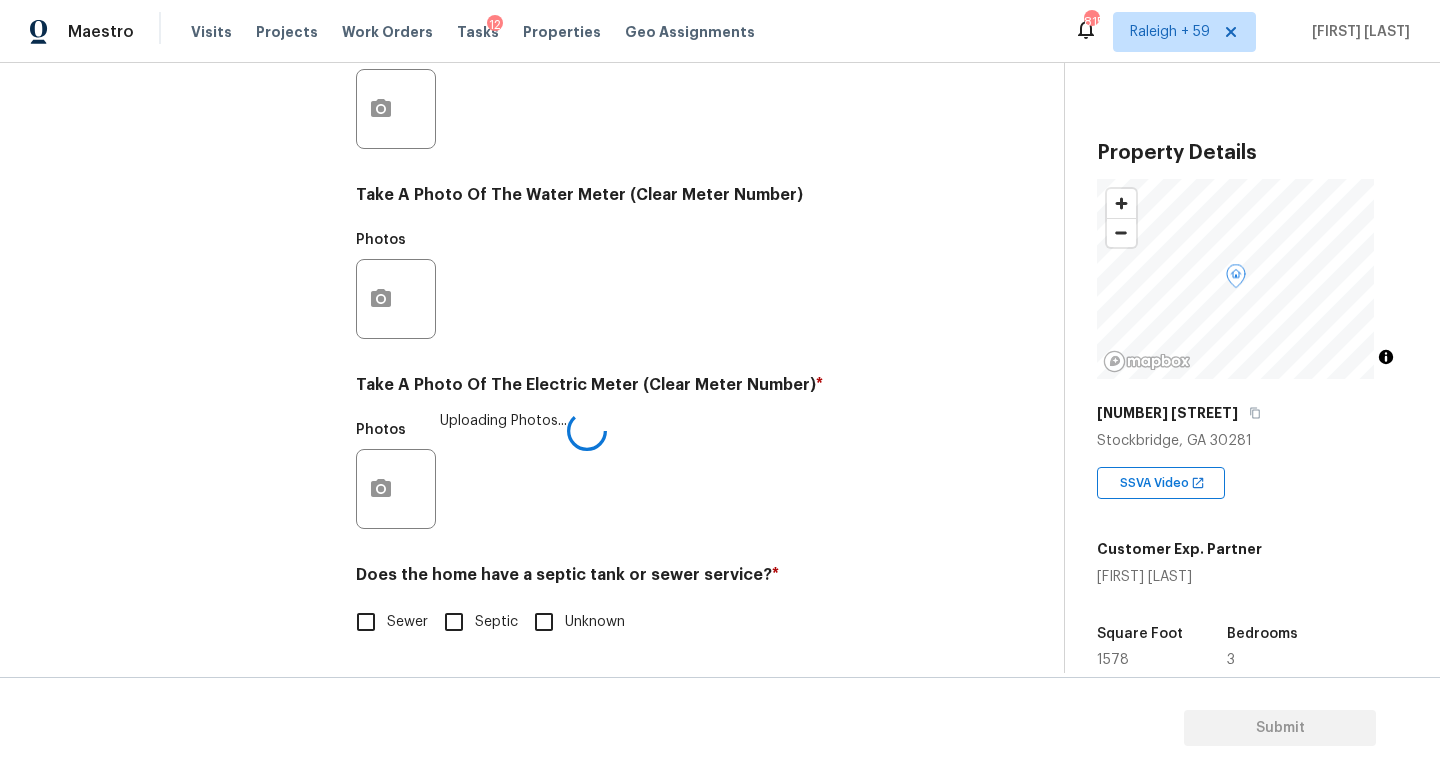 click on "Septic" at bounding box center (496, 622) 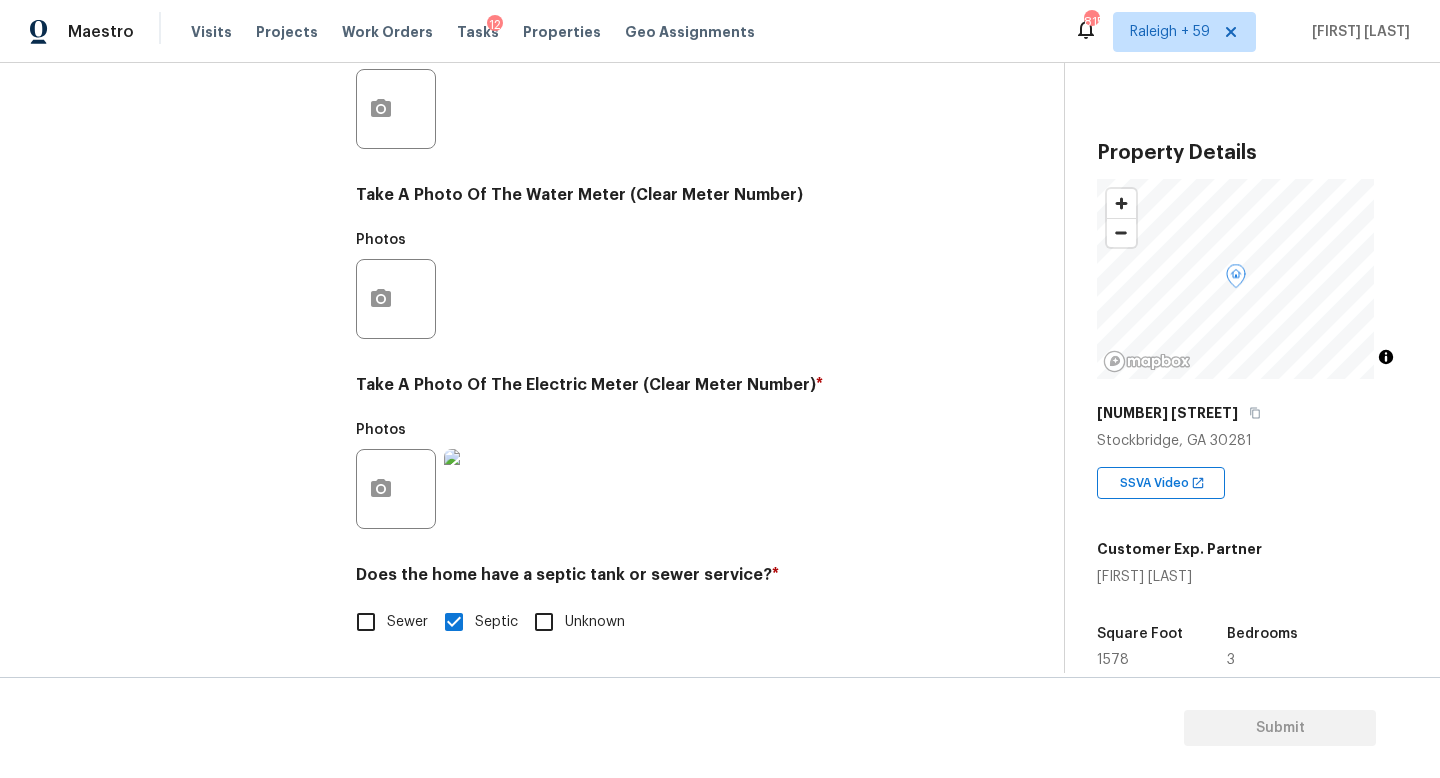 scroll, scrollTop: 32, scrollLeft: 0, axis: vertical 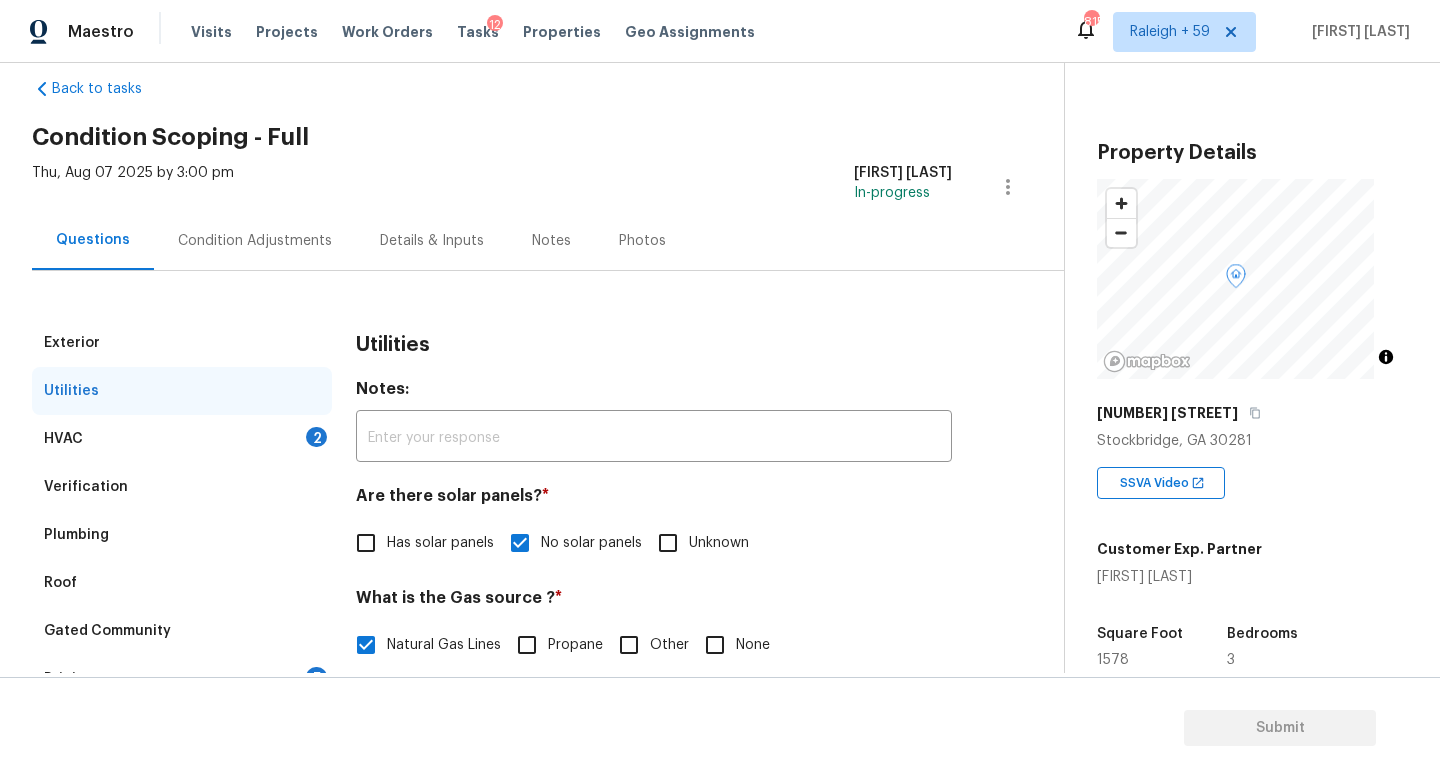 click on "HVAC 2" at bounding box center [182, 439] 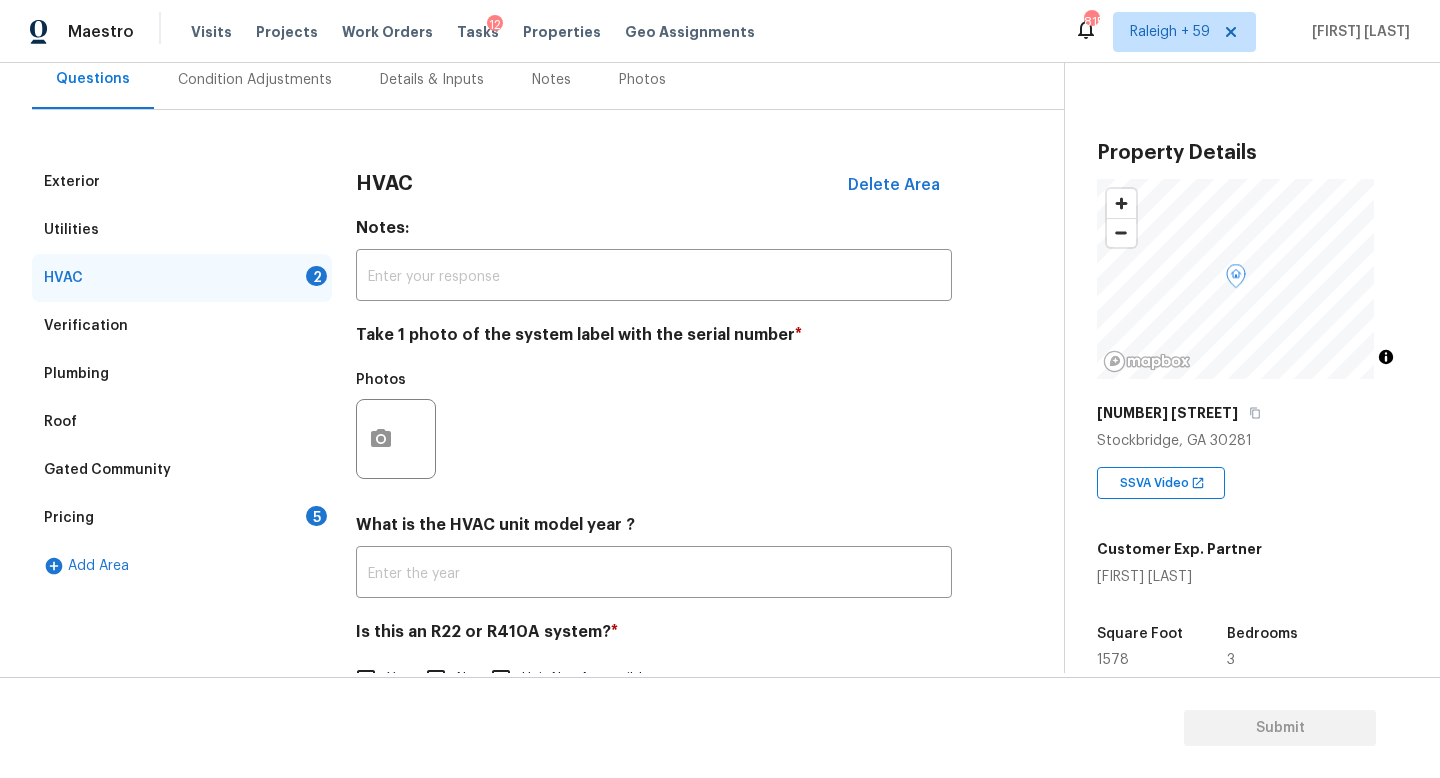 scroll, scrollTop: 232, scrollLeft: 0, axis: vertical 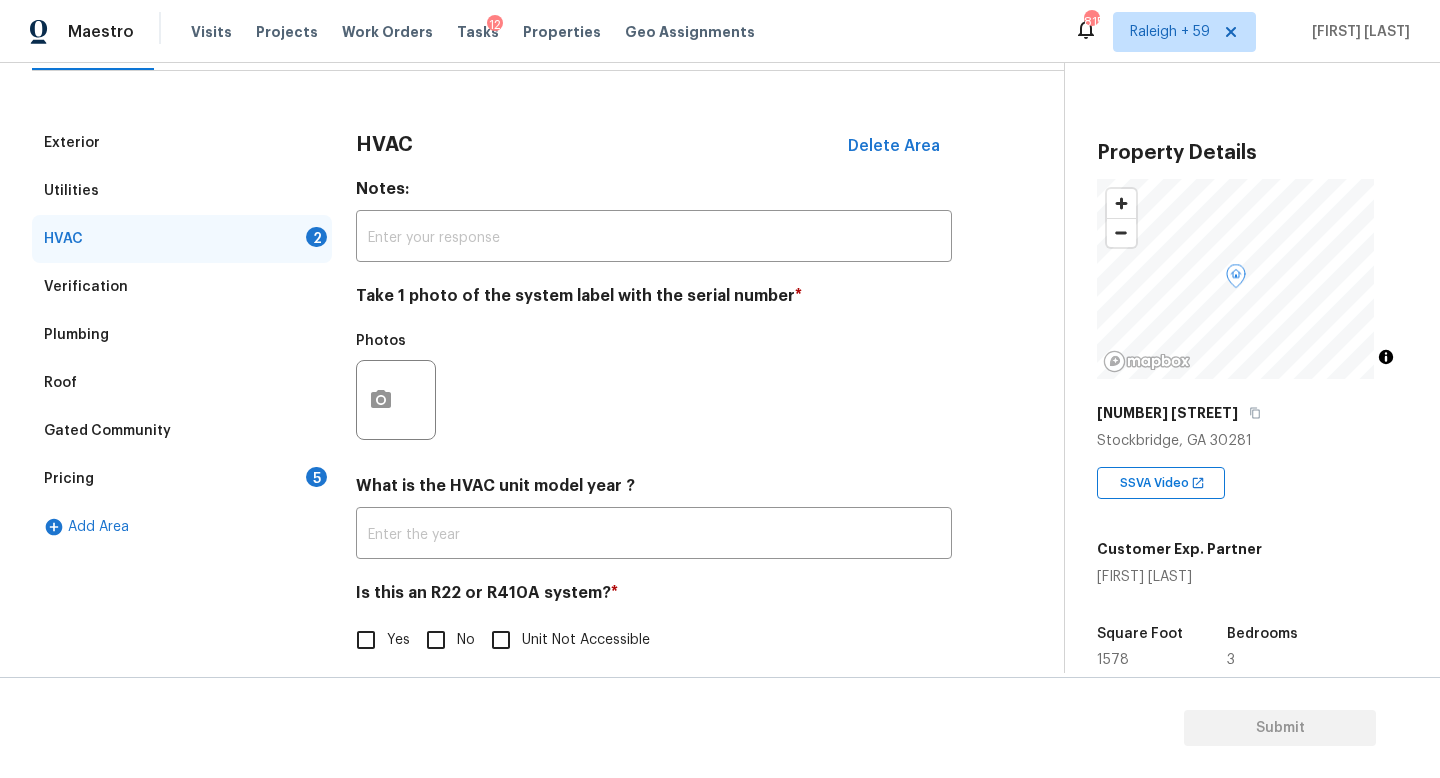 click on "Pricing 5" at bounding box center (182, 479) 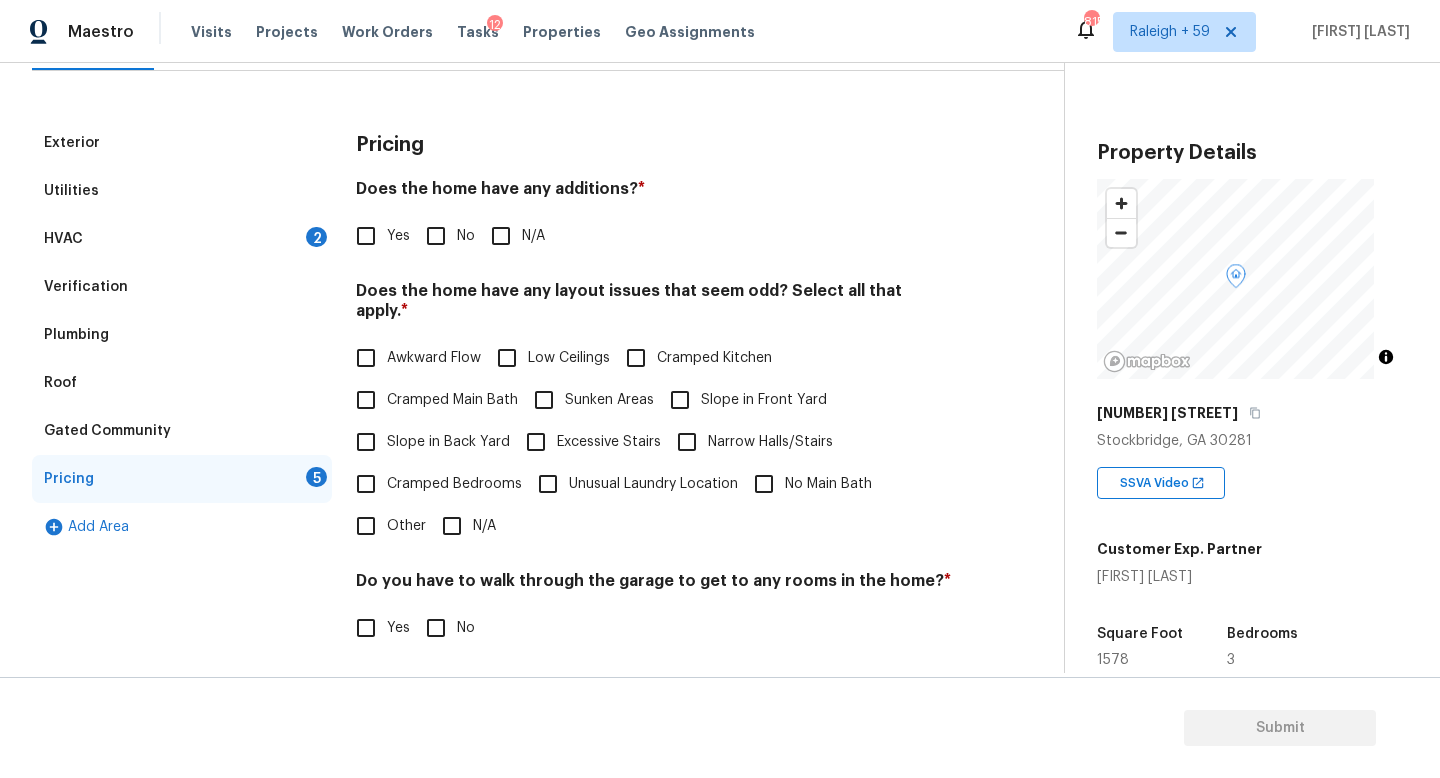 click on "No" at bounding box center (466, 236) 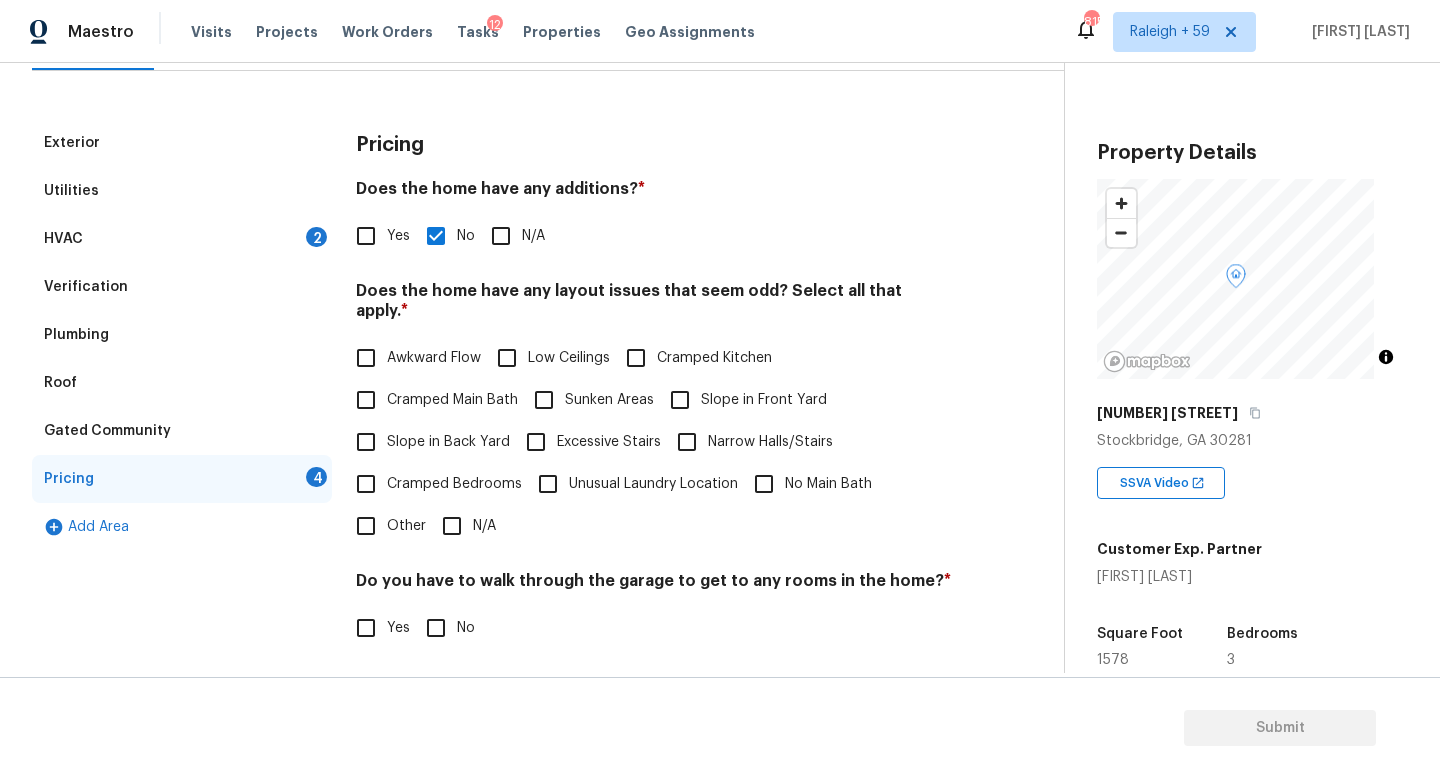 click on "N/A" at bounding box center [452, 526] 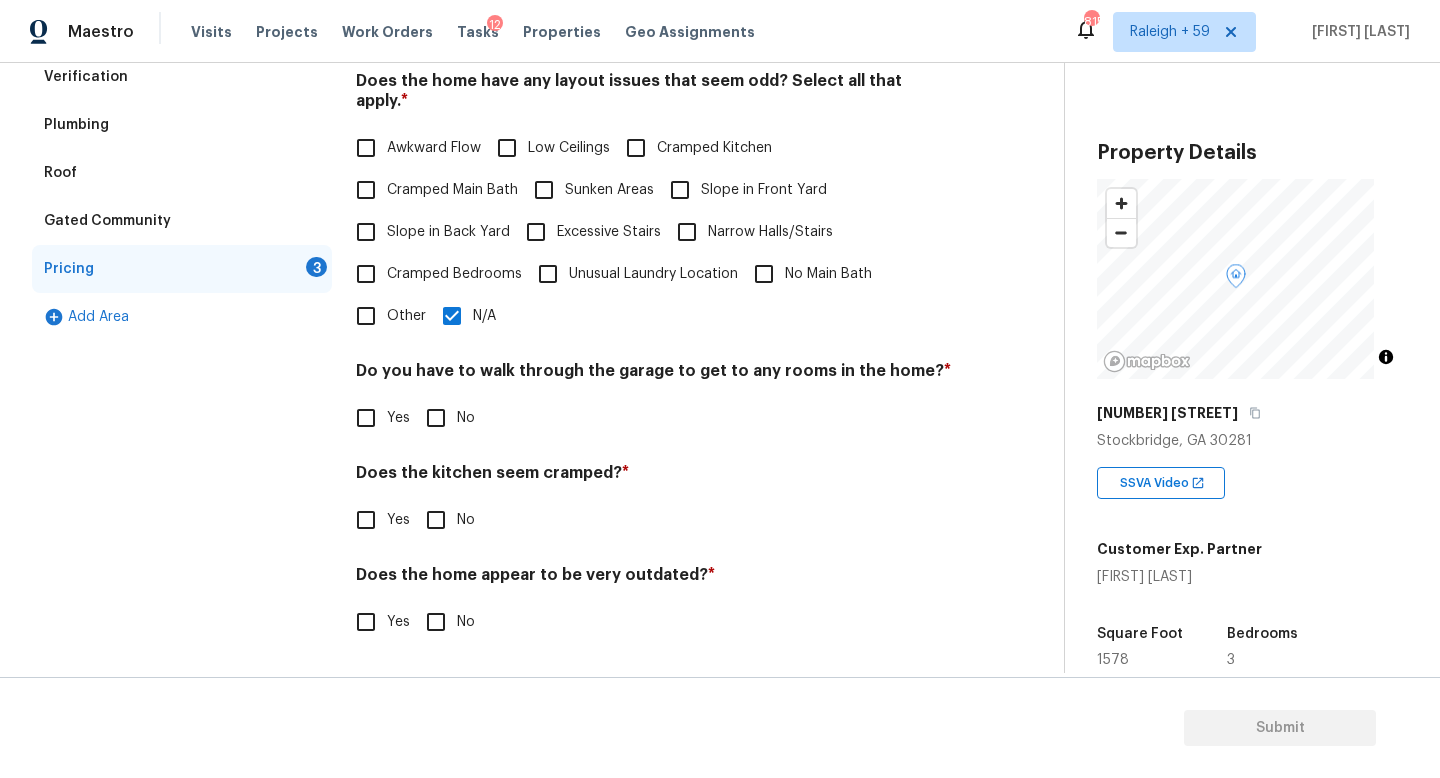 scroll, scrollTop: 457, scrollLeft: 0, axis: vertical 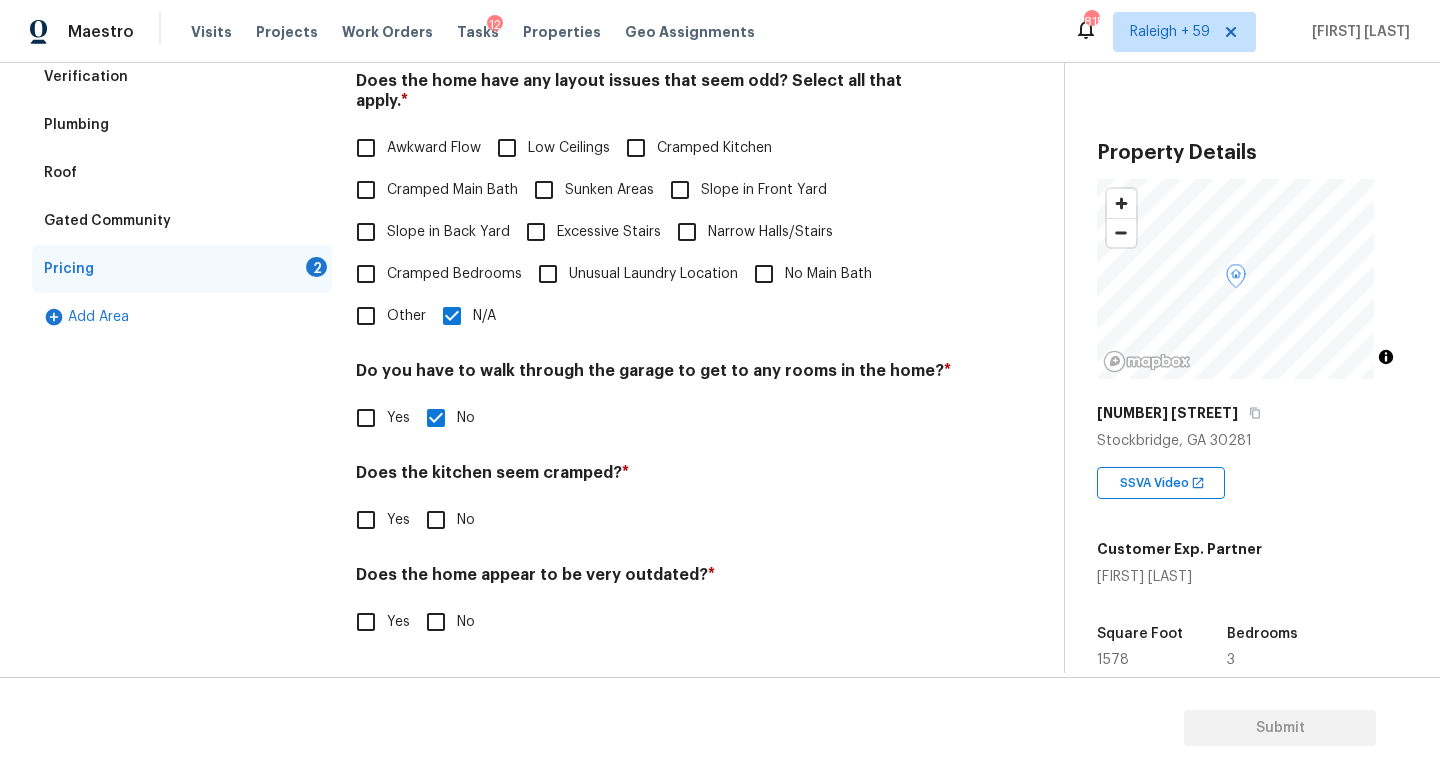 click on "No" at bounding box center [436, 520] 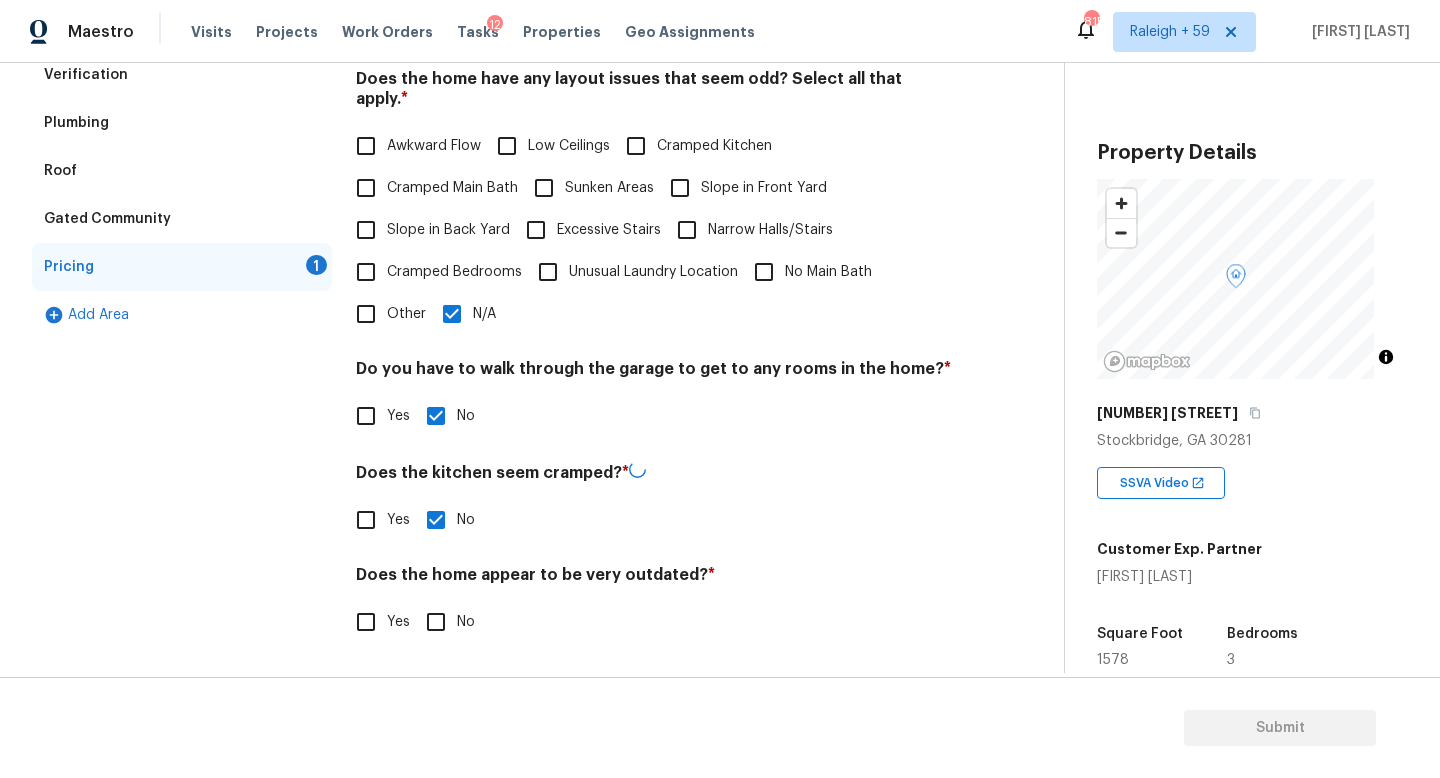 click on "No" at bounding box center (436, 622) 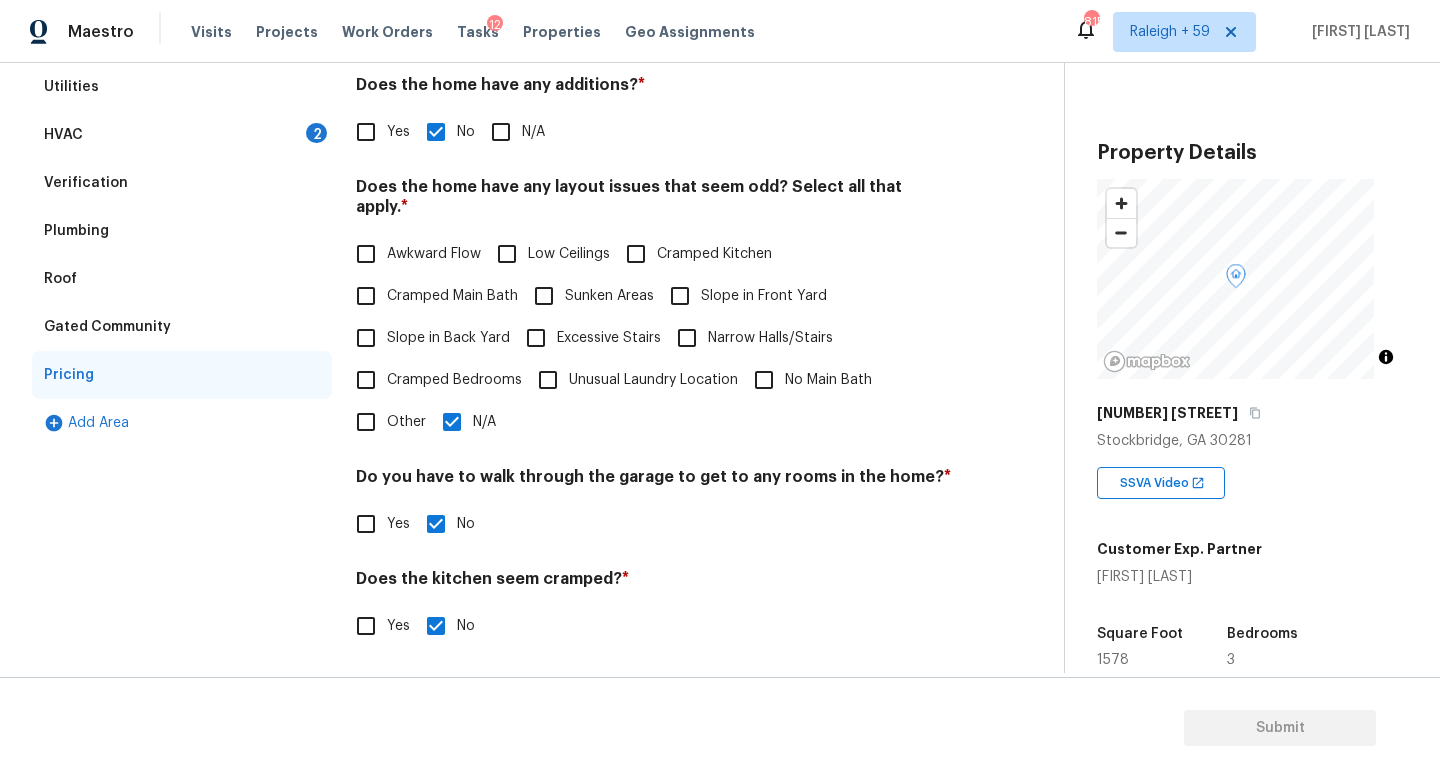 scroll, scrollTop: 0, scrollLeft: 0, axis: both 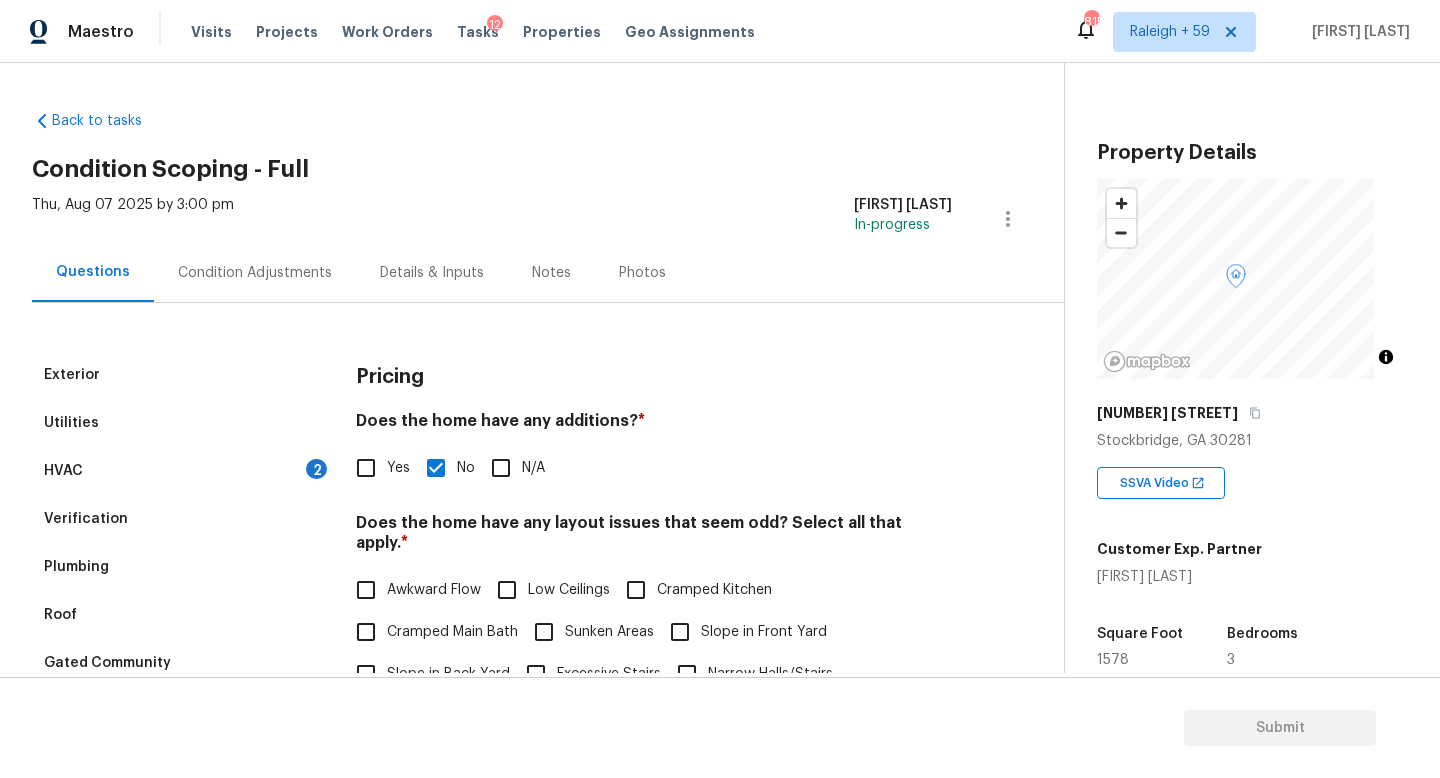 click on "Condition Adjustments" at bounding box center (255, 273) 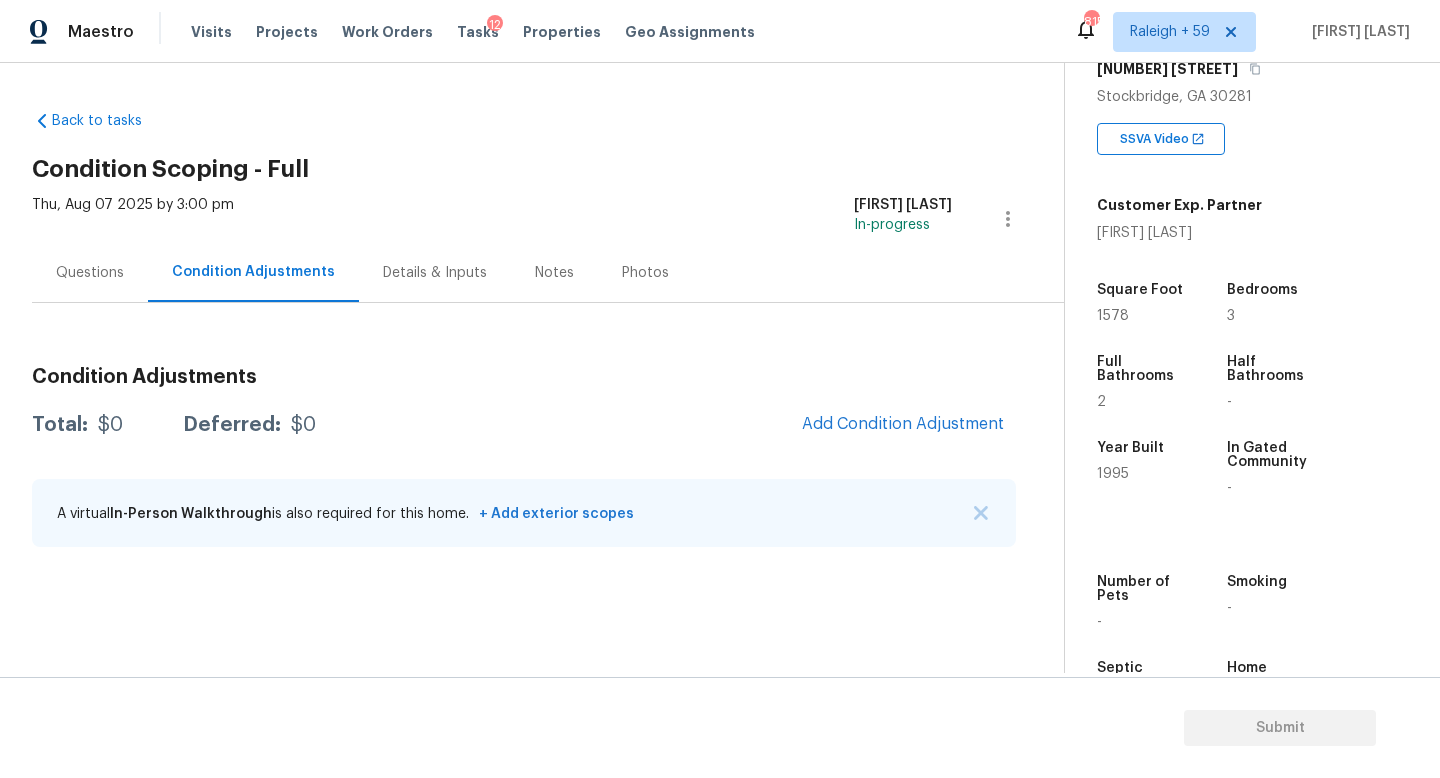 scroll, scrollTop: 455, scrollLeft: 0, axis: vertical 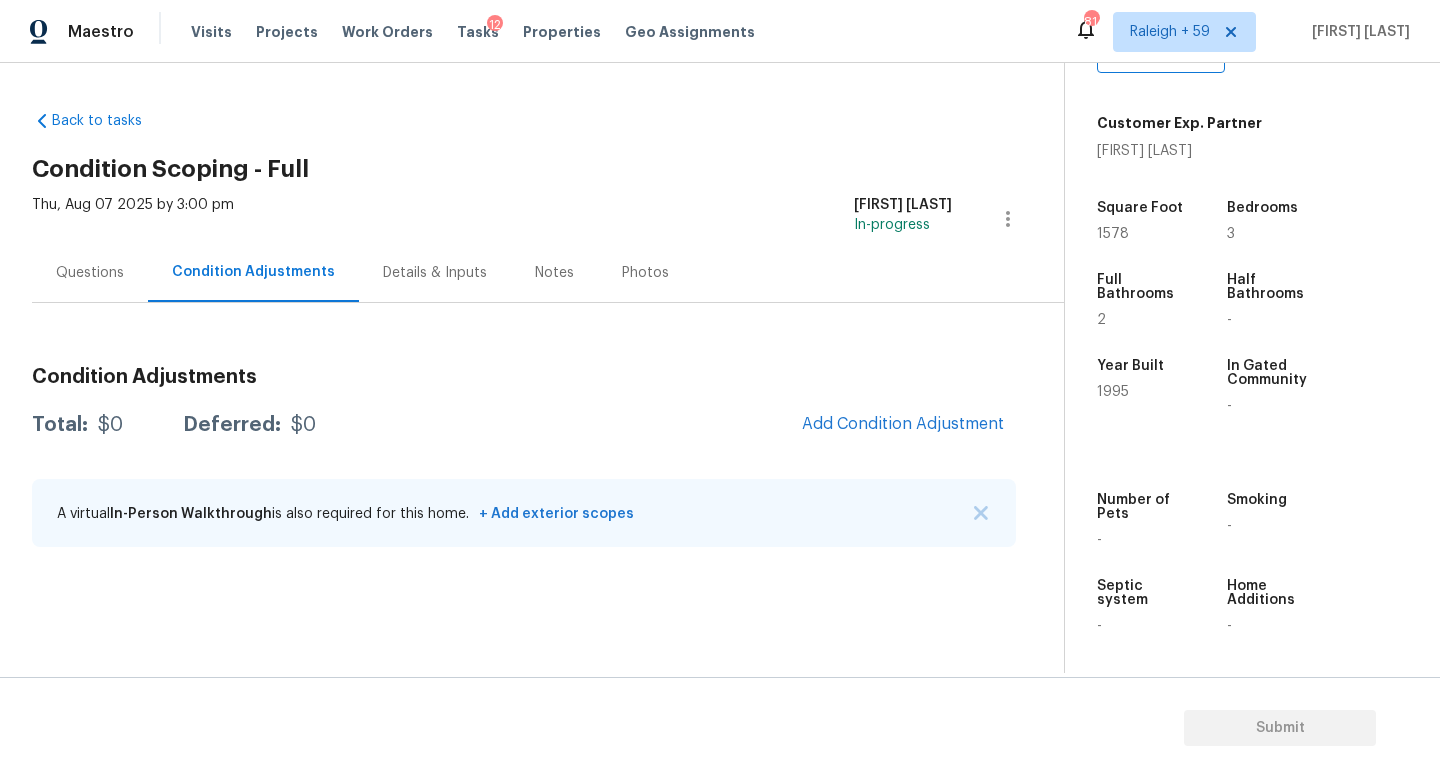 click on "Questions" at bounding box center [90, 272] 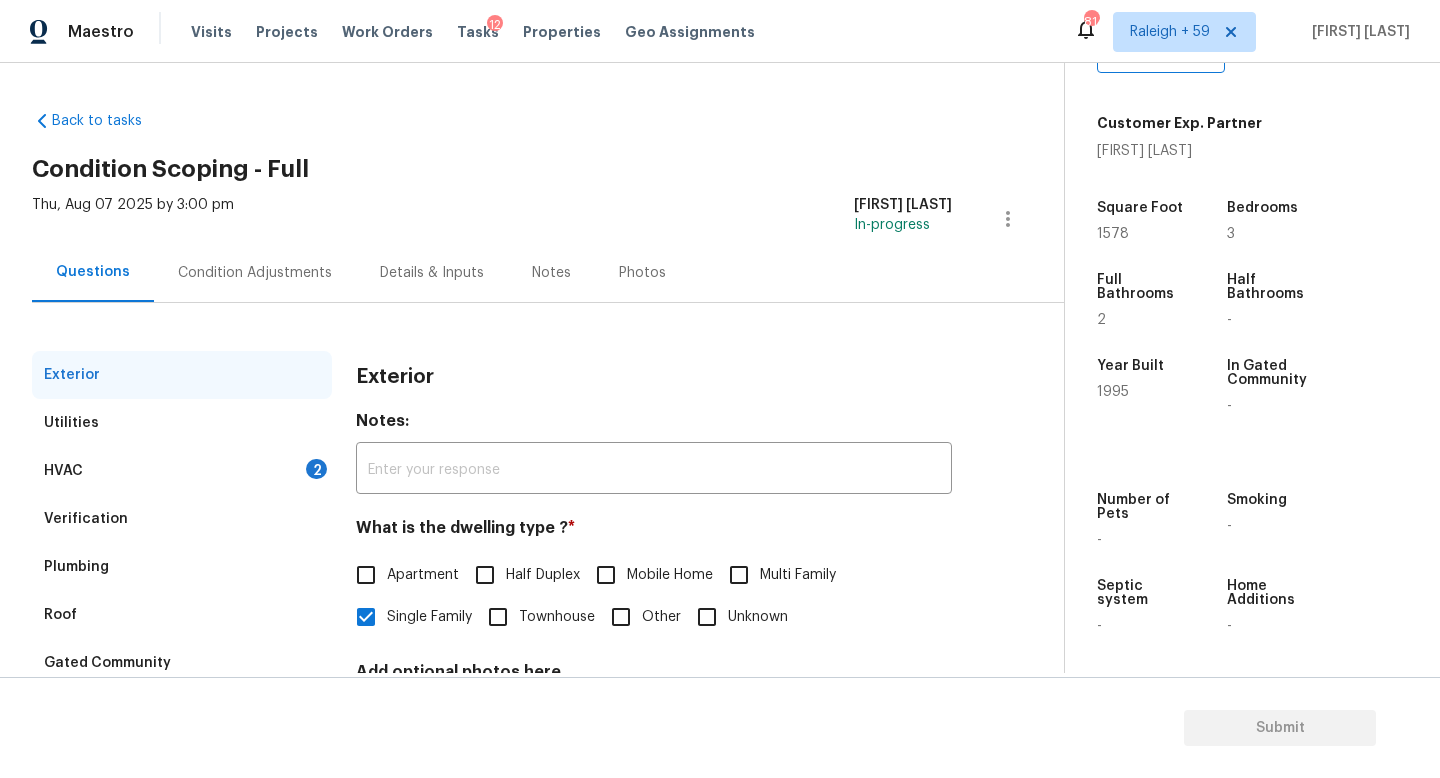 click on "Condition Adjustments" at bounding box center (255, 272) 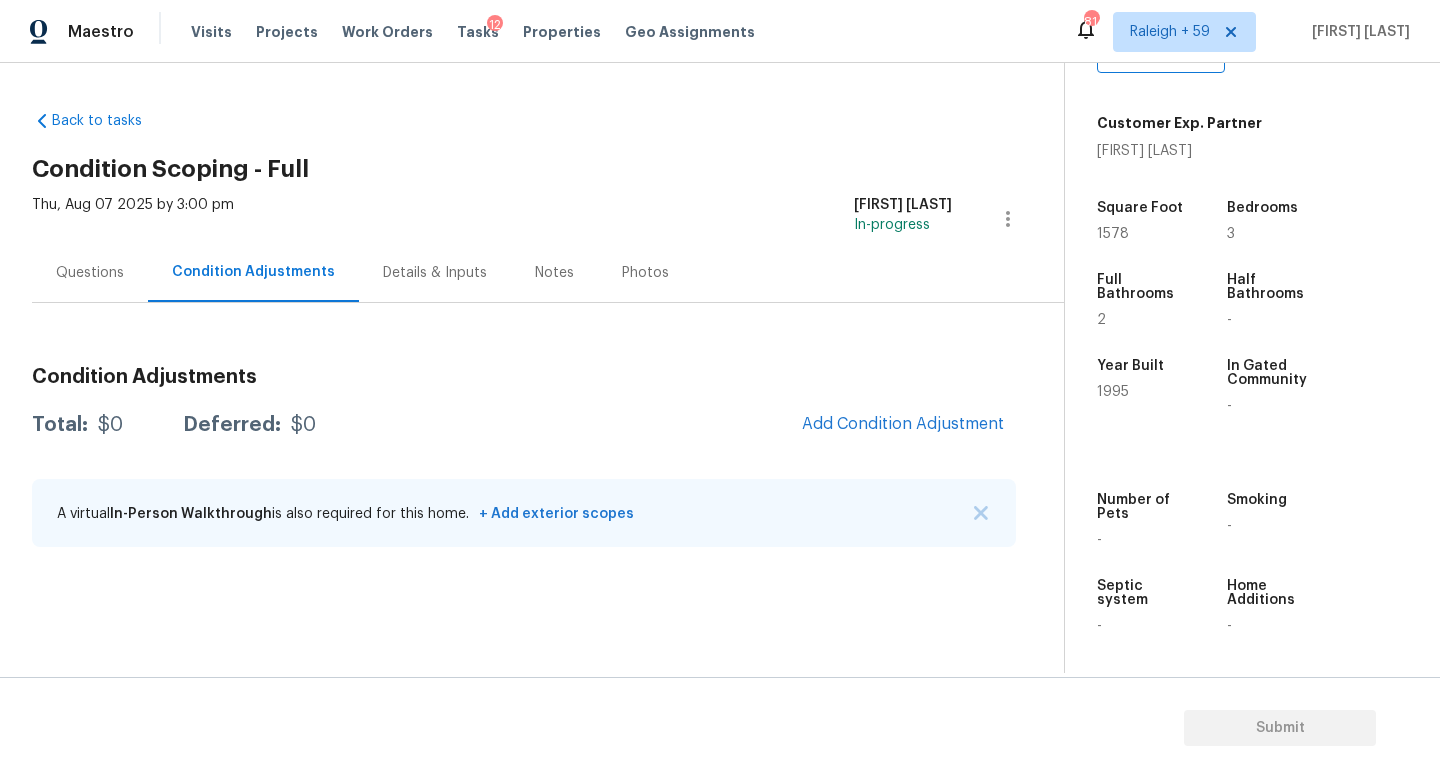 click on "Details & Inputs" at bounding box center (435, 272) 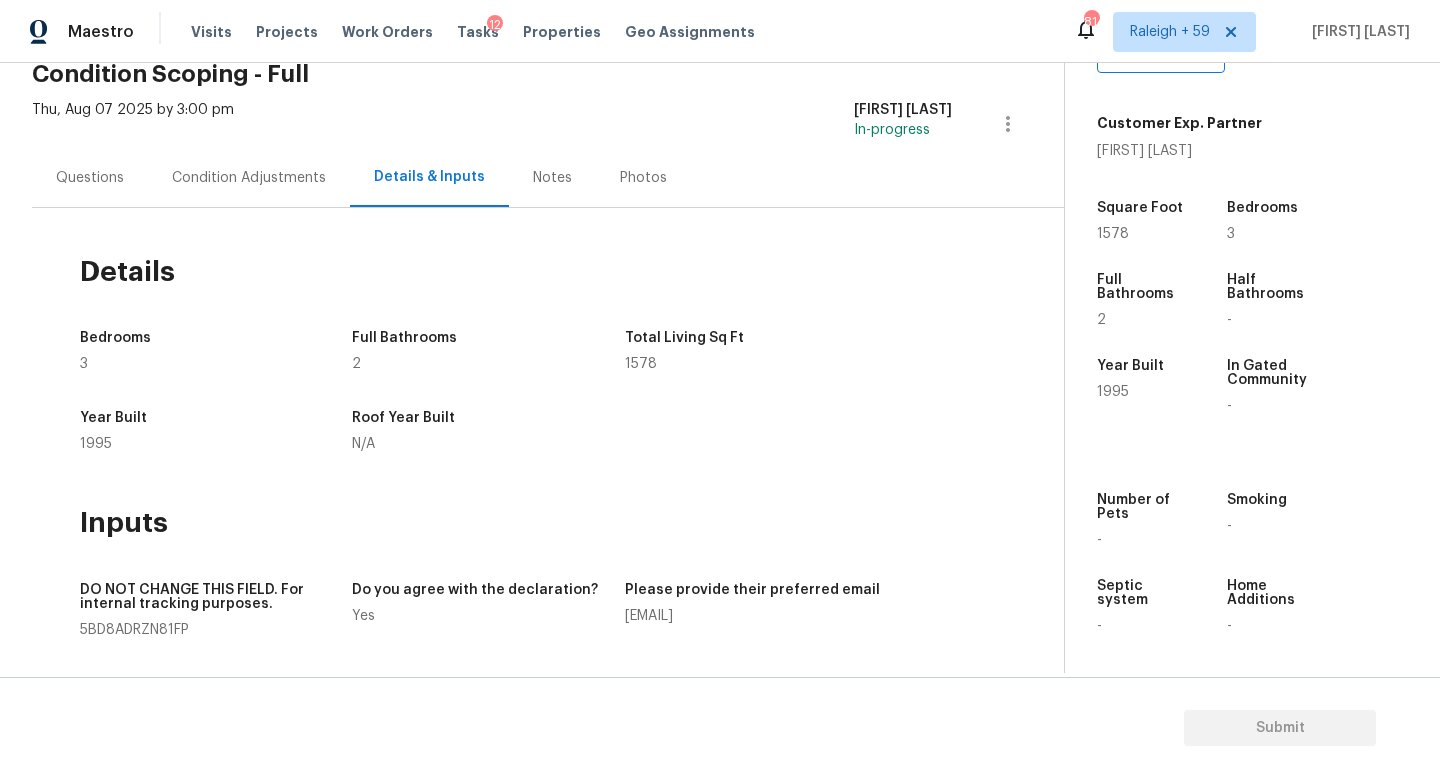 scroll, scrollTop: 0, scrollLeft: 0, axis: both 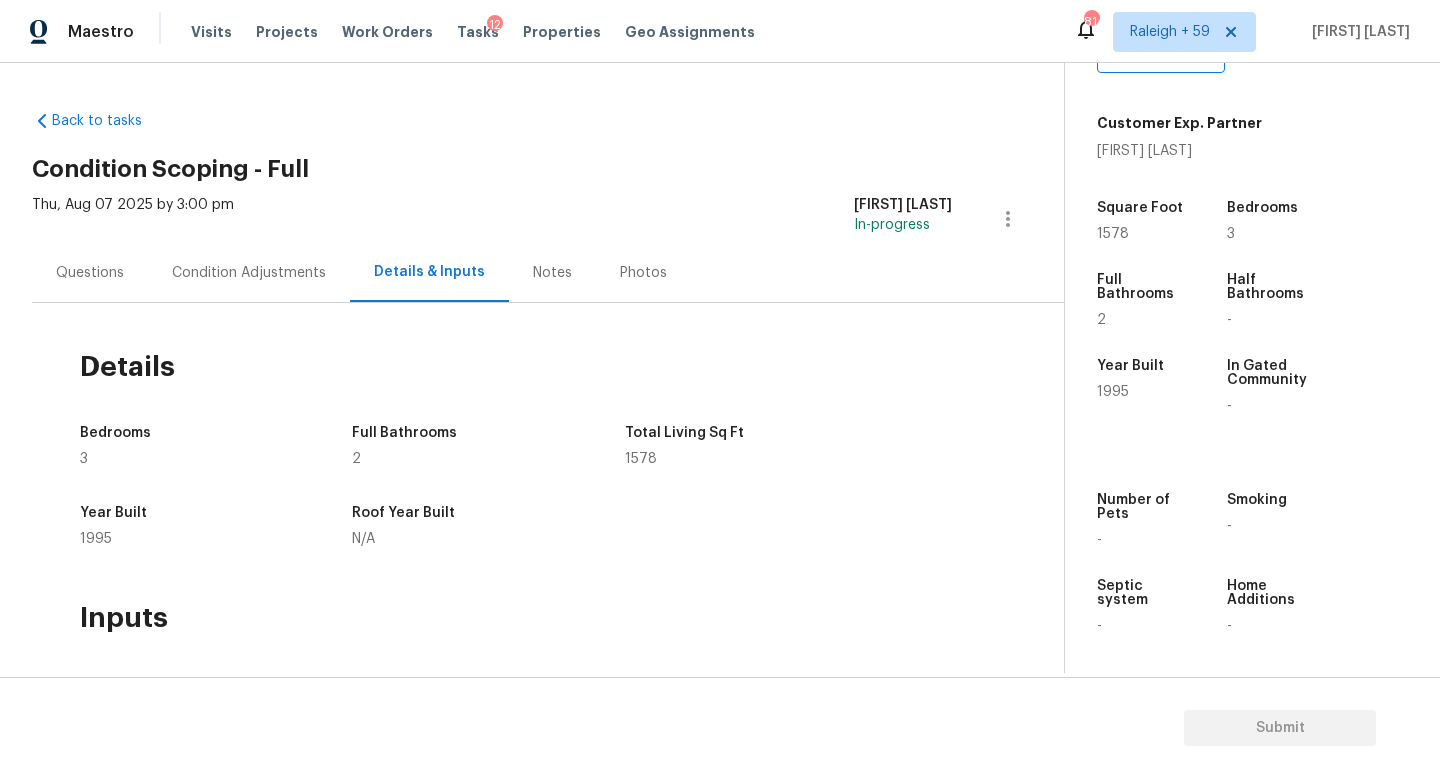 click on "Condition Adjustments" at bounding box center [249, 272] 